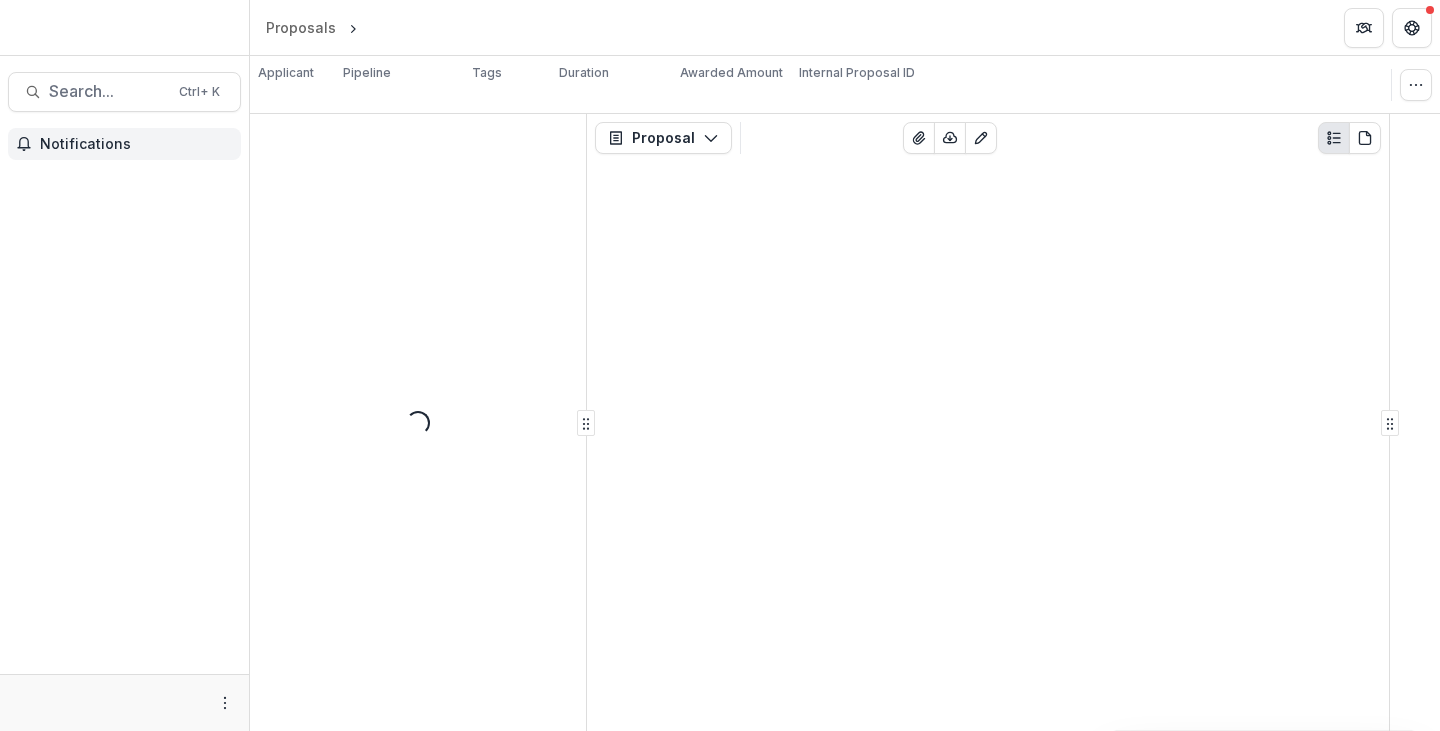 scroll, scrollTop: 0, scrollLeft: 0, axis: both 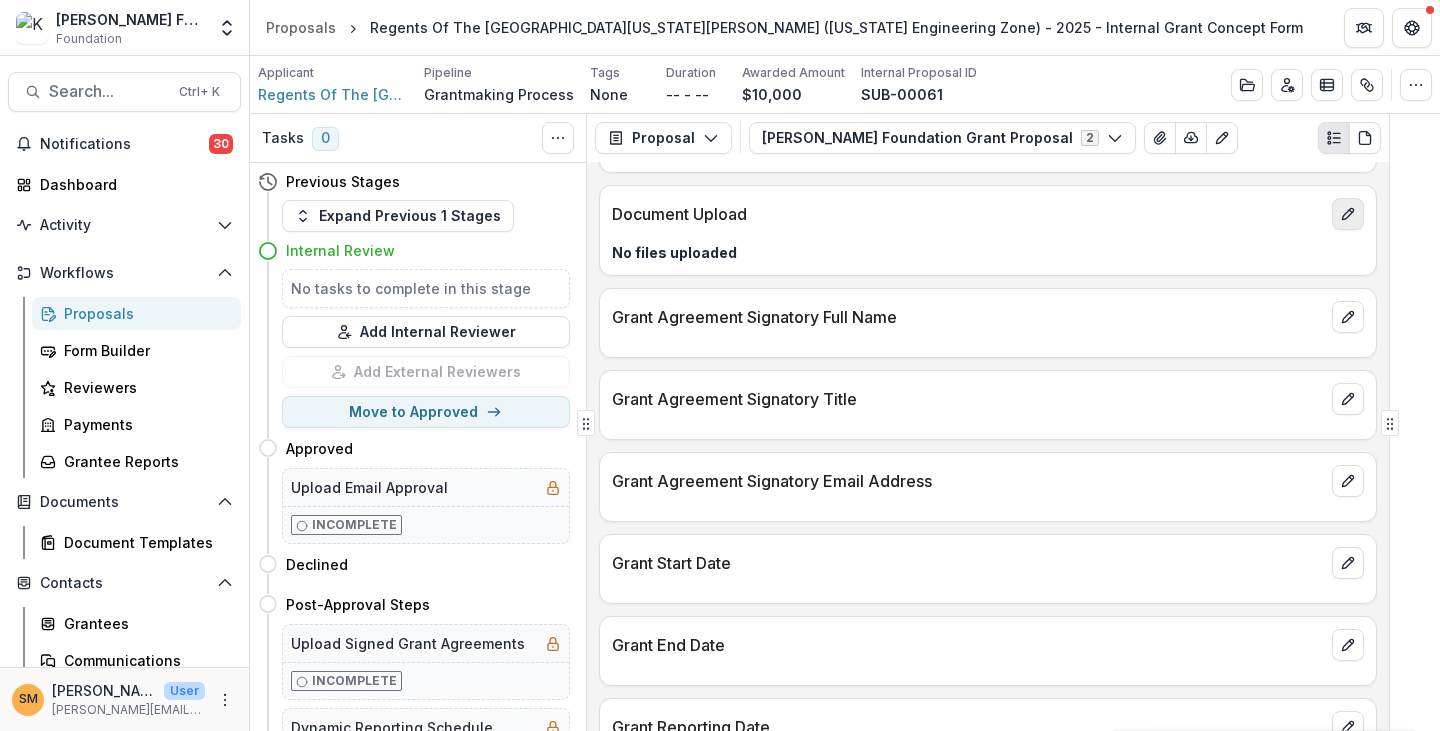 click 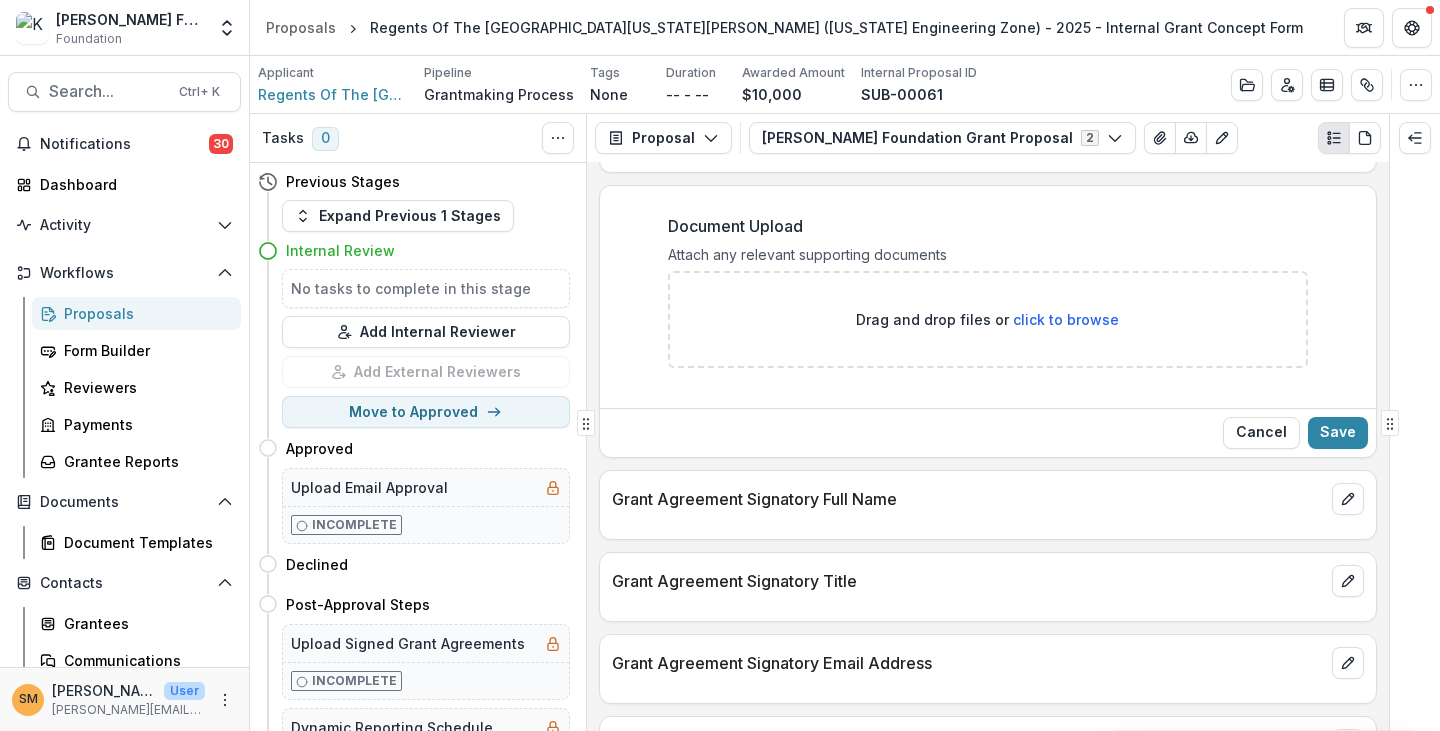 click on "click to browse" at bounding box center [1066, 319] 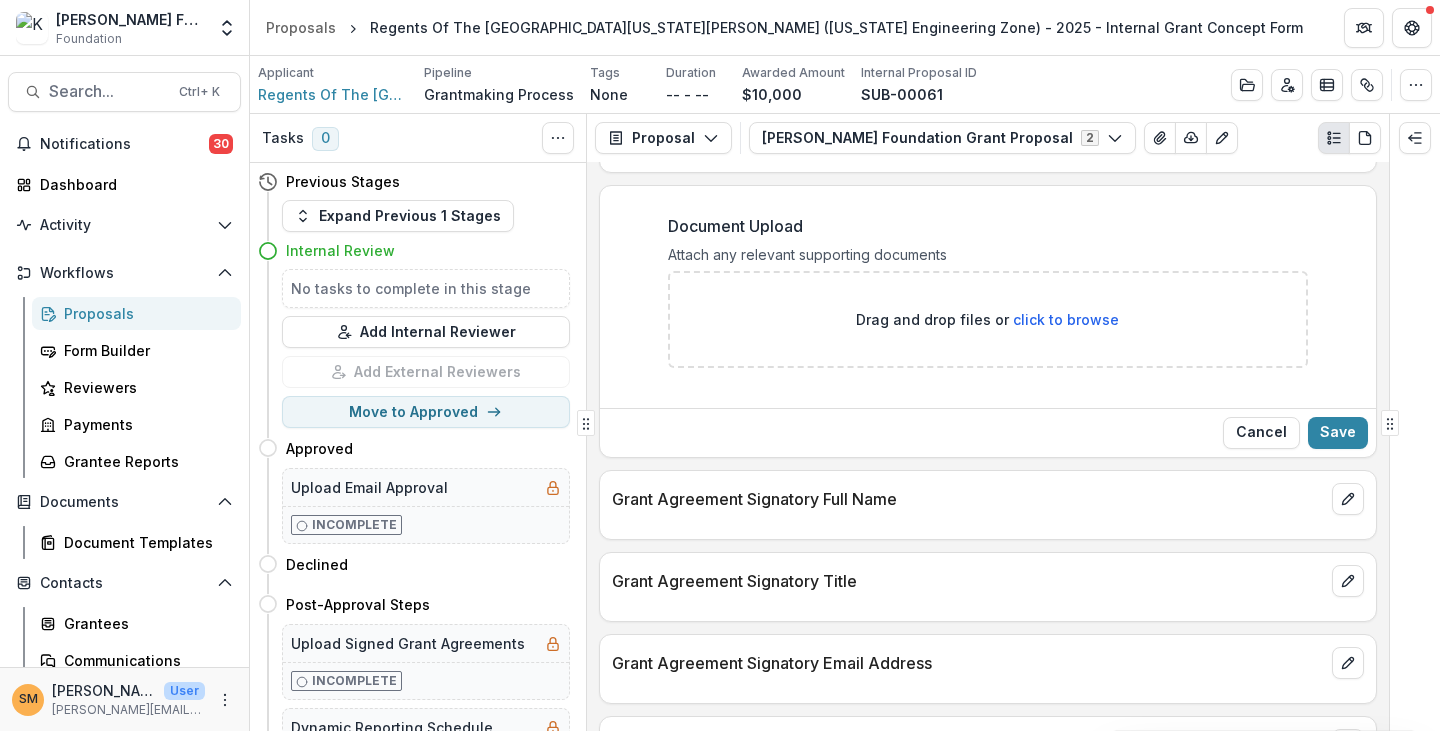 type on "**********" 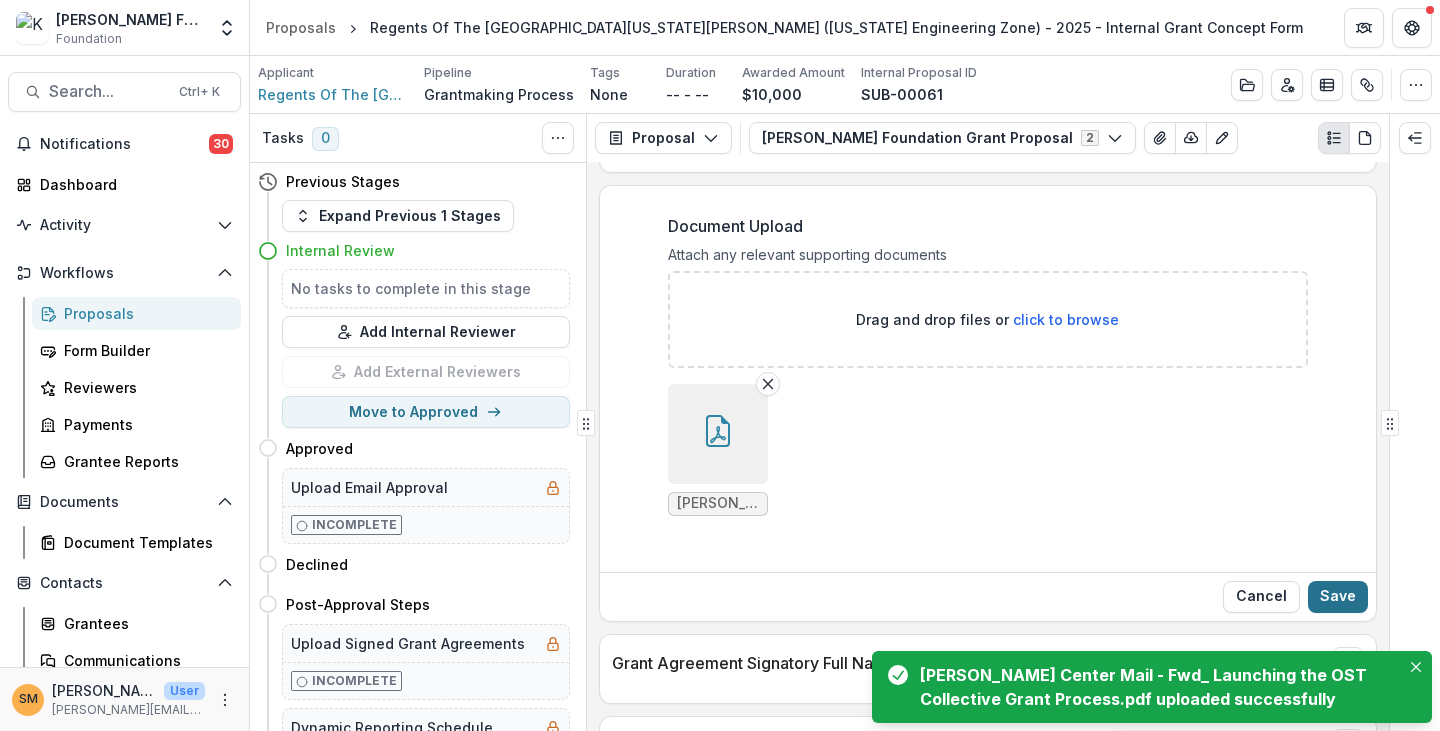 click on "Save" at bounding box center (1338, 597) 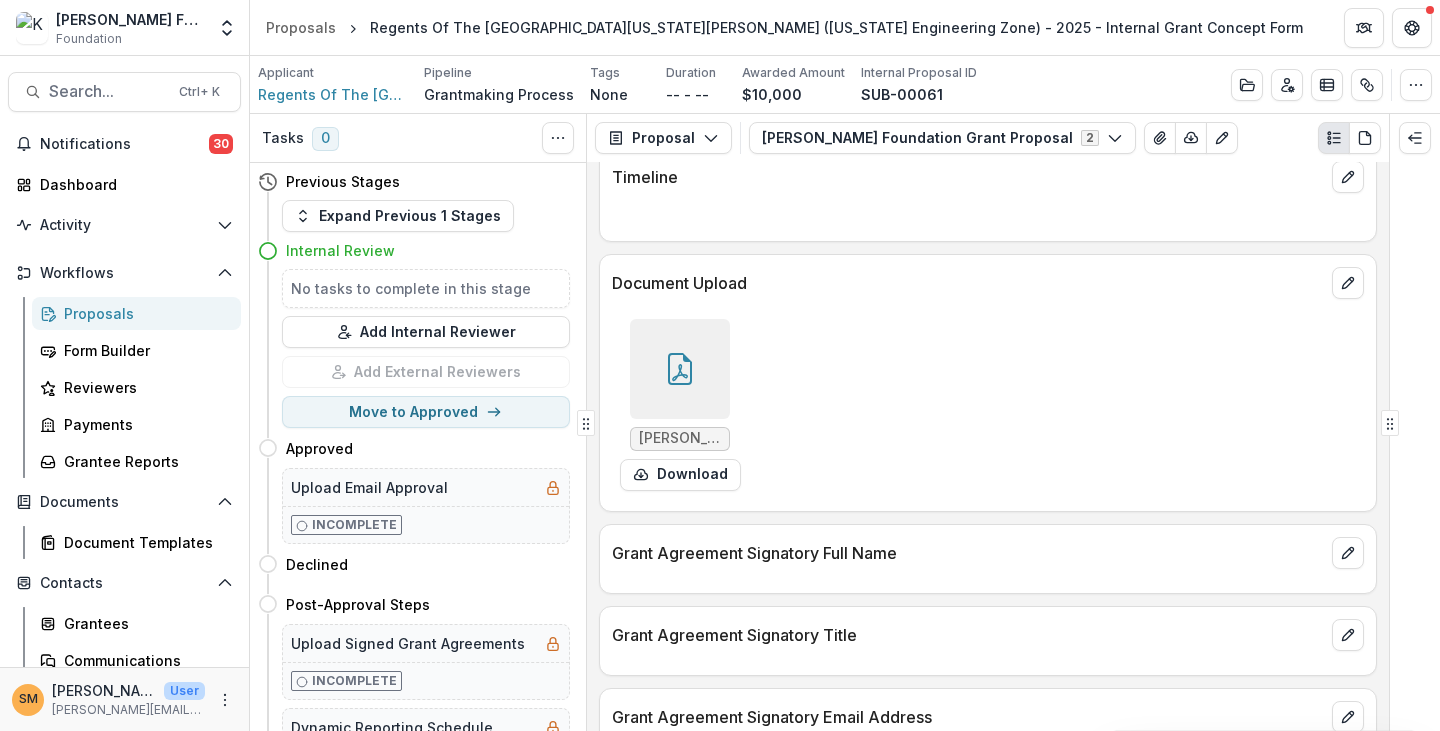 scroll, scrollTop: 1078, scrollLeft: 0, axis: vertical 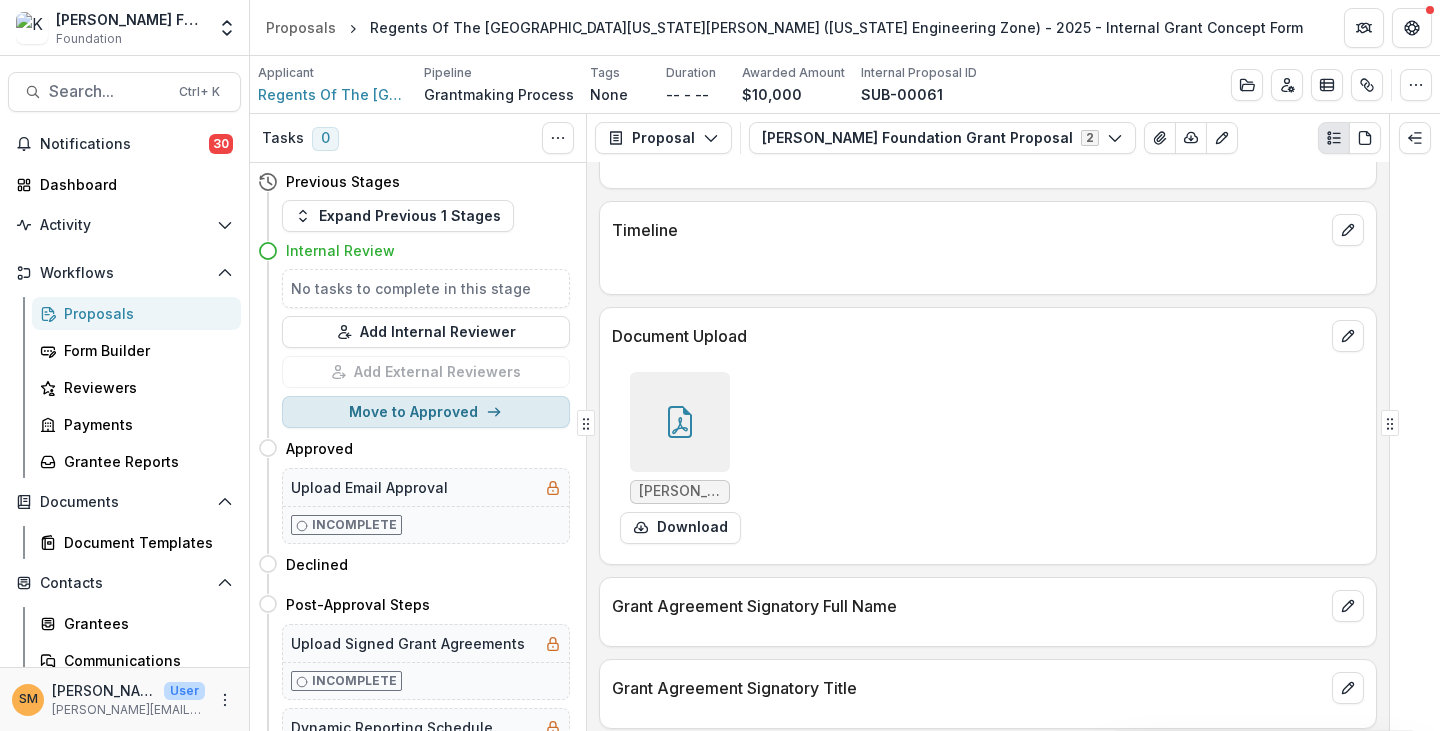 click on "Move to Approved" at bounding box center (426, 412) 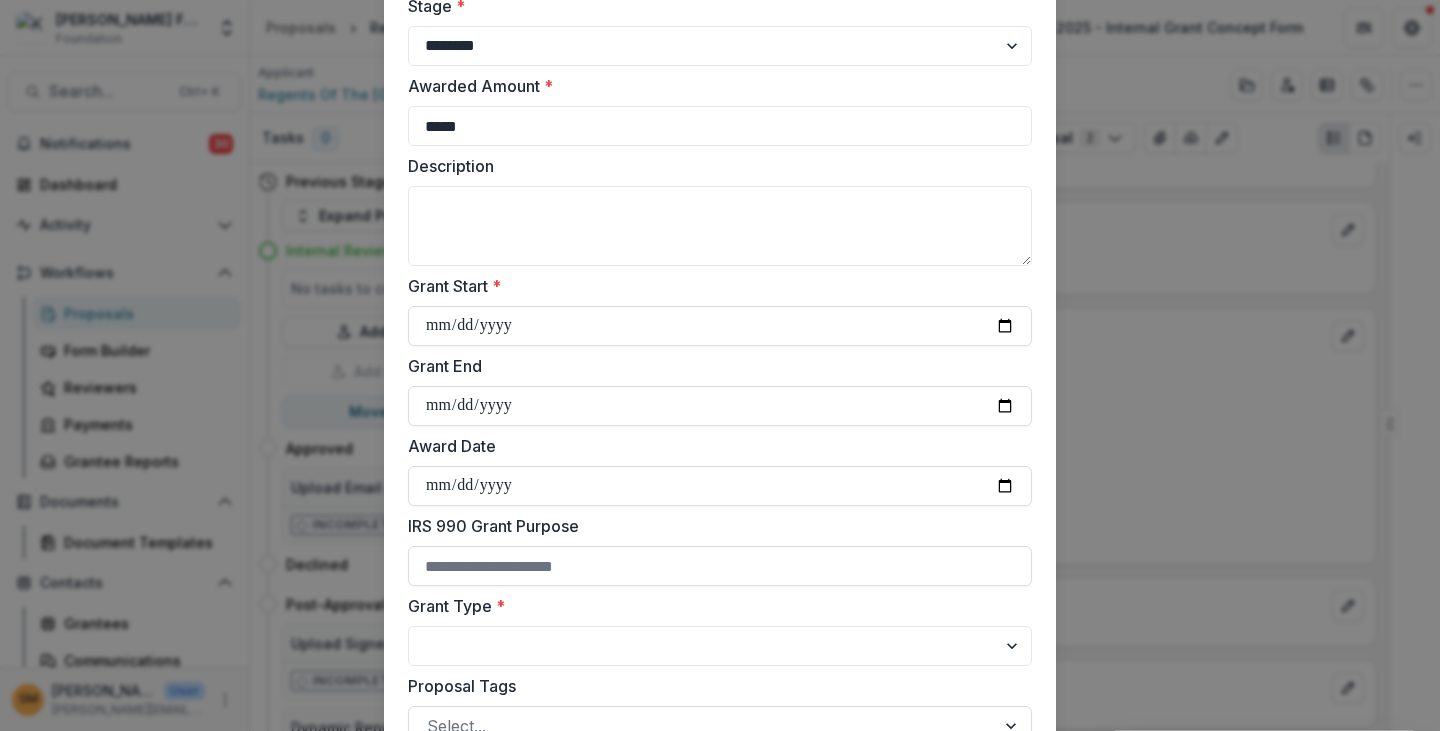 scroll, scrollTop: 200, scrollLeft: 0, axis: vertical 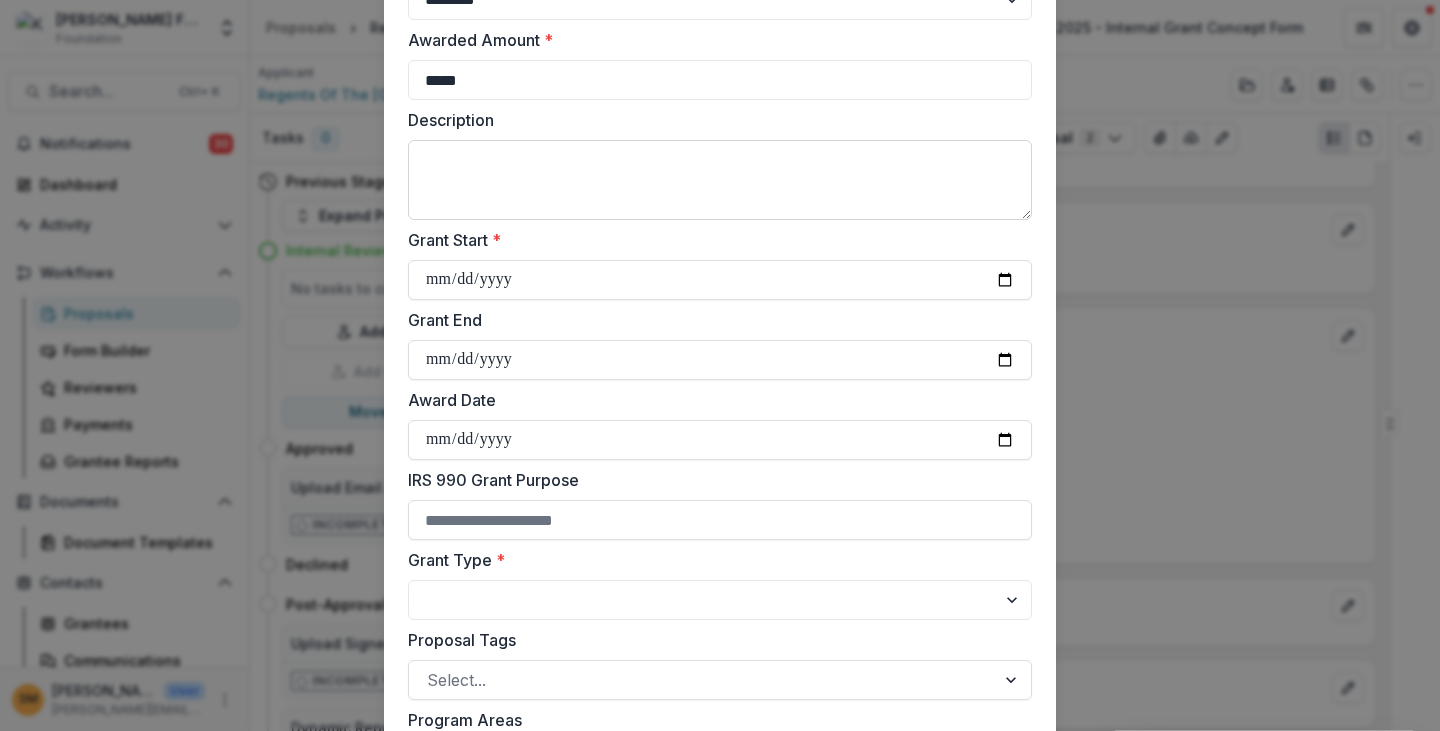 click on "Description" at bounding box center (720, 180) 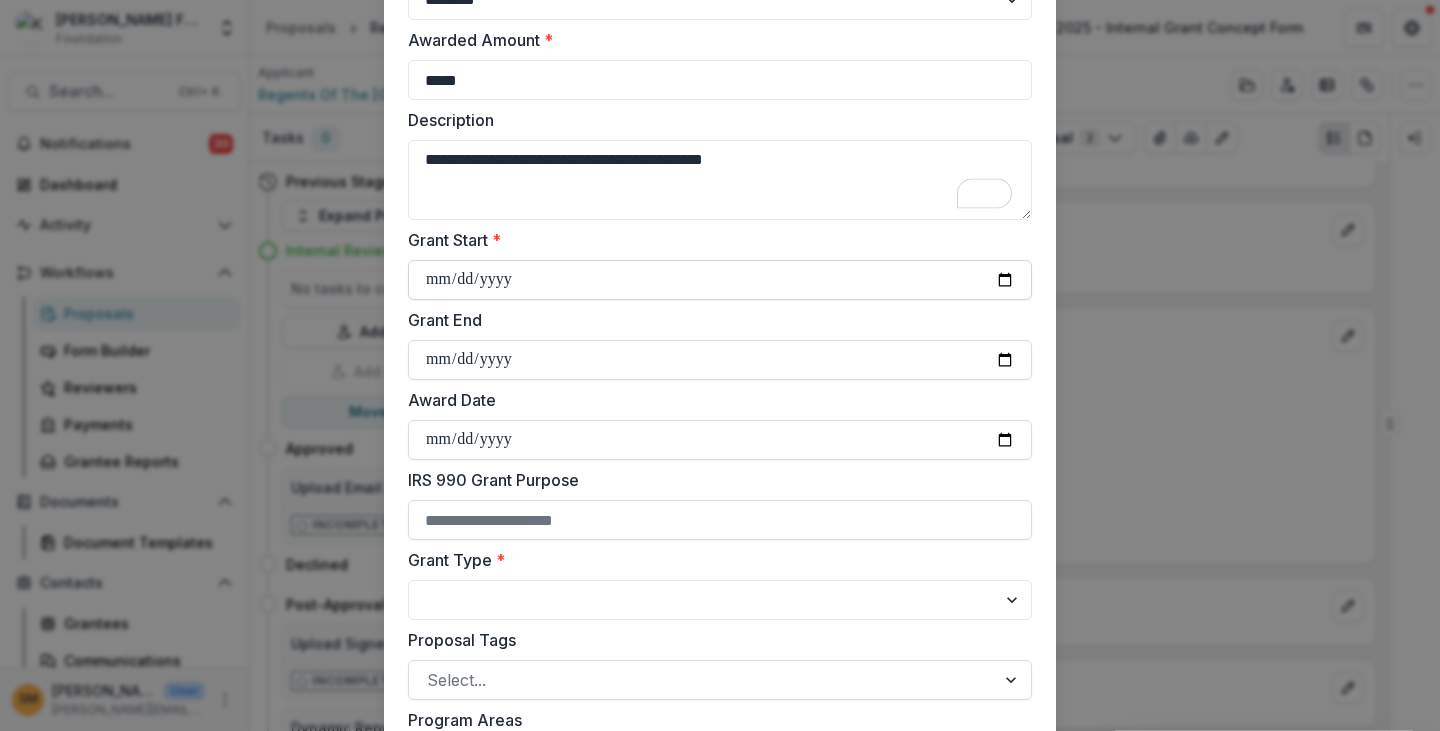 type on "**********" 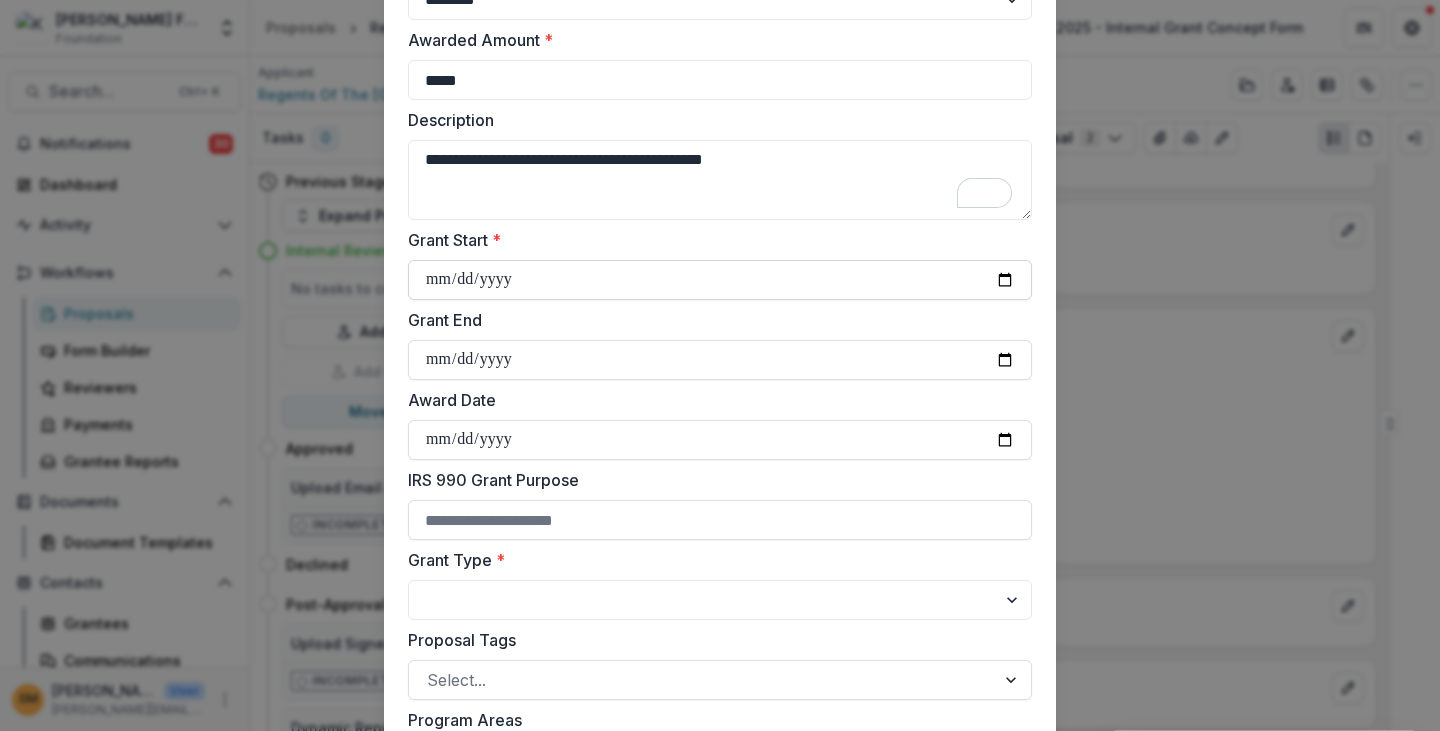 click on "Grant Start *" at bounding box center (720, 280) 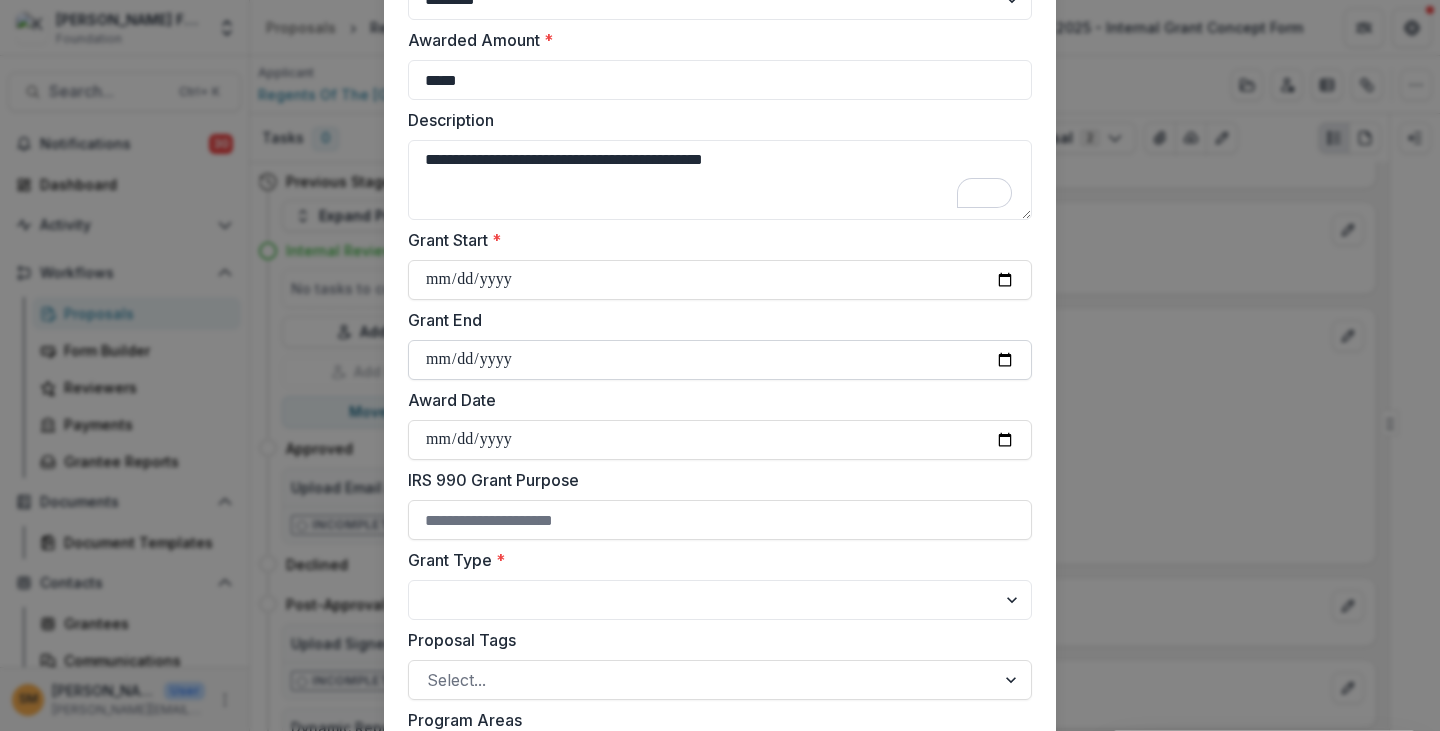 click on "Grant End" at bounding box center [720, 360] 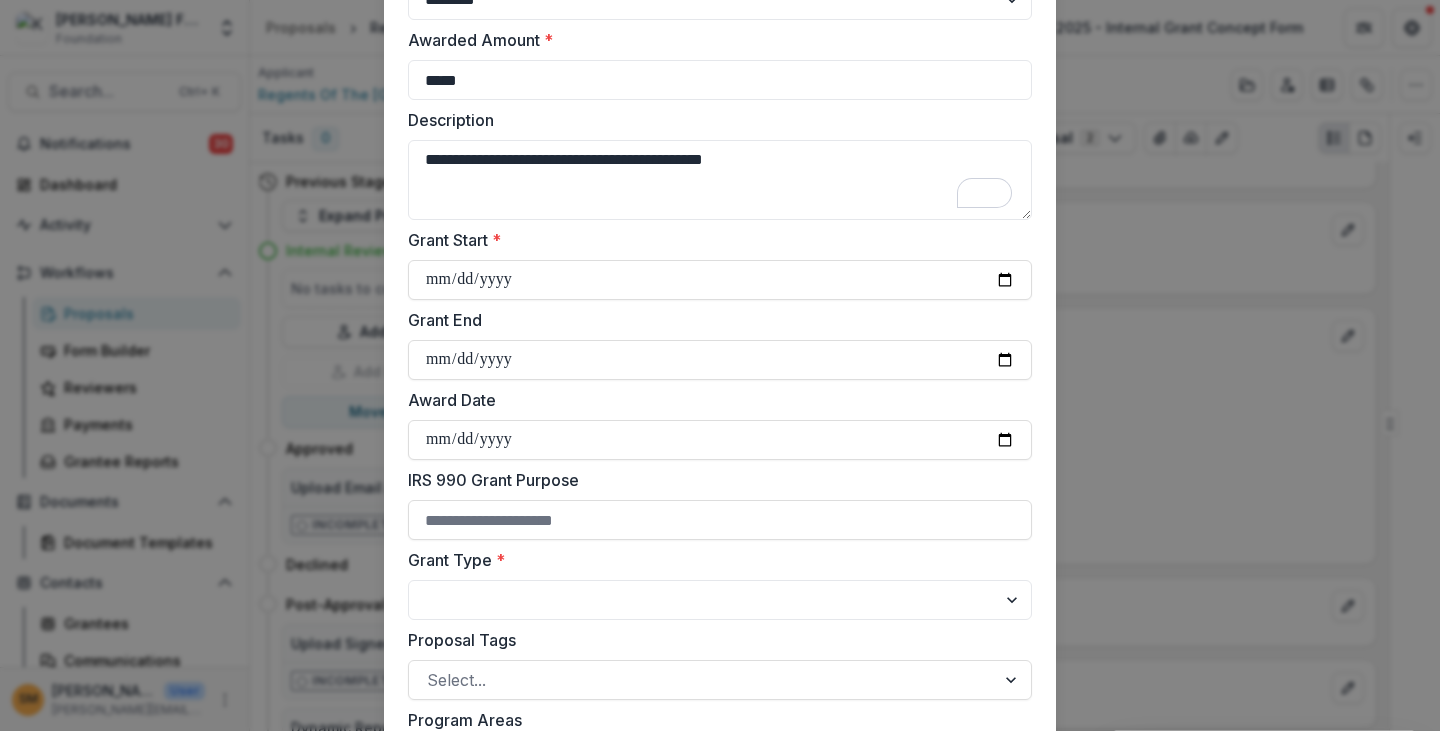 type on "**********" 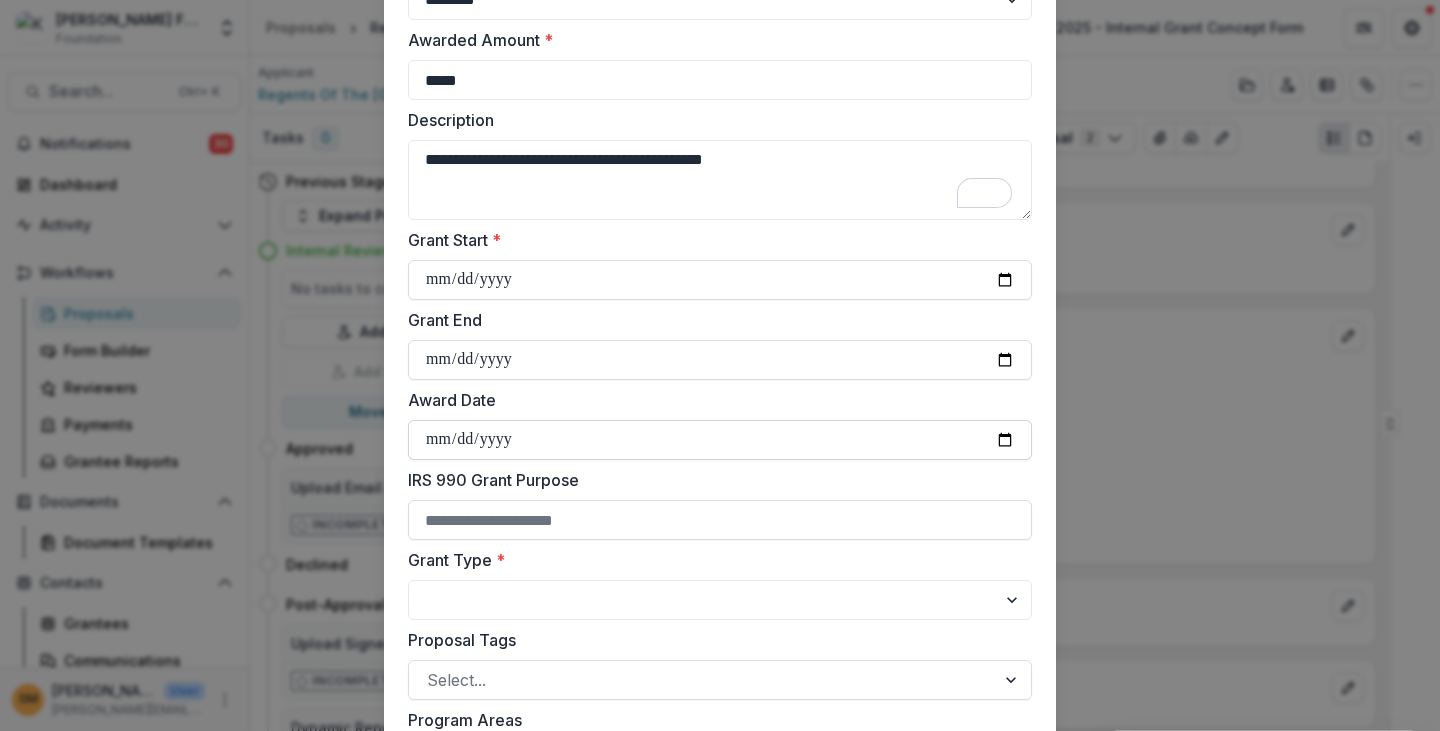 click on "Award Date" at bounding box center (720, 440) 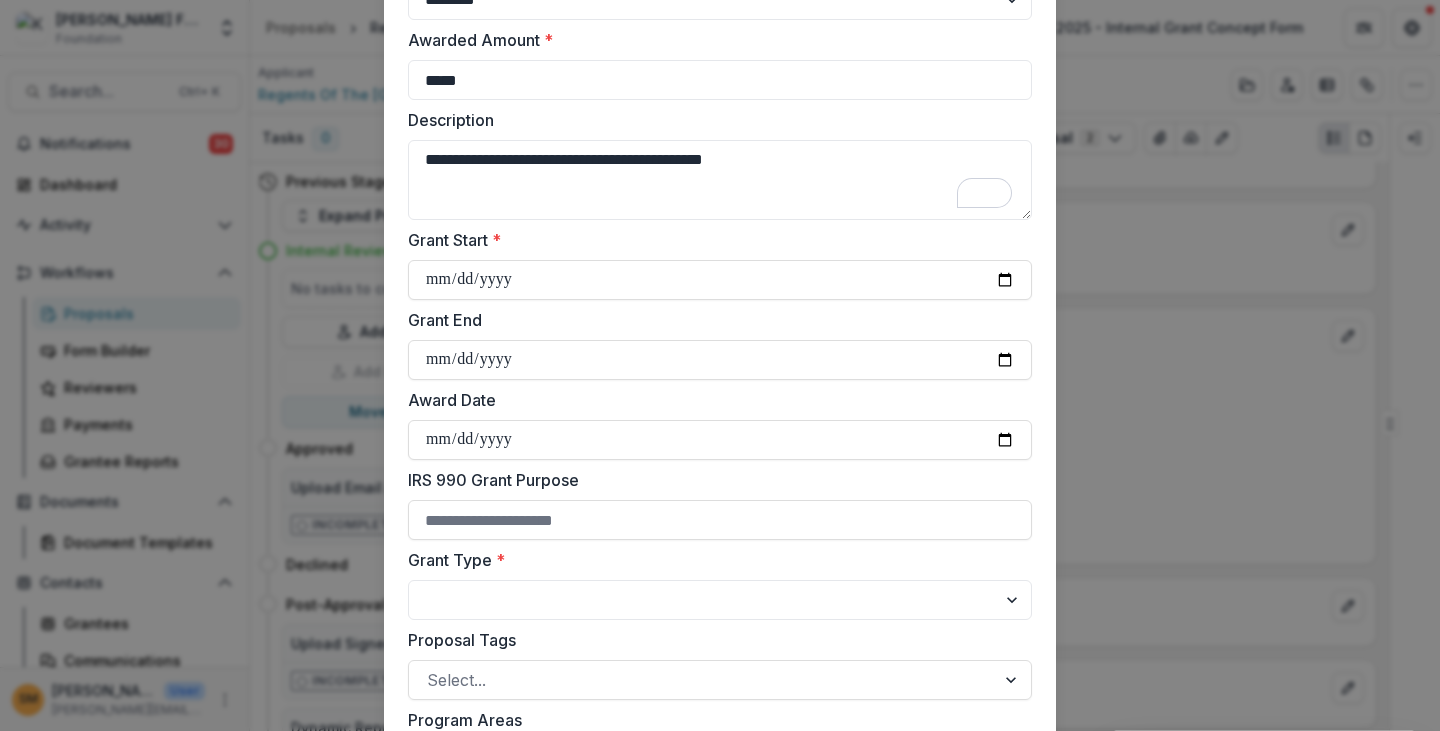 click on "Grant Type *" at bounding box center [714, 560] 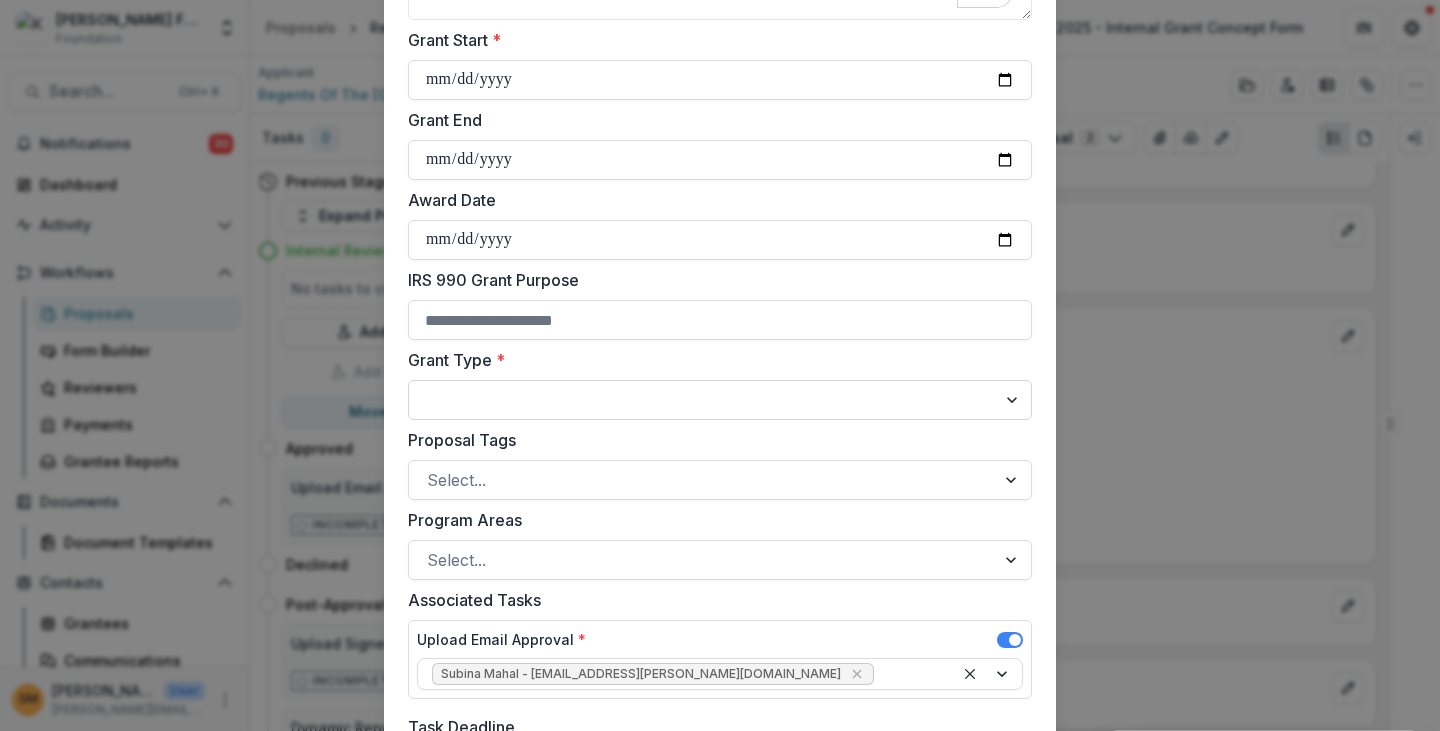 click on "**********" at bounding box center [720, 400] 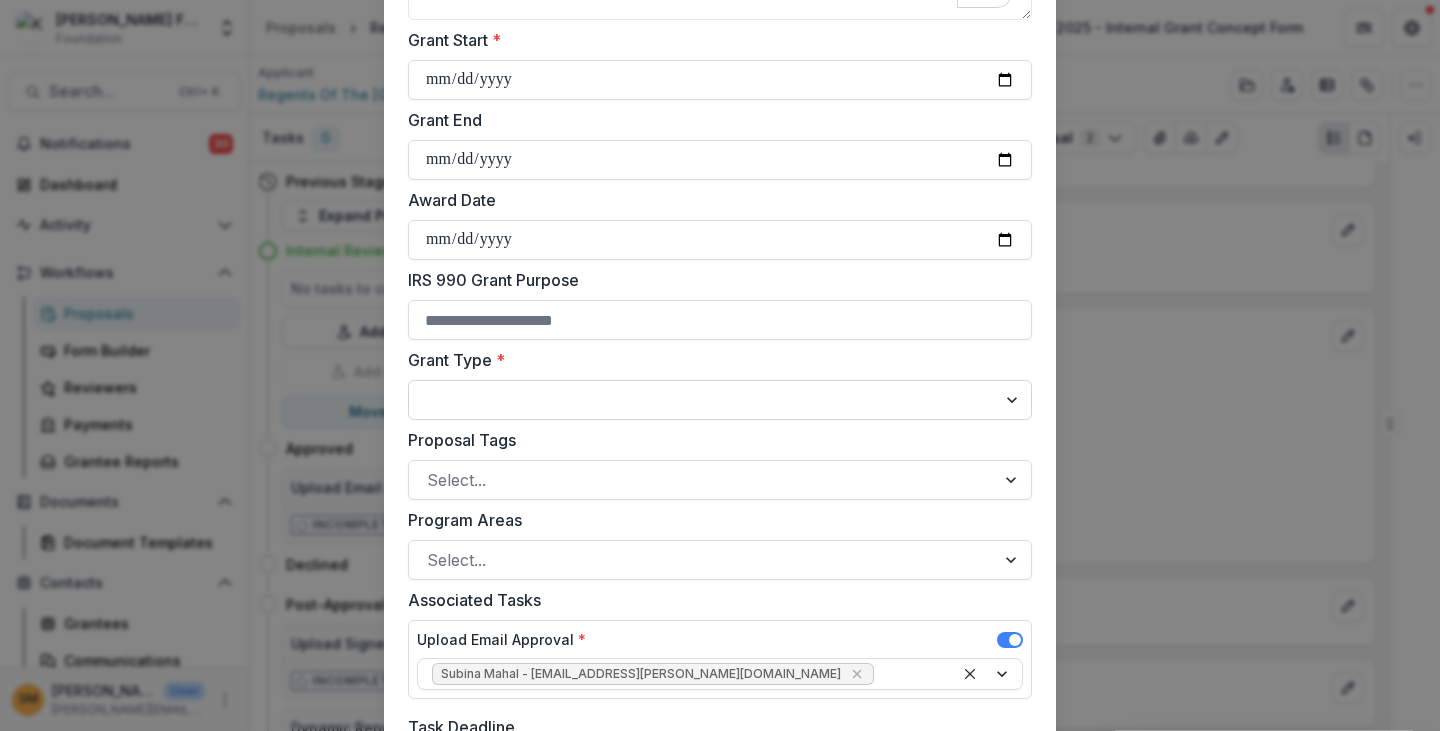 select on "**********" 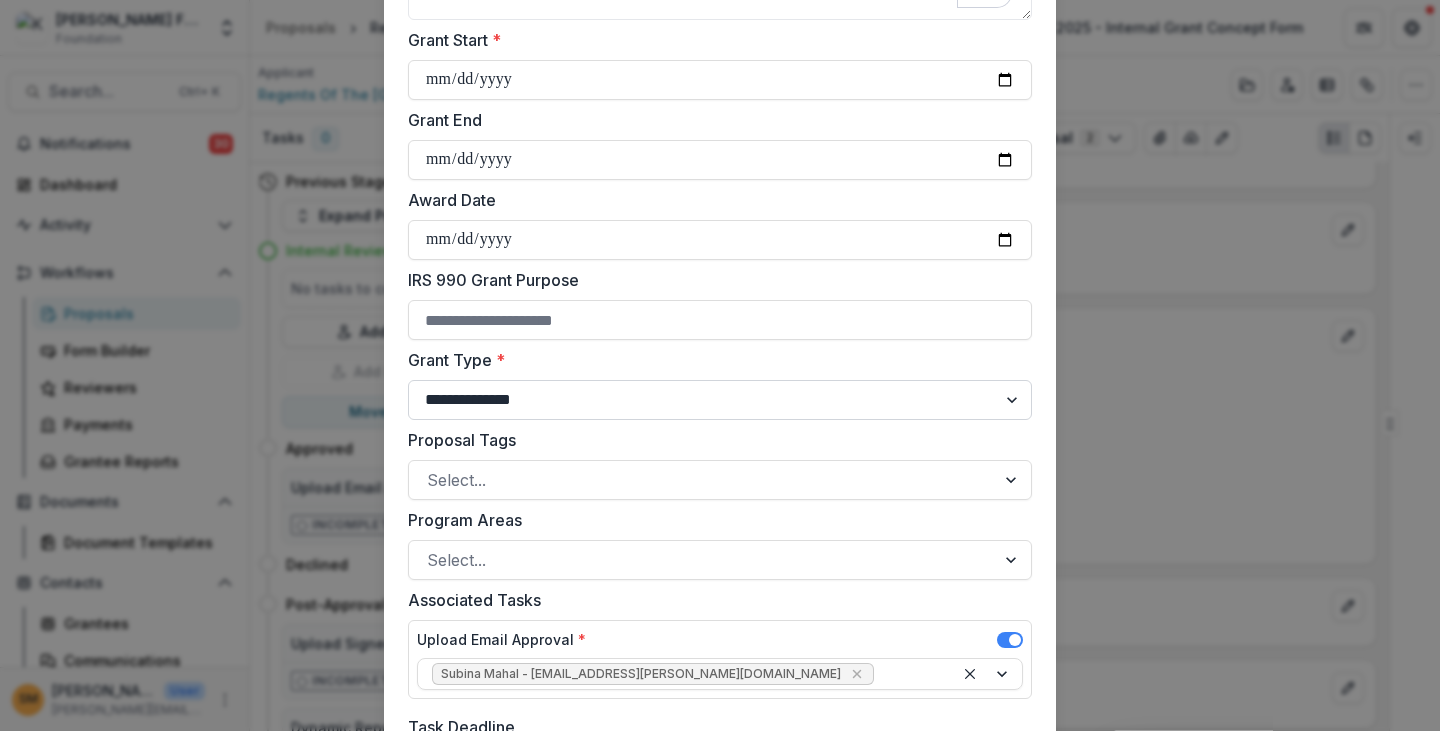 click on "**********" at bounding box center [720, 400] 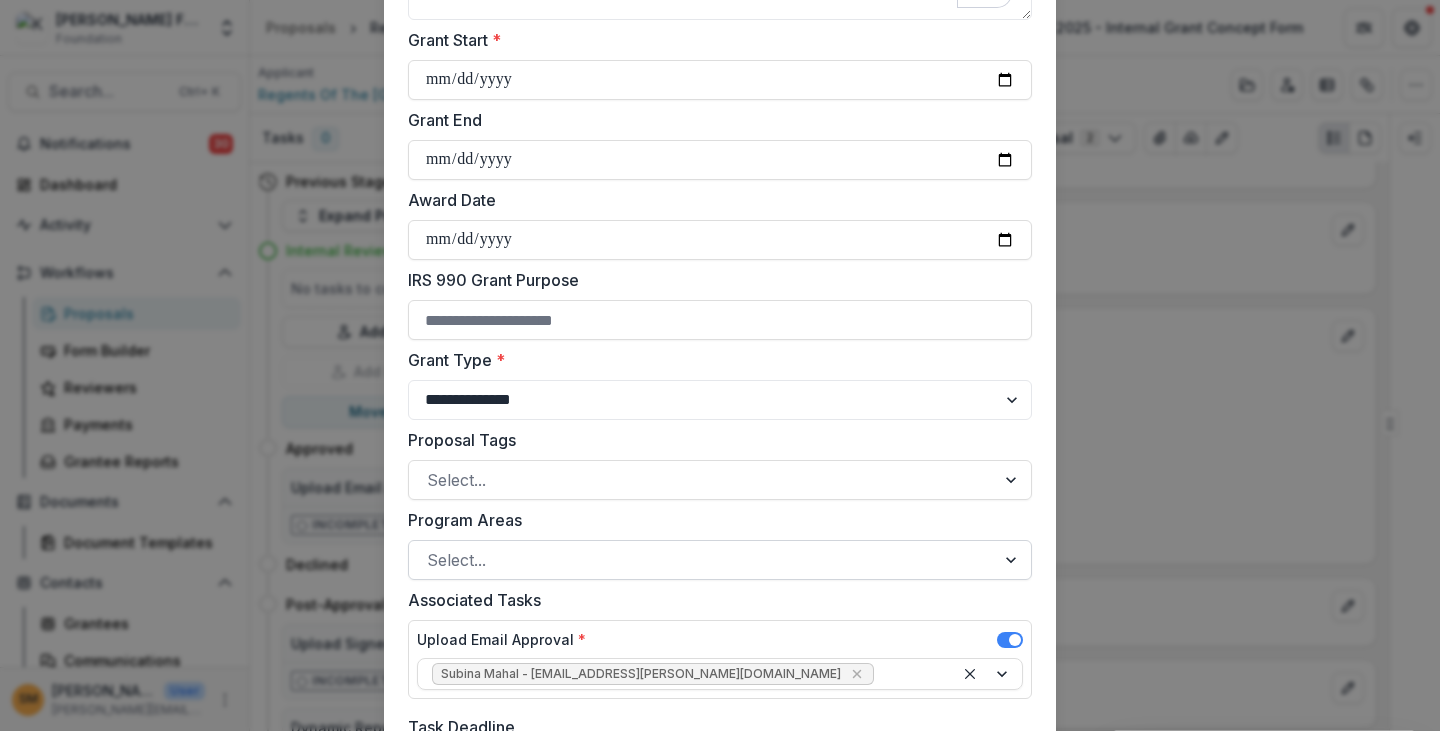 scroll, scrollTop: 500, scrollLeft: 0, axis: vertical 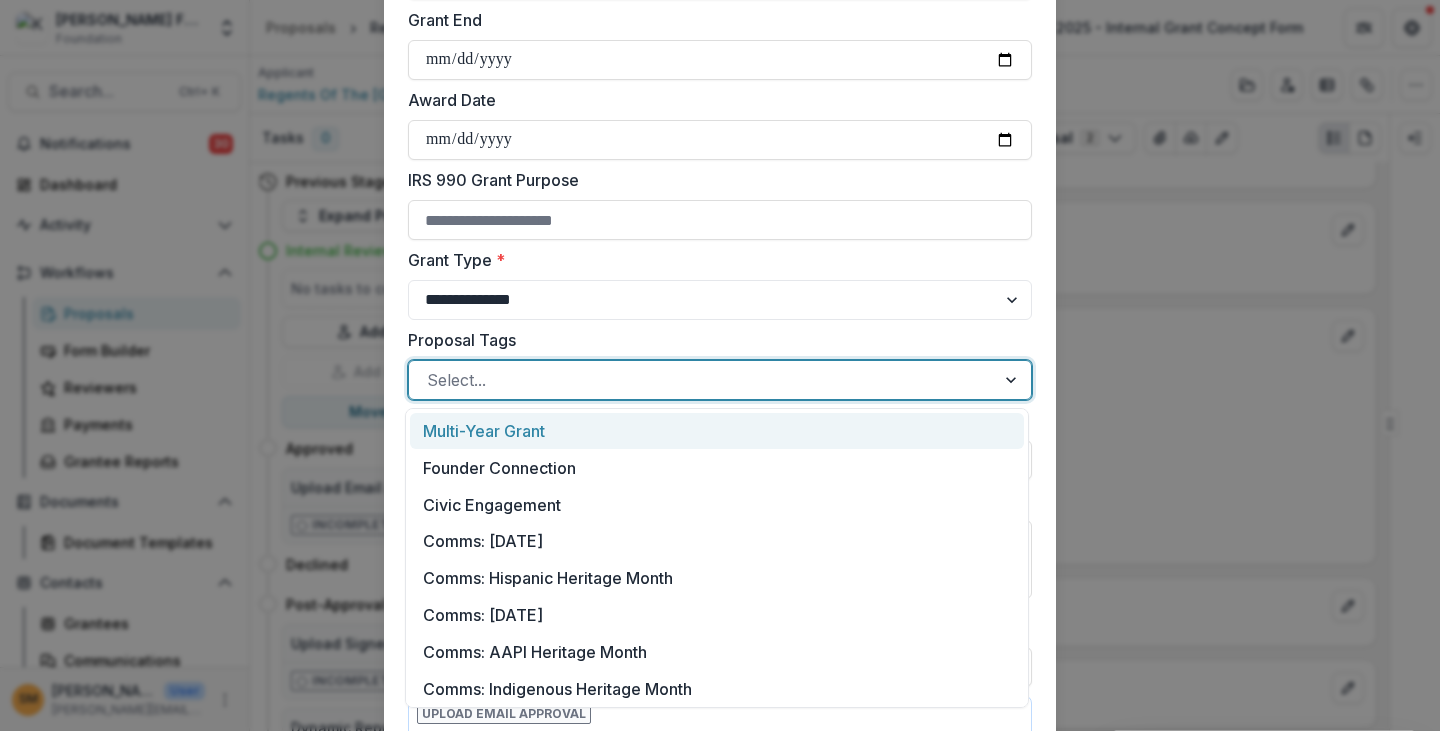 click at bounding box center [702, 380] 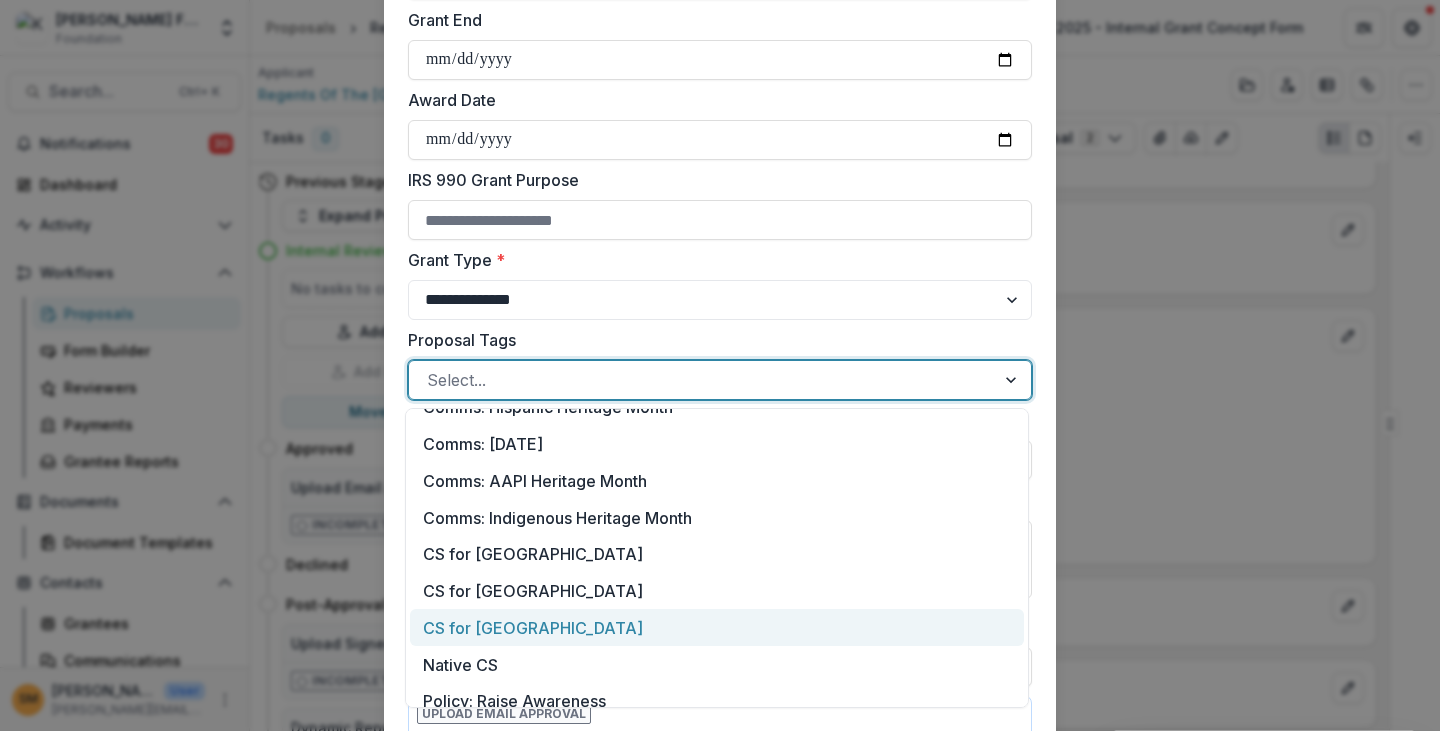scroll, scrollTop: 260, scrollLeft: 0, axis: vertical 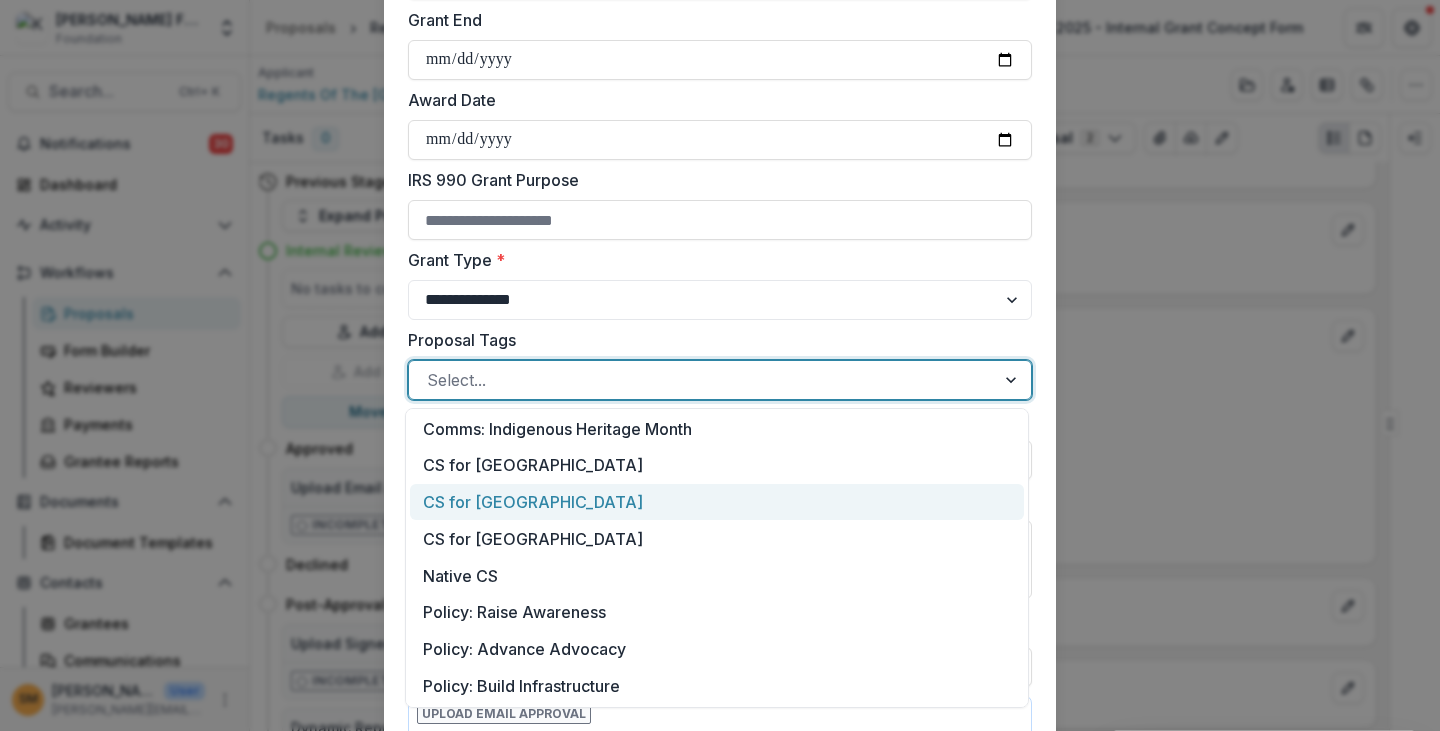 click on "CS for [GEOGRAPHIC_DATA]" at bounding box center (717, 502) 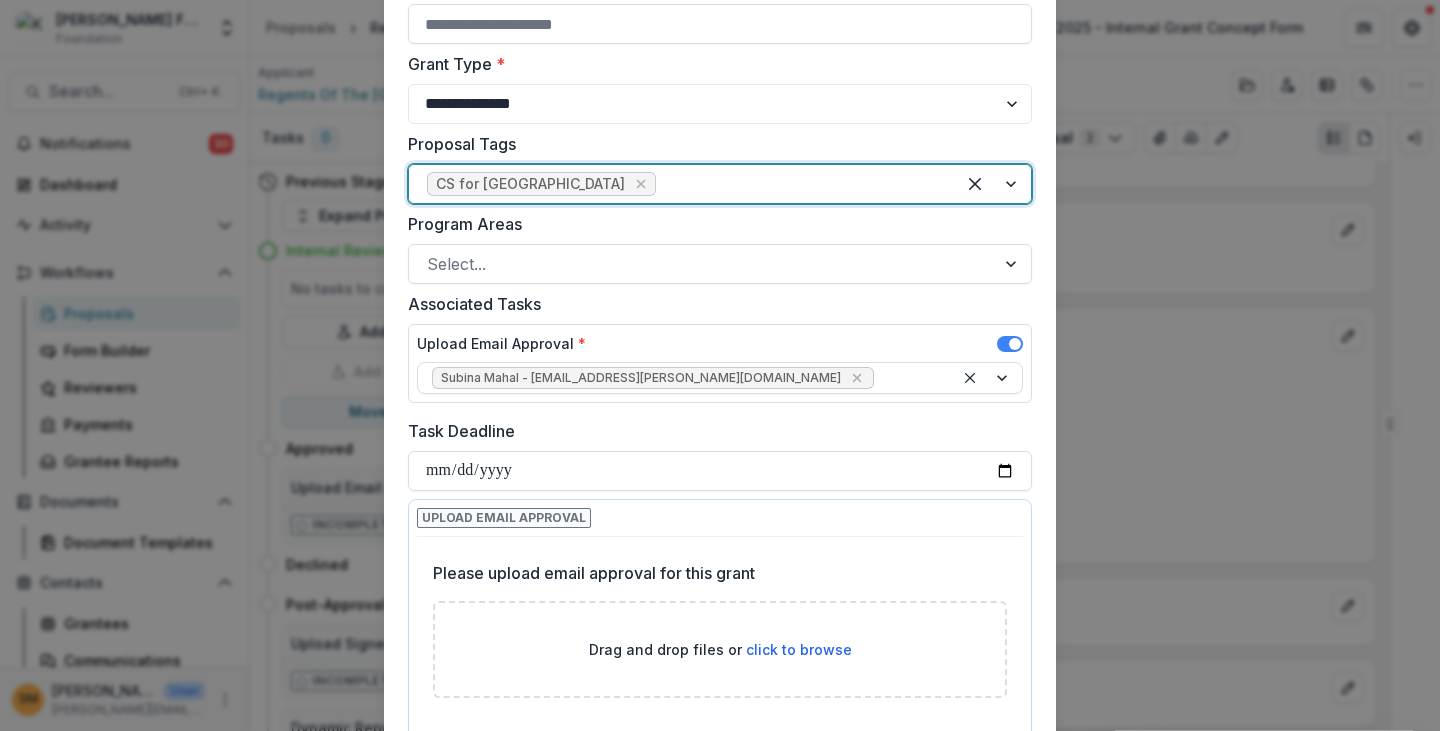 scroll, scrollTop: 700, scrollLeft: 0, axis: vertical 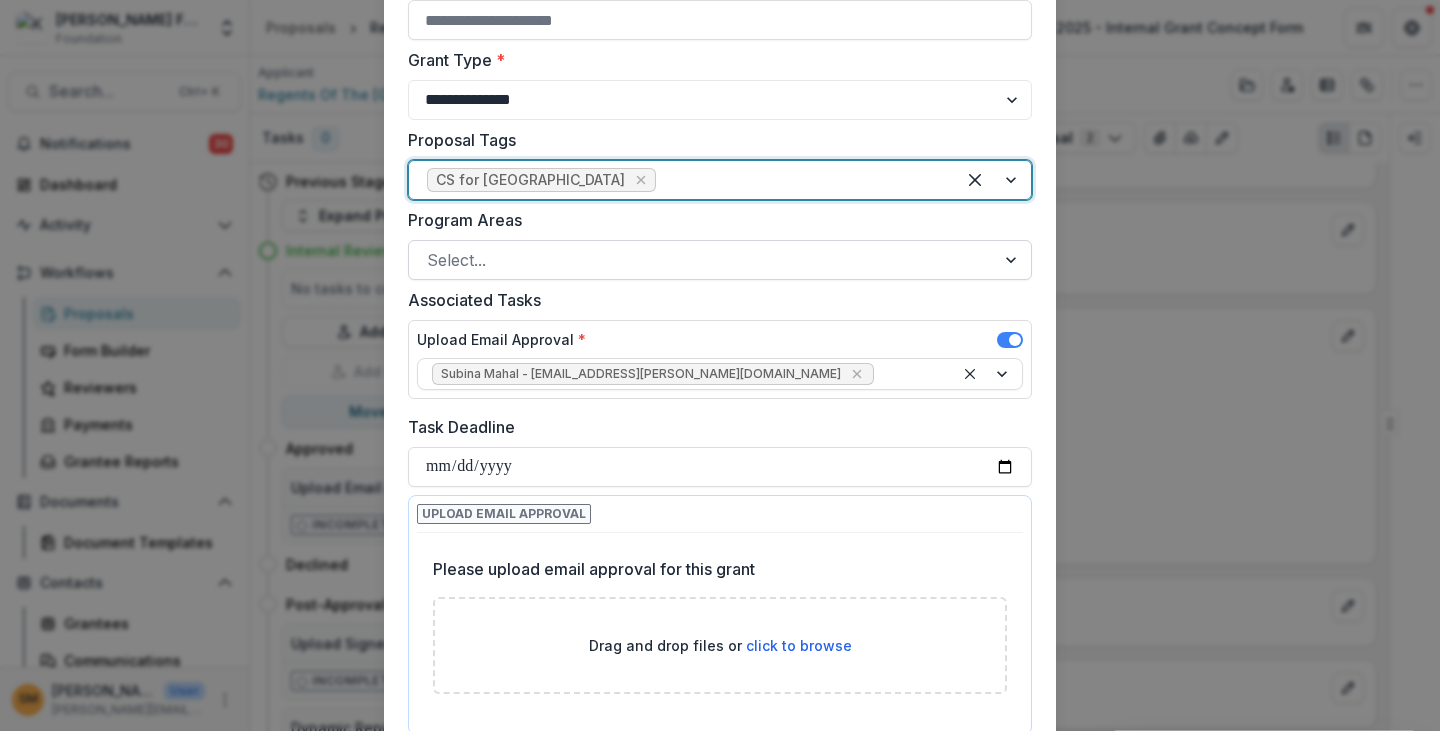 click at bounding box center (702, 260) 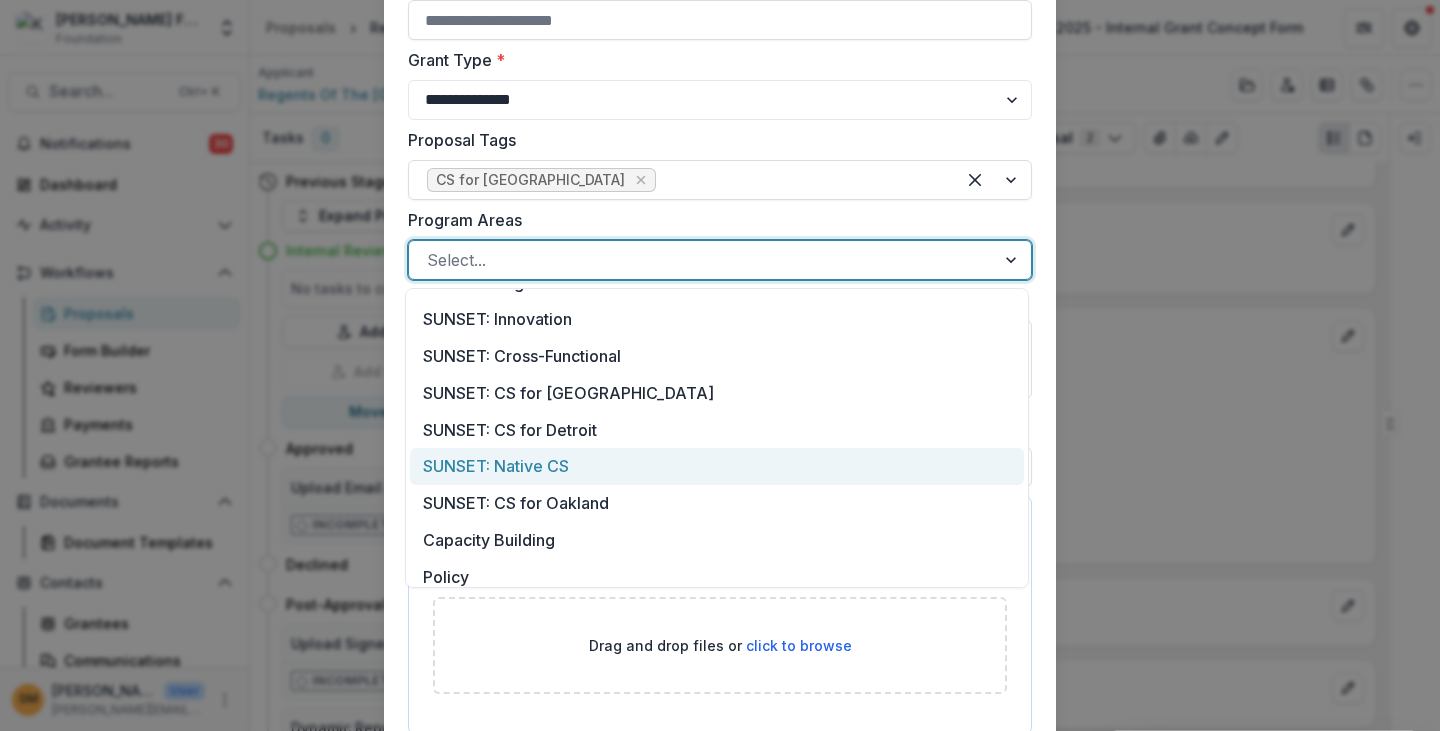 scroll, scrollTop: 371, scrollLeft: 0, axis: vertical 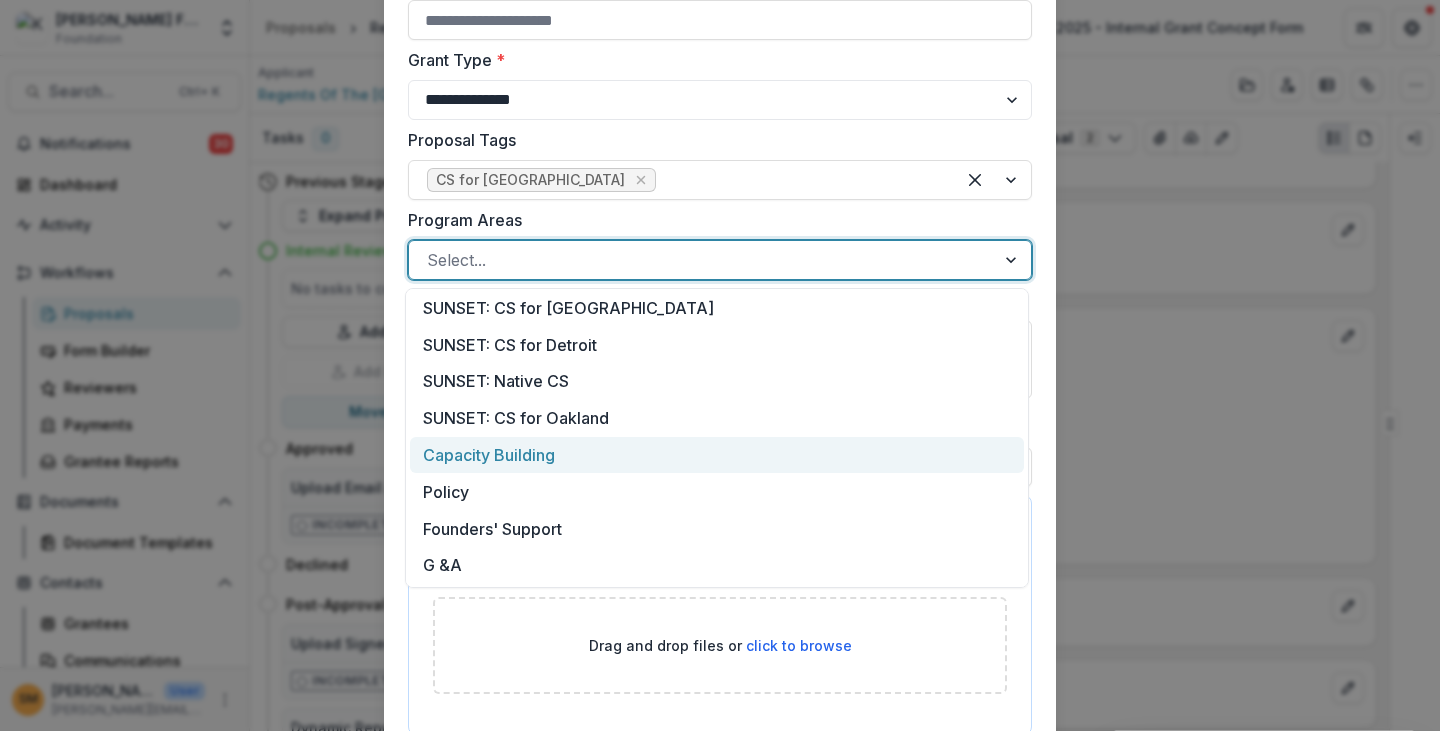 click on "Capacity Building" at bounding box center (717, 455) 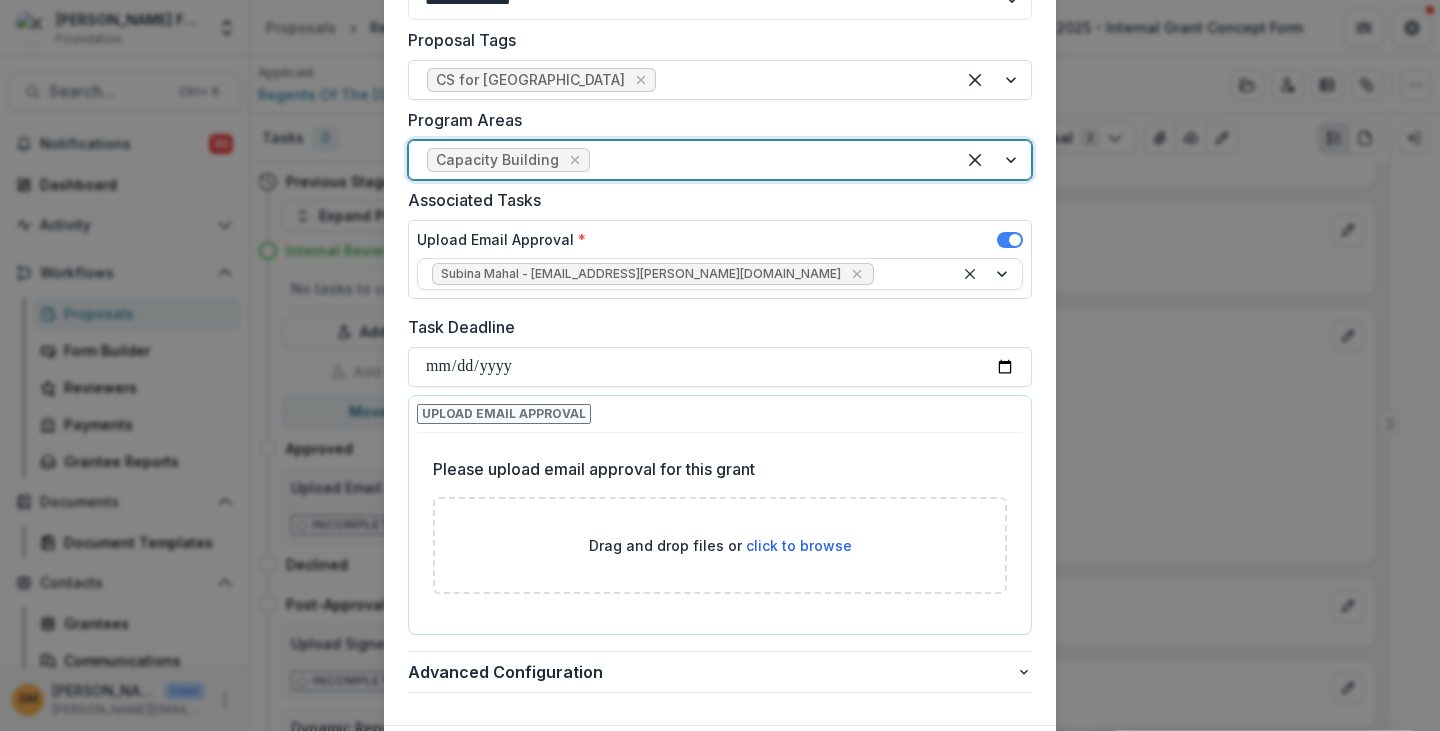 scroll, scrollTop: 919, scrollLeft: 0, axis: vertical 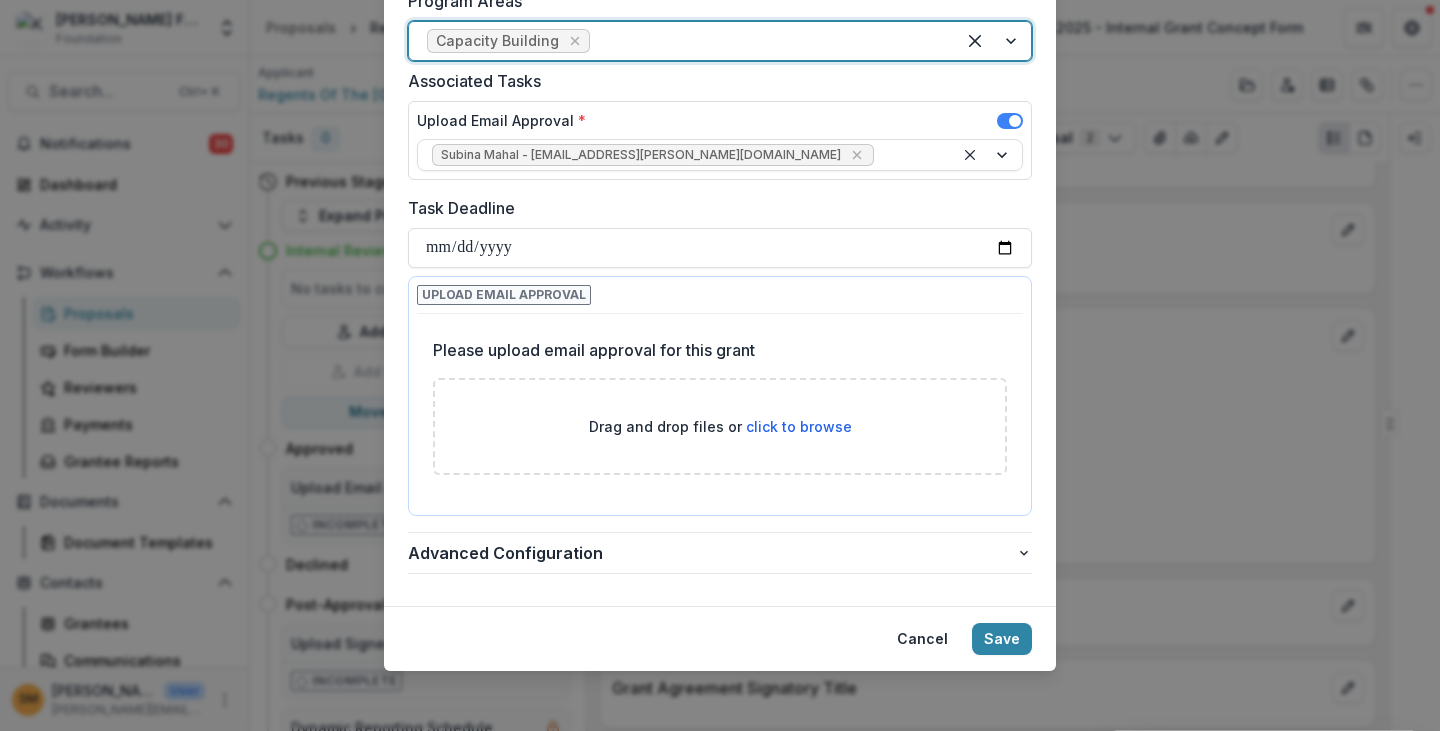 click on "click to browse" at bounding box center [799, 426] 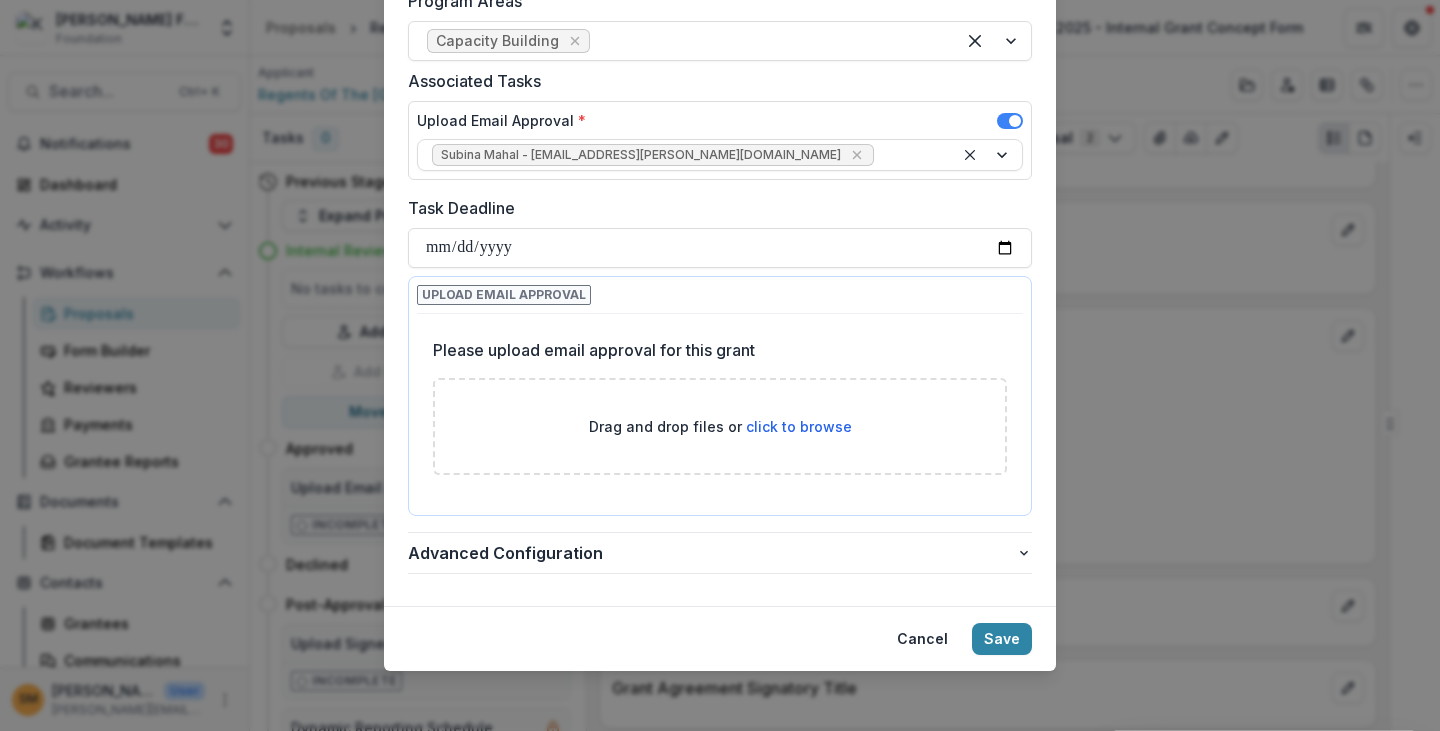 click on "click to browse" at bounding box center (799, 426) 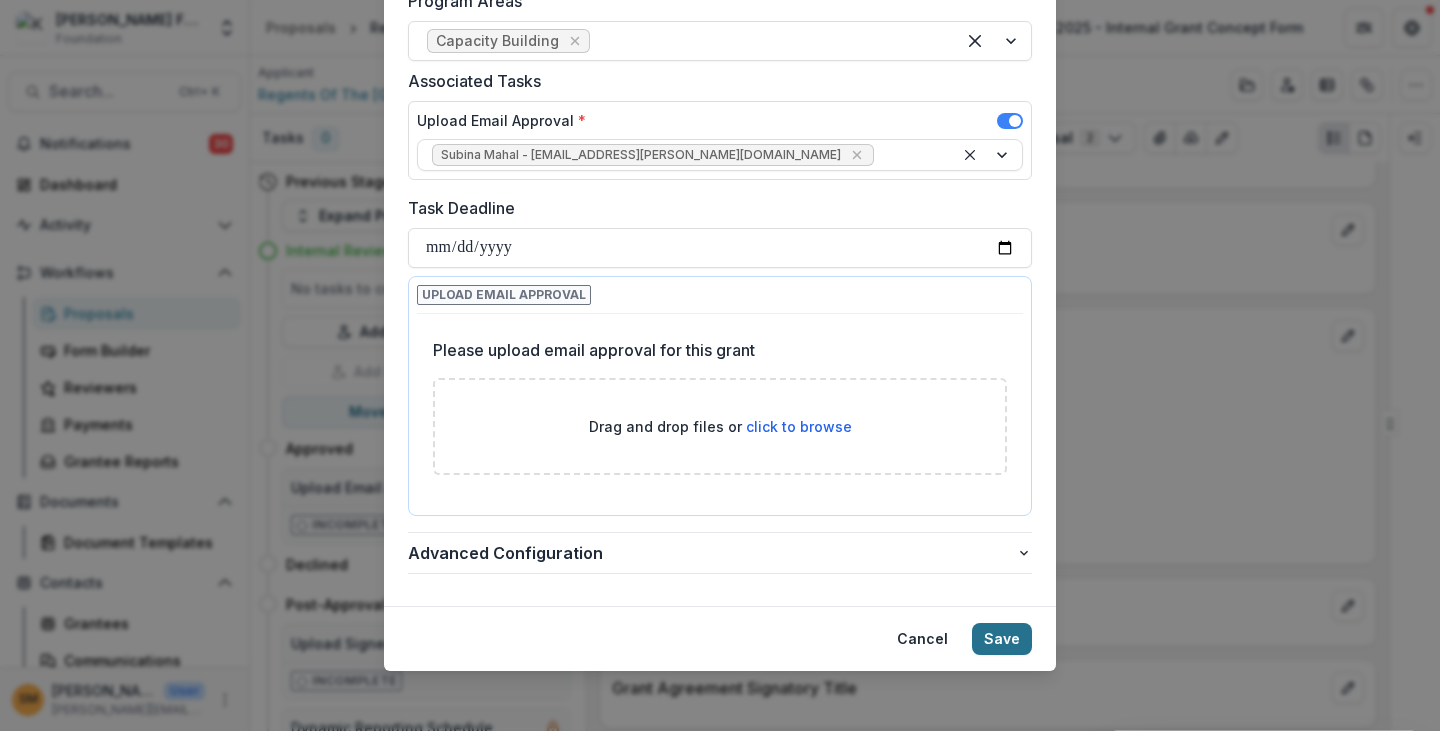 type on "**********" 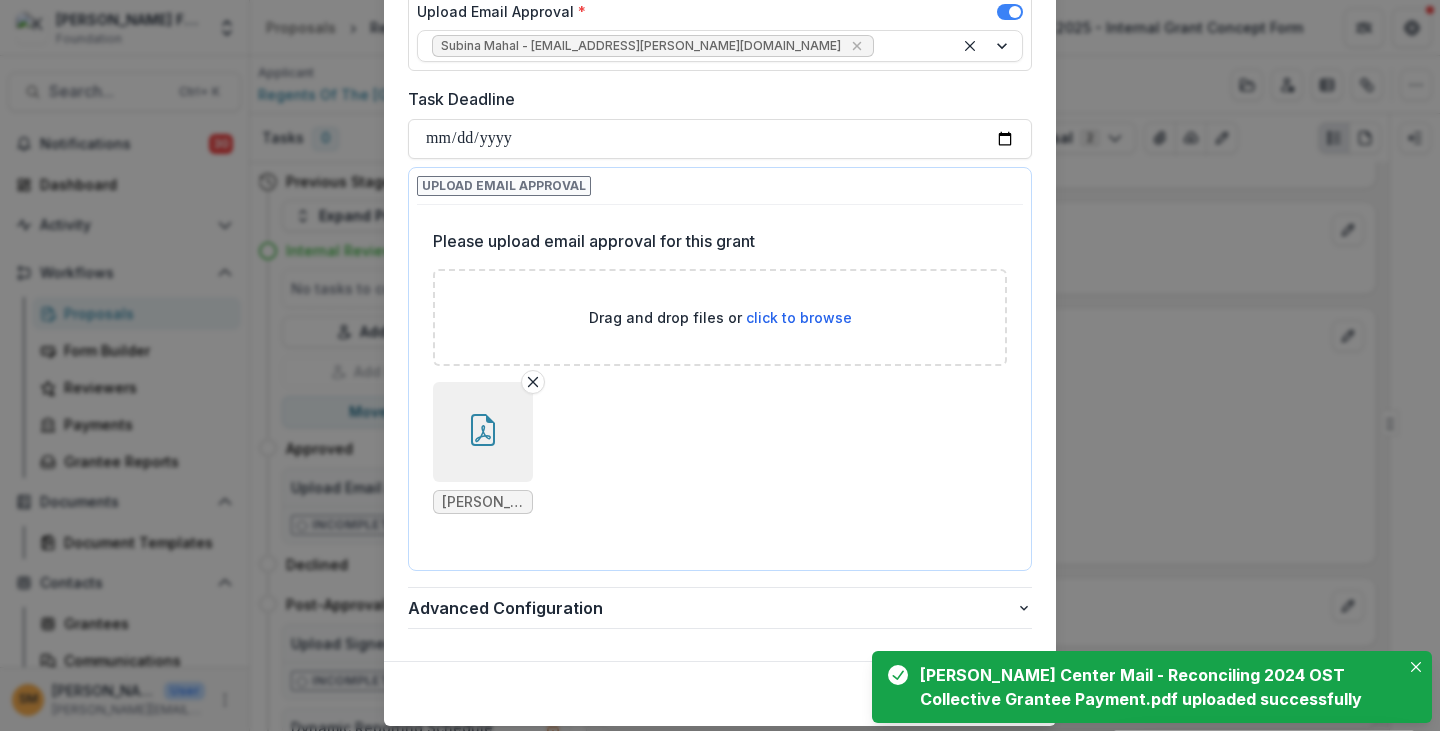 scroll, scrollTop: 1083, scrollLeft: 0, axis: vertical 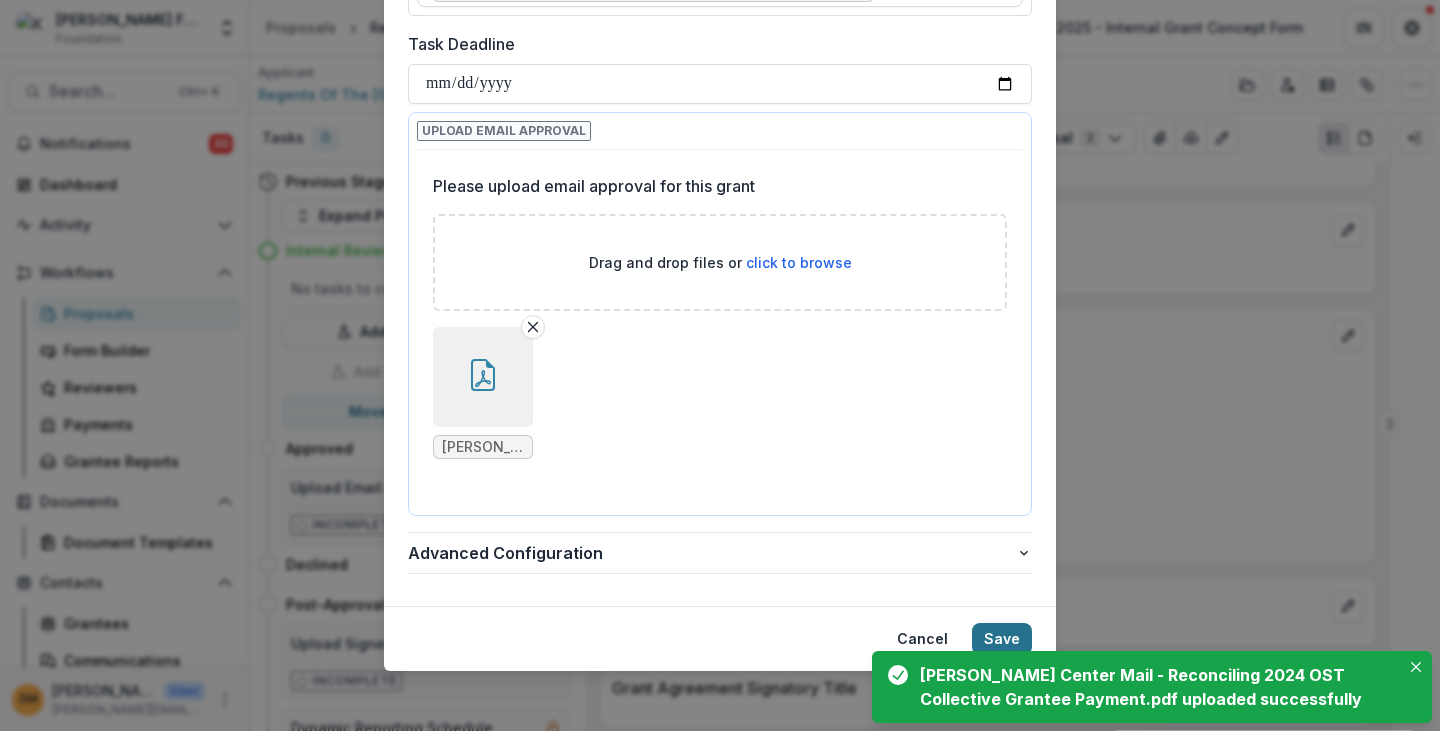 click on "Save" at bounding box center [1002, 639] 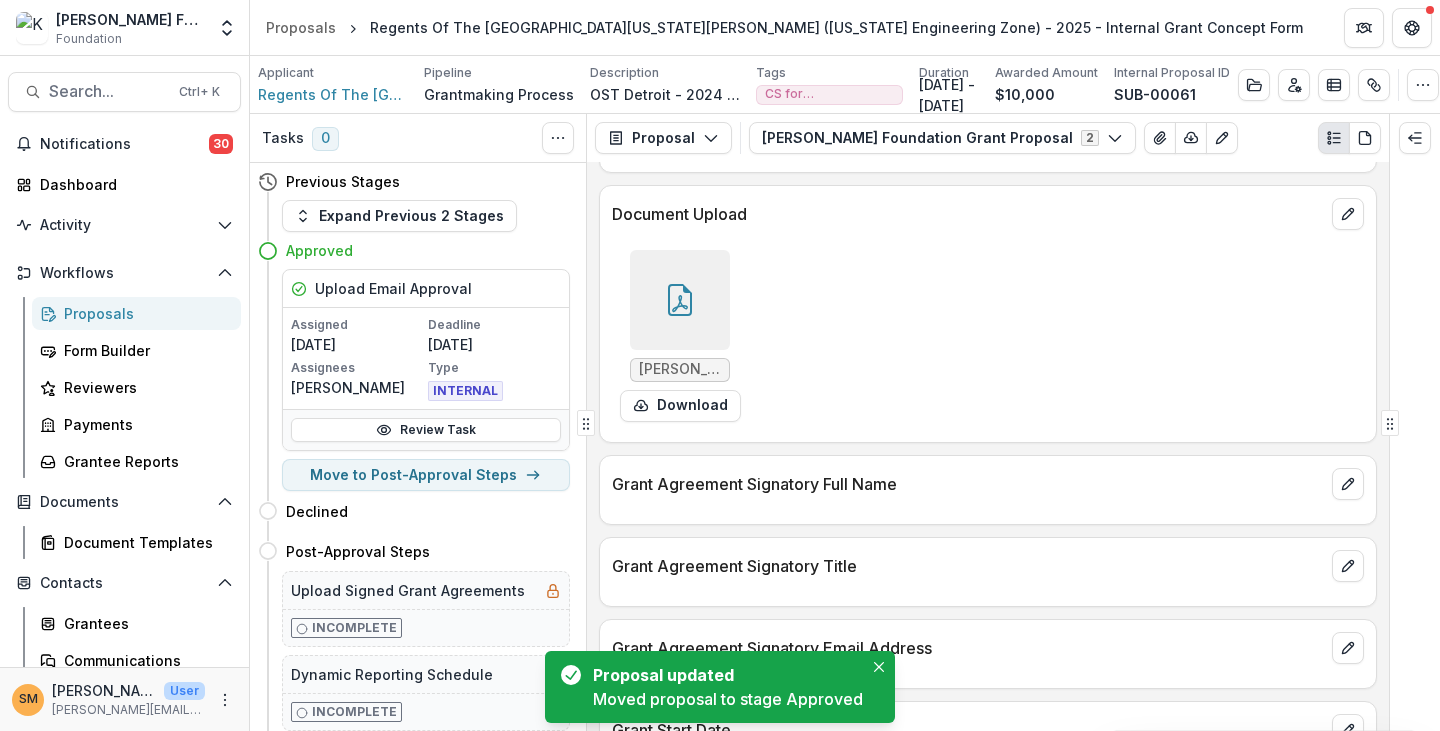 scroll, scrollTop: 1278, scrollLeft: 0, axis: vertical 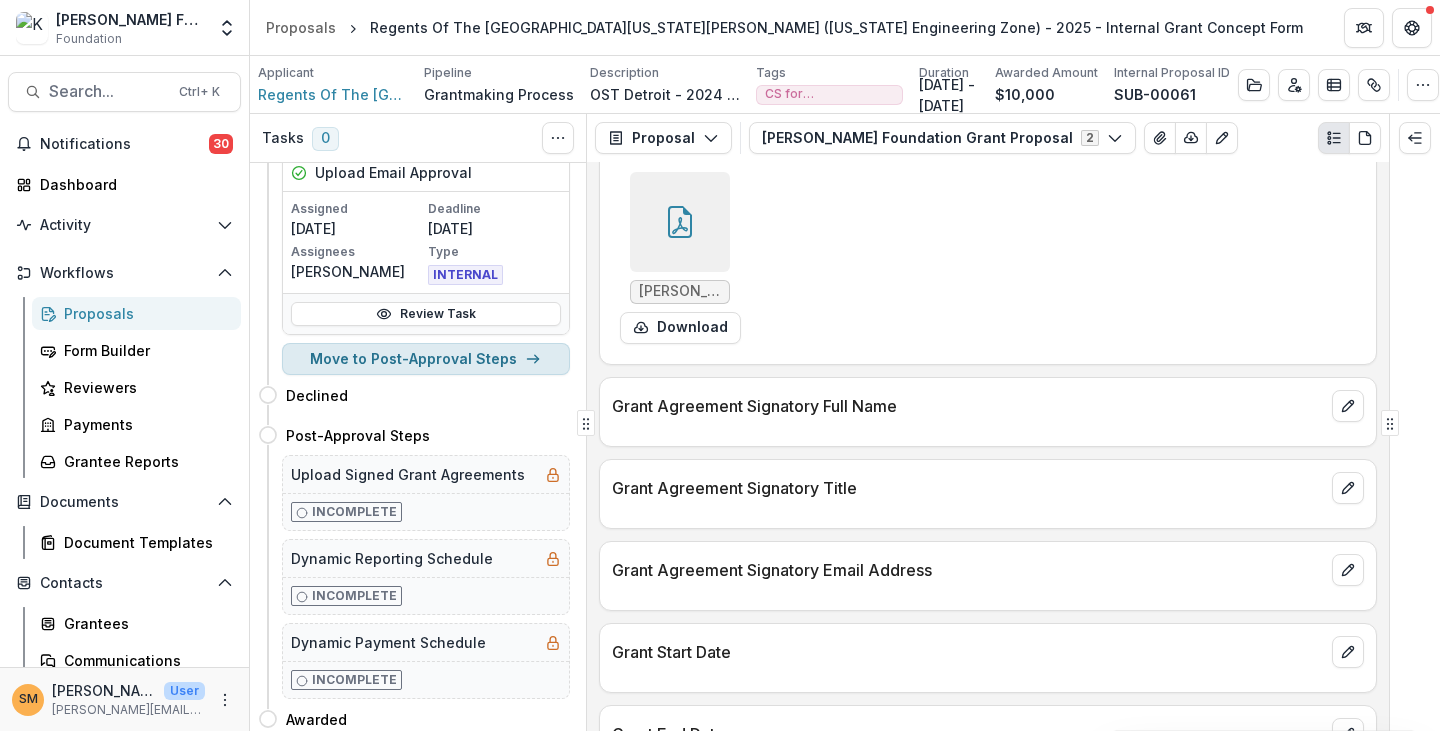 click on "Move to Post-Approval Steps" at bounding box center (426, 359) 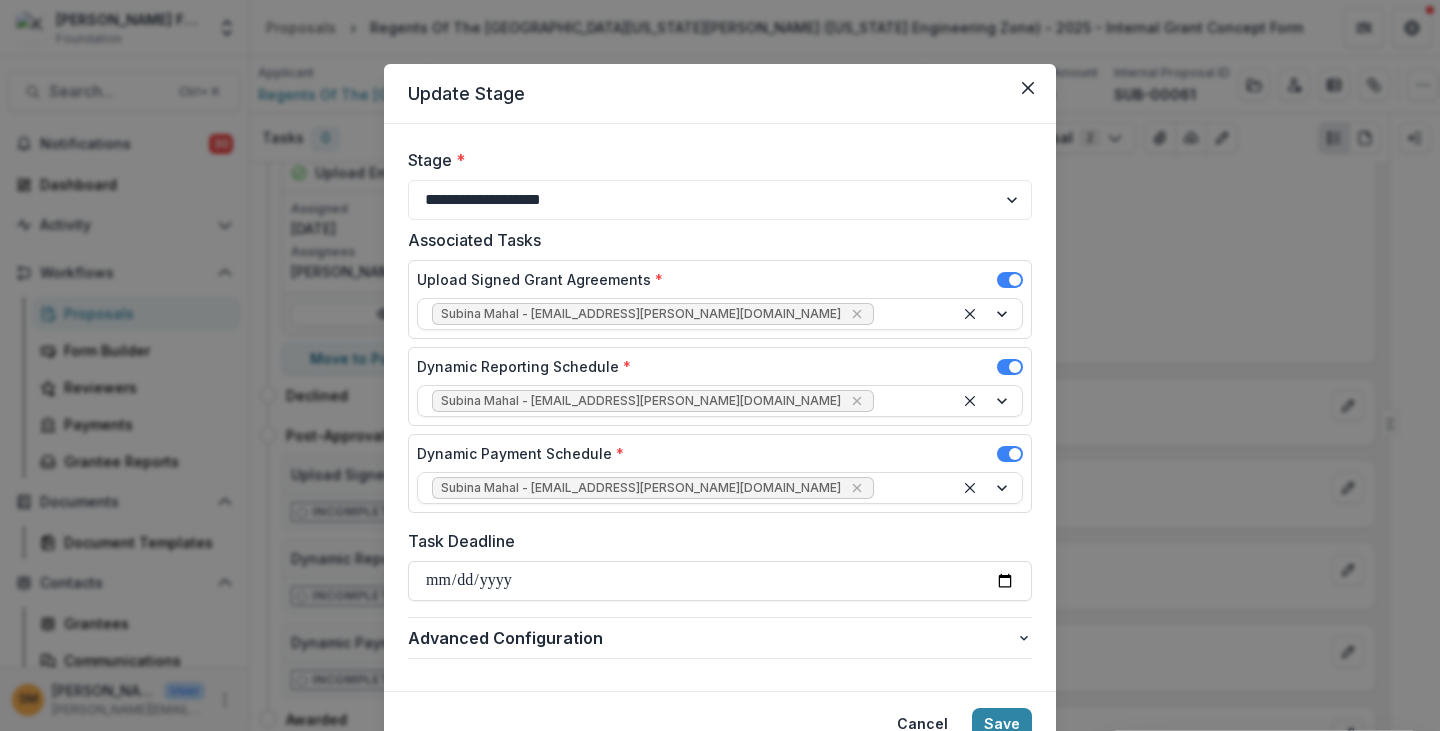 scroll, scrollTop: 85, scrollLeft: 0, axis: vertical 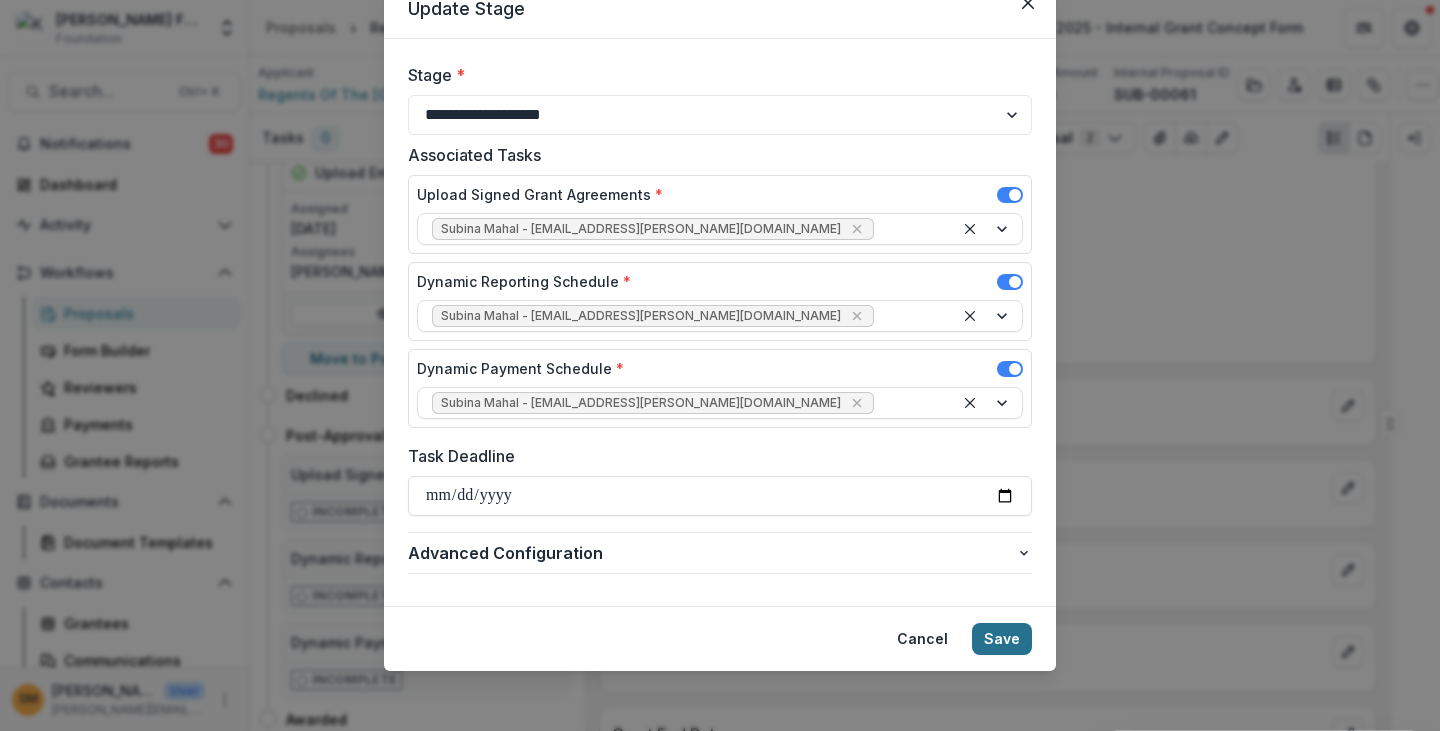 click on "Save" at bounding box center (1002, 639) 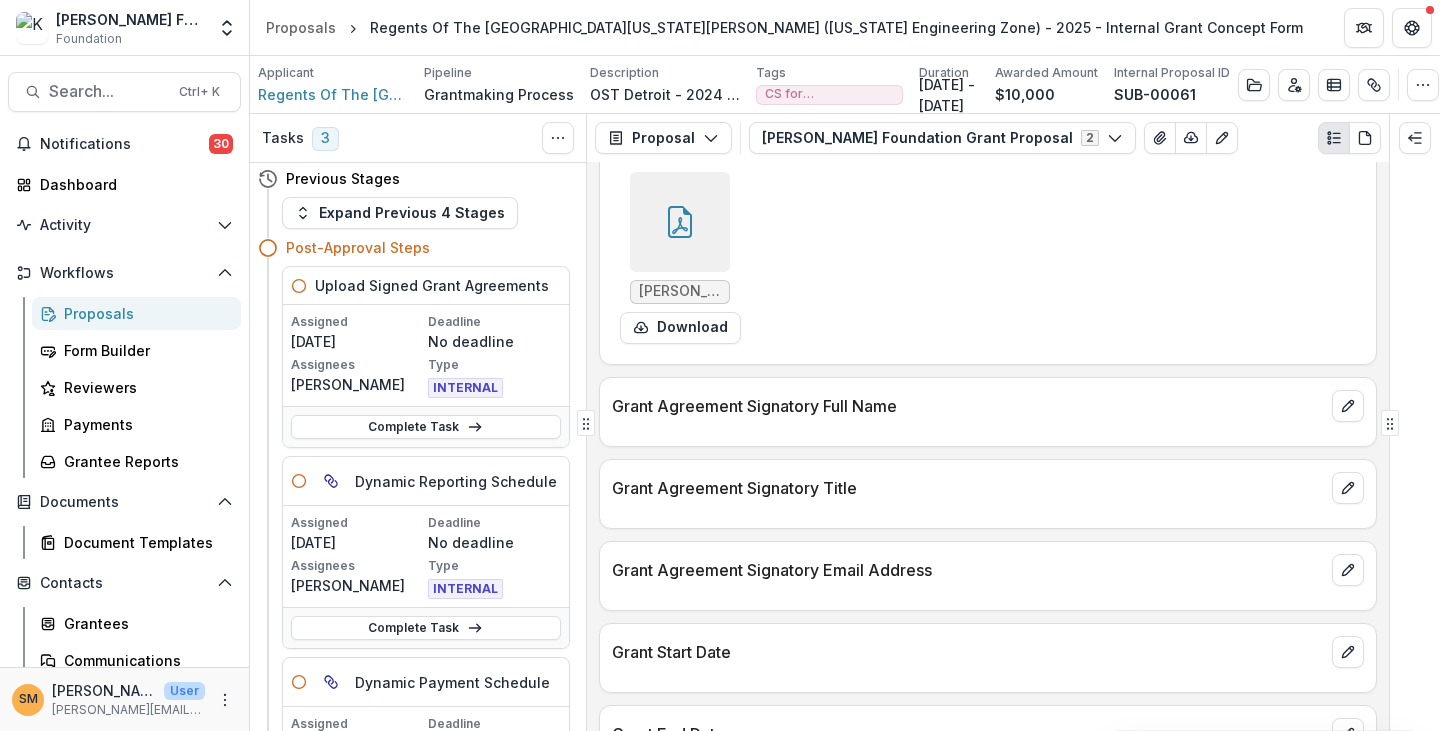 scroll, scrollTop: 0, scrollLeft: 0, axis: both 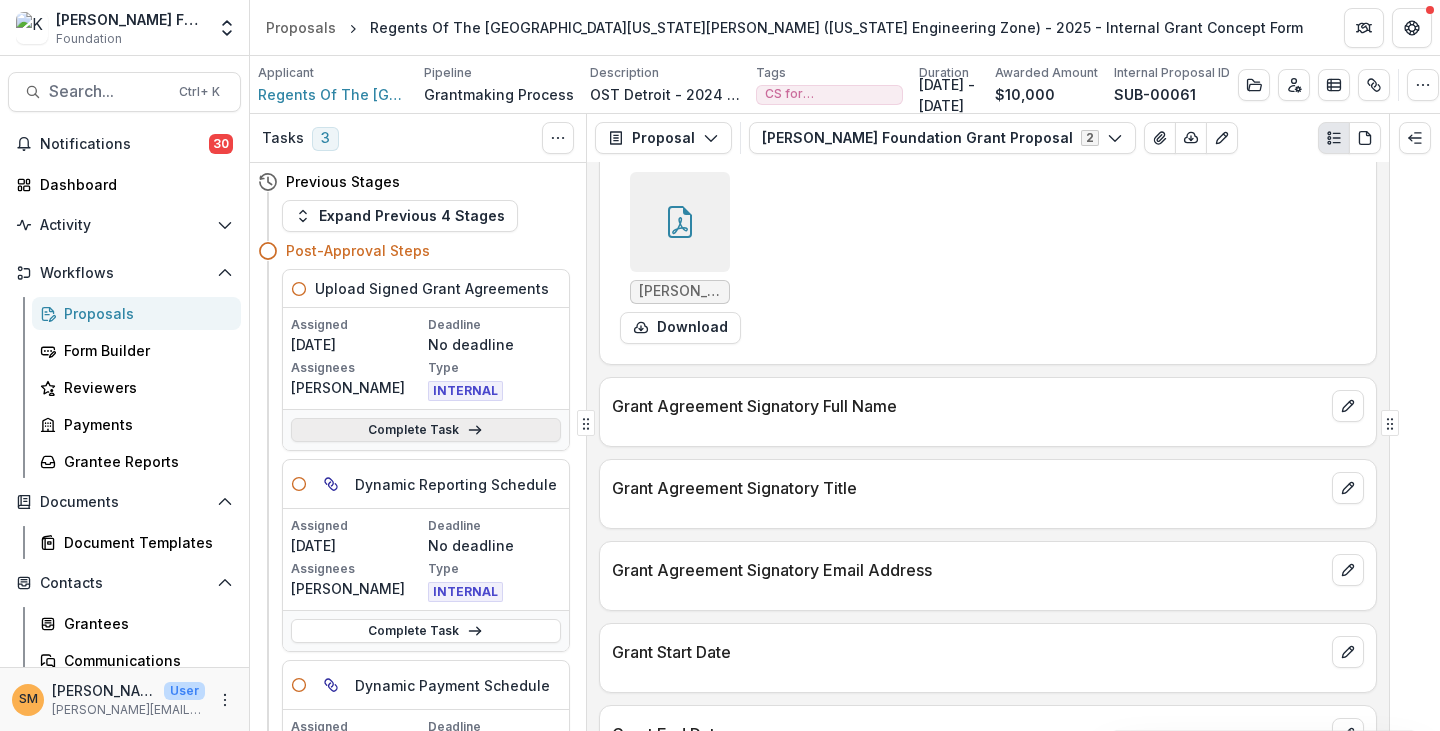 click on "Complete Task" at bounding box center (426, 430) 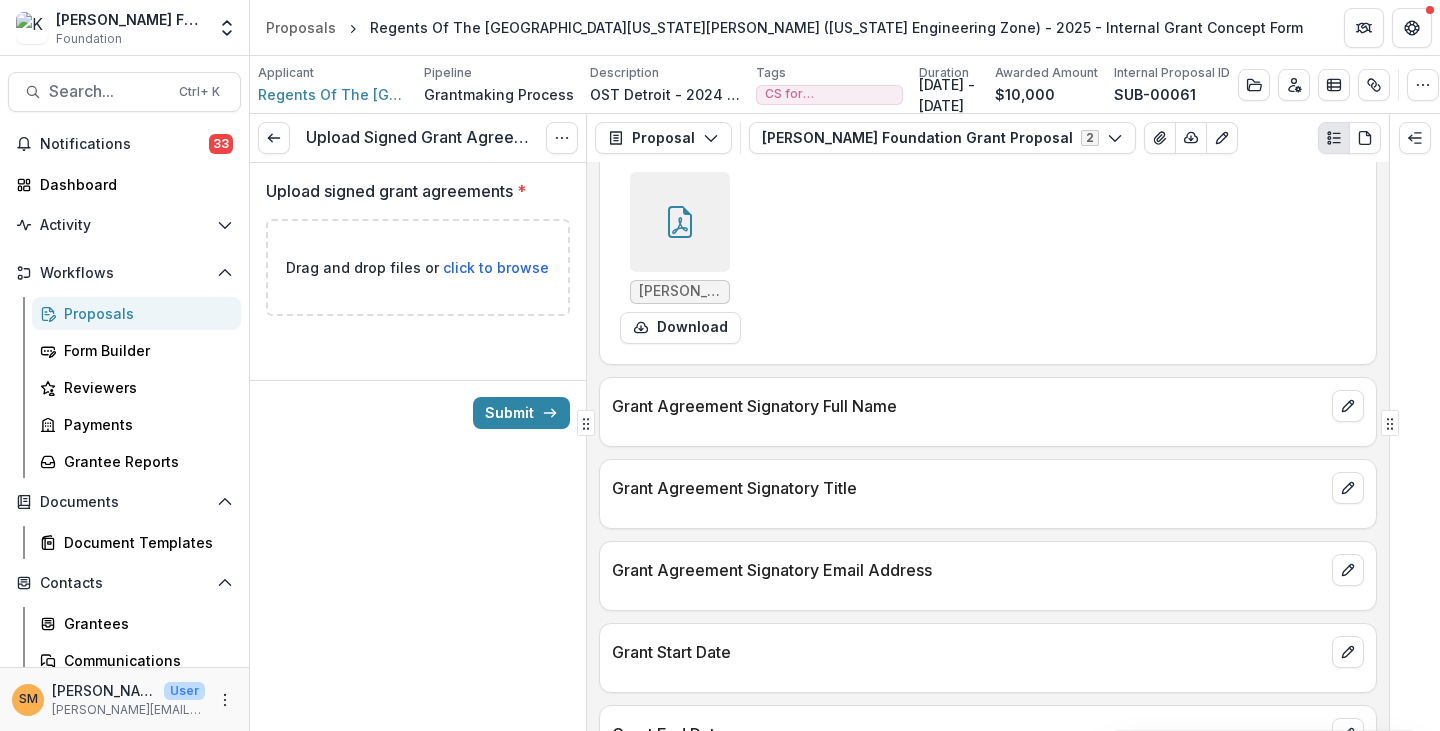 click on "click to browse" at bounding box center [496, 267] 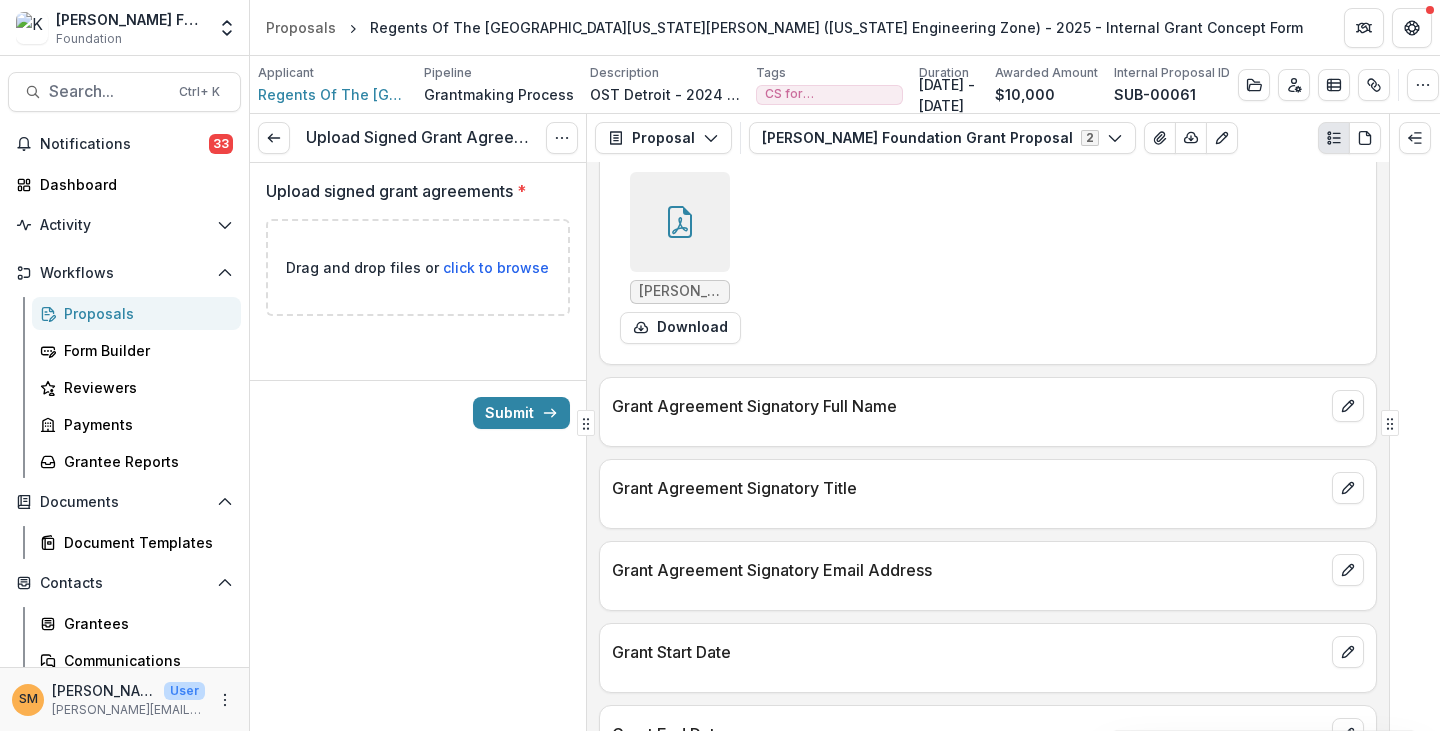 type on "**********" 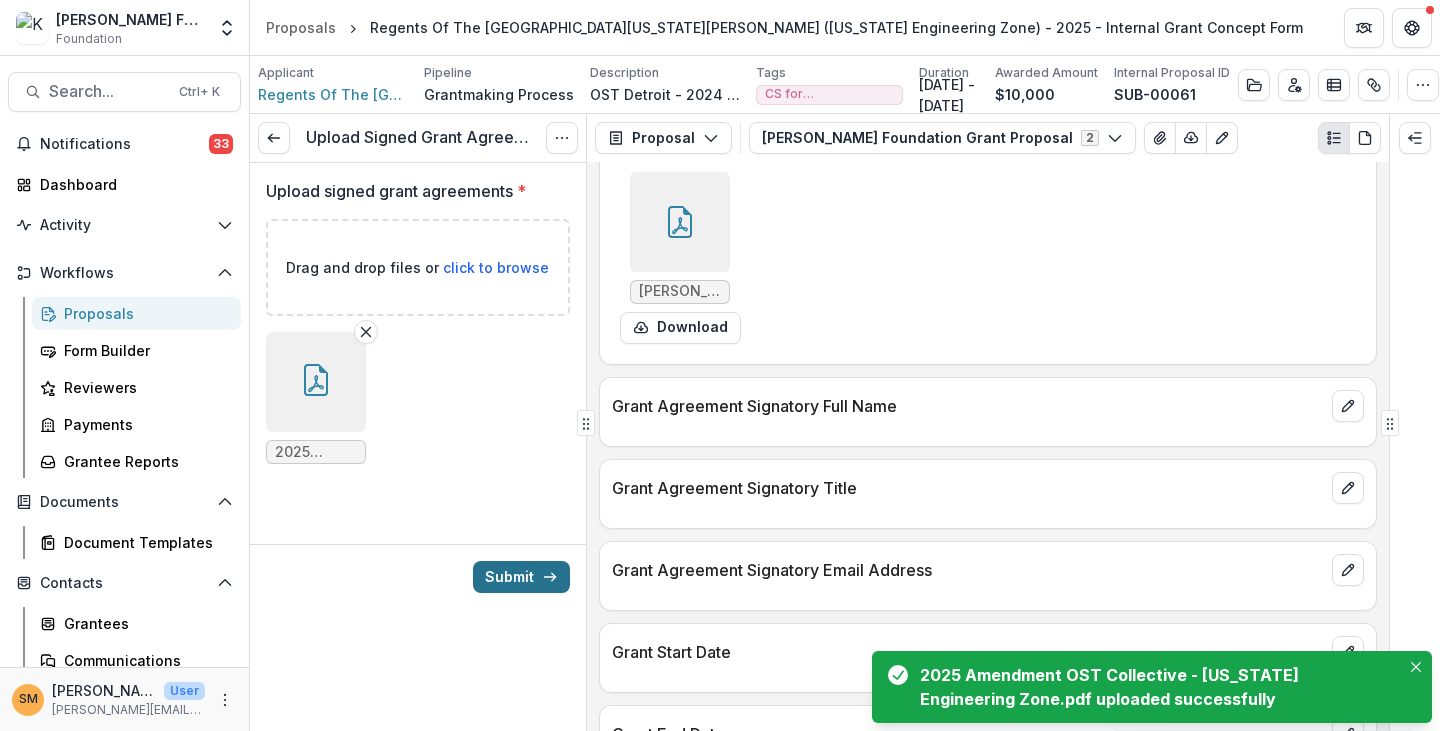 click on "Submit" at bounding box center (521, 577) 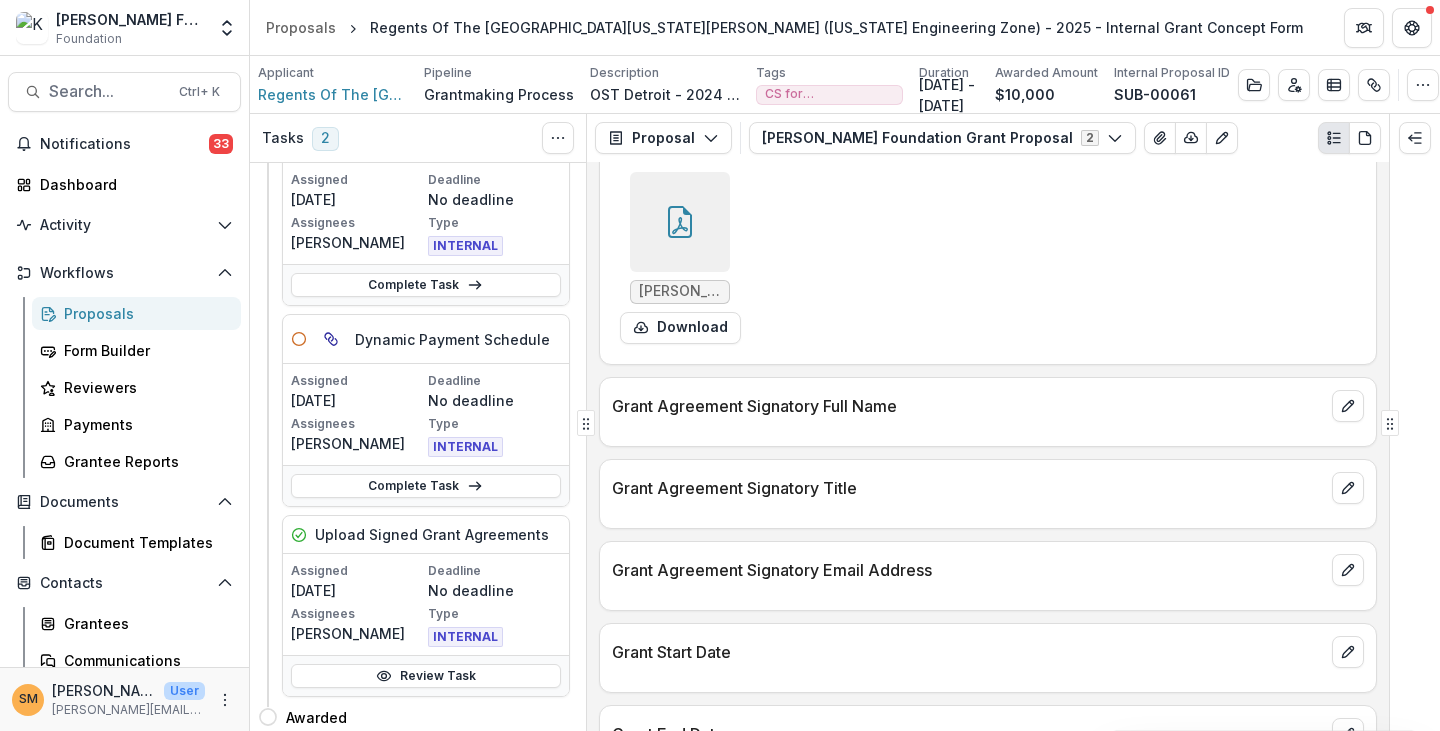 scroll, scrollTop: 56, scrollLeft: 0, axis: vertical 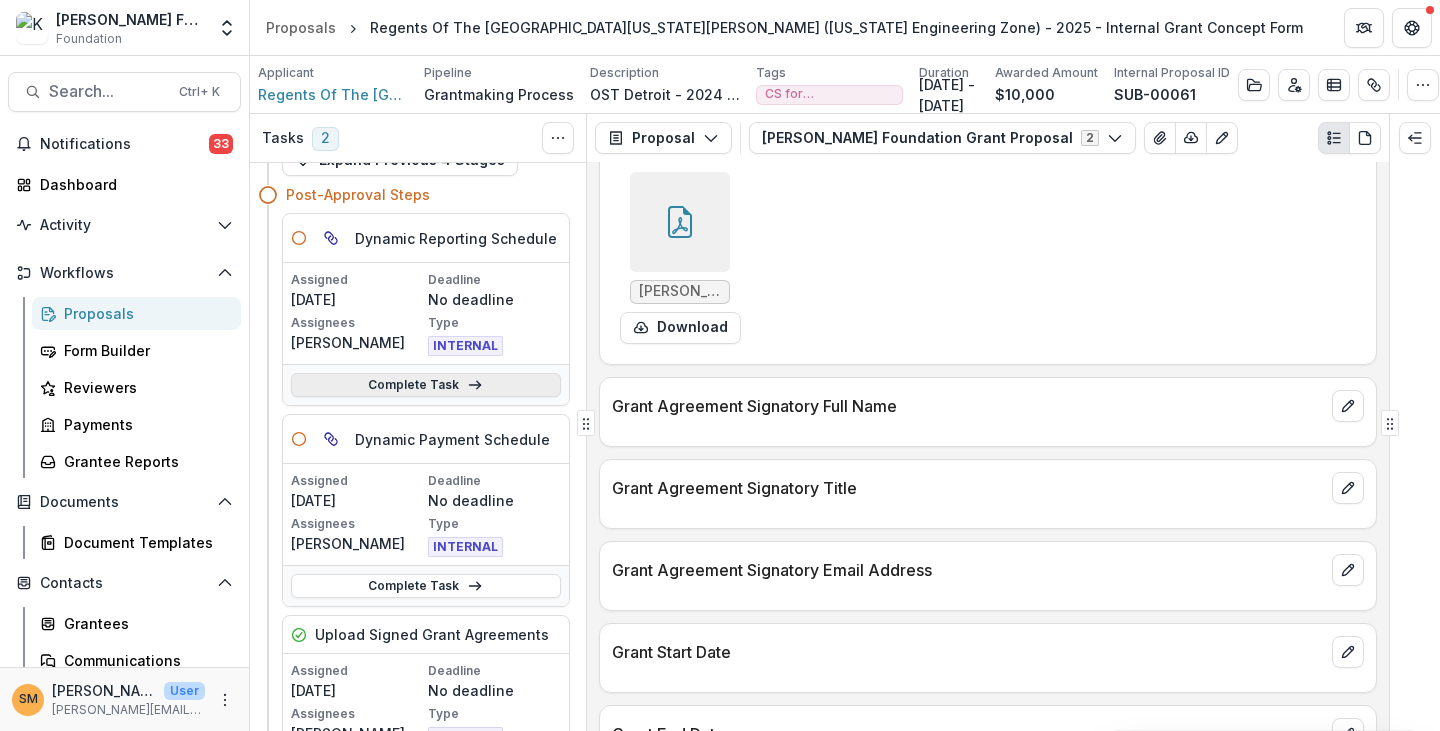 click on "Complete Task" at bounding box center (426, 385) 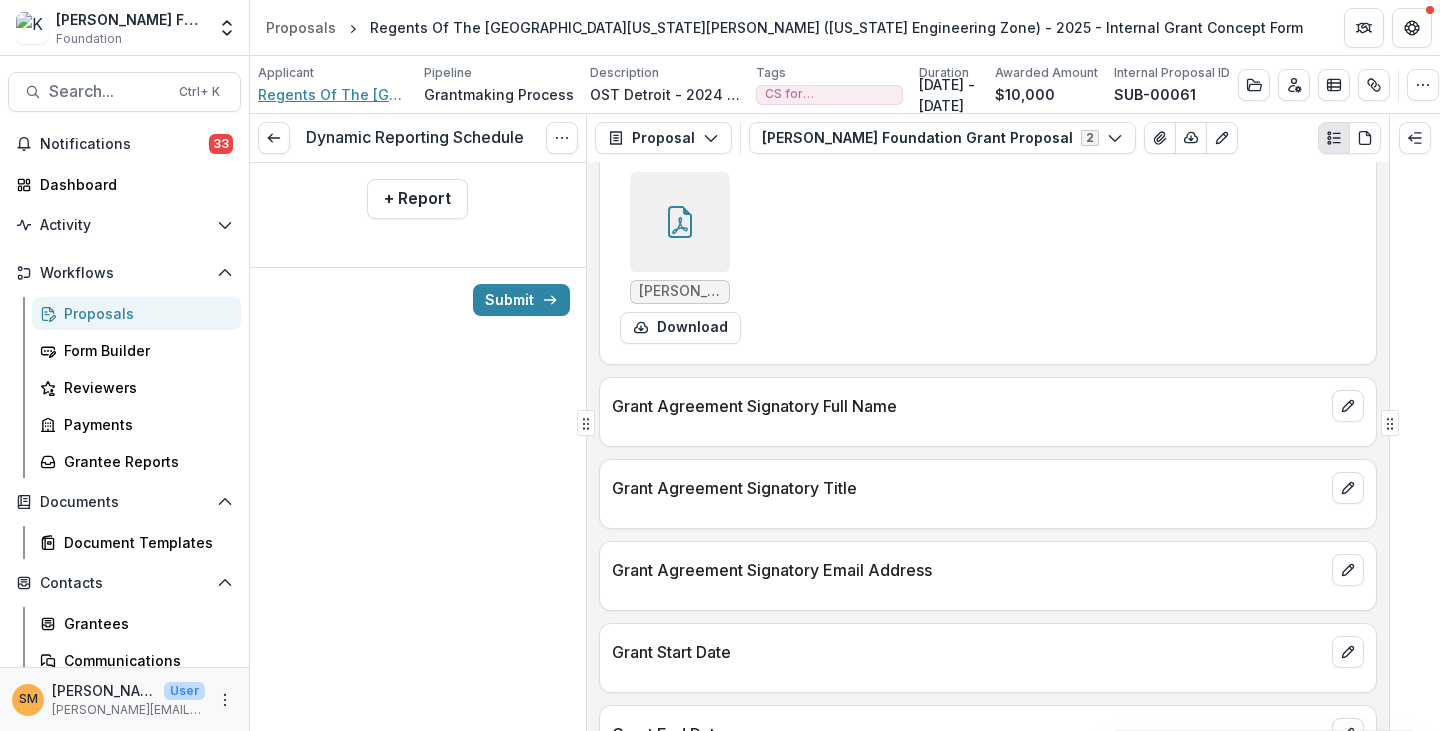 click on "Regents Of The [GEOGRAPHIC_DATA][US_STATE][PERSON_NAME] ([US_STATE] Engineering Zone)" at bounding box center (333, 94) 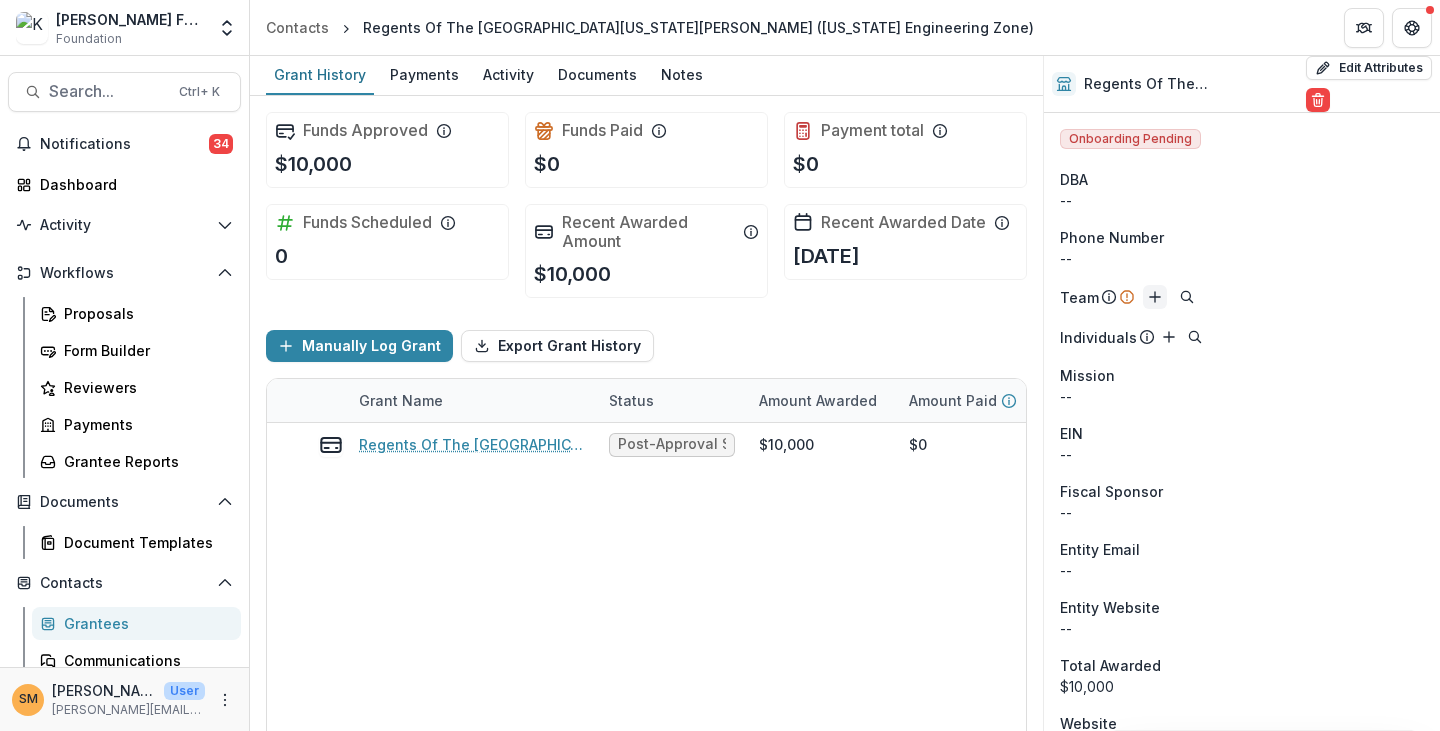 click 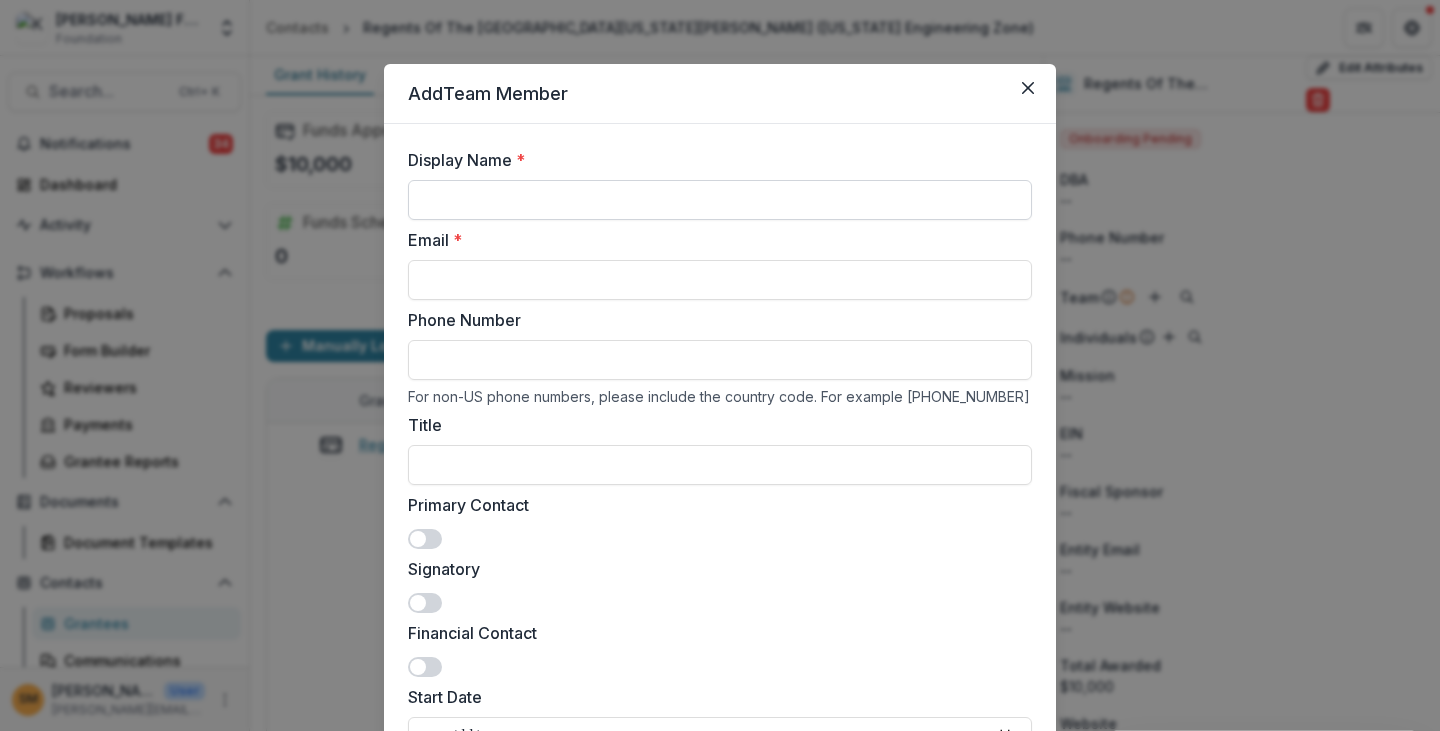 click on "Display Name *" at bounding box center [720, 200] 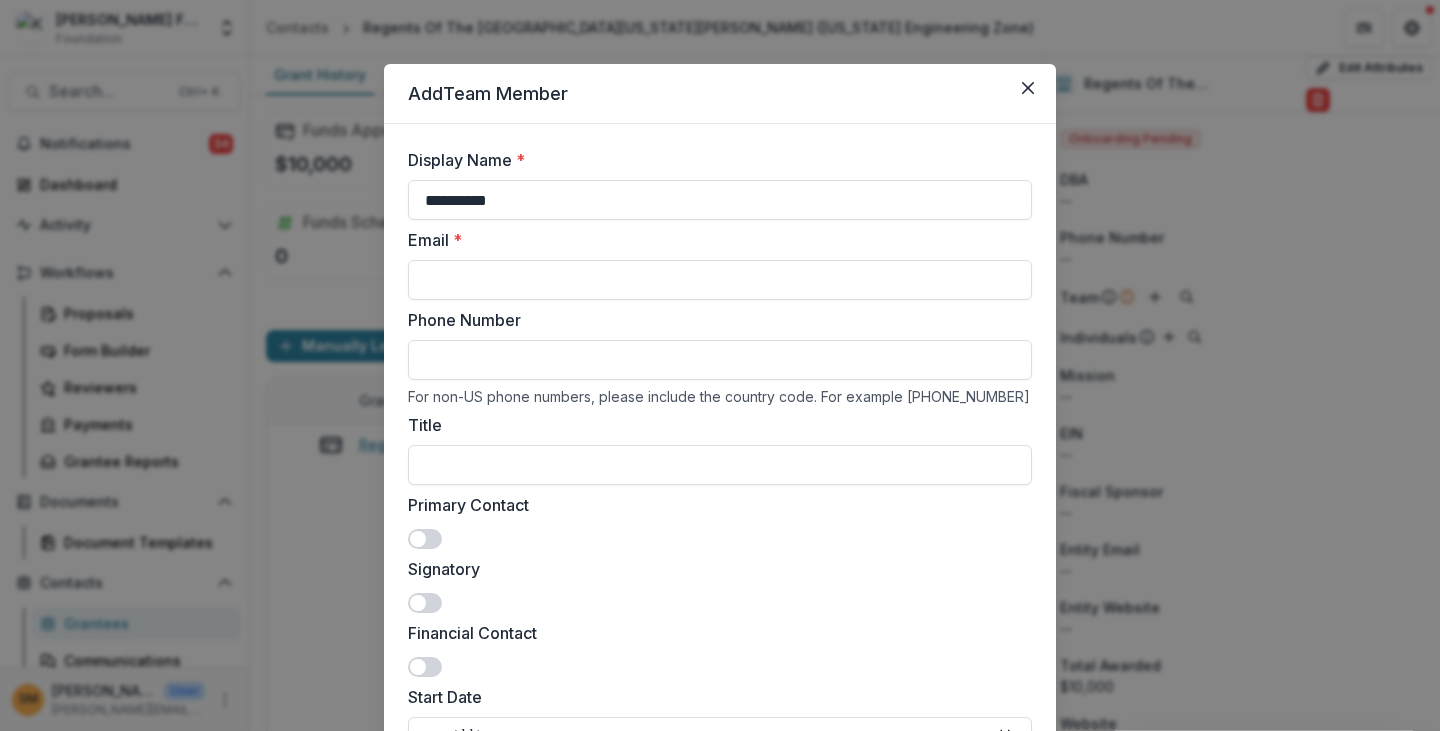 type on "**********" 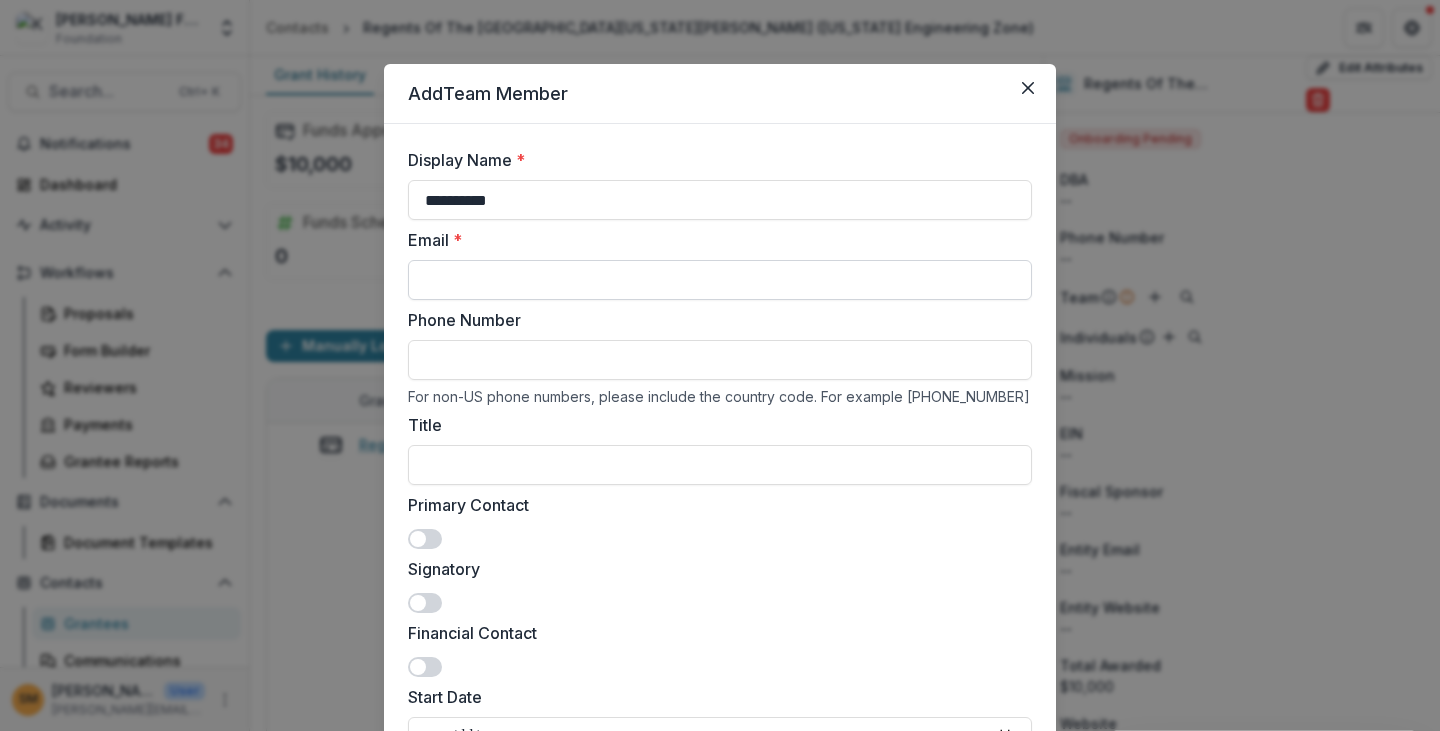 click on "Email *" at bounding box center [720, 280] 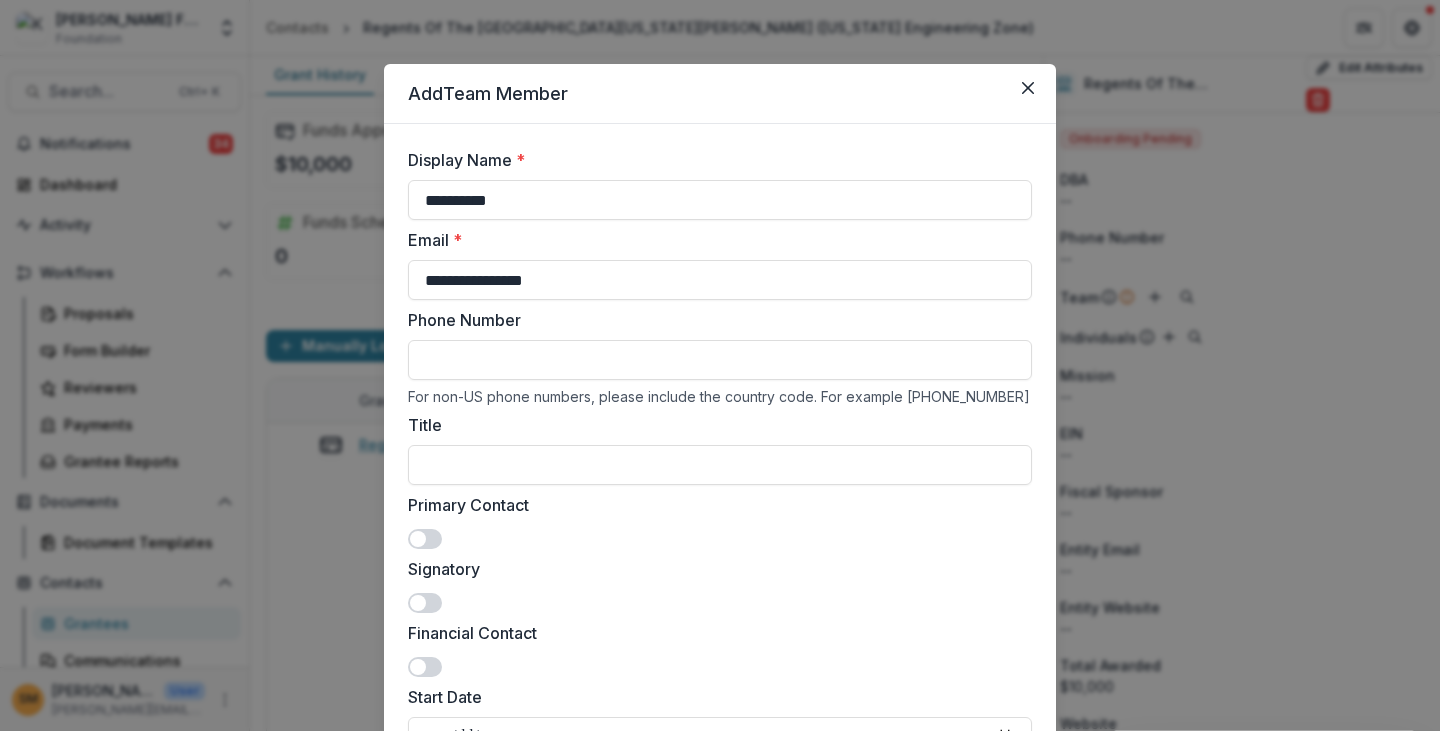 type on "**********" 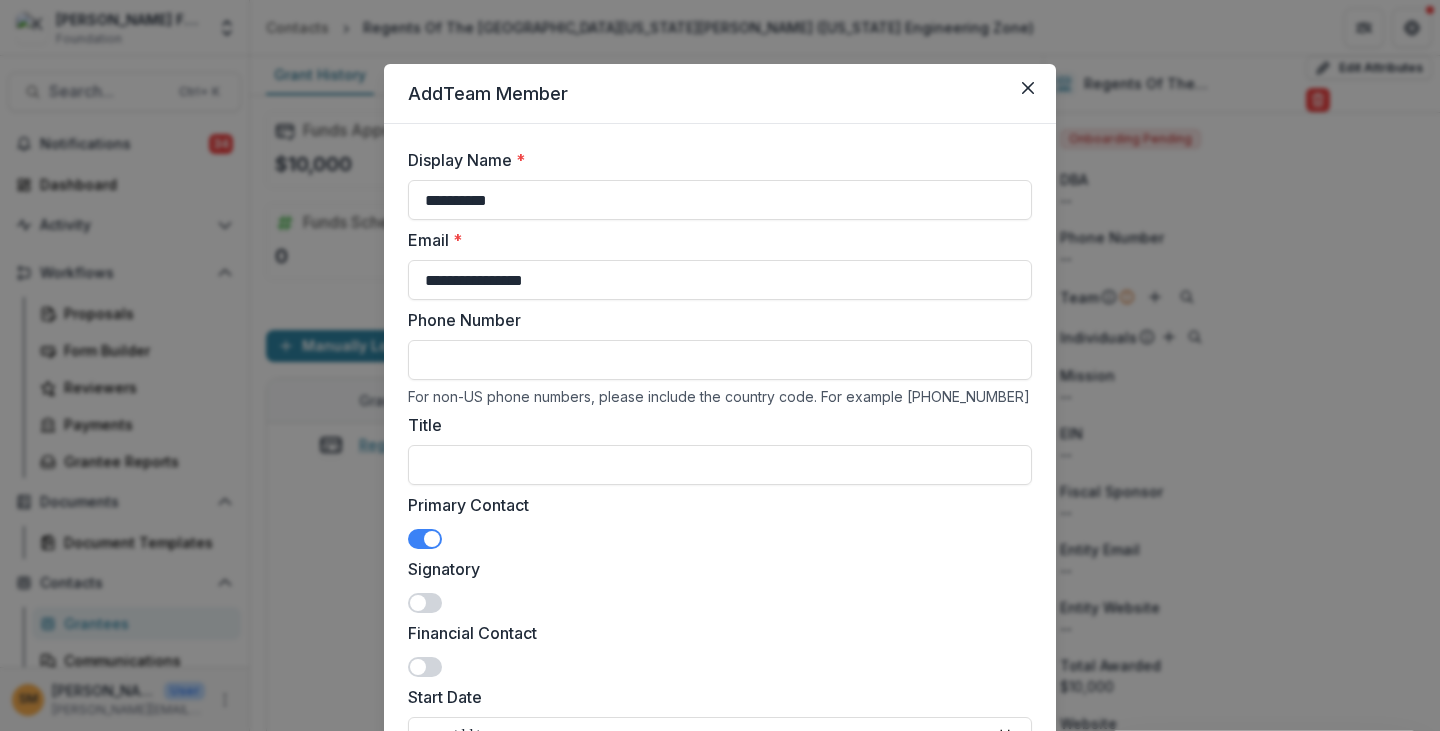 click on "**********" at bounding box center (720, 365) 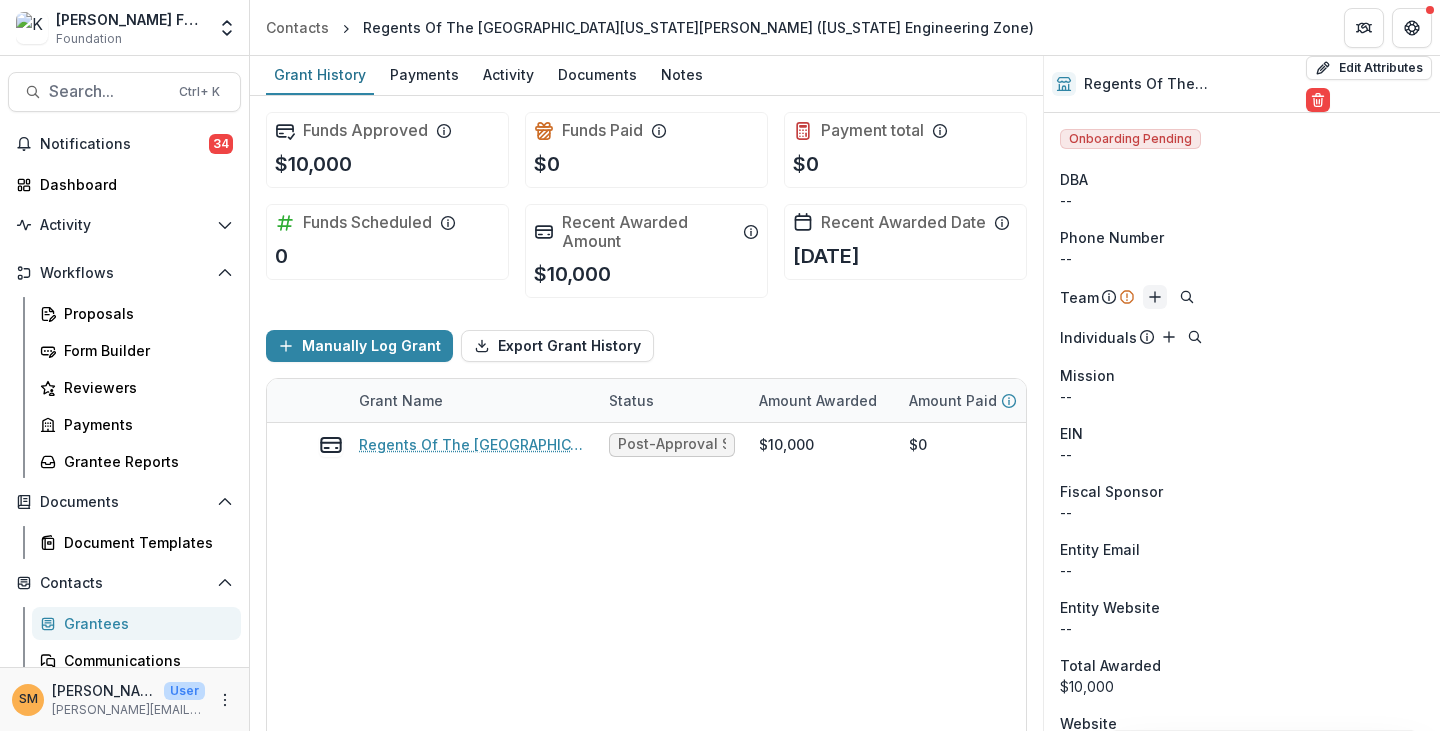 click 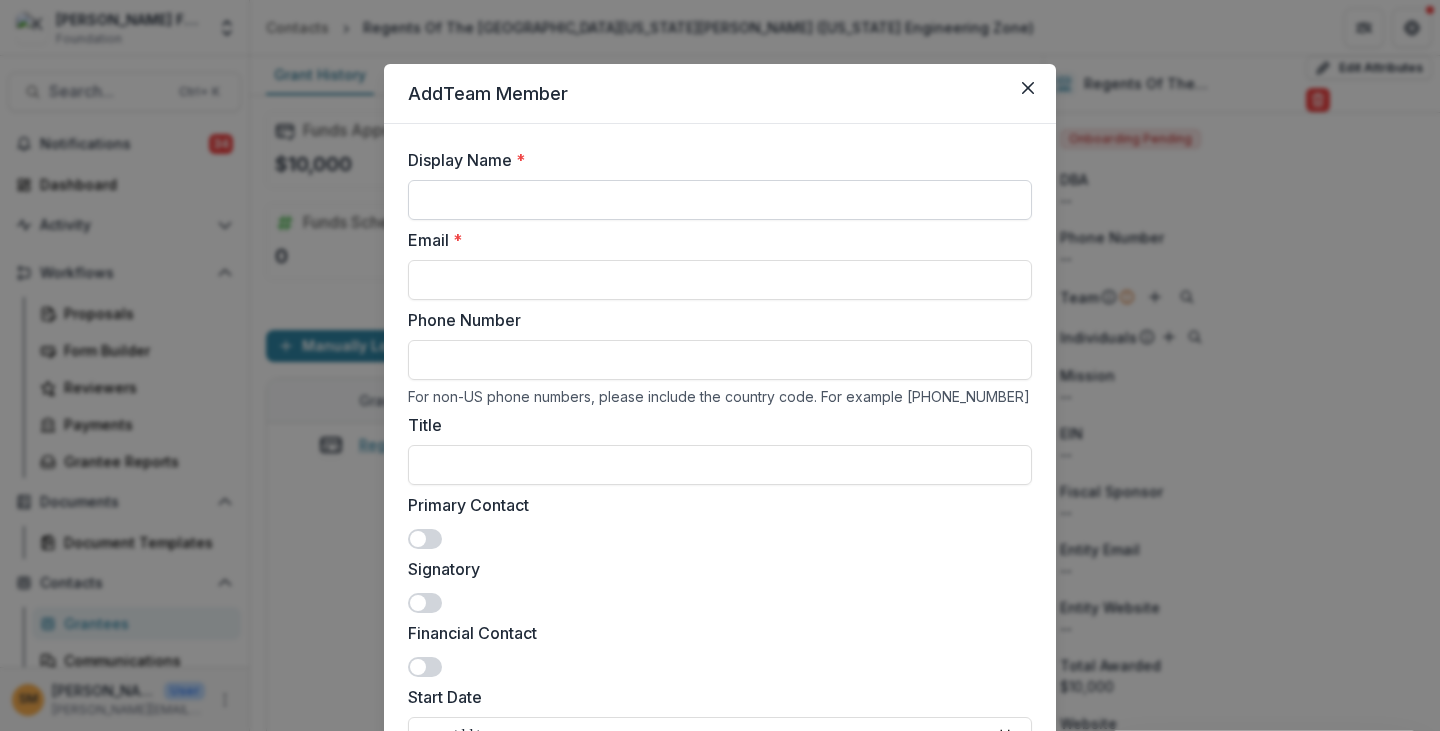 click on "Display Name *" at bounding box center (720, 200) 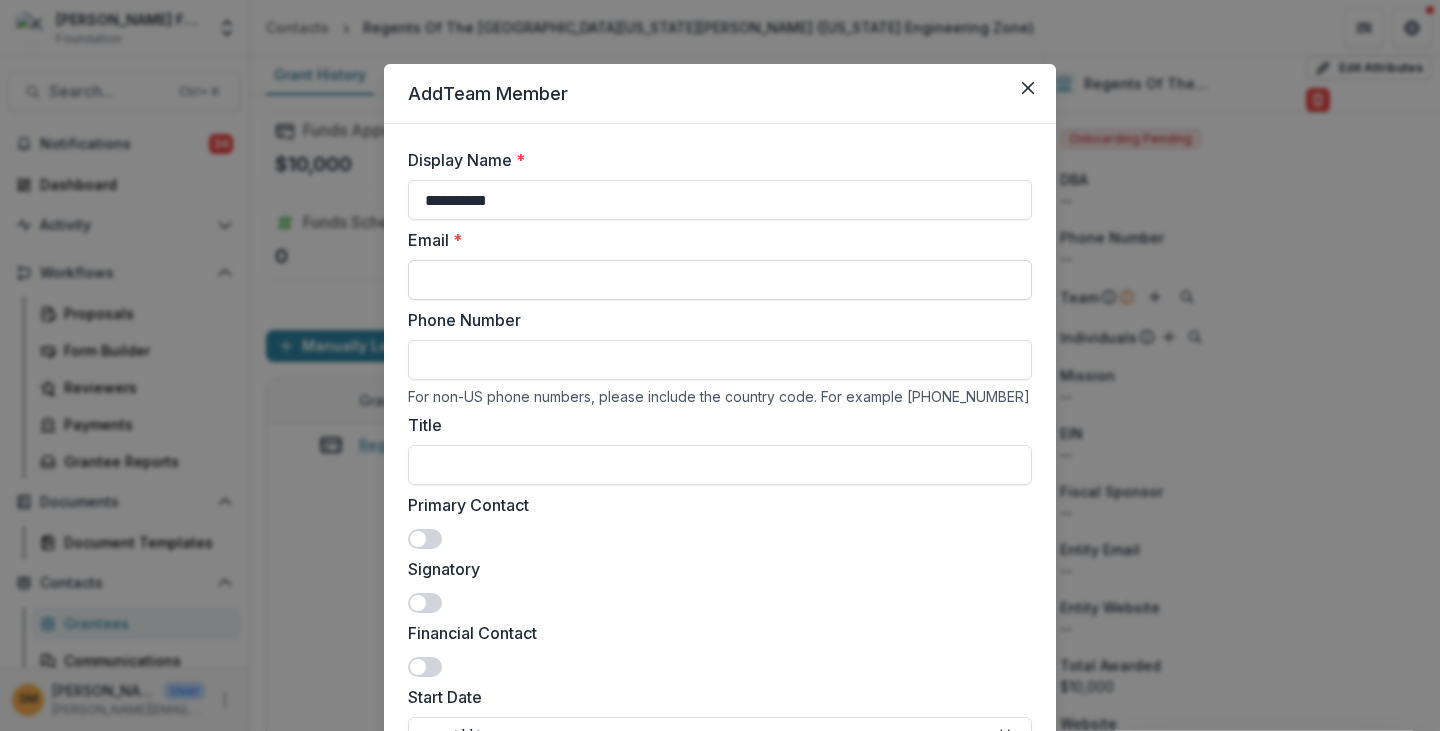 type on "**********" 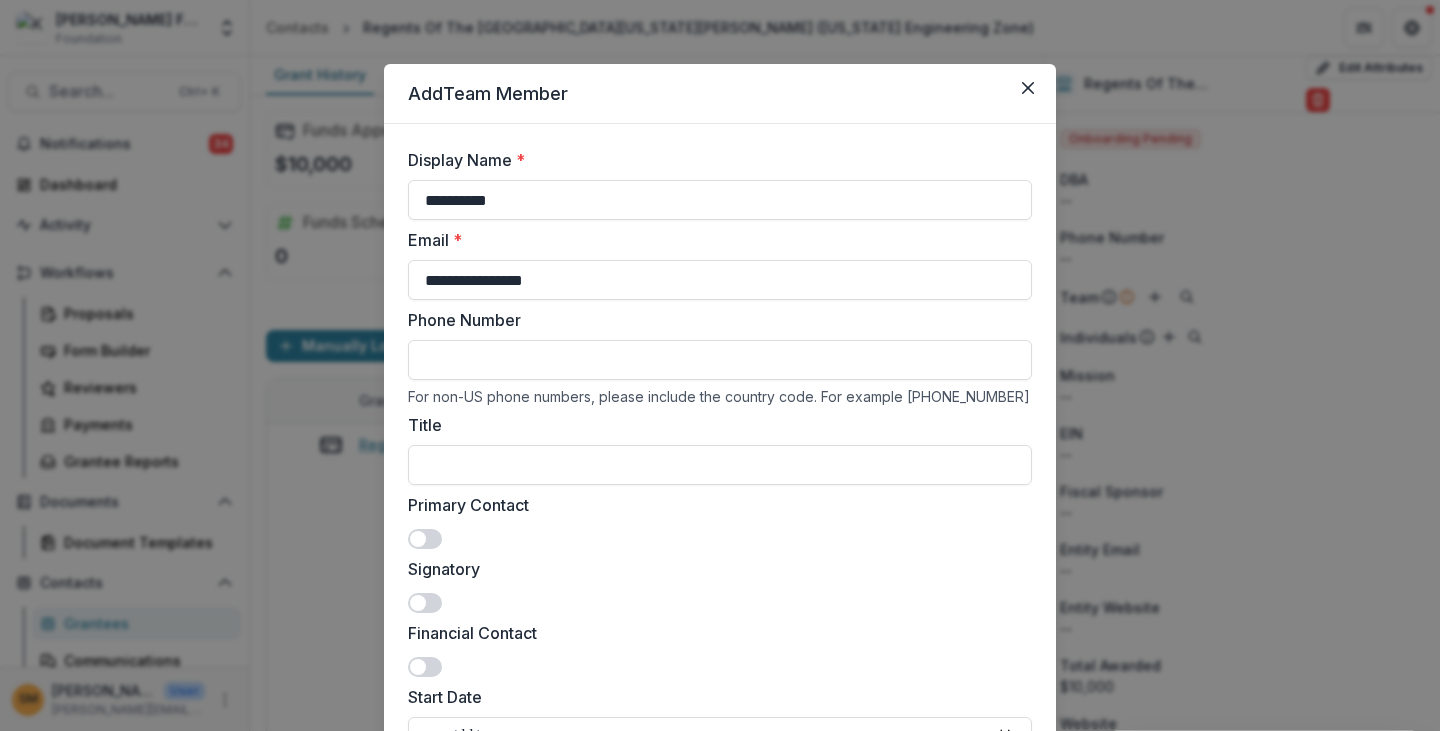 type on "**********" 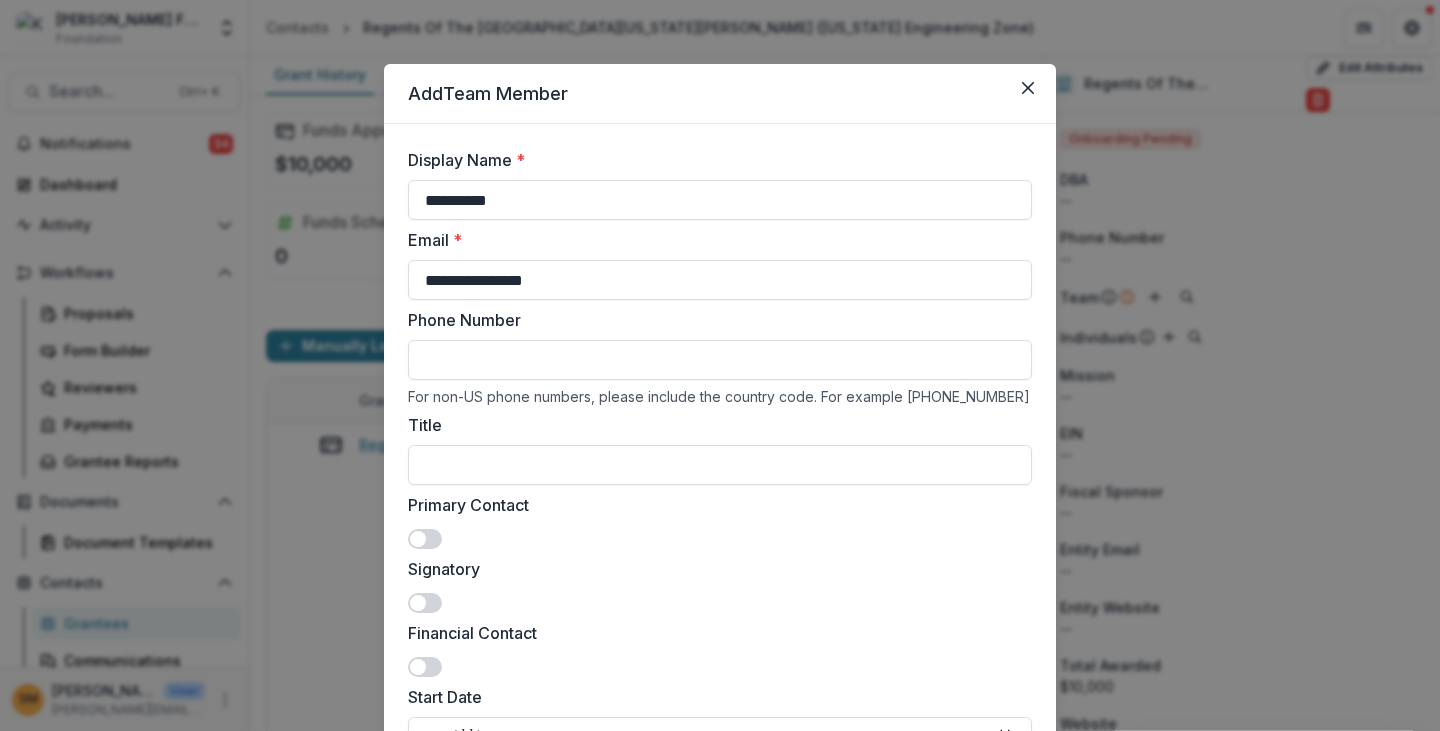 click on "Phone Number" at bounding box center (720, 360) 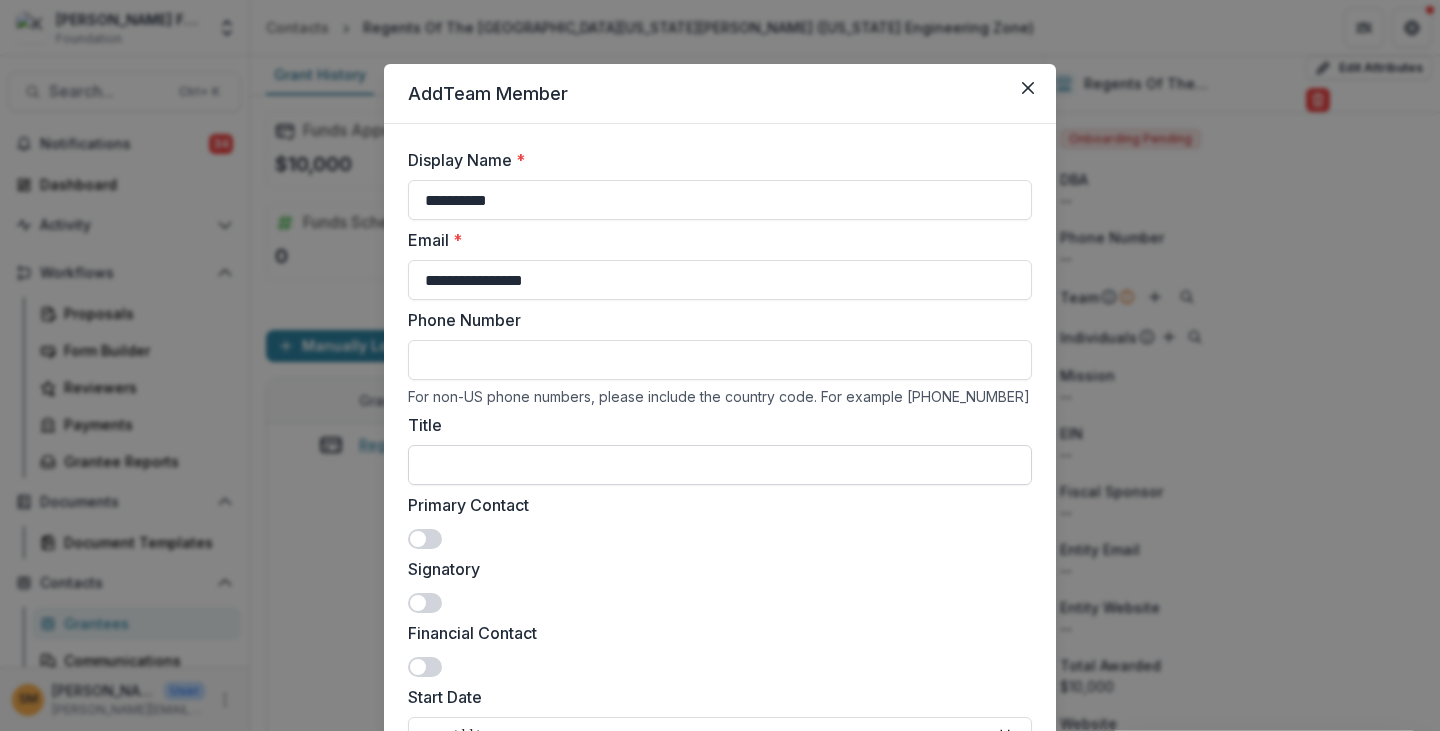 click on "Title" at bounding box center (720, 465) 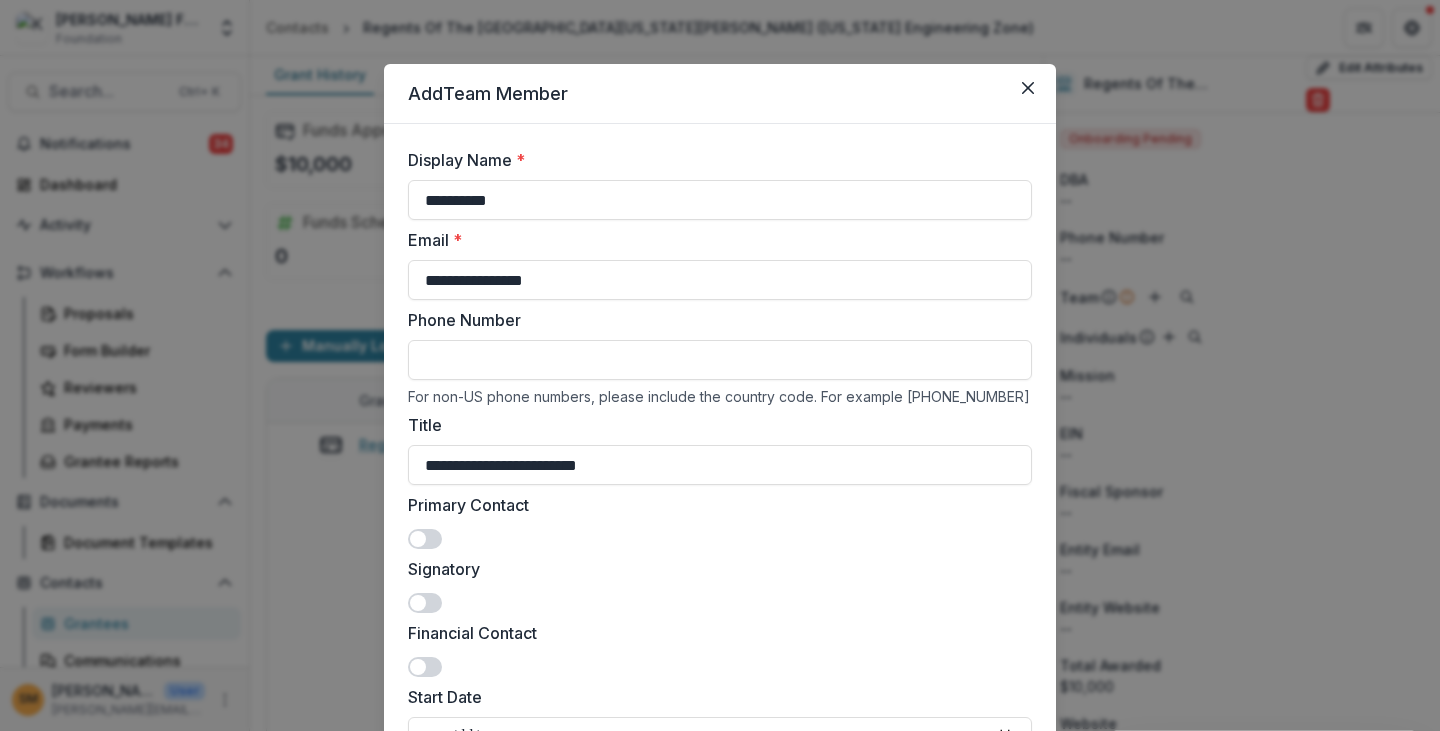 type on "**********" 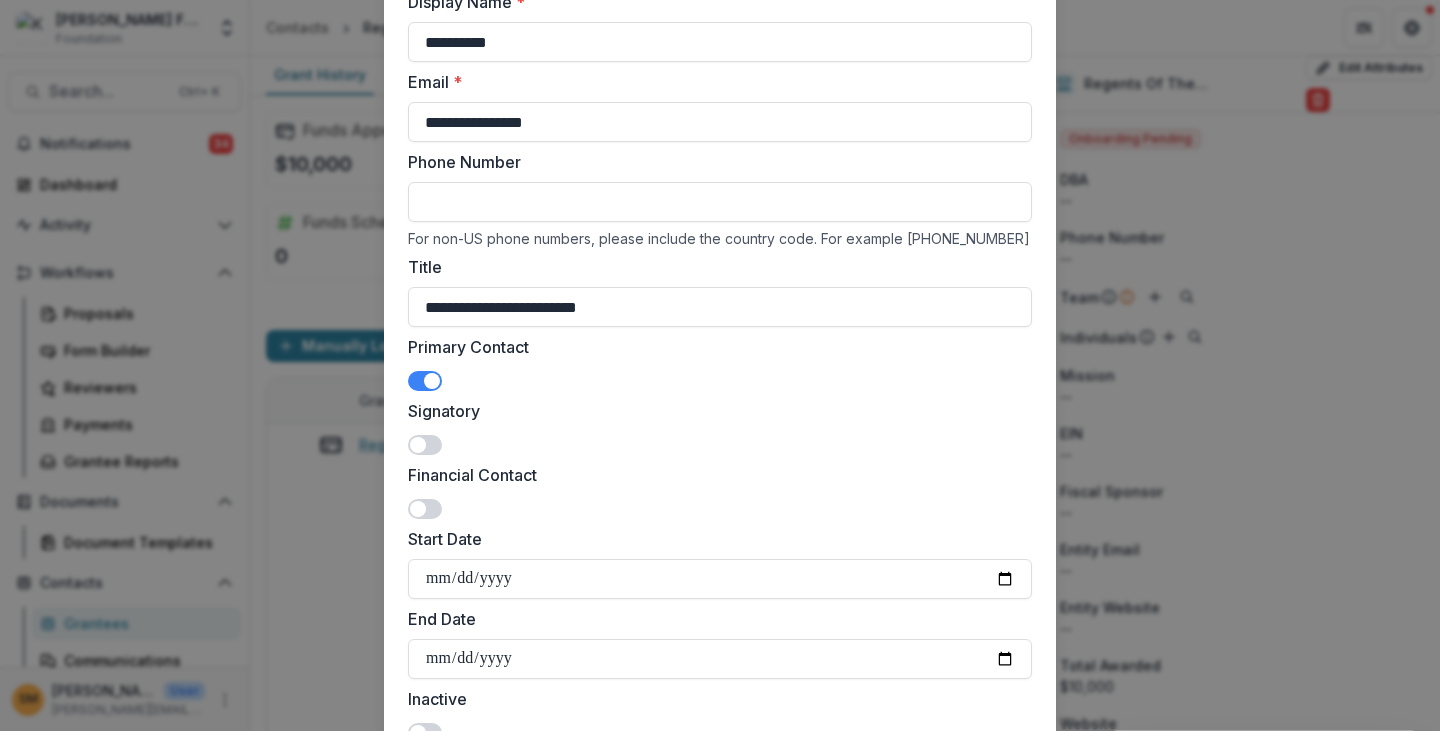 scroll, scrollTop: 386, scrollLeft: 0, axis: vertical 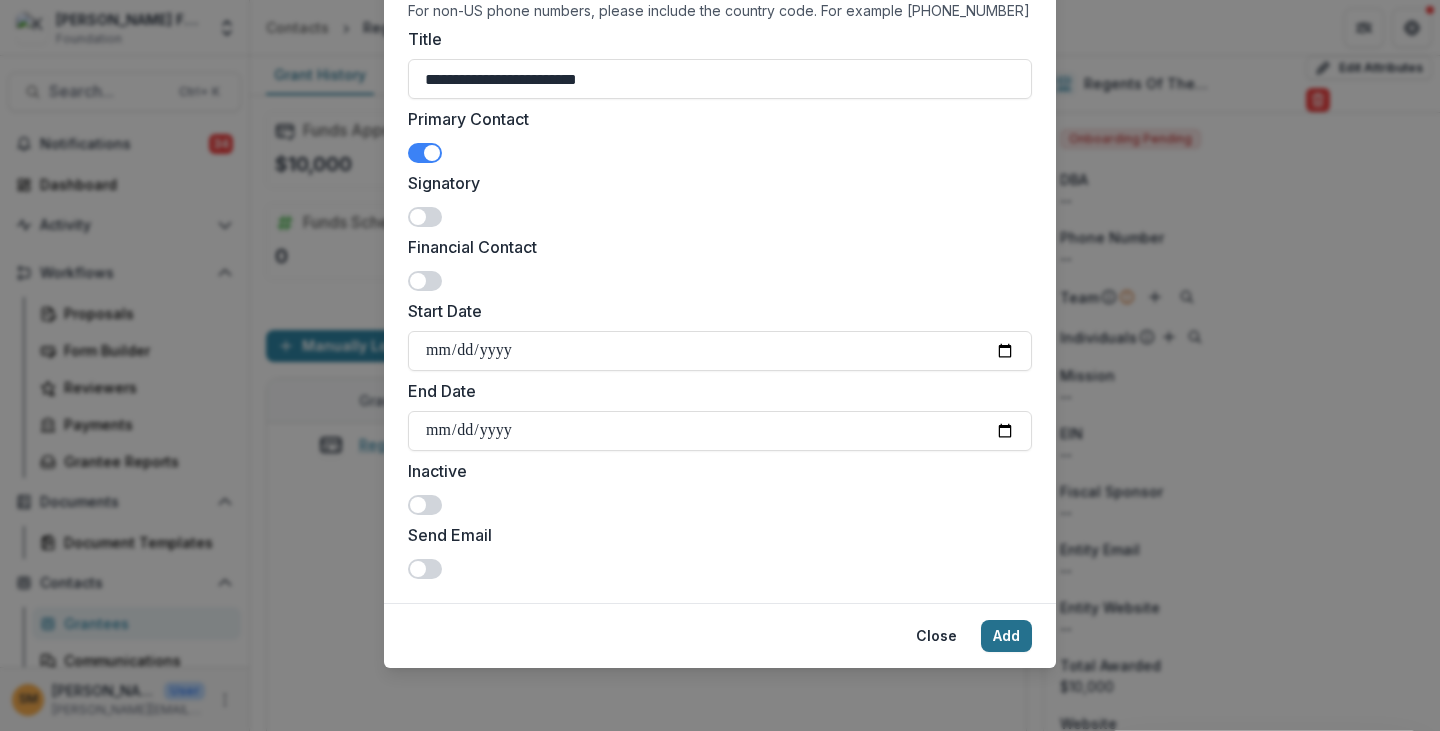 click on "Add" at bounding box center [1006, 636] 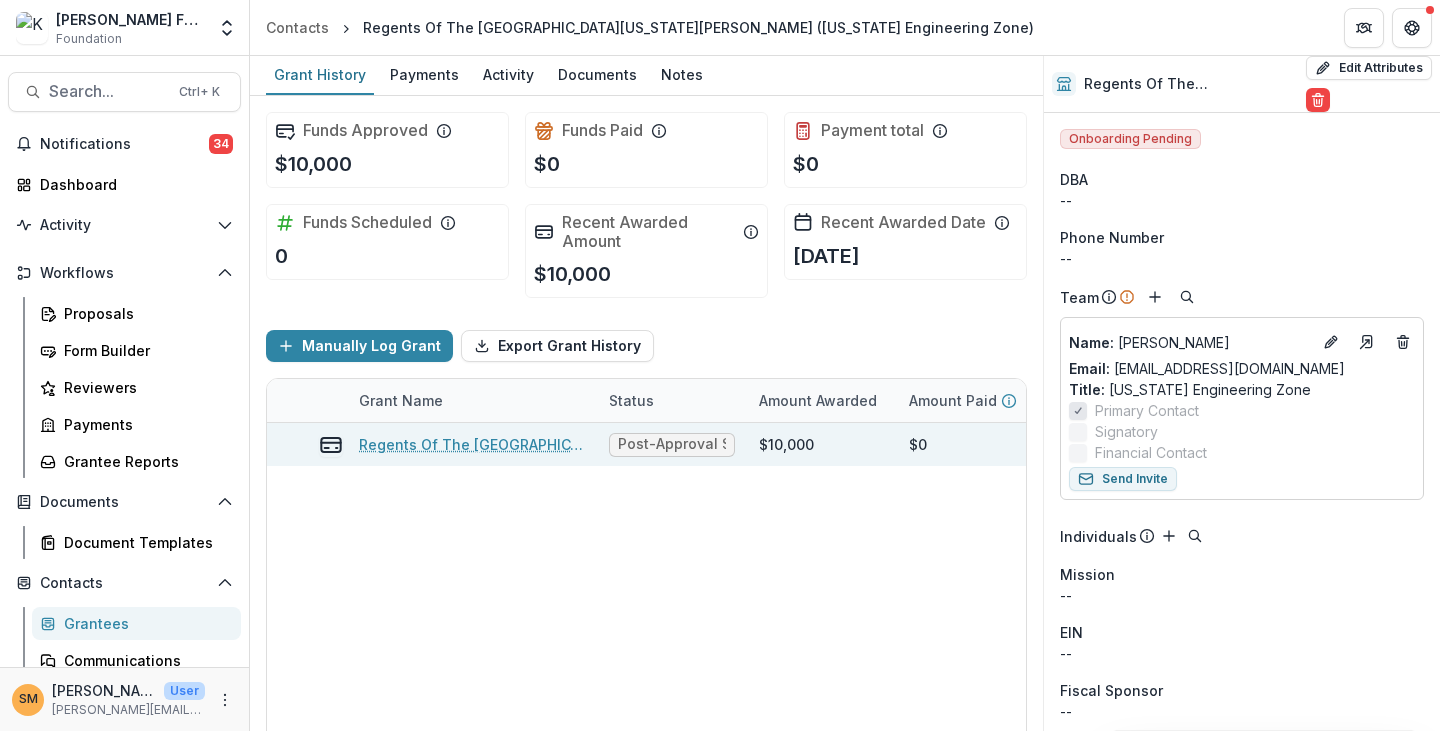 click on "Regents Of The [GEOGRAPHIC_DATA][US_STATE][PERSON_NAME] ([US_STATE] Engineering Zone) - 2025 - Internal Grant Concept Form" at bounding box center (472, 444) 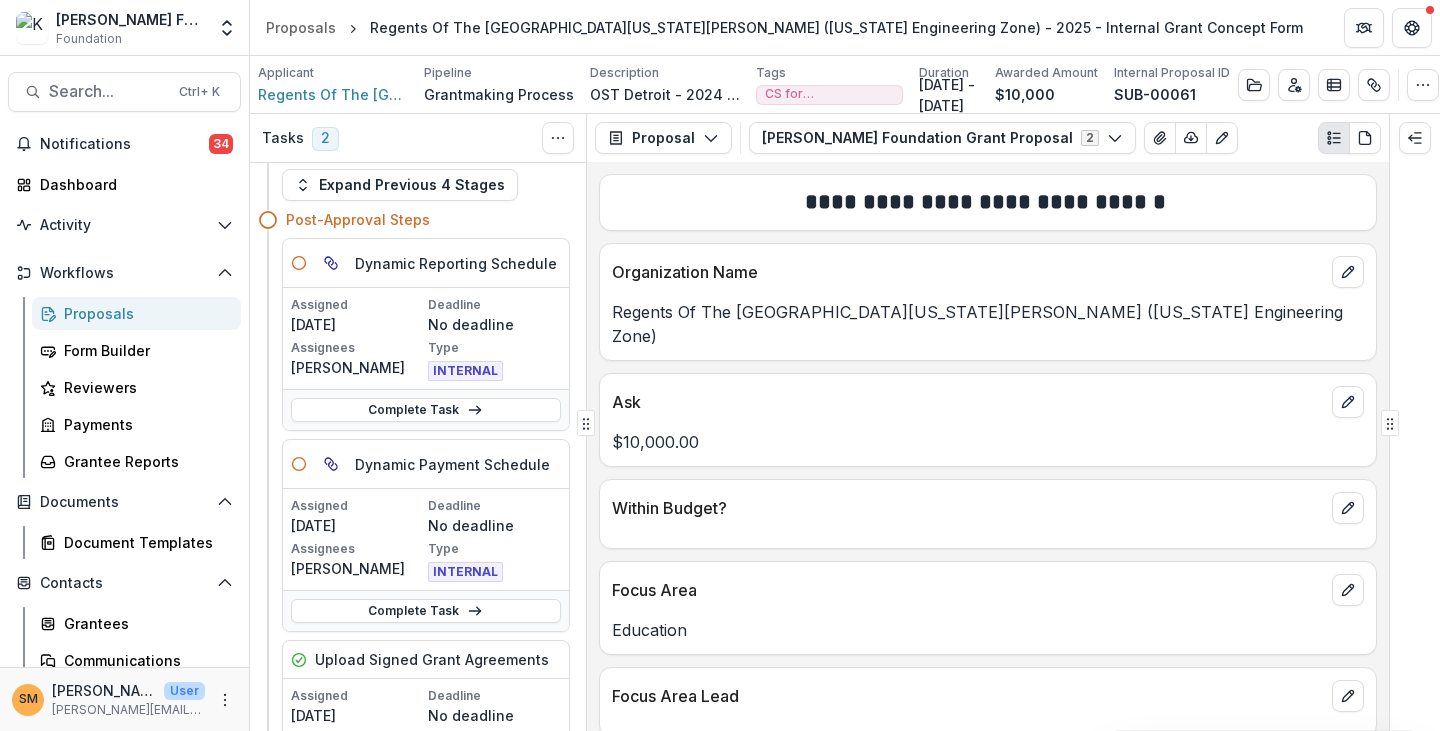 scroll, scrollTop: 0, scrollLeft: 0, axis: both 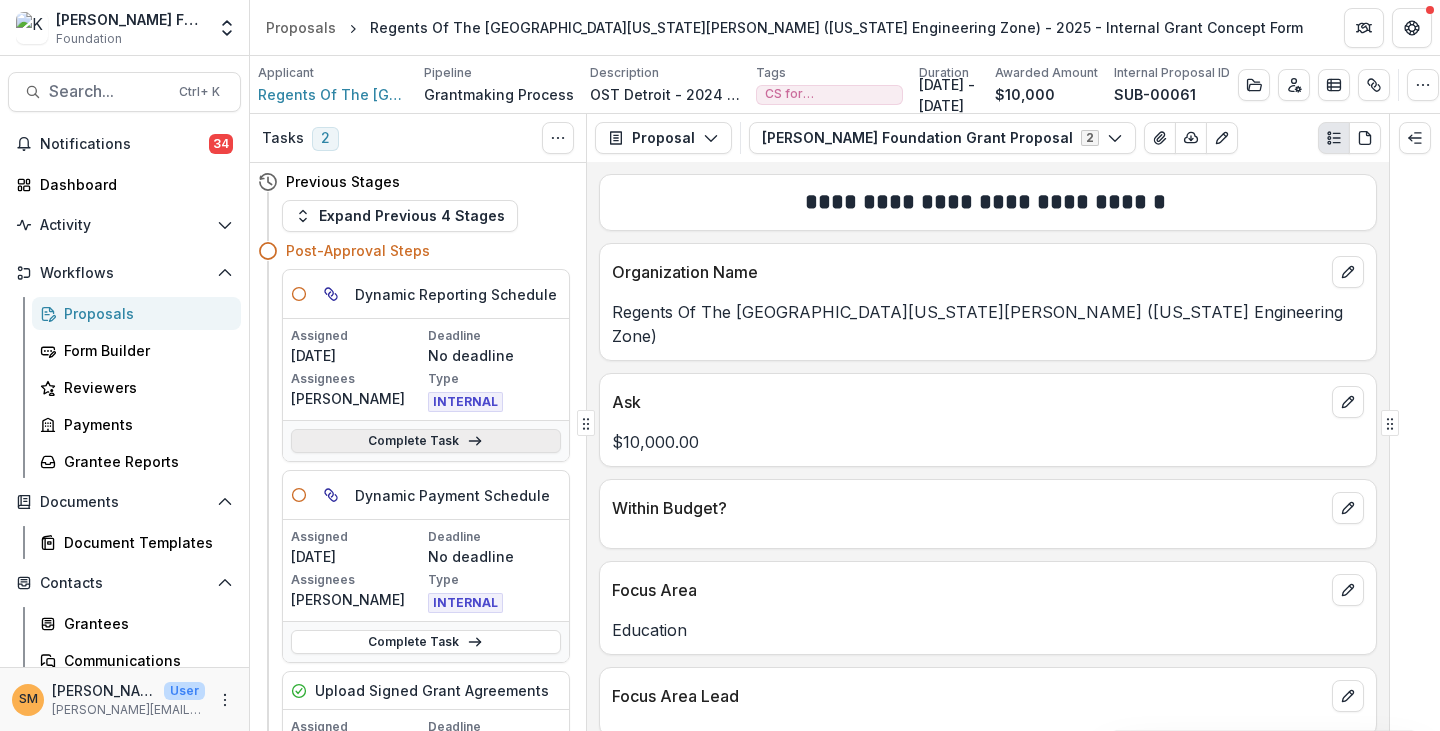 click on "Complete Task" at bounding box center (426, 441) 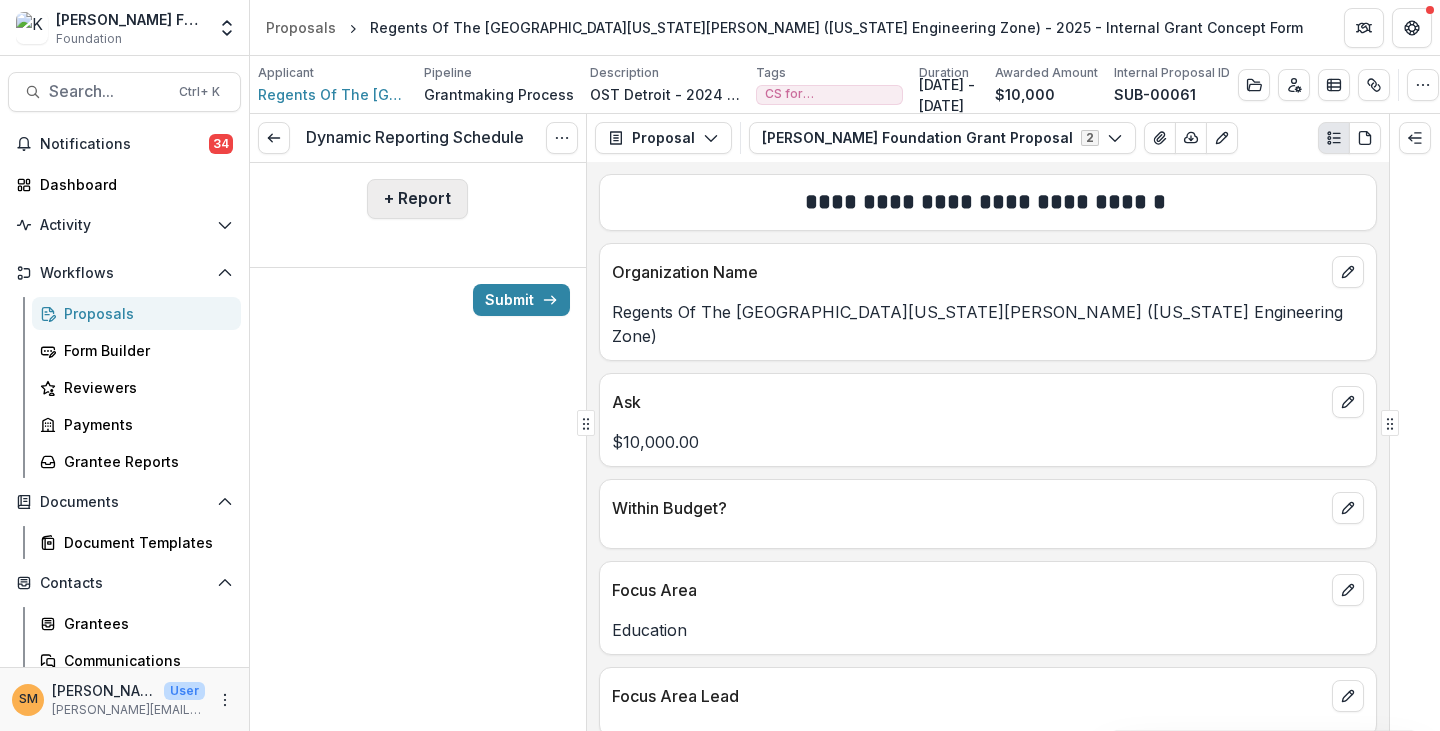 click on "+ Report" at bounding box center [417, 199] 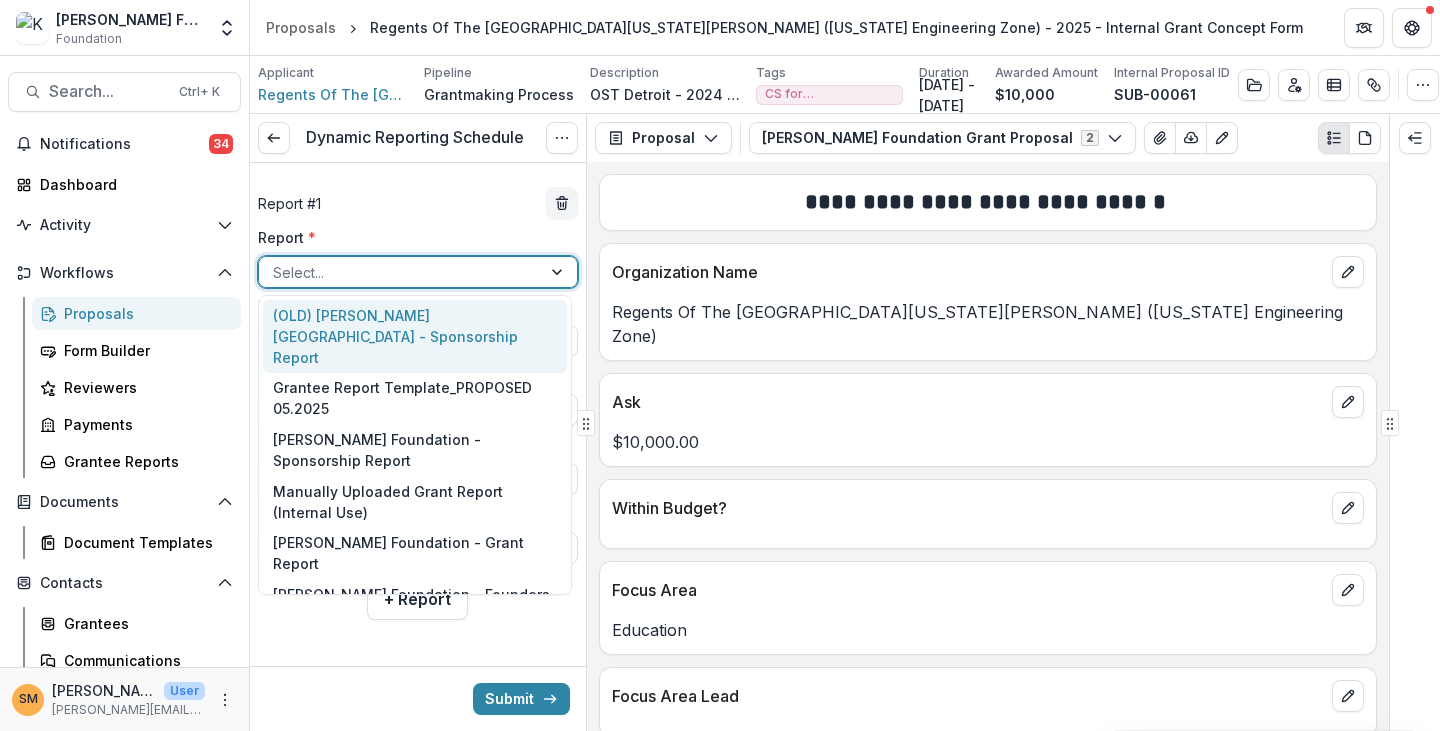 click at bounding box center [400, 272] 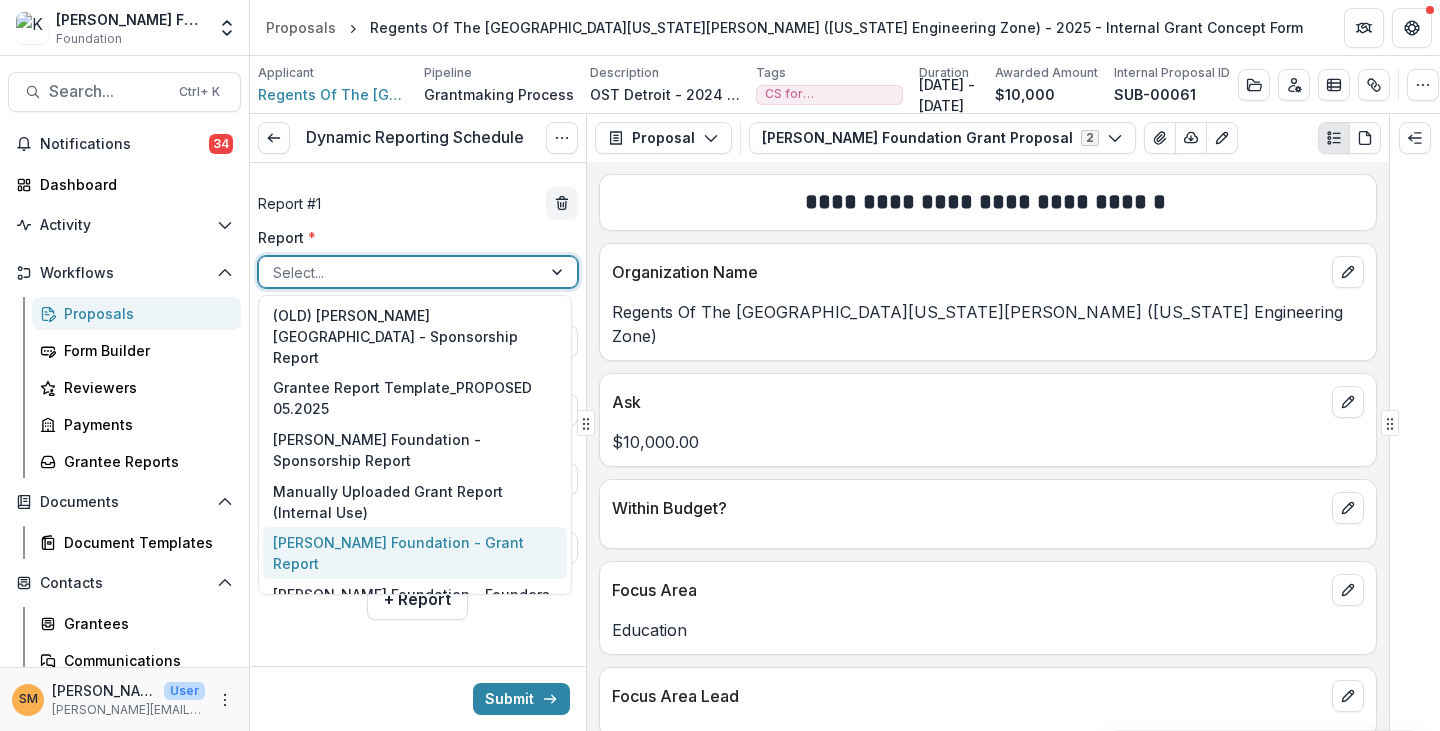 click on "[PERSON_NAME] Foundation - Grant Report" at bounding box center (415, 553) 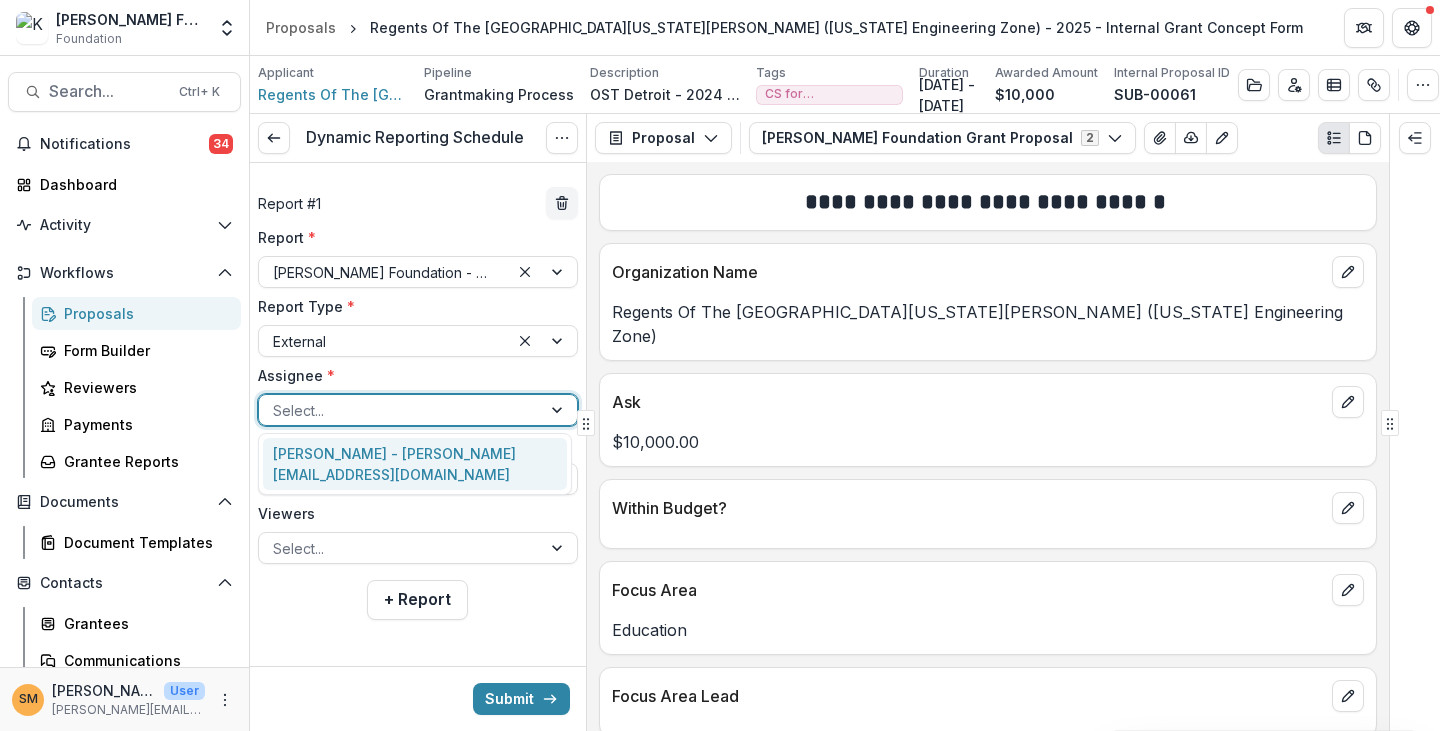 click at bounding box center [400, 410] 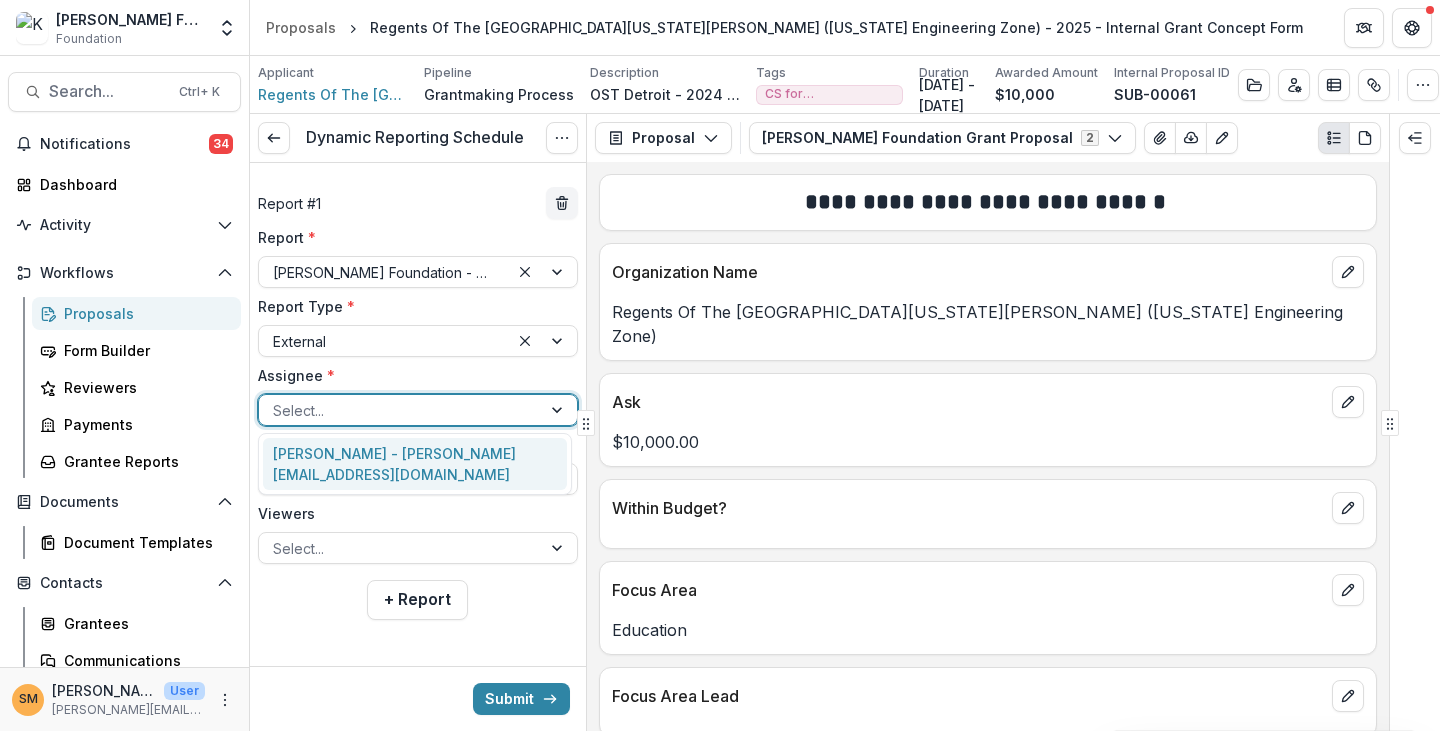 click on "[PERSON_NAME] - [PERSON_NAME][EMAIL_ADDRESS][DOMAIN_NAME]" at bounding box center (415, 464) 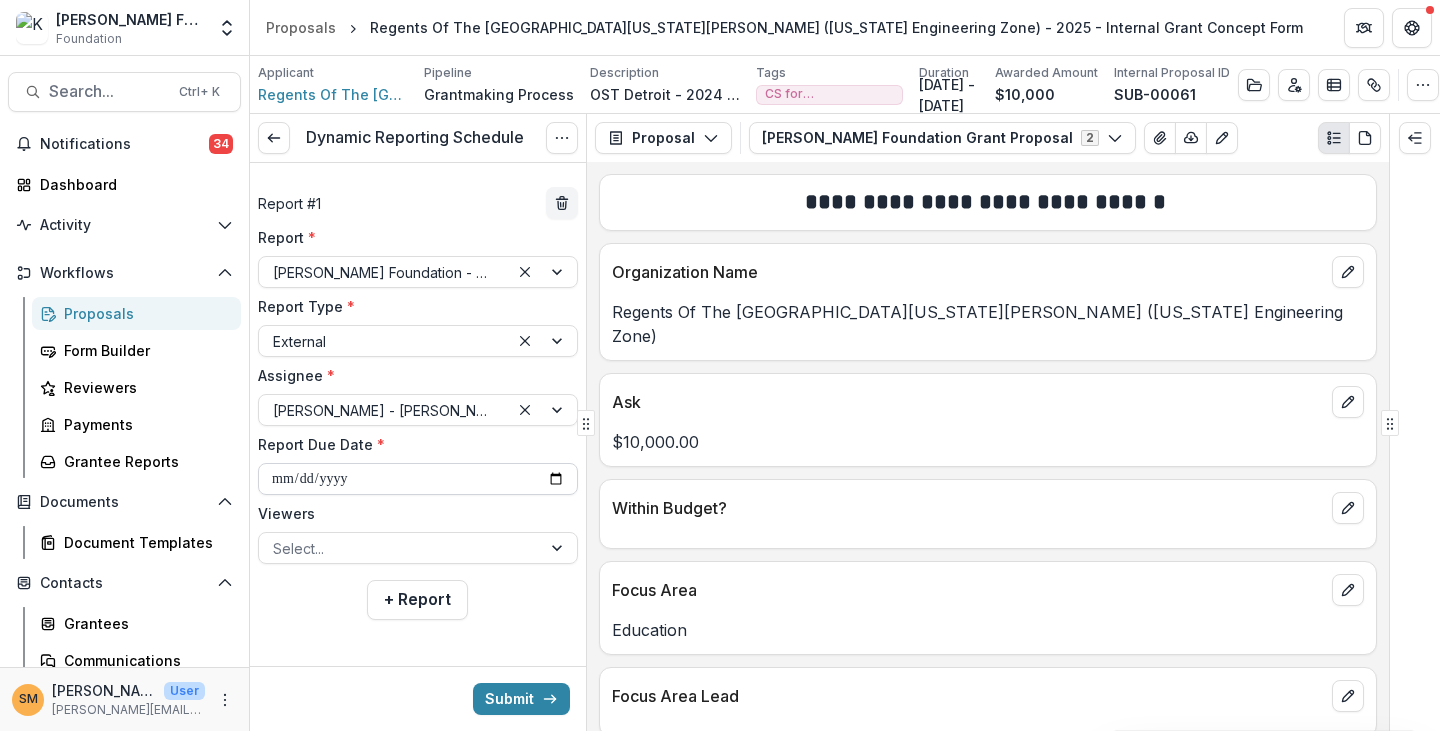 click on "**********" at bounding box center [418, 479] 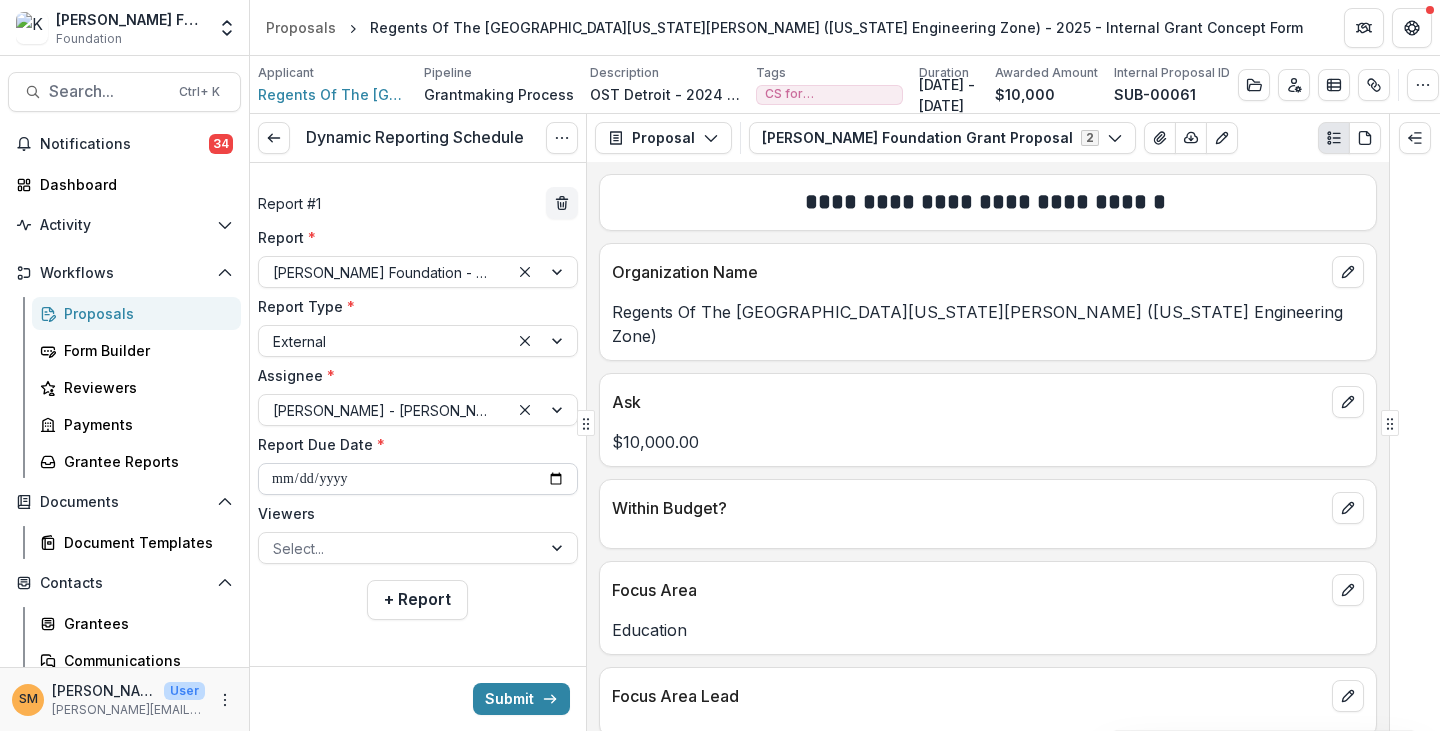 click on "**********" at bounding box center (418, 479) 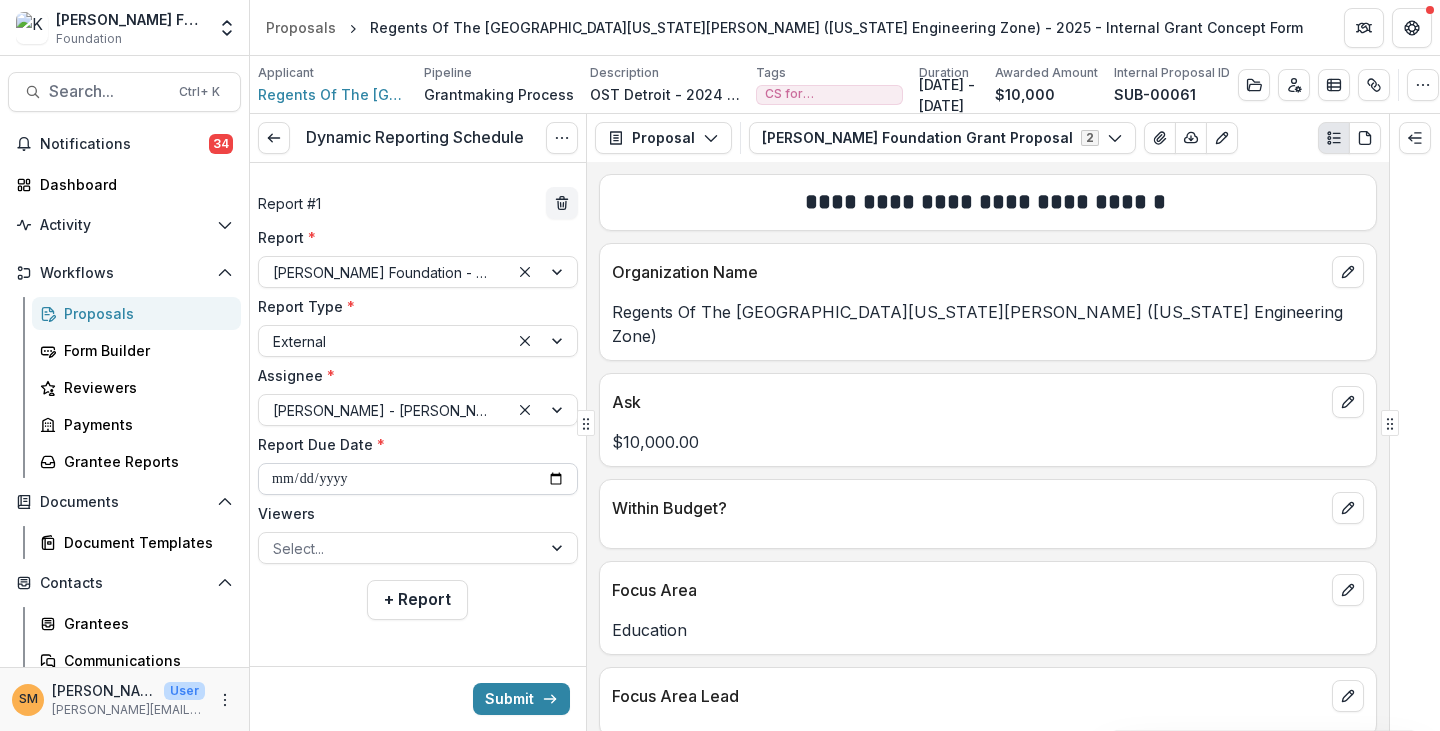 type on "**********" 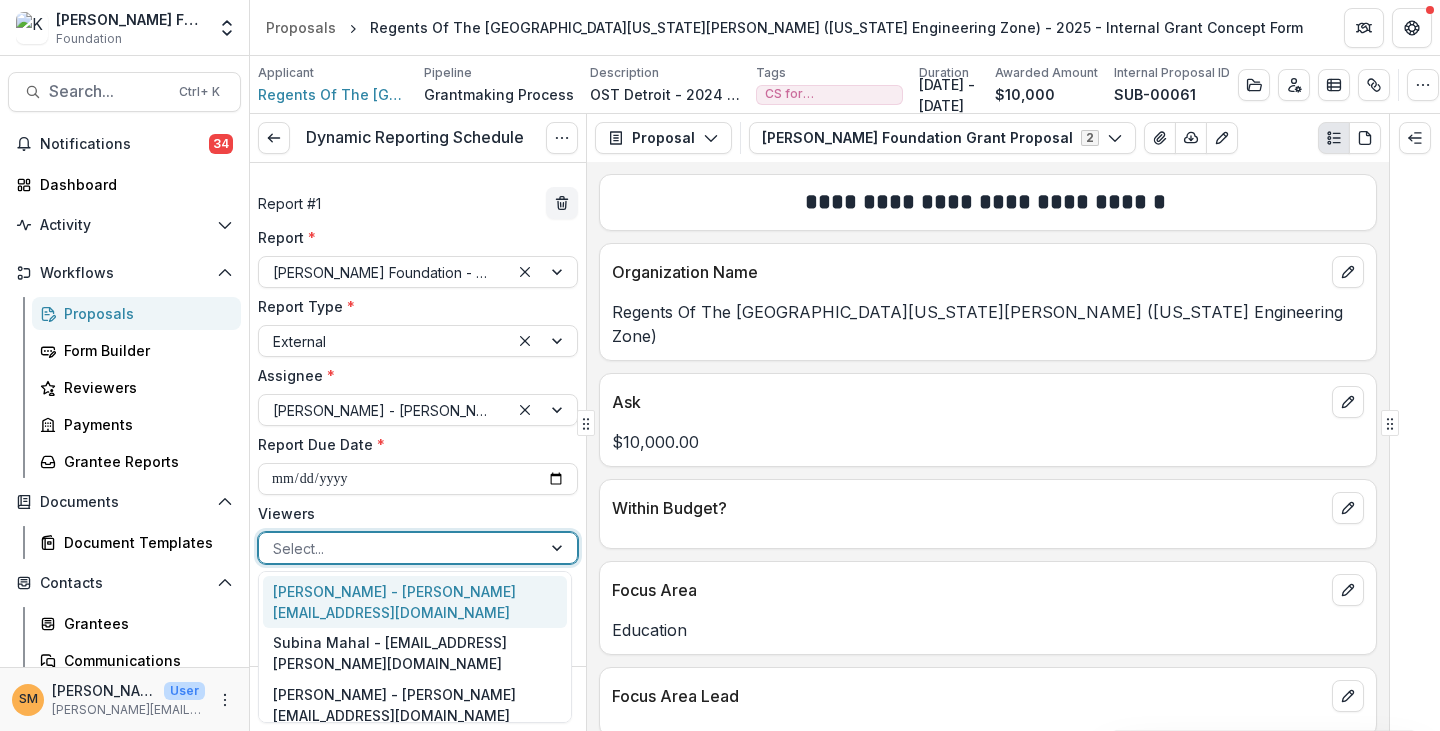 click at bounding box center [400, 548] 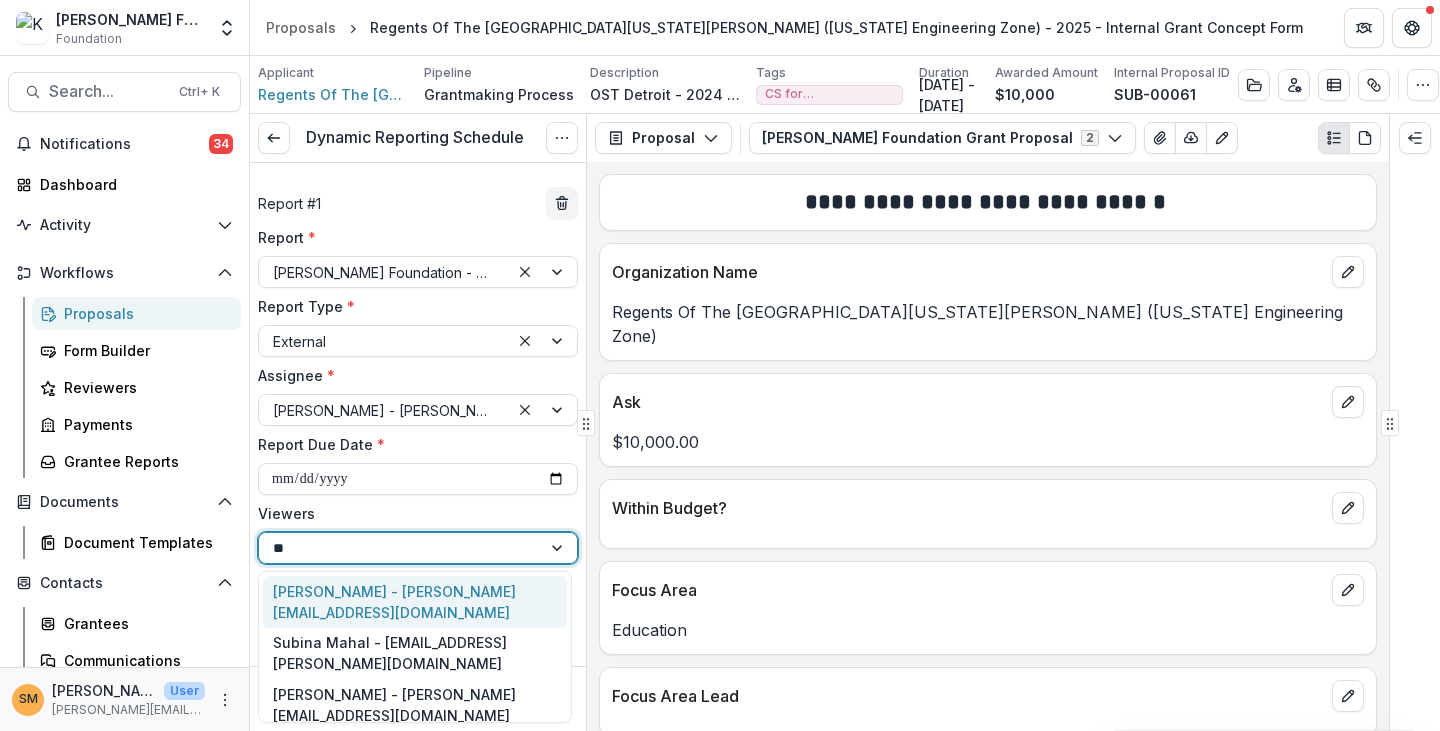 type on "*" 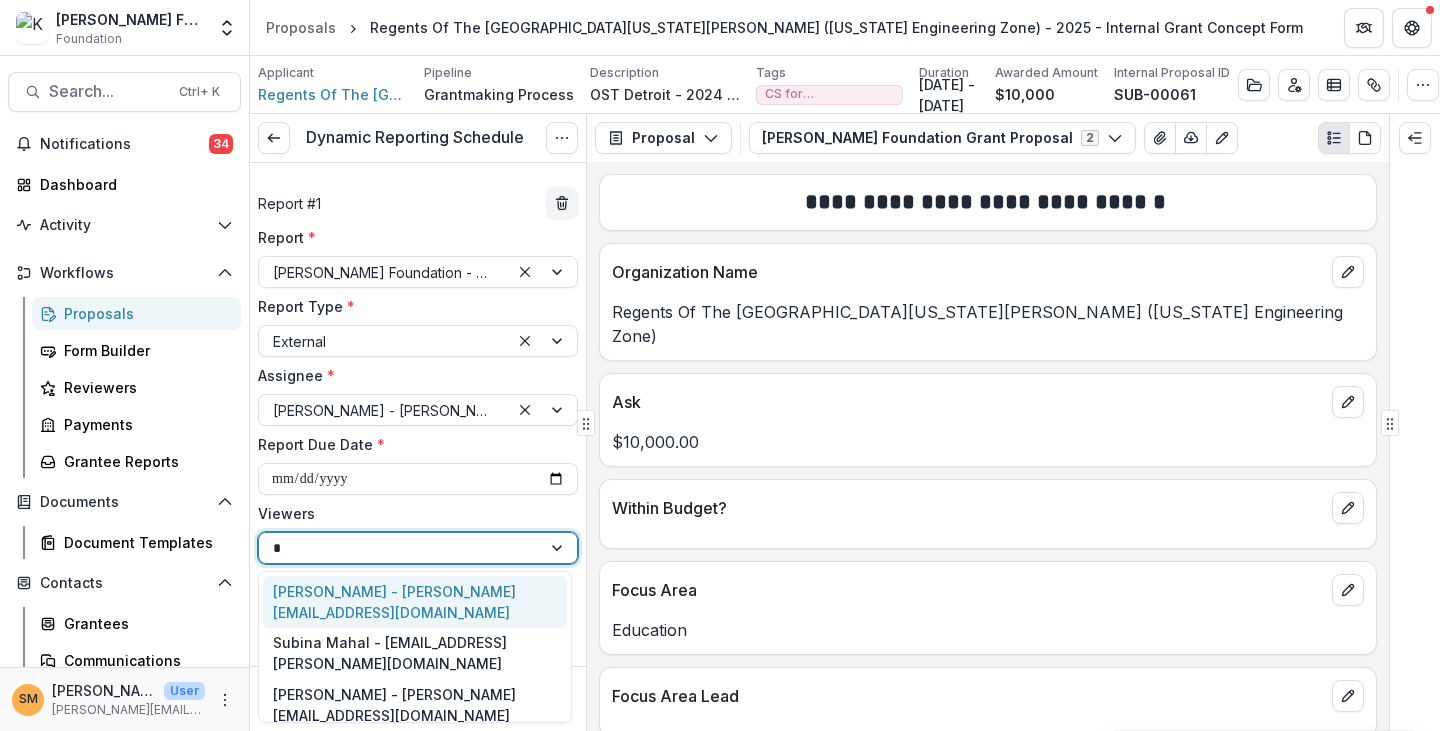 type 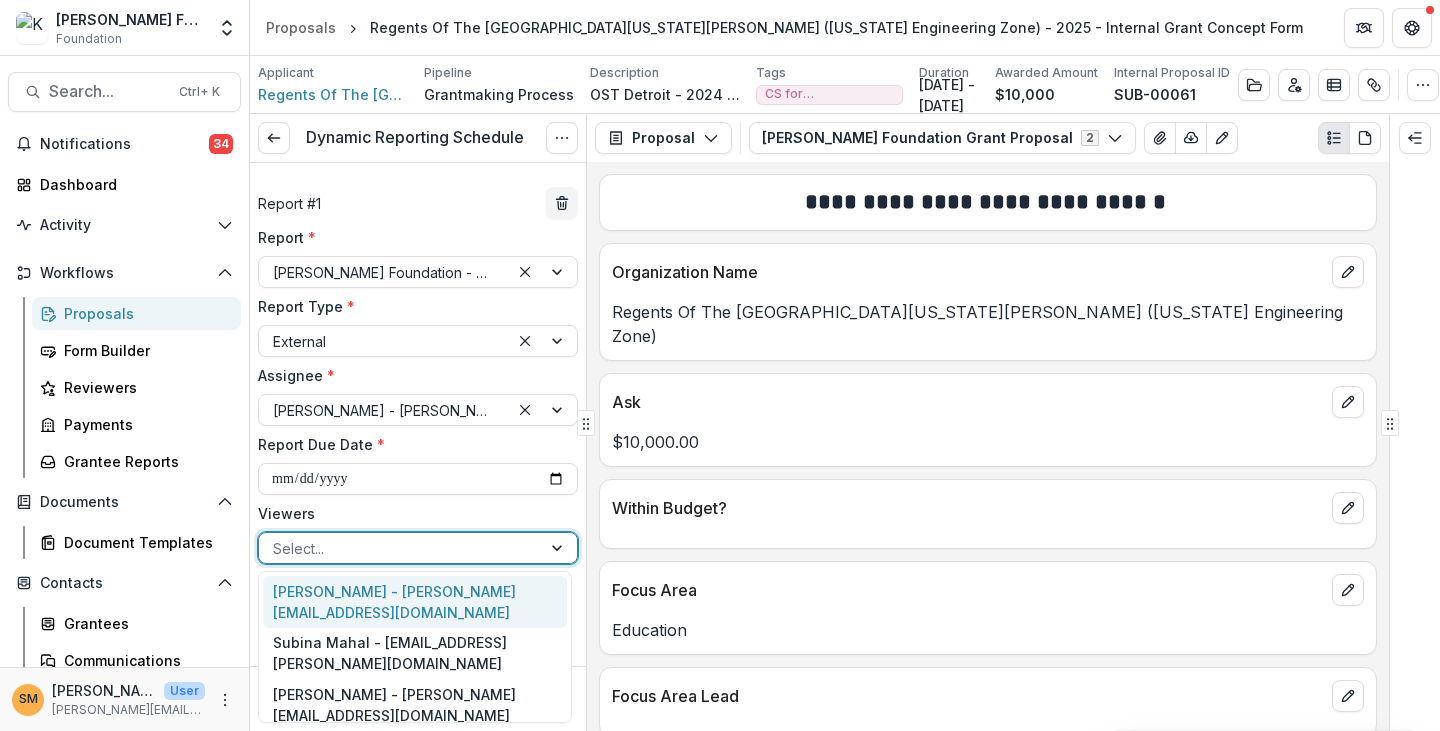 click on "Viewers" at bounding box center [412, 513] 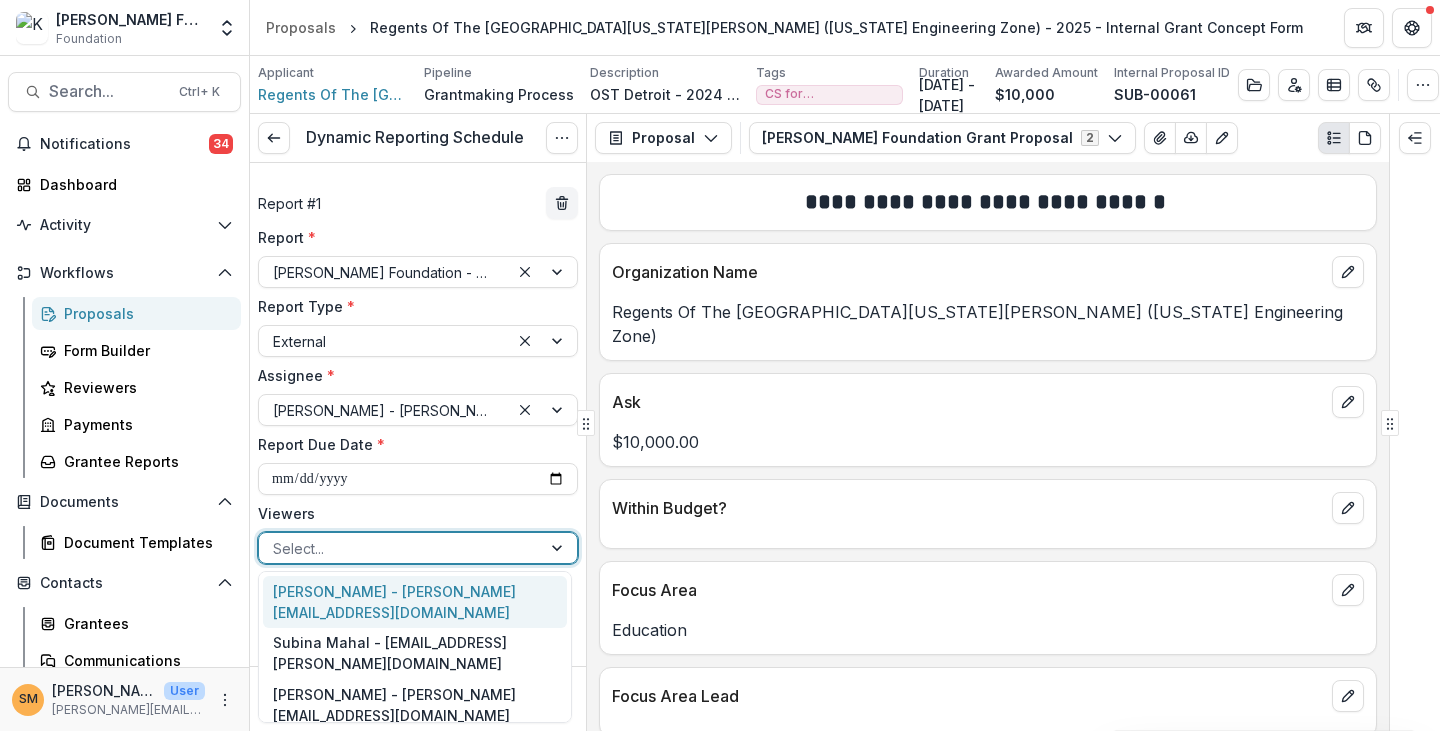 click at bounding box center (400, 548) 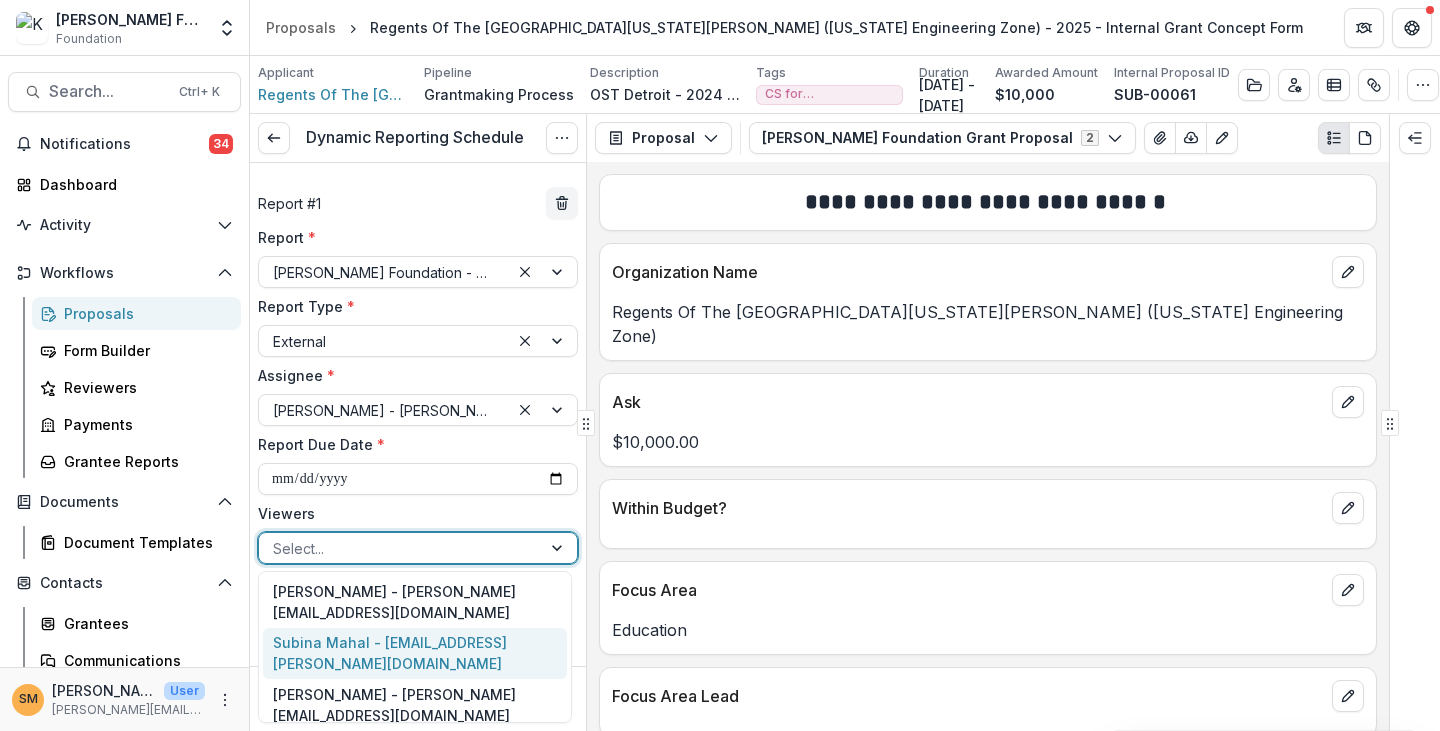 click on "Subina Mahal - [EMAIL_ADDRESS][PERSON_NAME][DOMAIN_NAME]" at bounding box center (415, 654) 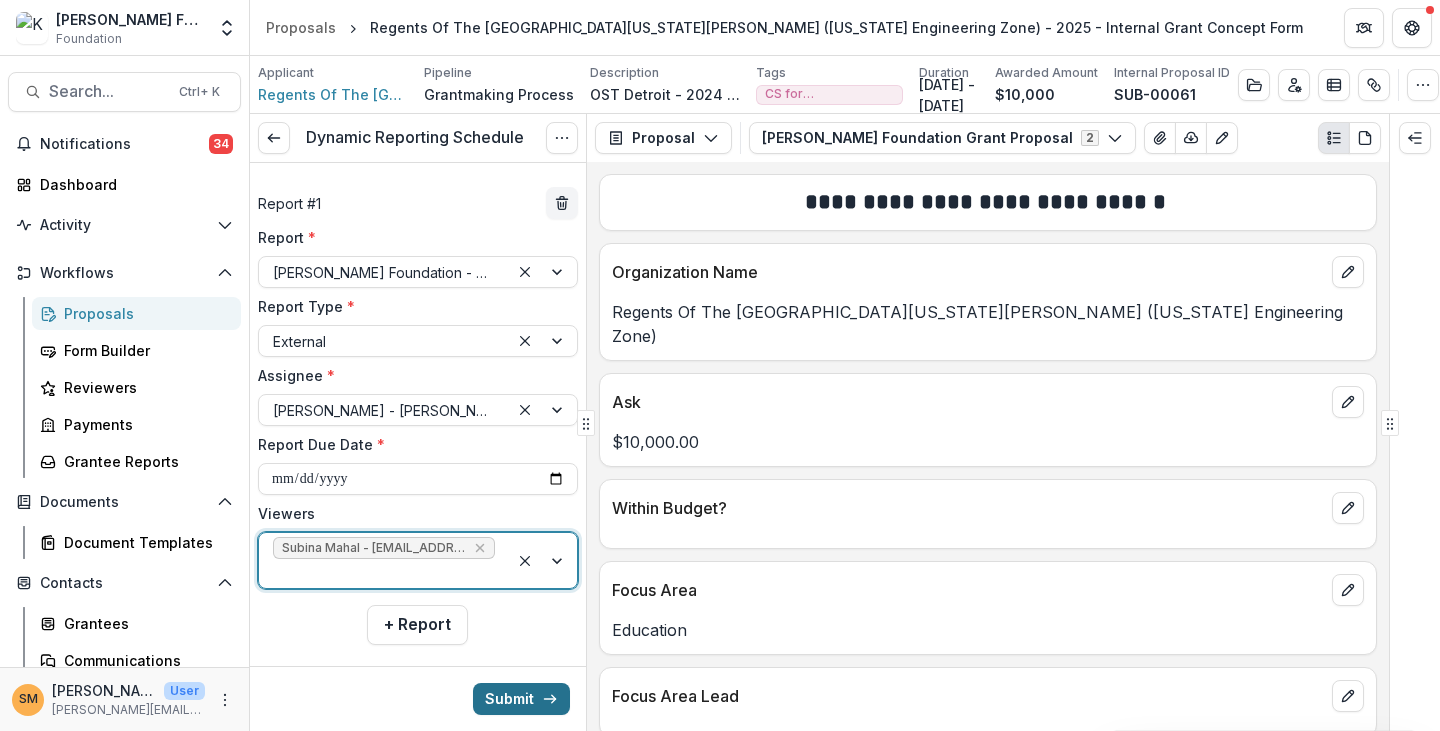 click on "Submit" at bounding box center (521, 699) 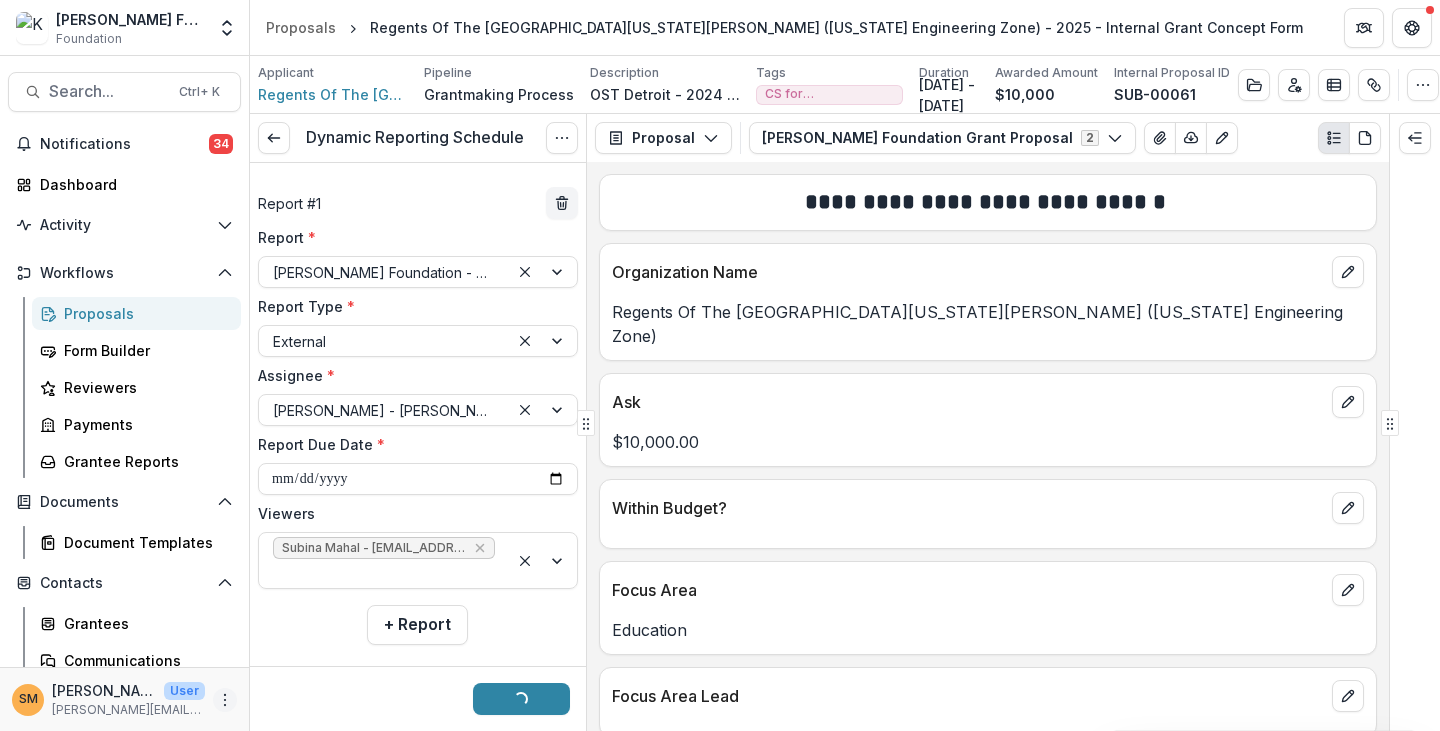 click at bounding box center (225, 700) 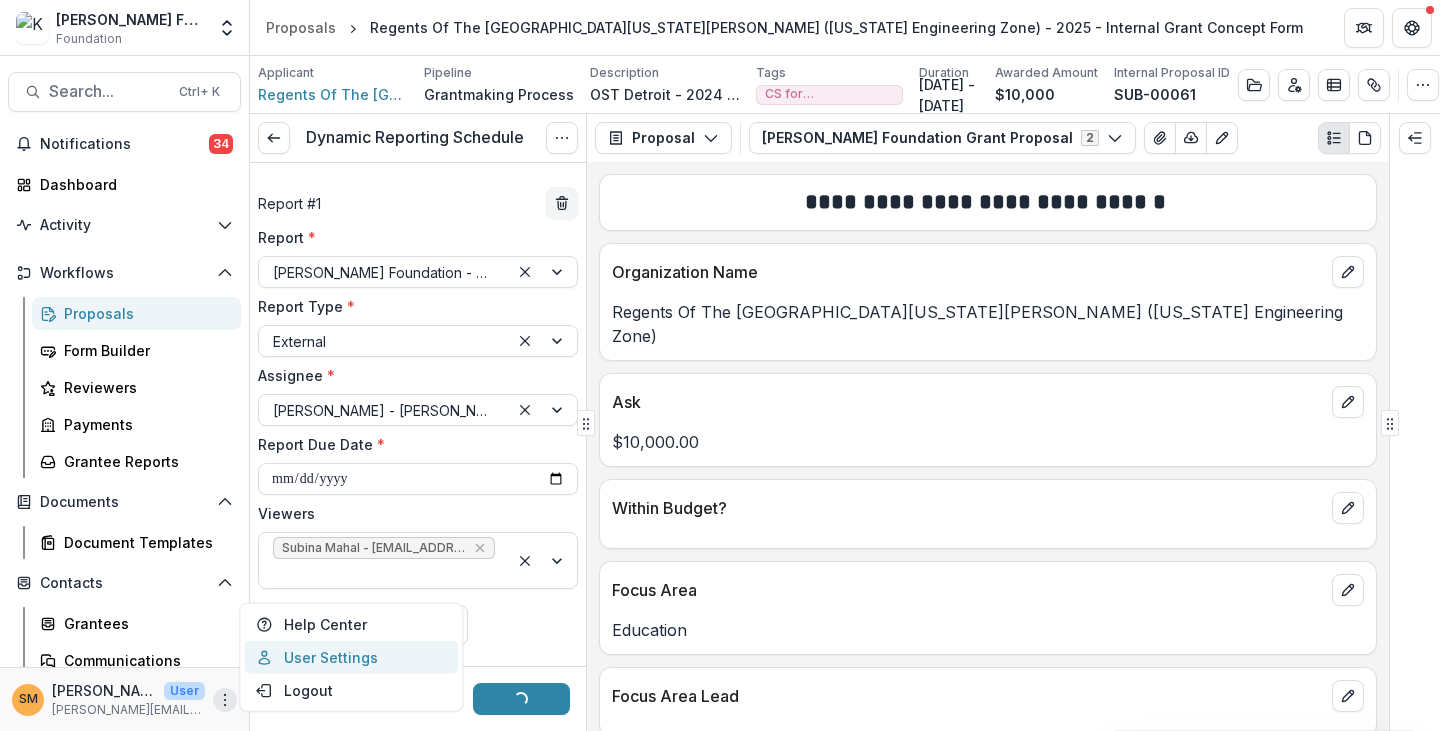 click on "User Settings" at bounding box center (351, 657) 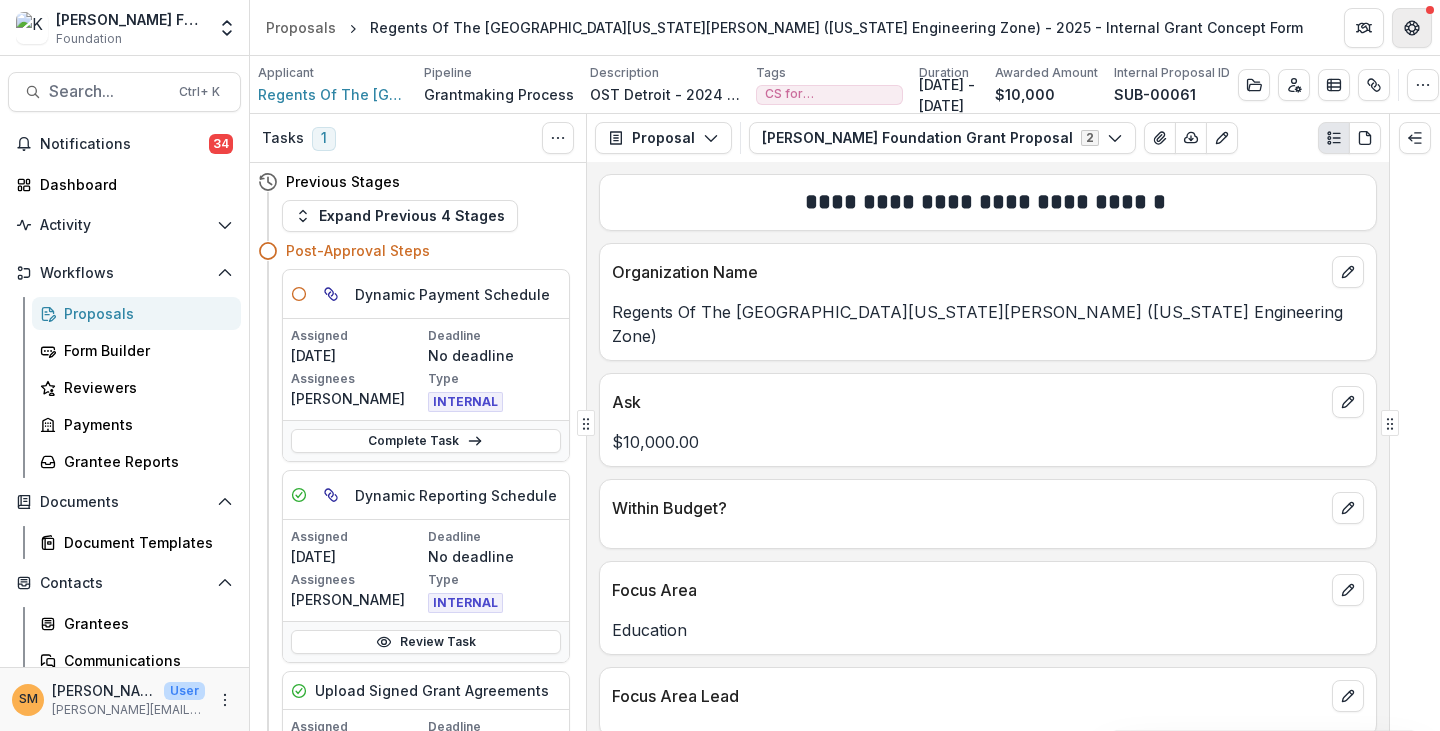 click at bounding box center [1412, 28] 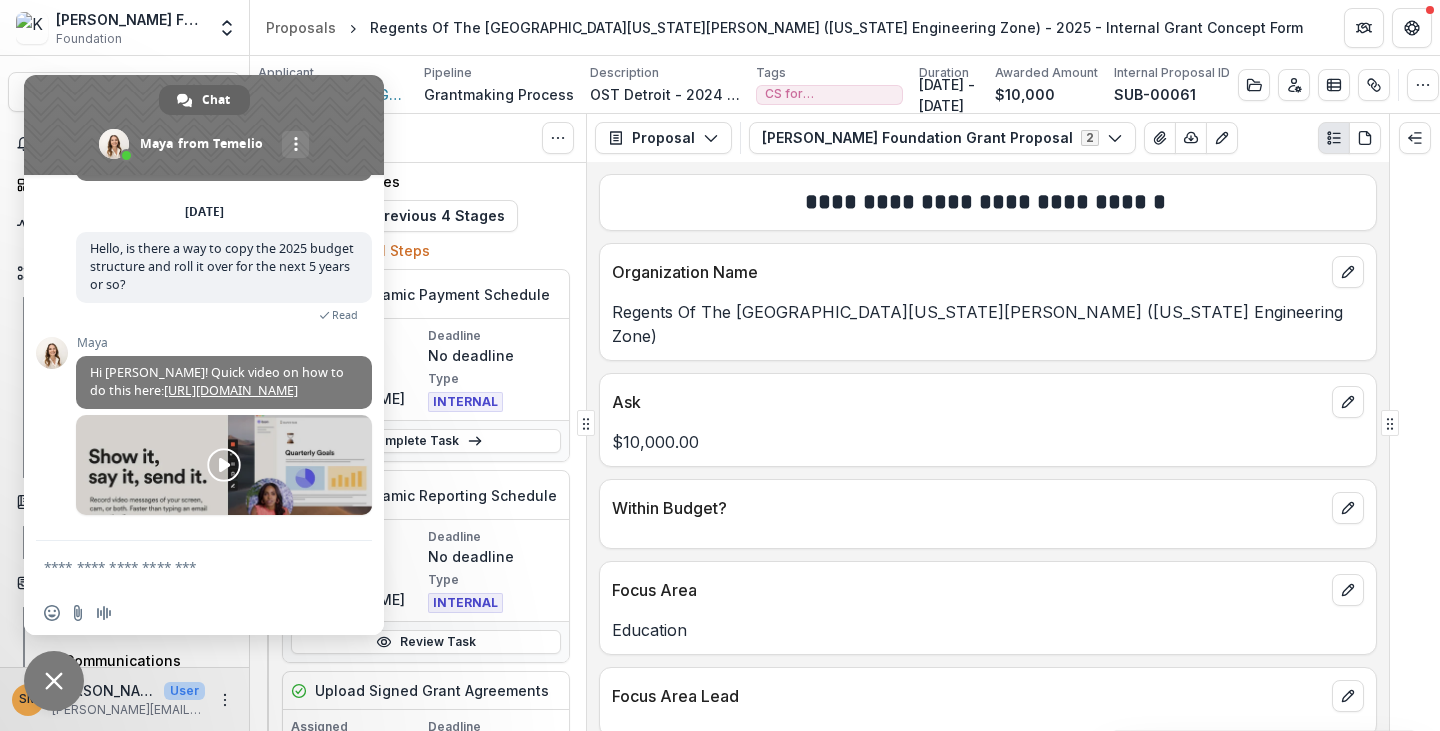 scroll, scrollTop: 5798, scrollLeft: 0, axis: vertical 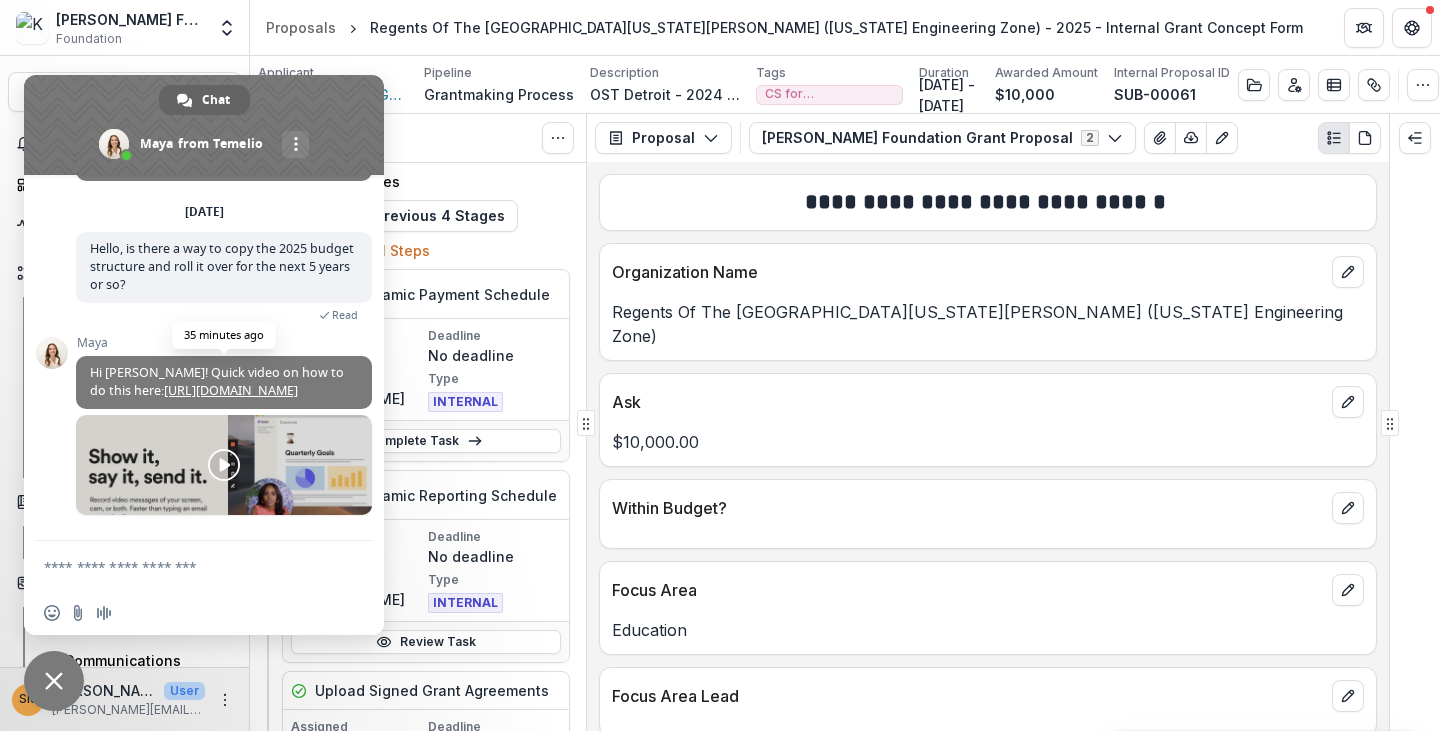 click on "[URL][DOMAIN_NAME]" at bounding box center (231, 390) 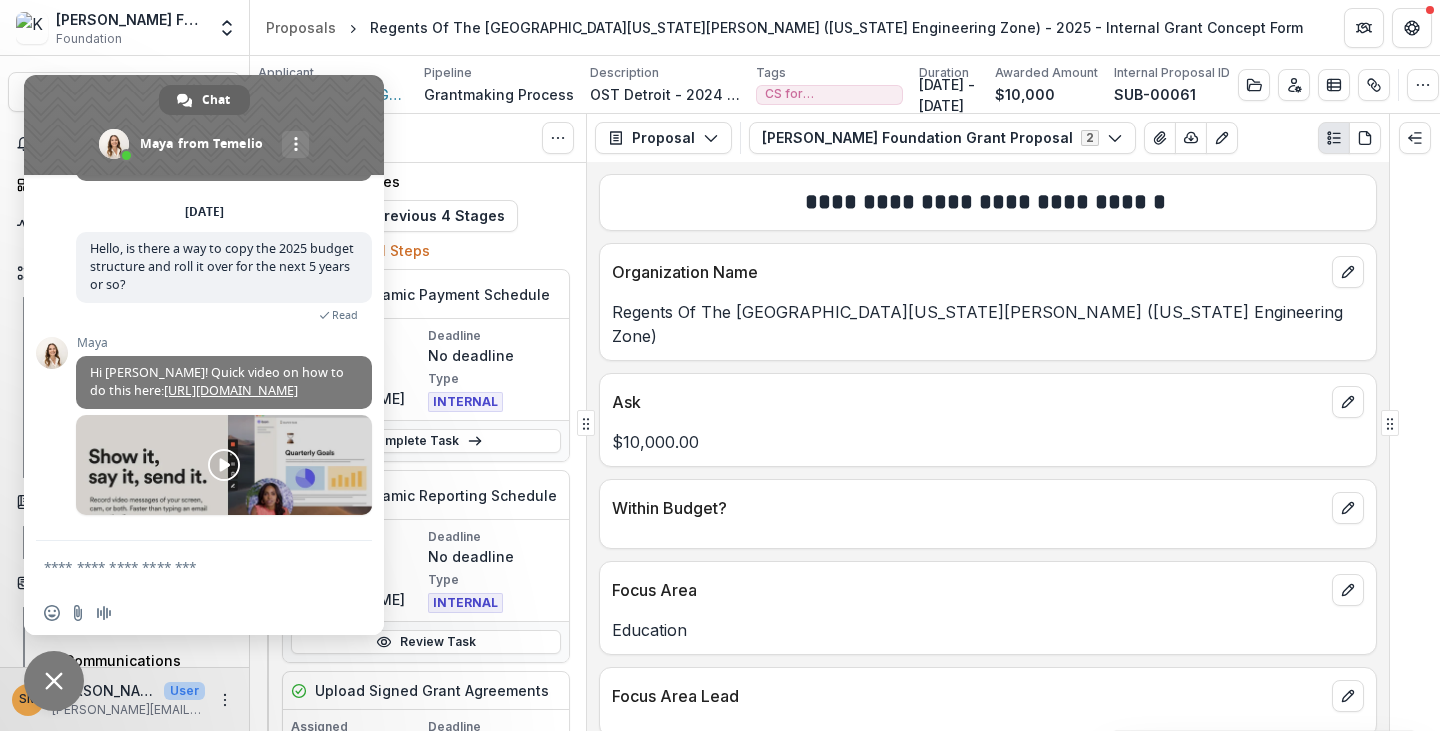 click at bounding box center (184, 566) 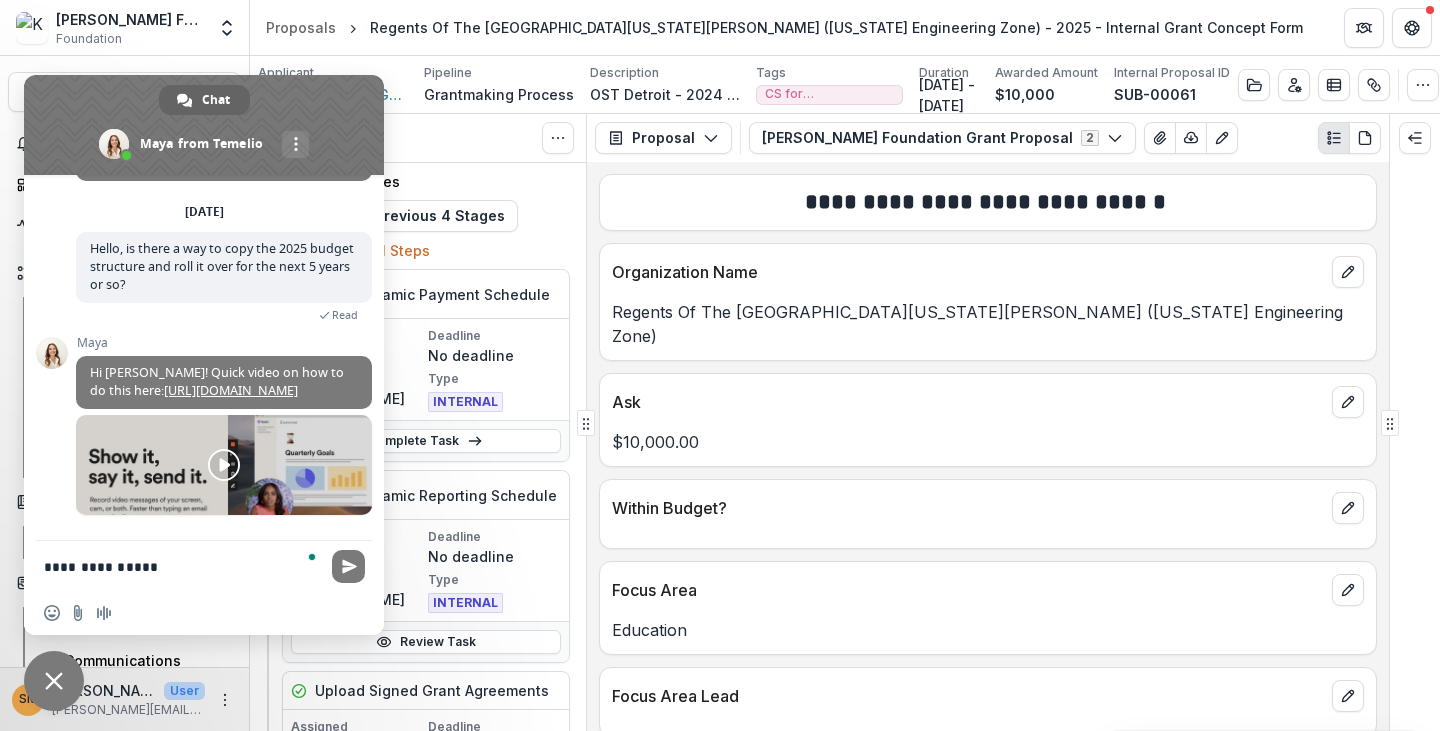 type on "**********" 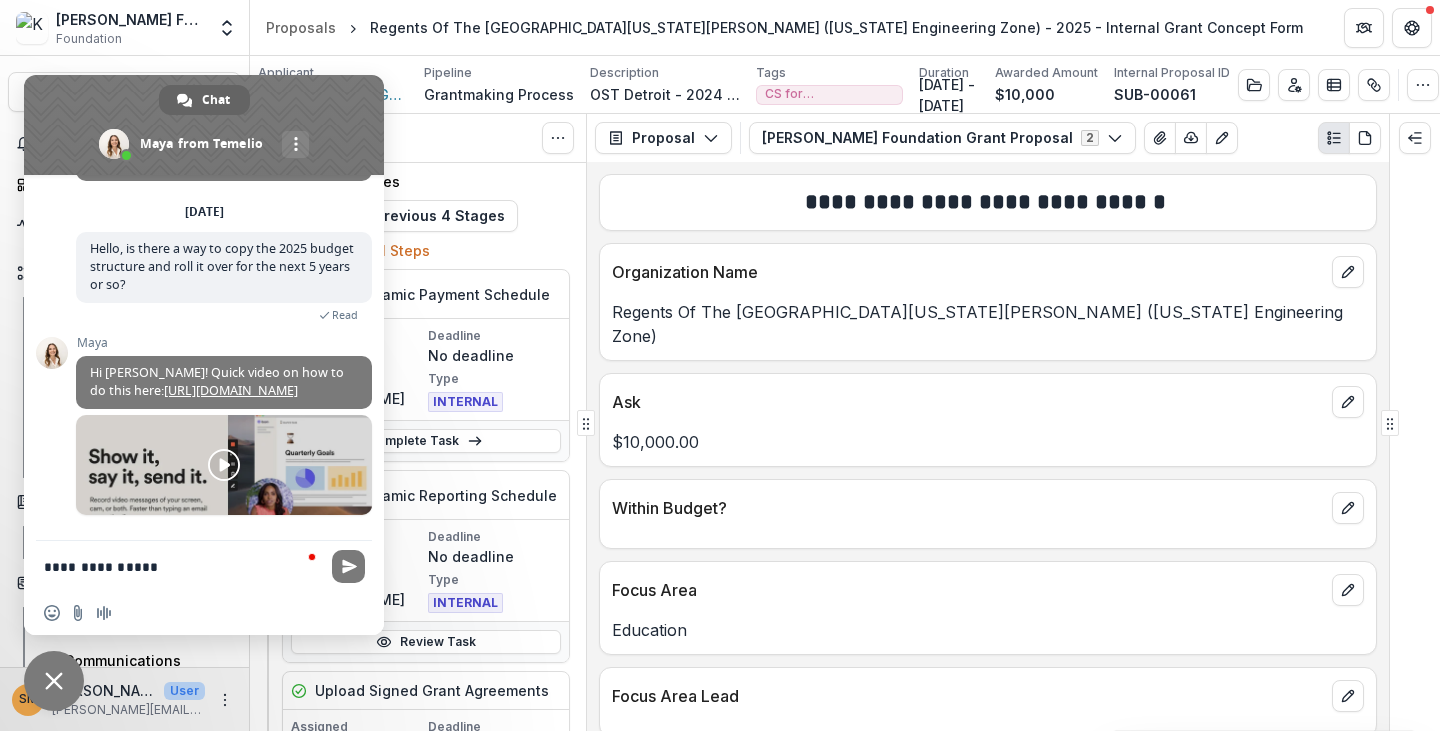 type 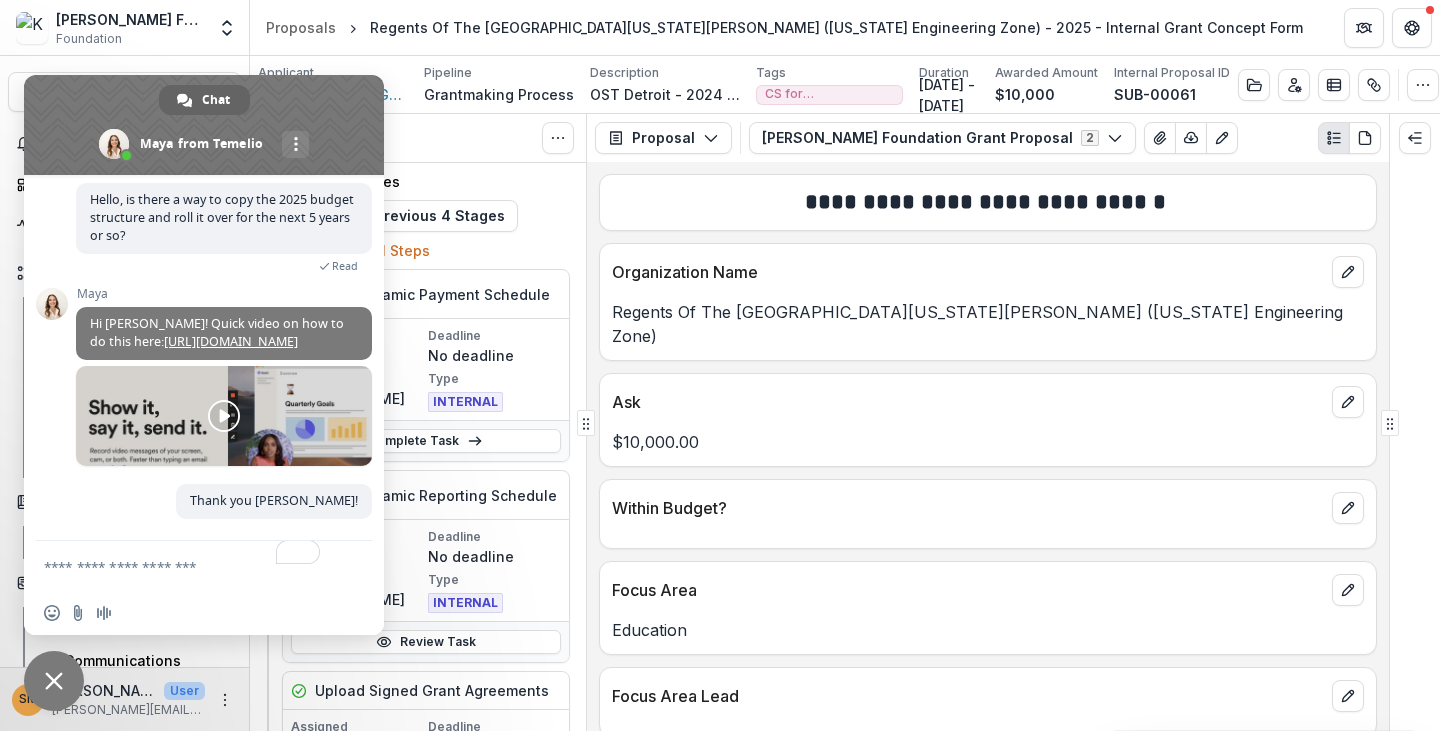 scroll, scrollTop: 5848, scrollLeft: 0, axis: vertical 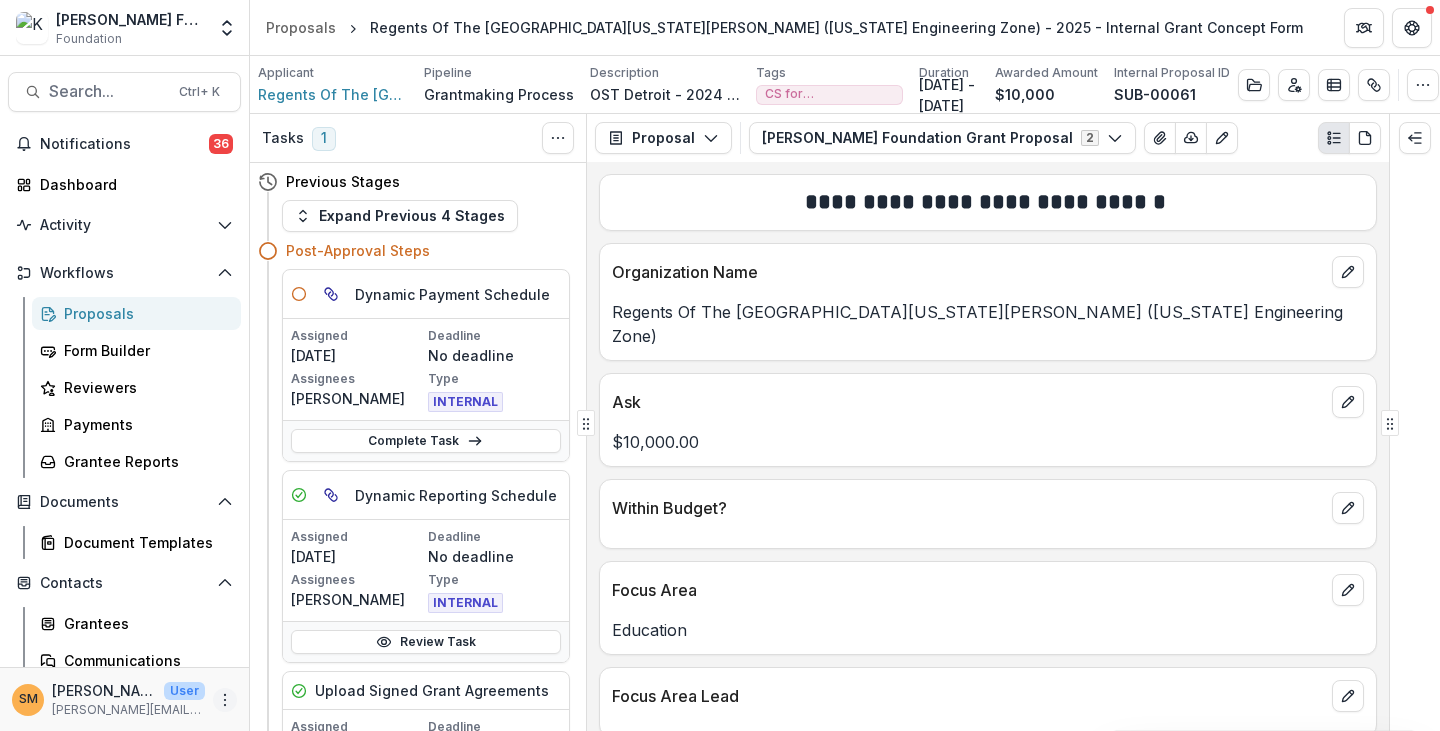 click 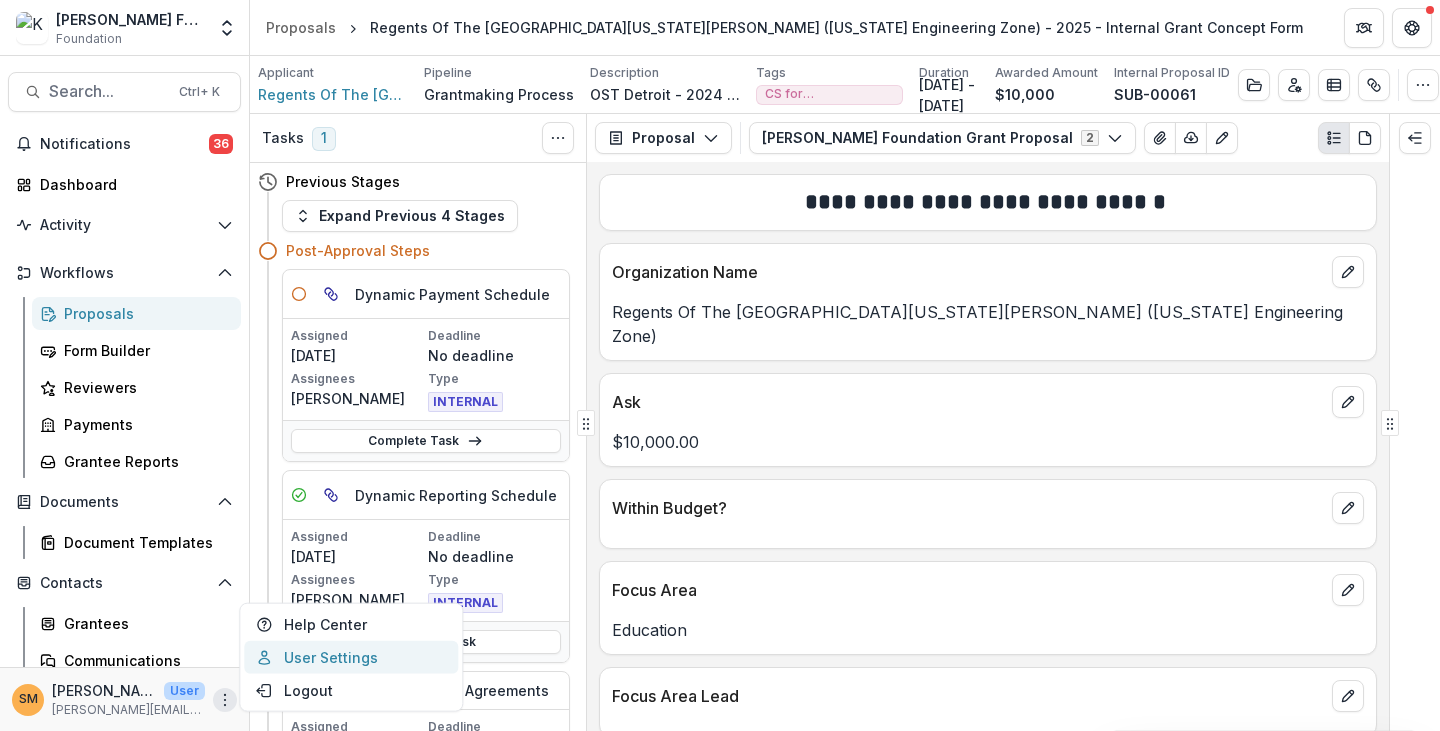 click on "User Settings" at bounding box center (351, 657) 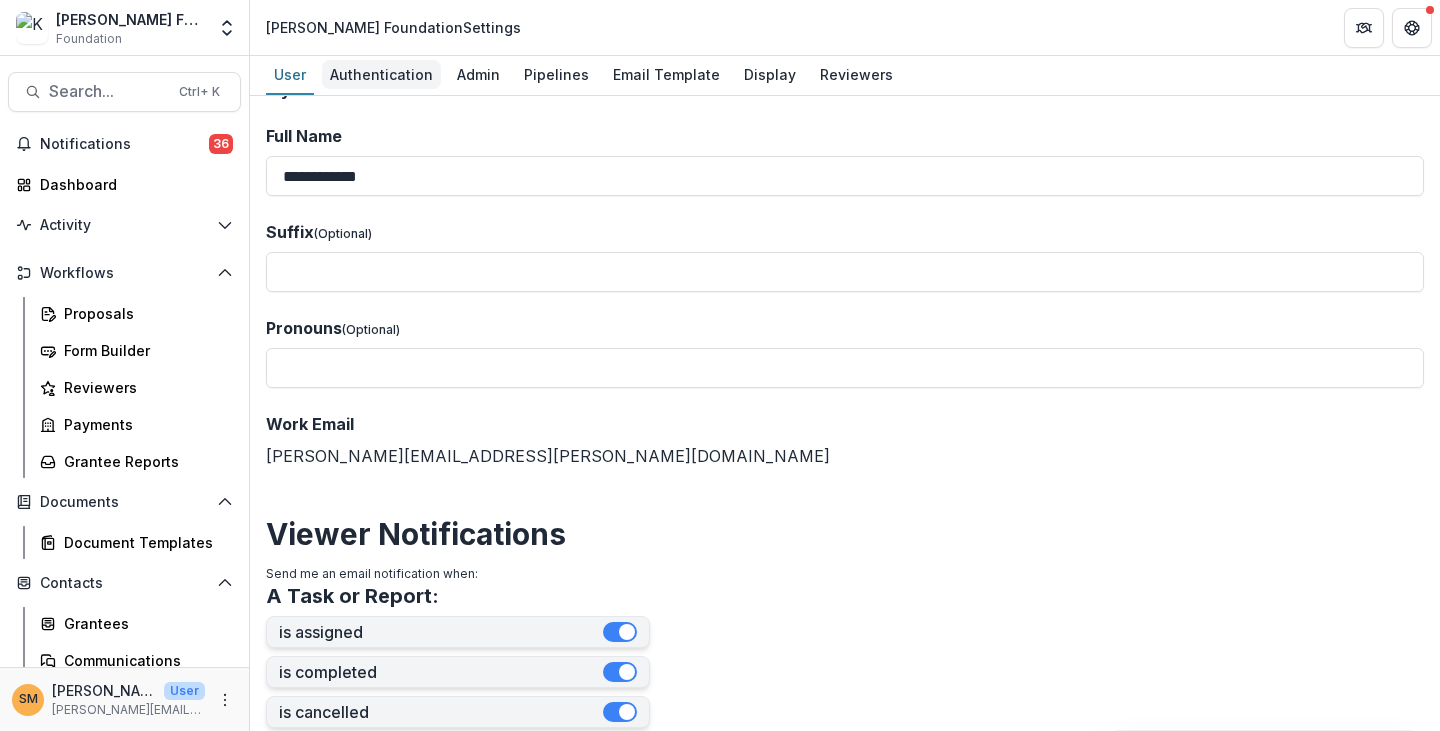 scroll, scrollTop: 0, scrollLeft: 0, axis: both 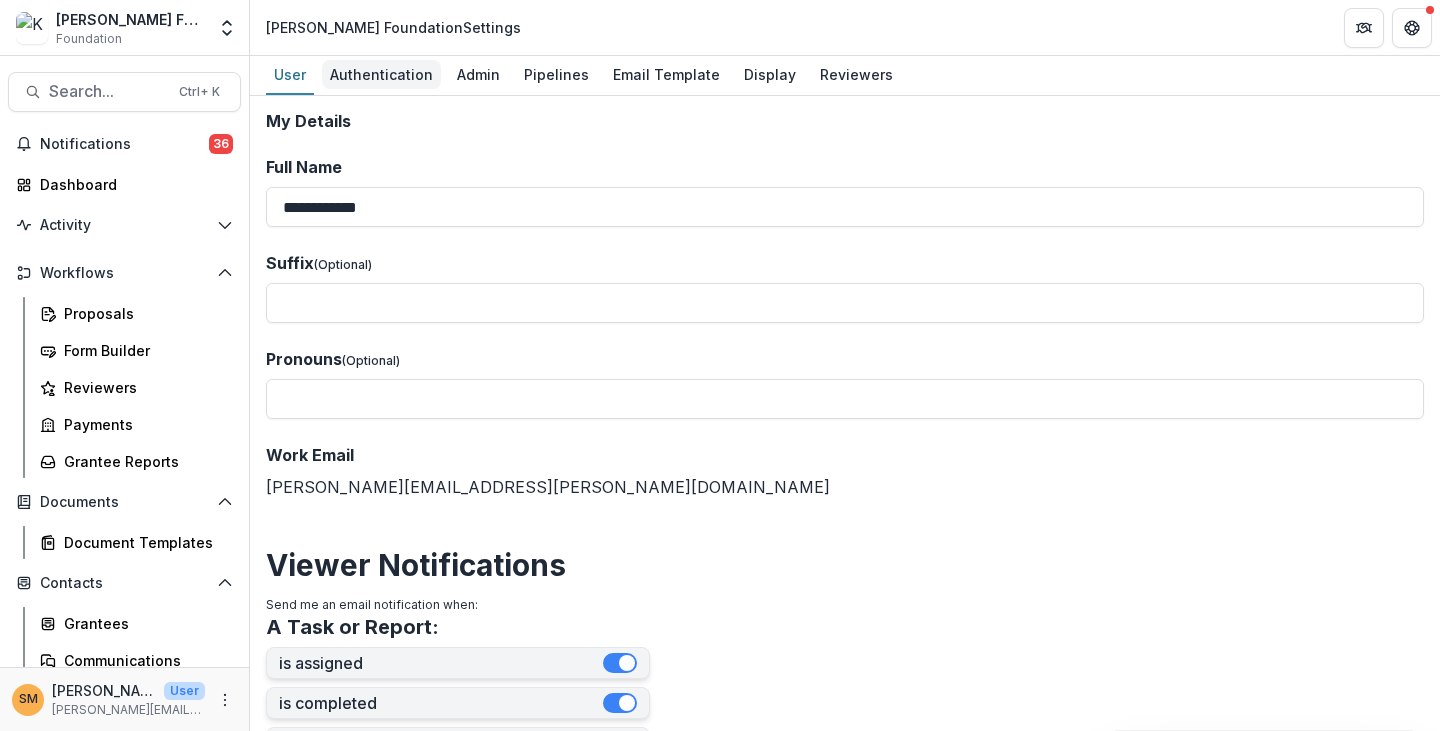 click on "Authentication" at bounding box center (381, 74) 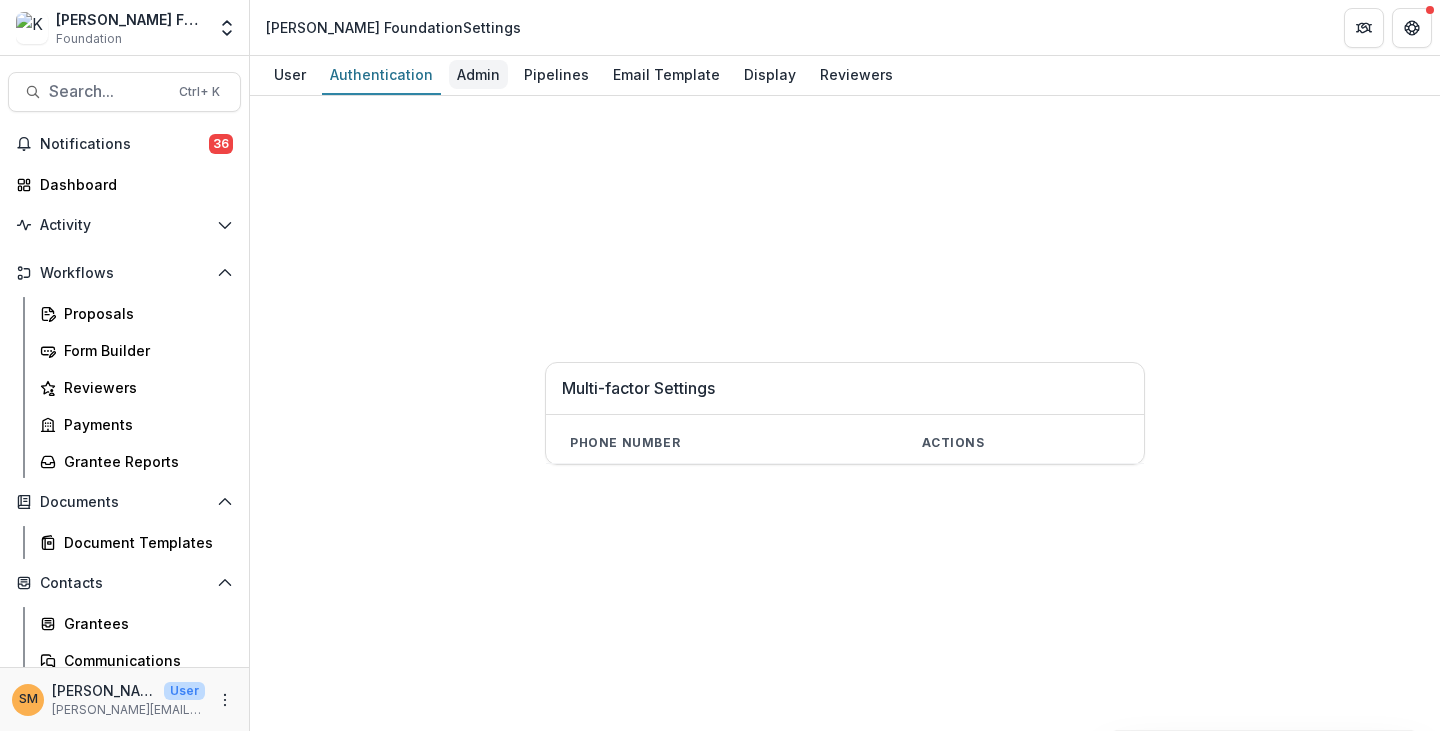 click on "Admin" at bounding box center (478, 74) 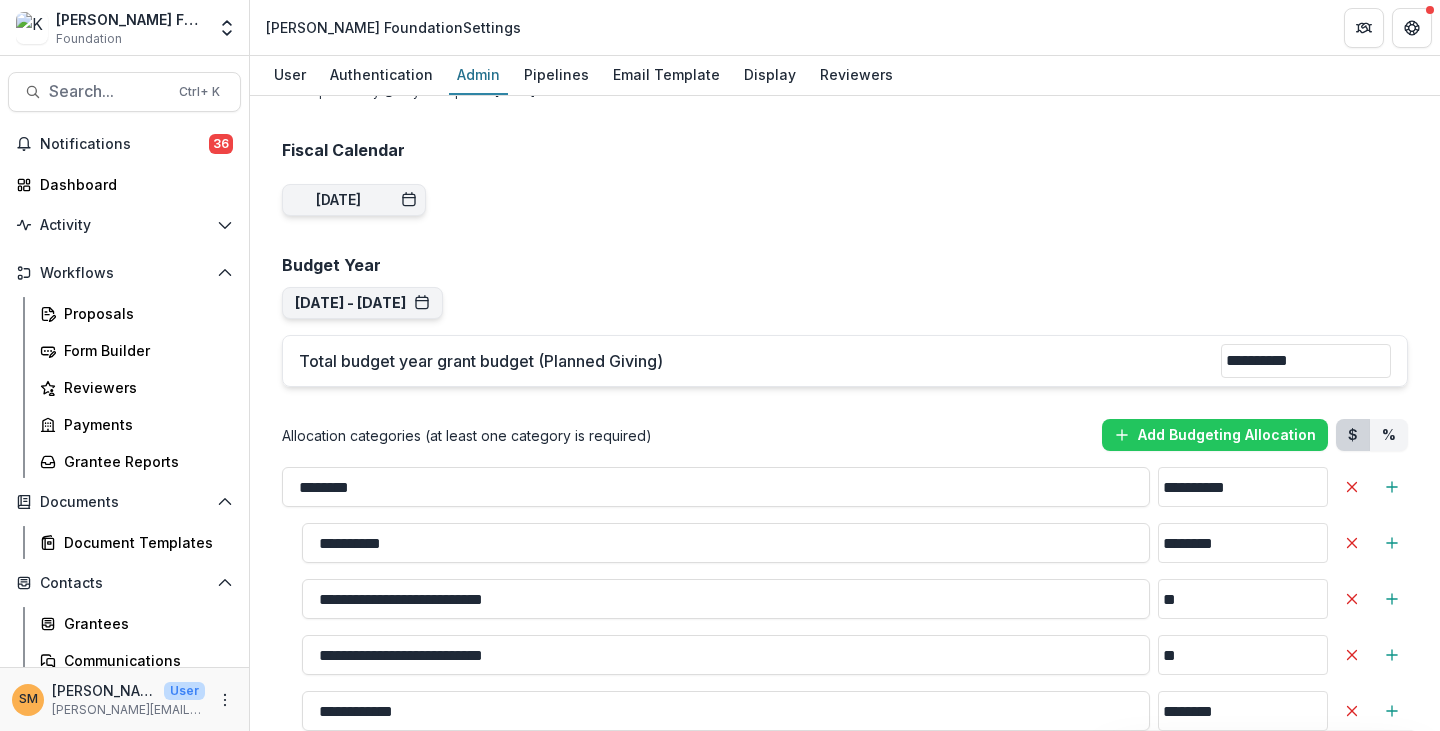 scroll, scrollTop: 2000, scrollLeft: 0, axis: vertical 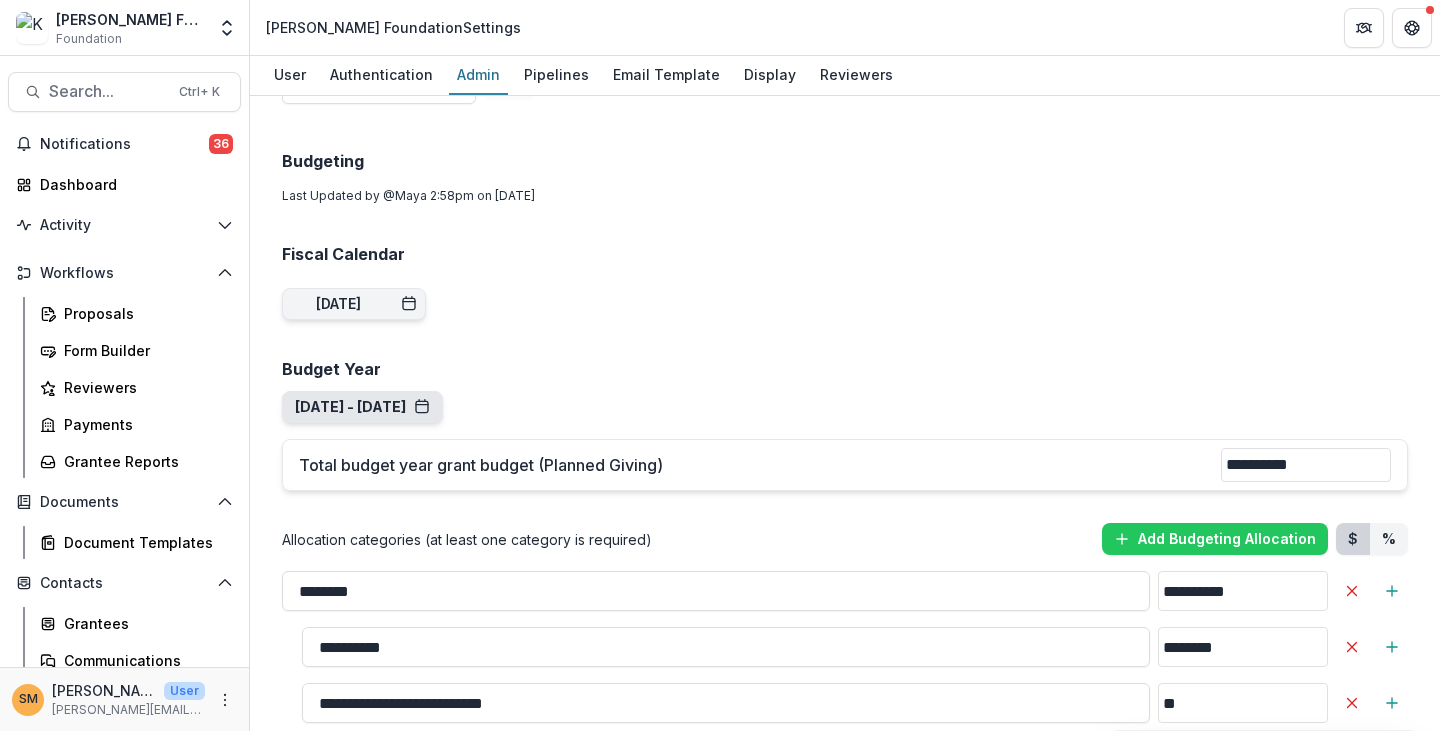 click on "[DATE] - [DATE]" at bounding box center [362, 407] 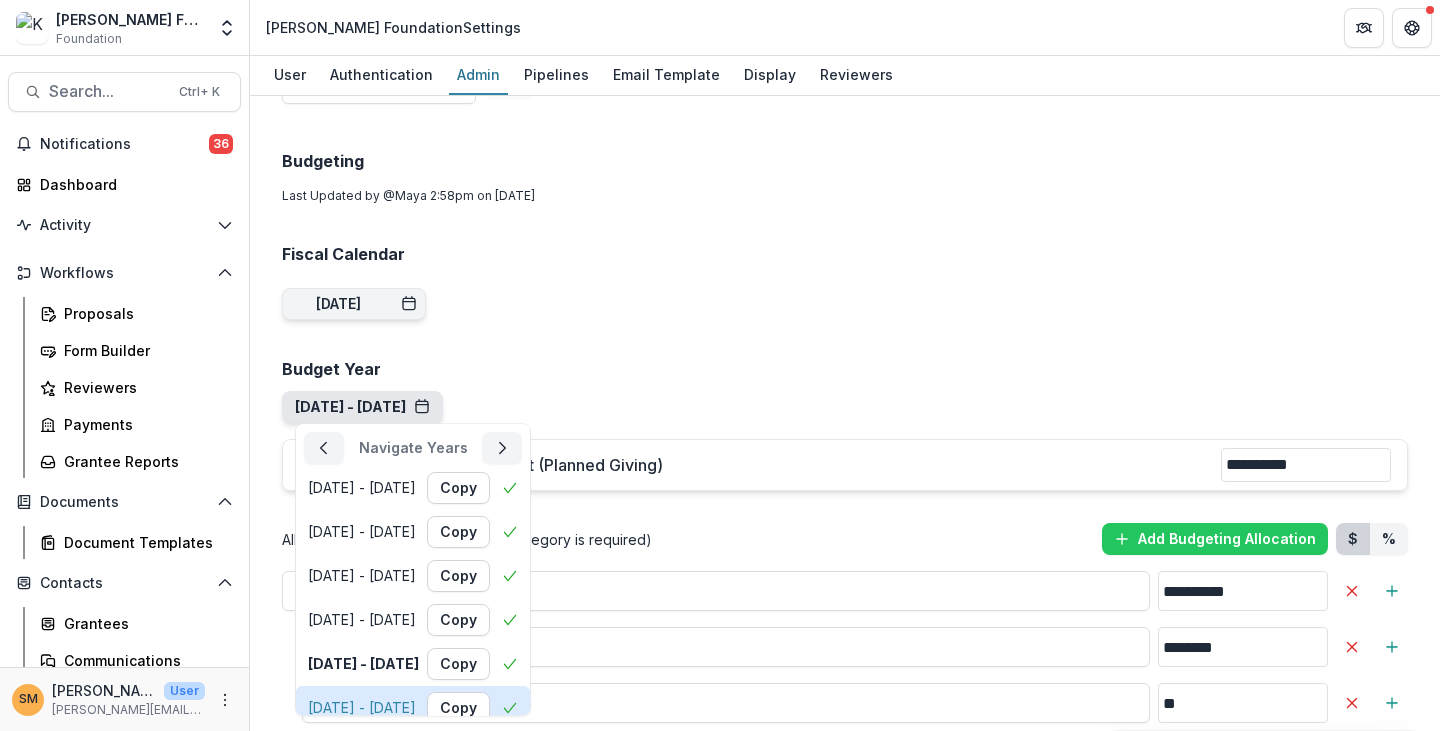 scroll, scrollTop: 100, scrollLeft: 0, axis: vertical 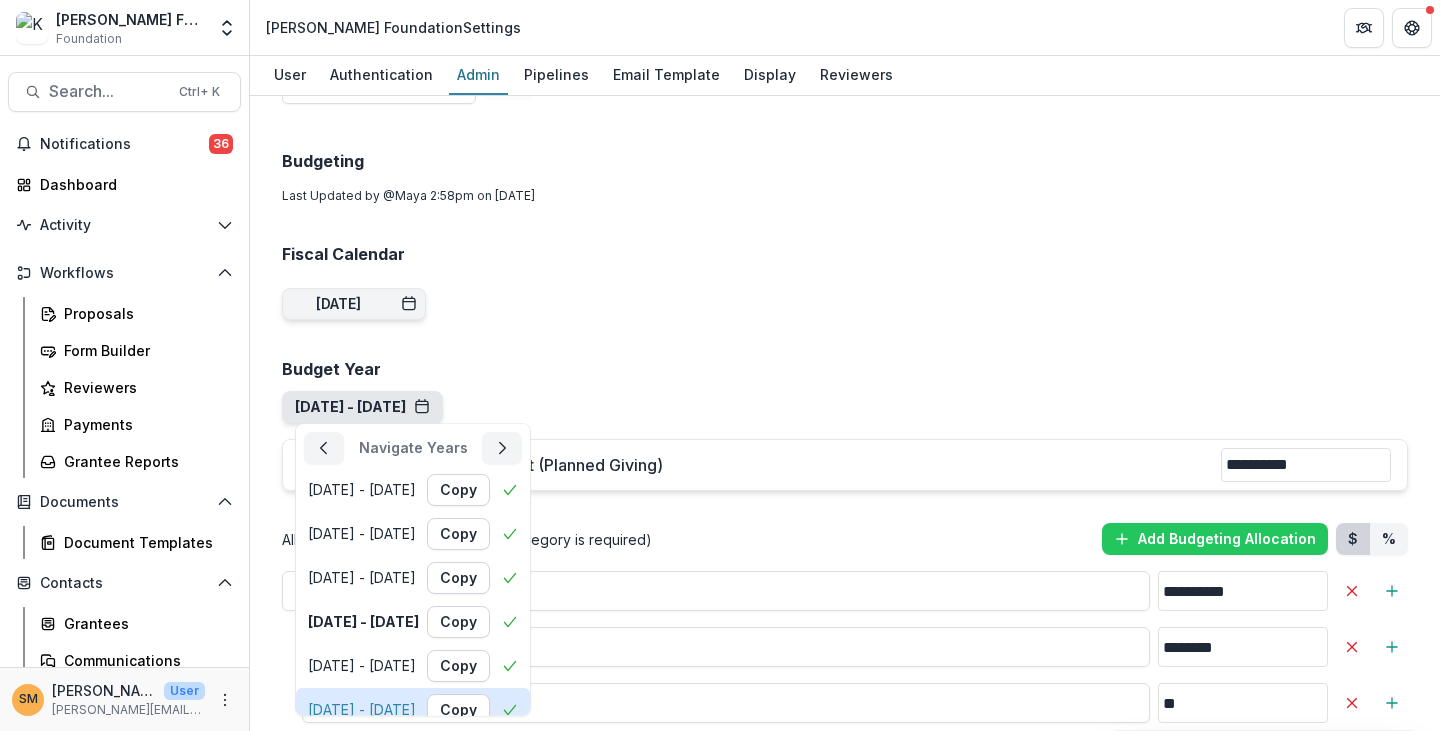 click on "[DATE] - [DATE] Copy" at bounding box center [413, 710] 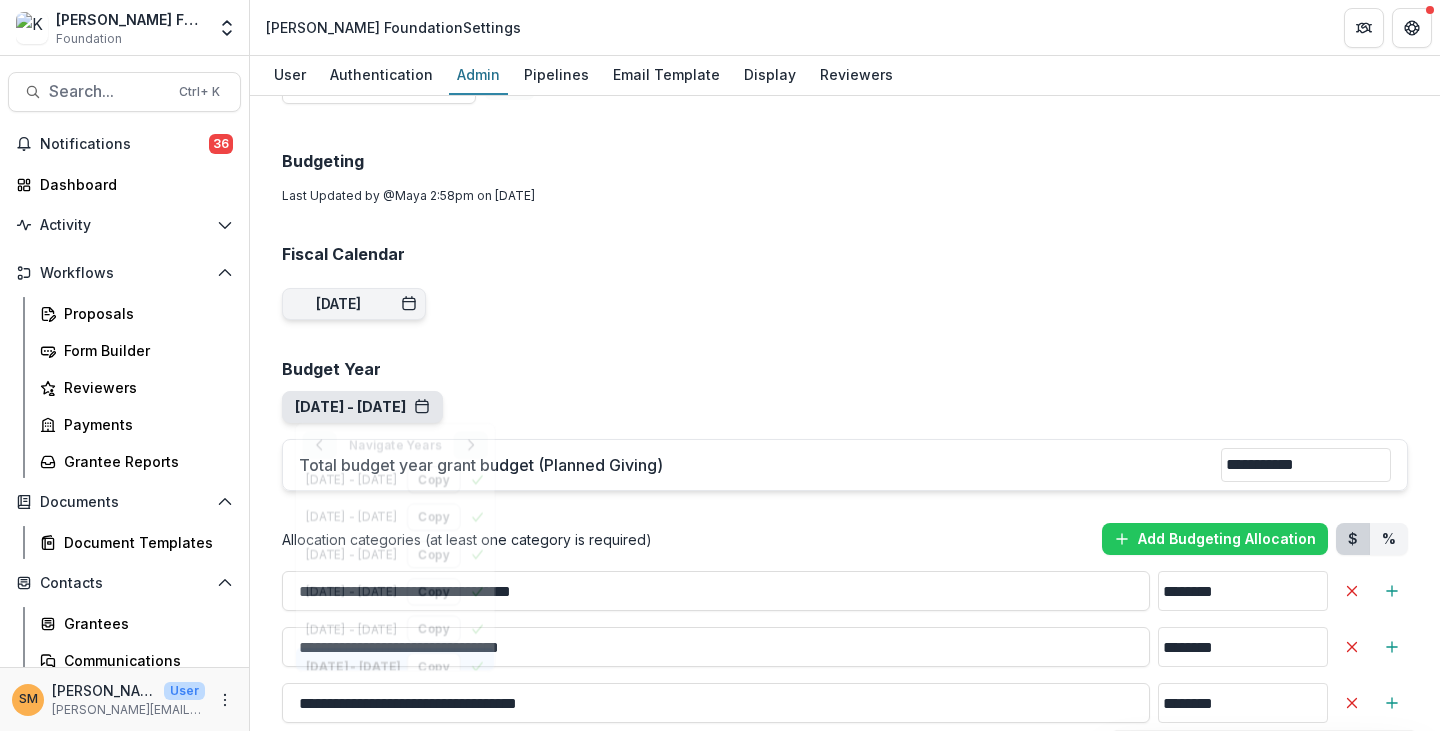 scroll, scrollTop: 0, scrollLeft: 0, axis: both 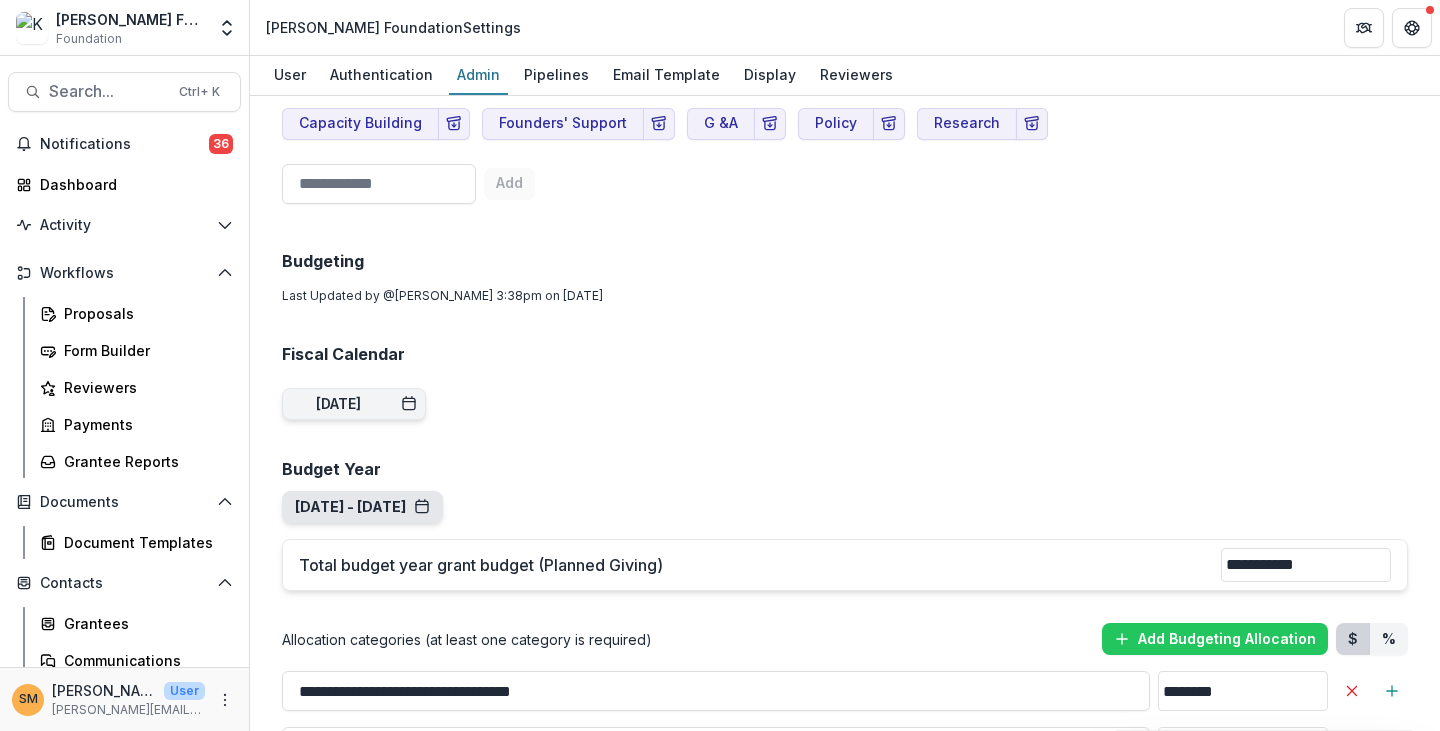 click on "[DATE] - [DATE] Navigate Years [DATE] - [DATE] Copy [DATE] - [DATE] Copy [DATE] - [DATE] Copy [DATE] - [DATE] Copy [DATE] - [DATE] Copy [DATE] - [DATE] Copy [DATE] - [DATE] Copy [DATE] - [DATE] Copy [DATE] - [DATE] Copy [DATE] - [DATE] Copy" at bounding box center (362, 507) 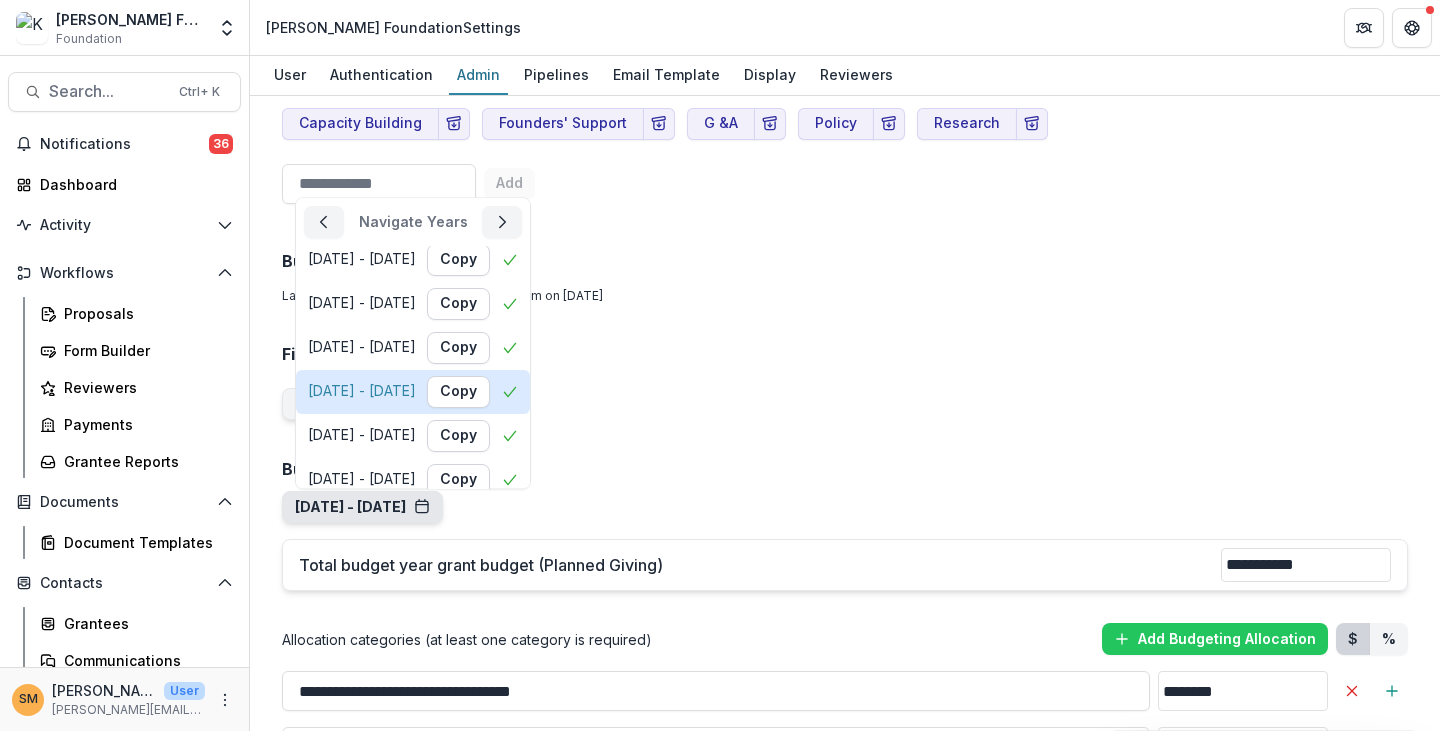 scroll, scrollTop: 204, scrollLeft: 0, axis: vertical 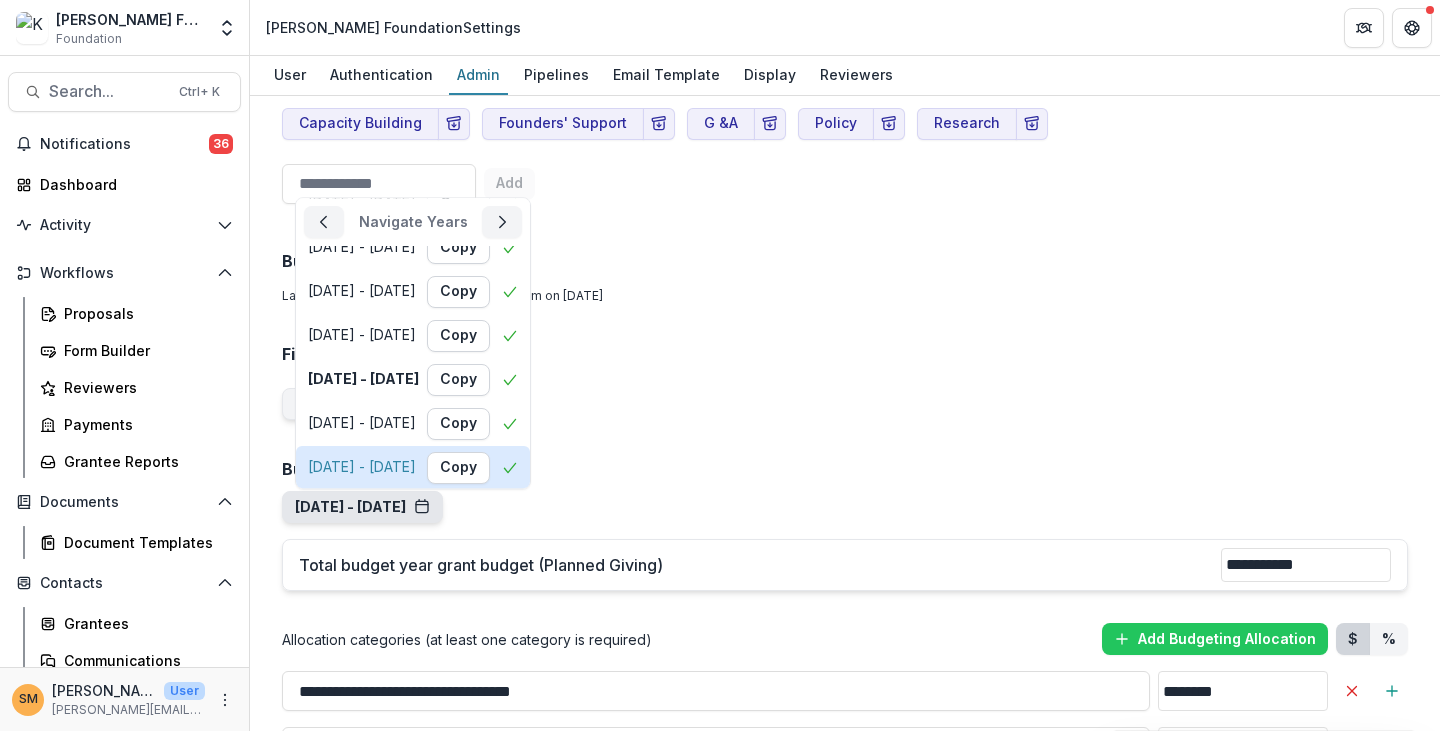 click on "[DATE] - [DATE]" at bounding box center (362, 468) 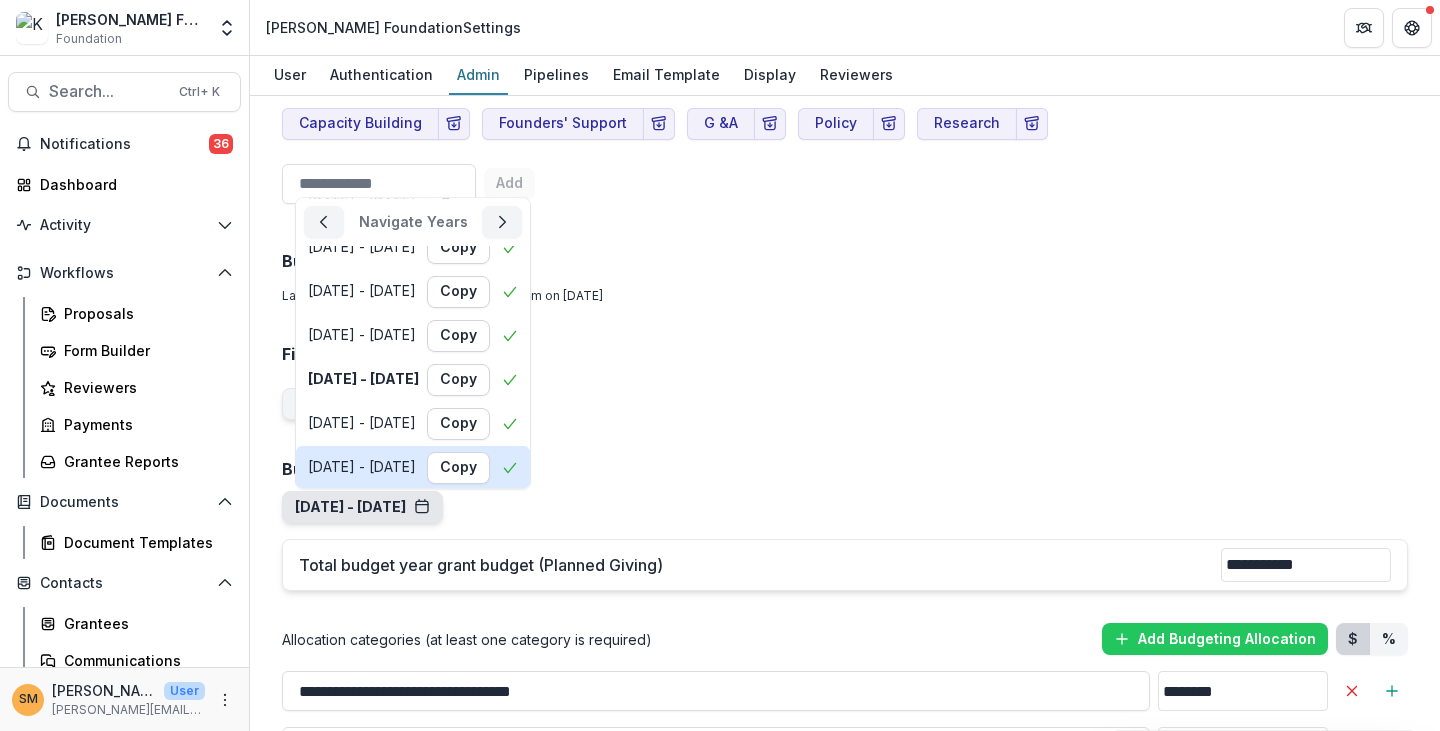 scroll, scrollTop: 0, scrollLeft: 0, axis: both 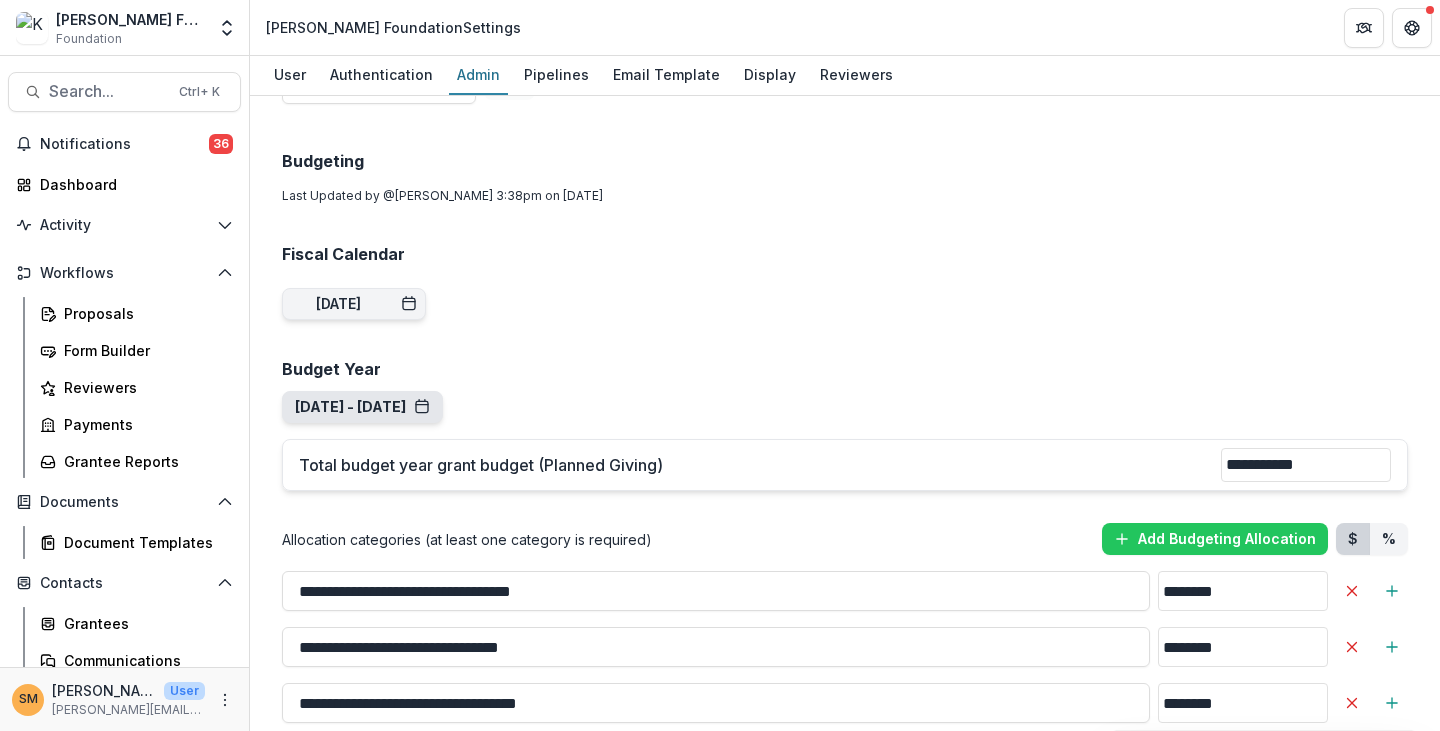 click on "[DATE] - [DATE]" at bounding box center [362, 407] 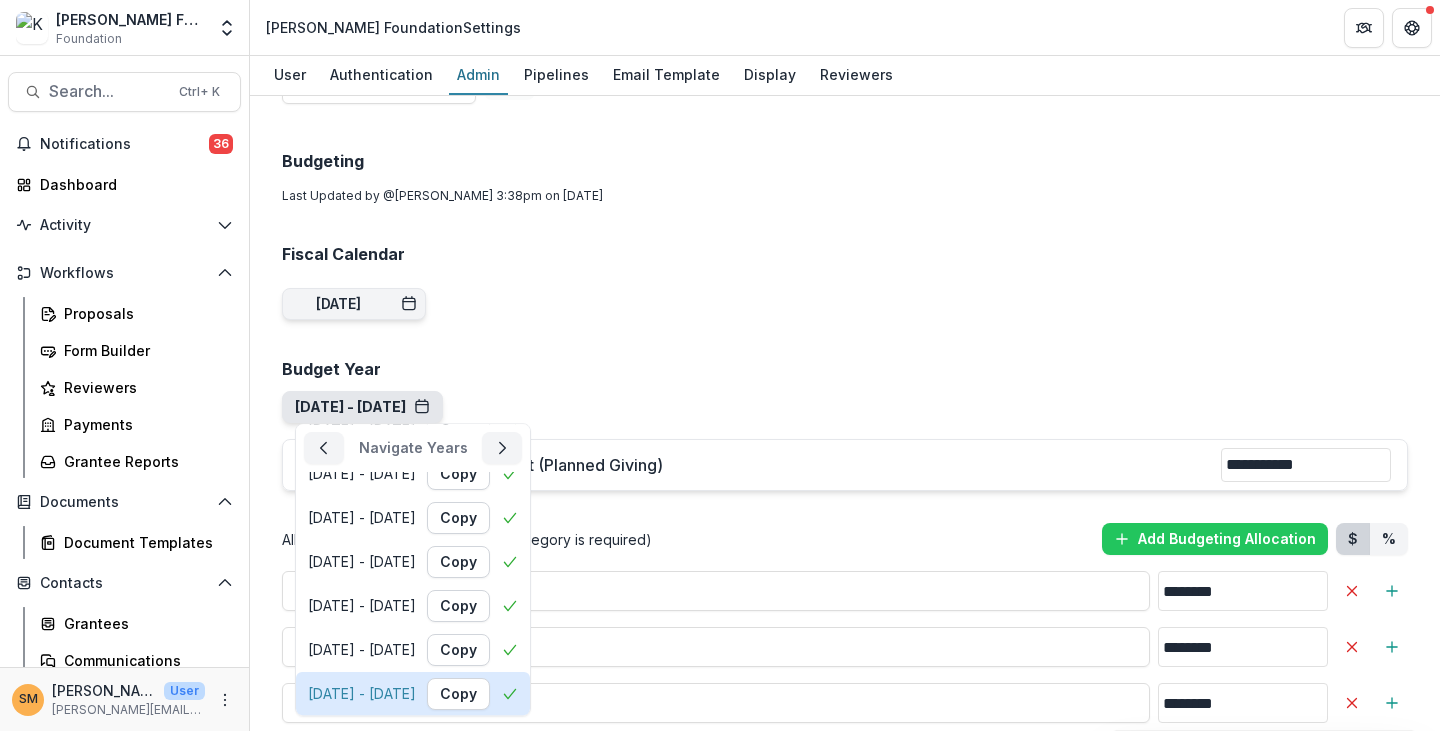 scroll, scrollTop: 200, scrollLeft: 0, axis: vertical 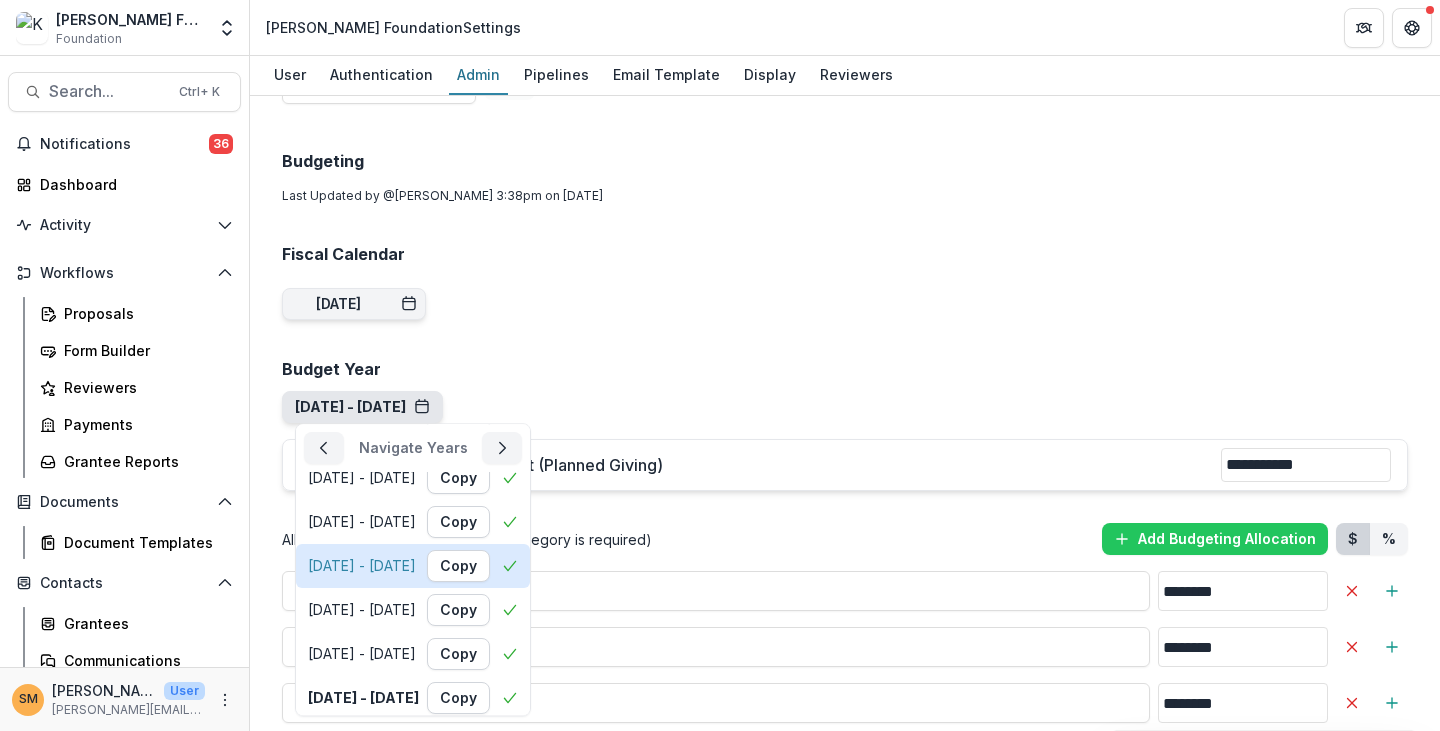click on "[DATE] - [DATE]" at bounding box center (362, 566) 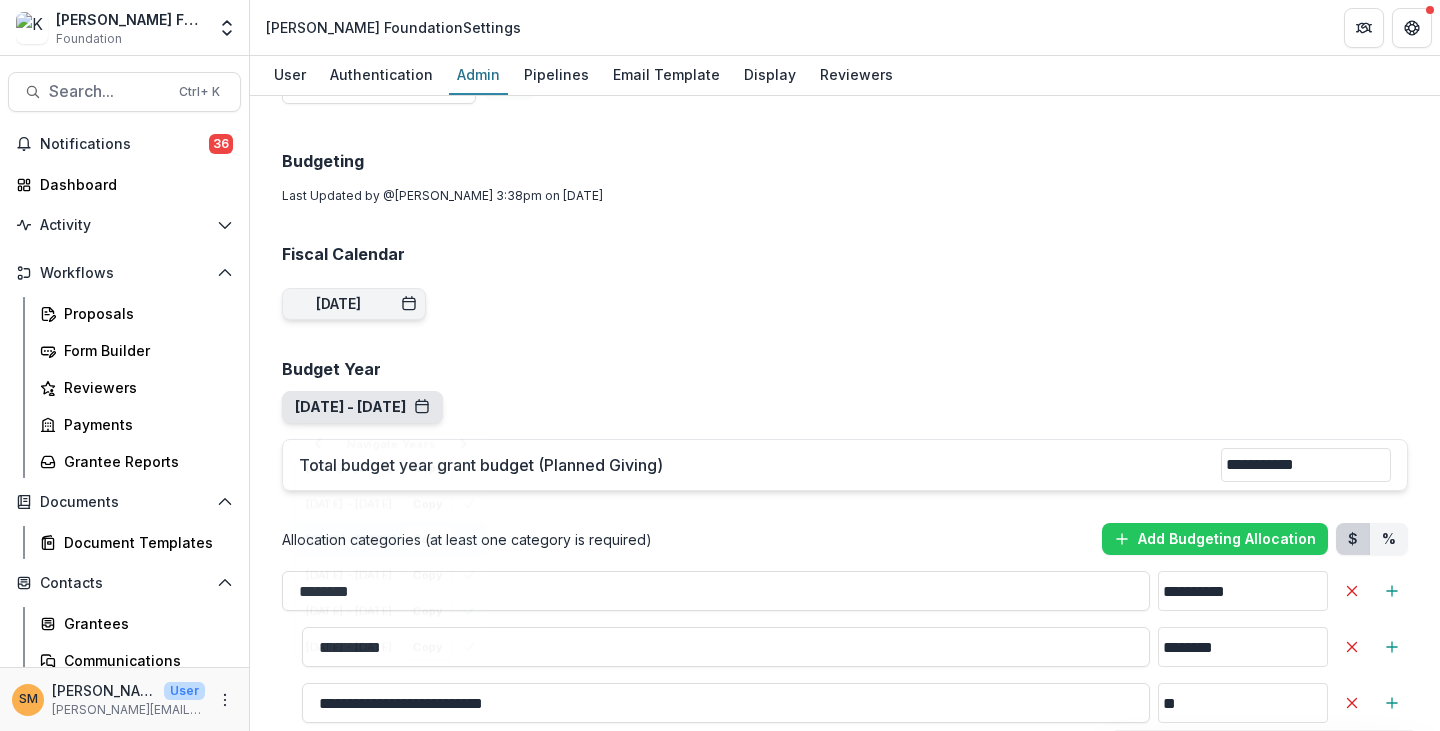 type on "**********" 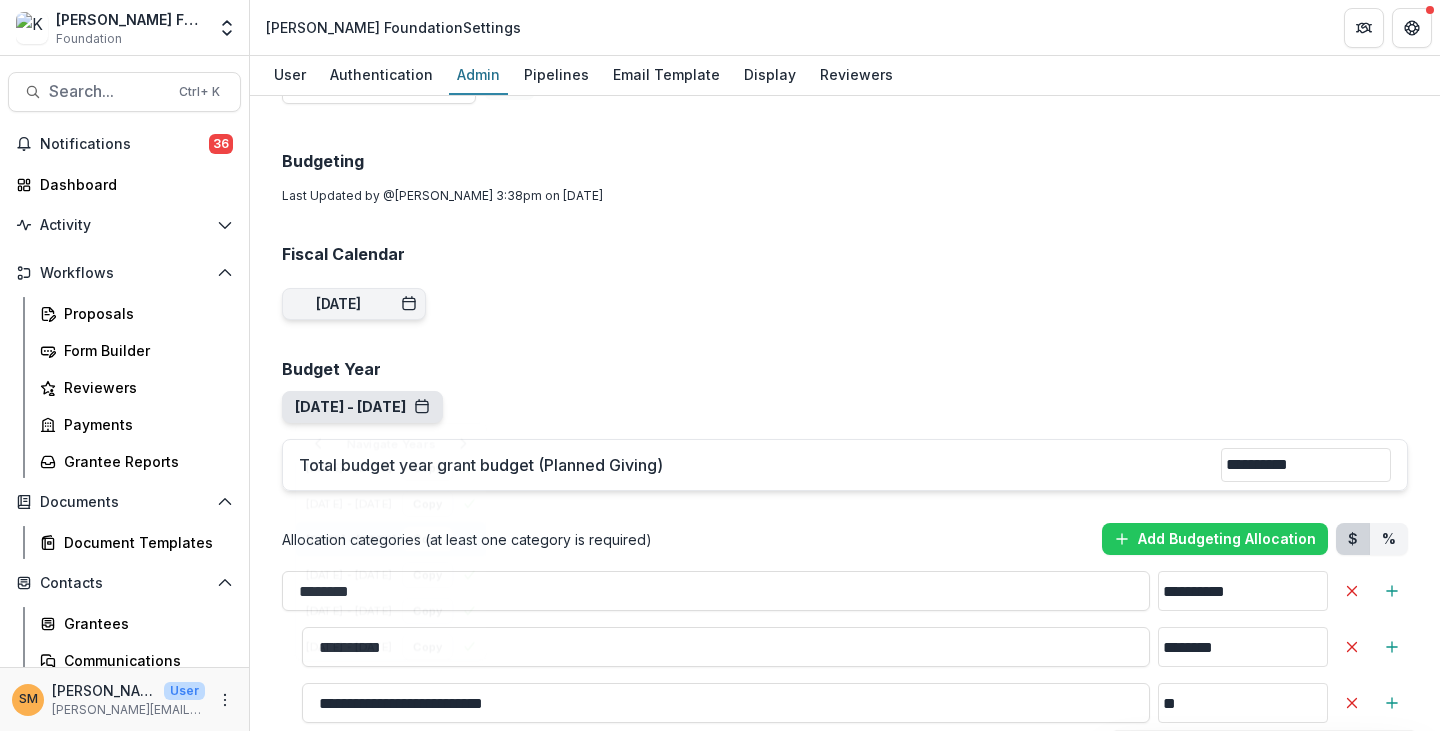 scroll, scrollTop: 0, scrollLeft: 0, axis: both 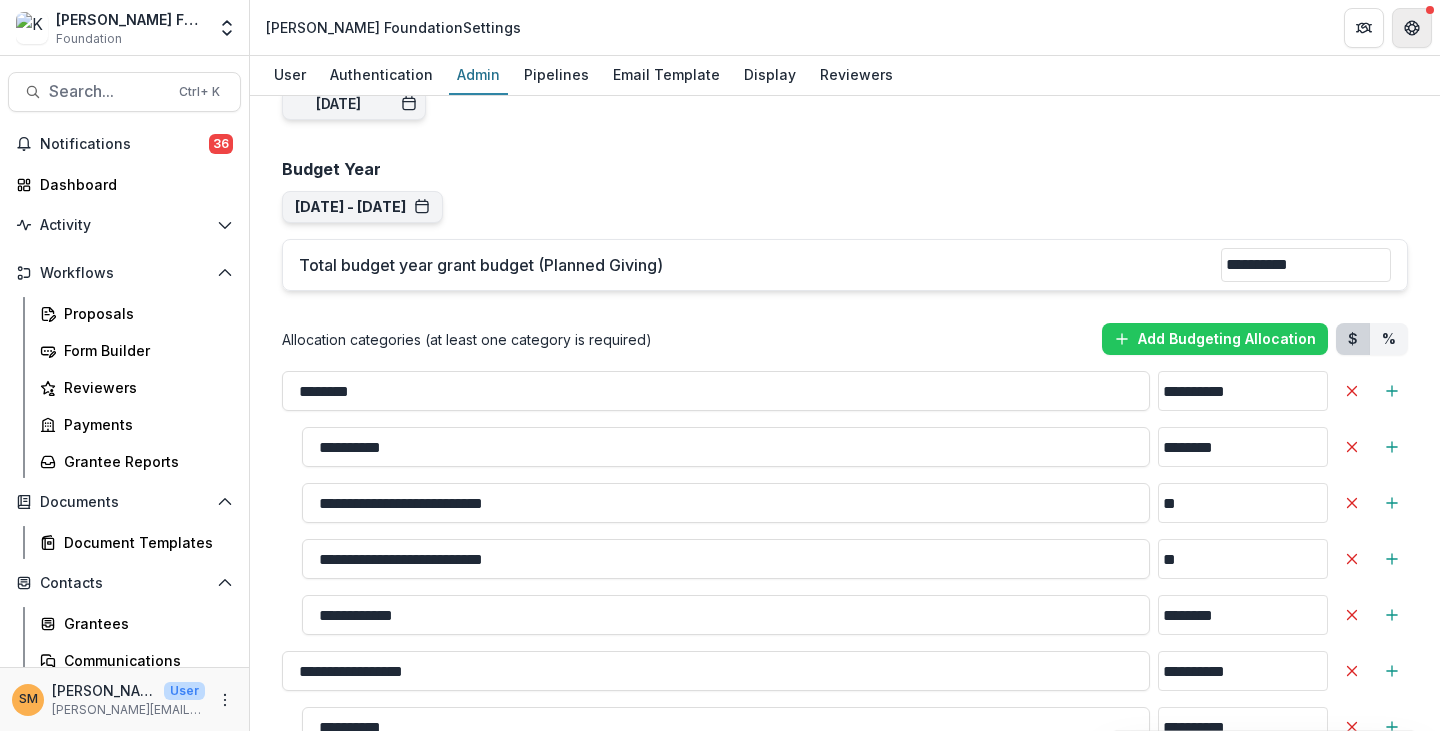 click 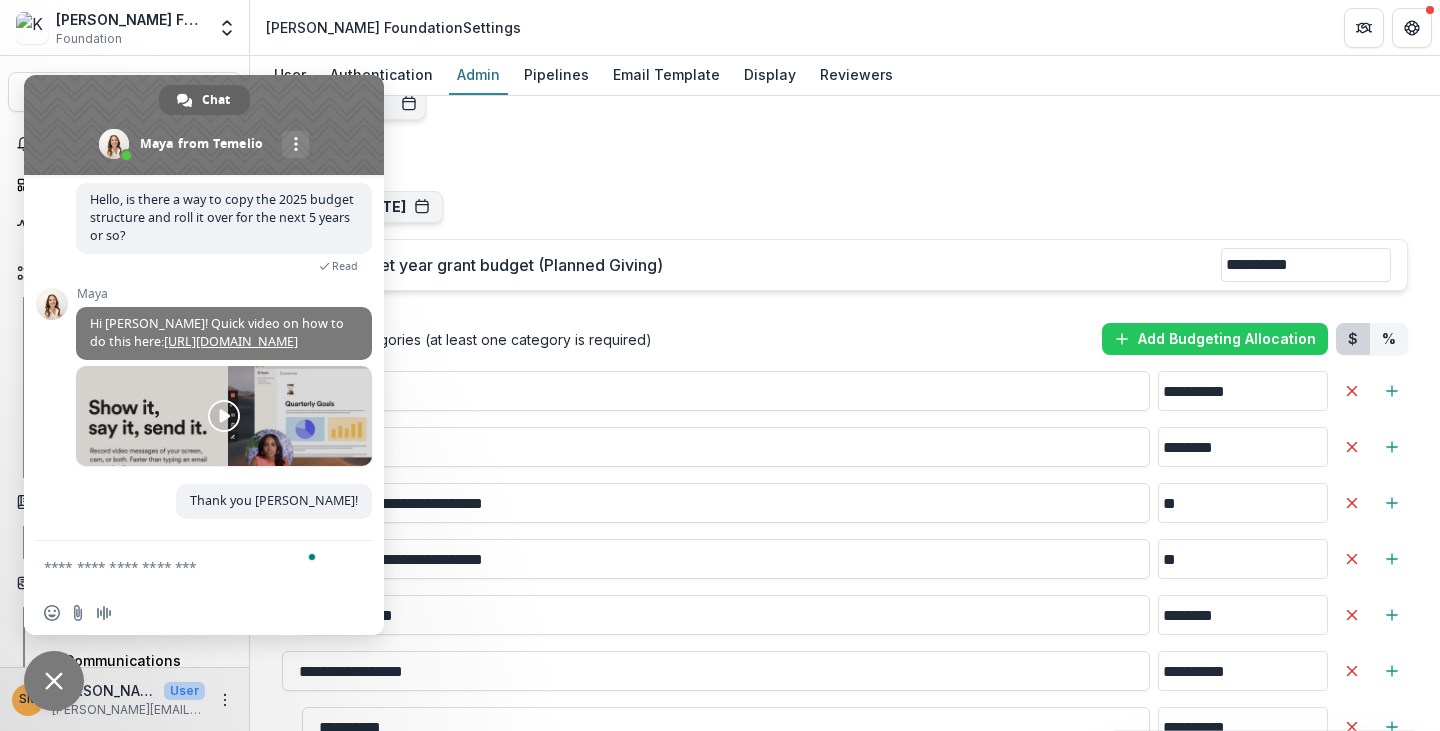 click at bounding box center [184, 566] 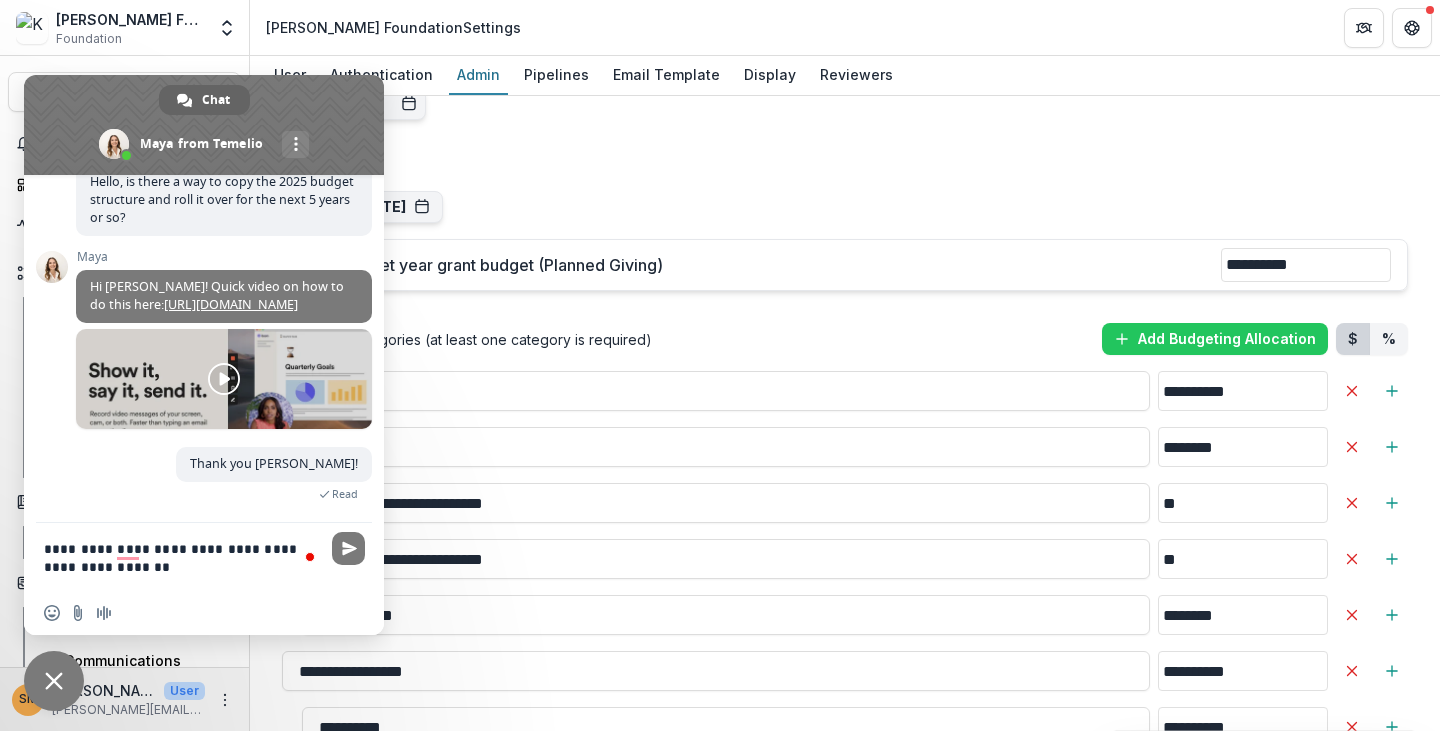 click on "**********" at bounding box center [184, 557] 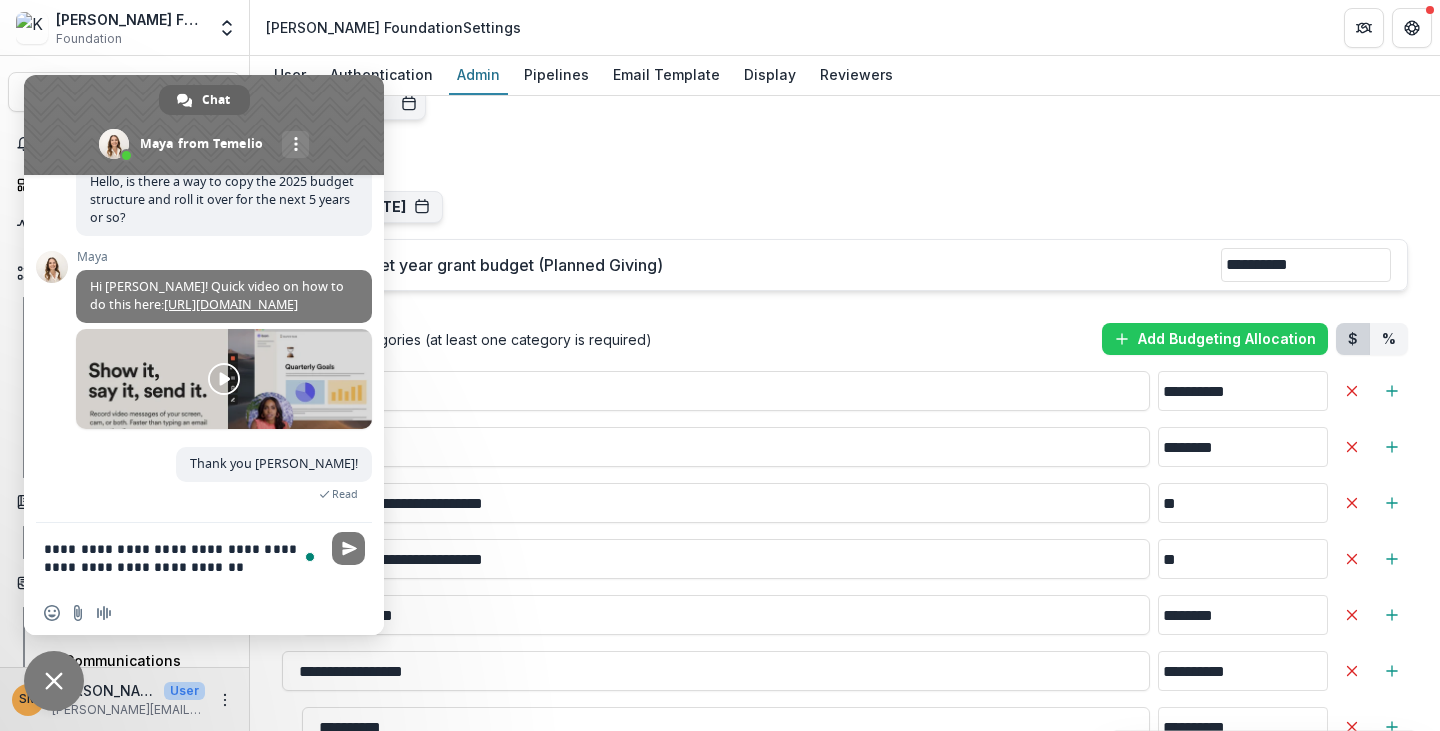 type on "**********" 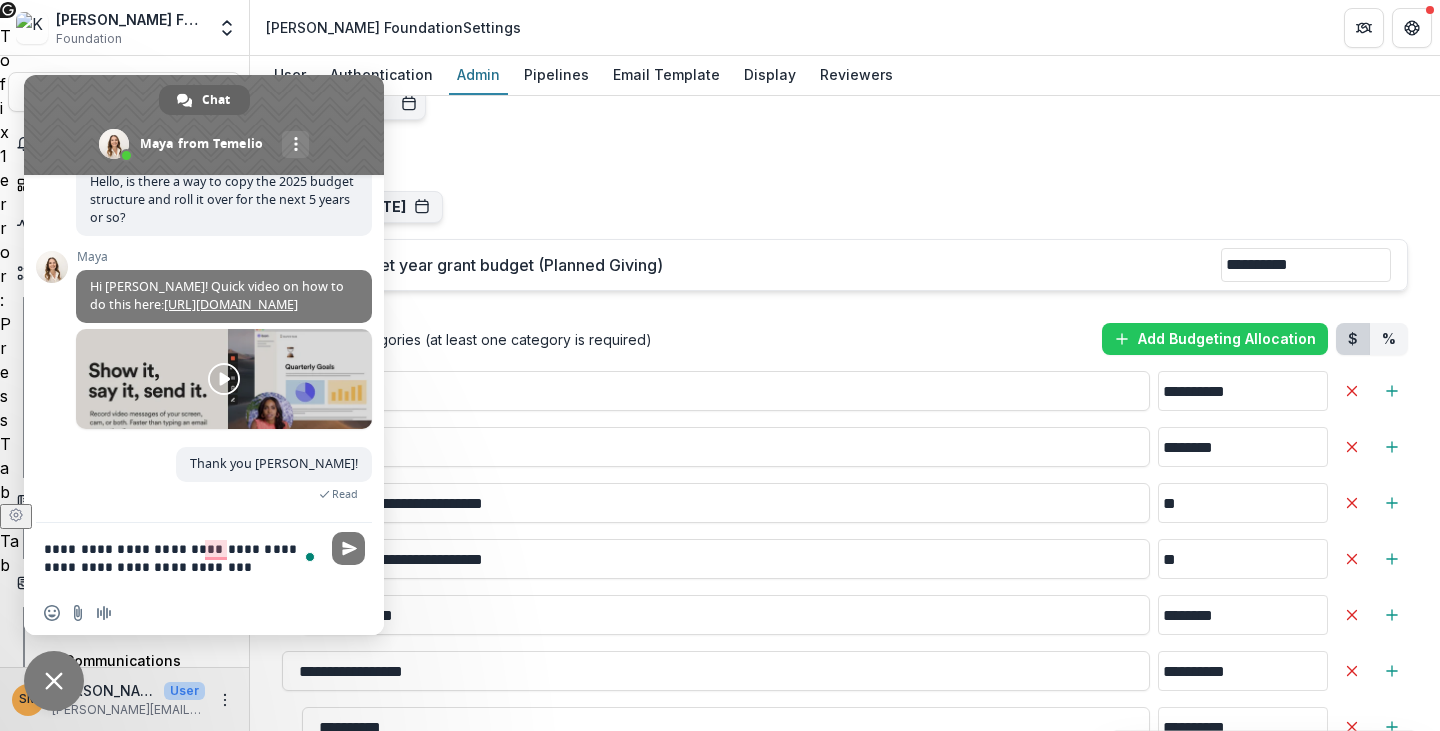 click on "**********" at bounding box center [184, 557] 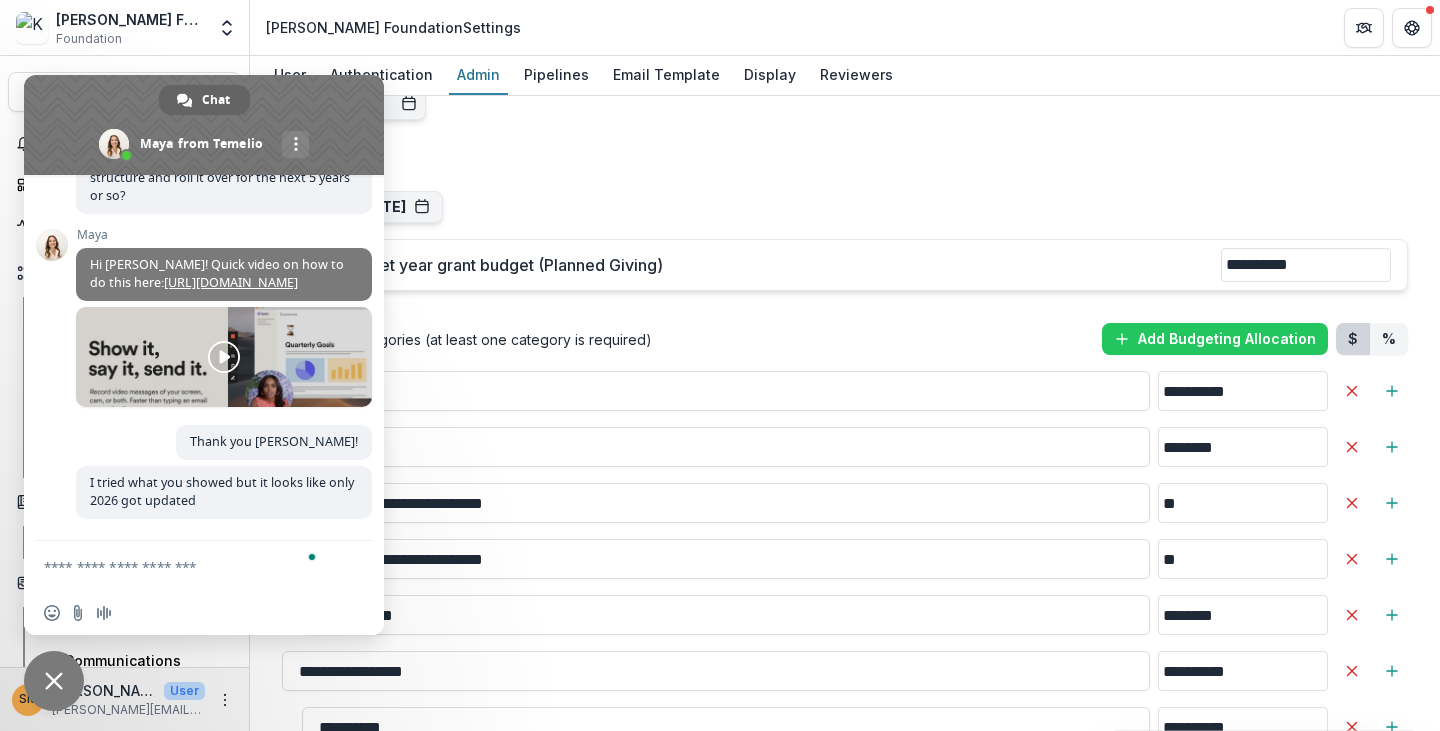 scroll, scrollTop: 5889, scrollLeft: 0, axis: vertical 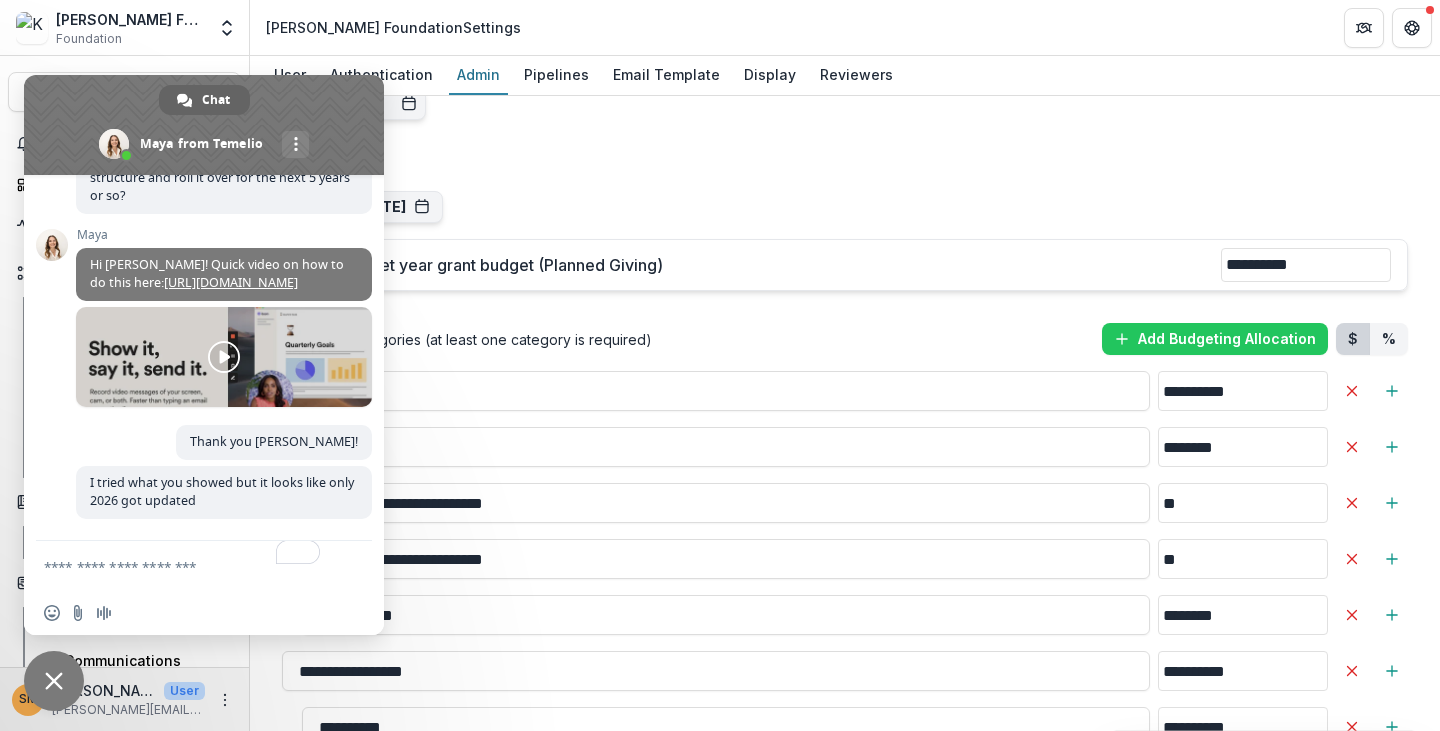 click on "Team ( 12 ) Add Team Member + Name Title Email Permissions [PERSON_NAME] Chief Technology Community Officer [PERSON_NAME][EMAIL_ADDRESS][DOMAIN_NAME] Admin Edit Delete [PERSON_NAME] Finance Manager [PERSON_NAME][EMAIL_ADDRESS][PERSON_NAME][DOMAIN_NAME] Admin Edit [PERSON_NAME] CEO [PERSON_NAME][EMAIL_ADDRESS][DOMAIN_NAME] Board member Edit [PERSON_NAME] Director, Economic and Workforce Initiatives  [PERSON_NAME][EMAIL_ADDRESS][PERSON_NAME][DOMAIN_NAME] User Edit [PERSON_NAME] Associate, Investment and Ecosystem Building [EMAIL_ADDRESS][PERSON_NAME][DOMAIN_NAME] User Edit Delete [PERSON_NAME] Chief Research Officer [PERSON_NAME][EMAIL_ADDRESS][DOMAIN_NAME] User Edit Delete [PERSON_NAME] Data Visualization Manager [PERSON_NAME][EMAIL_ADDRESS][PERSON_NAME][DOMAIN_NAME] User Edit Delete [PERSON_NAME] [PERSON_NAME][EMAIL_ADDRESS][DOMAIN_NAME] User Edit [PERSON_NAME] [PERSON_NAME][EMAIL_ADDRESS][DOMAIN_NAME] Admin Edit Delete [PERSON_NAME] Director, Family Office [PERSON_NAME][EMAIL_ADDRESS][DOMAIN_NAME] User Edit Delete [PERSON_NAME] [PERSON_NAME][EMAIL_ADDRESS][PERSON_NAME][DOMAIN_NAME] User Edit Delete [PERSON_NAME] [PERSON_NAME][EMAIL_ADDRESS][PERSON_NAME][DOMAIN_NAME] User Edit Delete Global Configurations Currency USD - US Dollar Timezone Add 4" at bounding box center [845, 391] 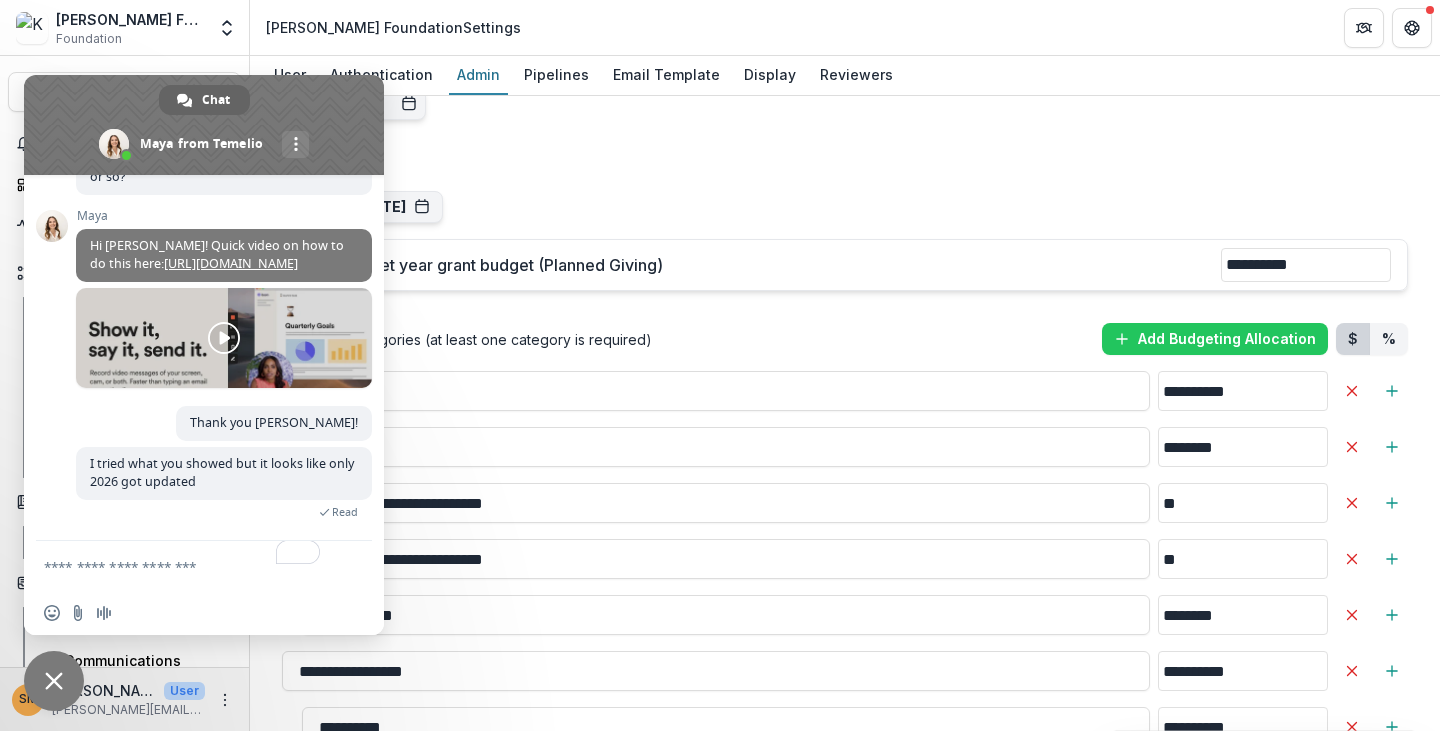 click at bounding box center (184, 566) 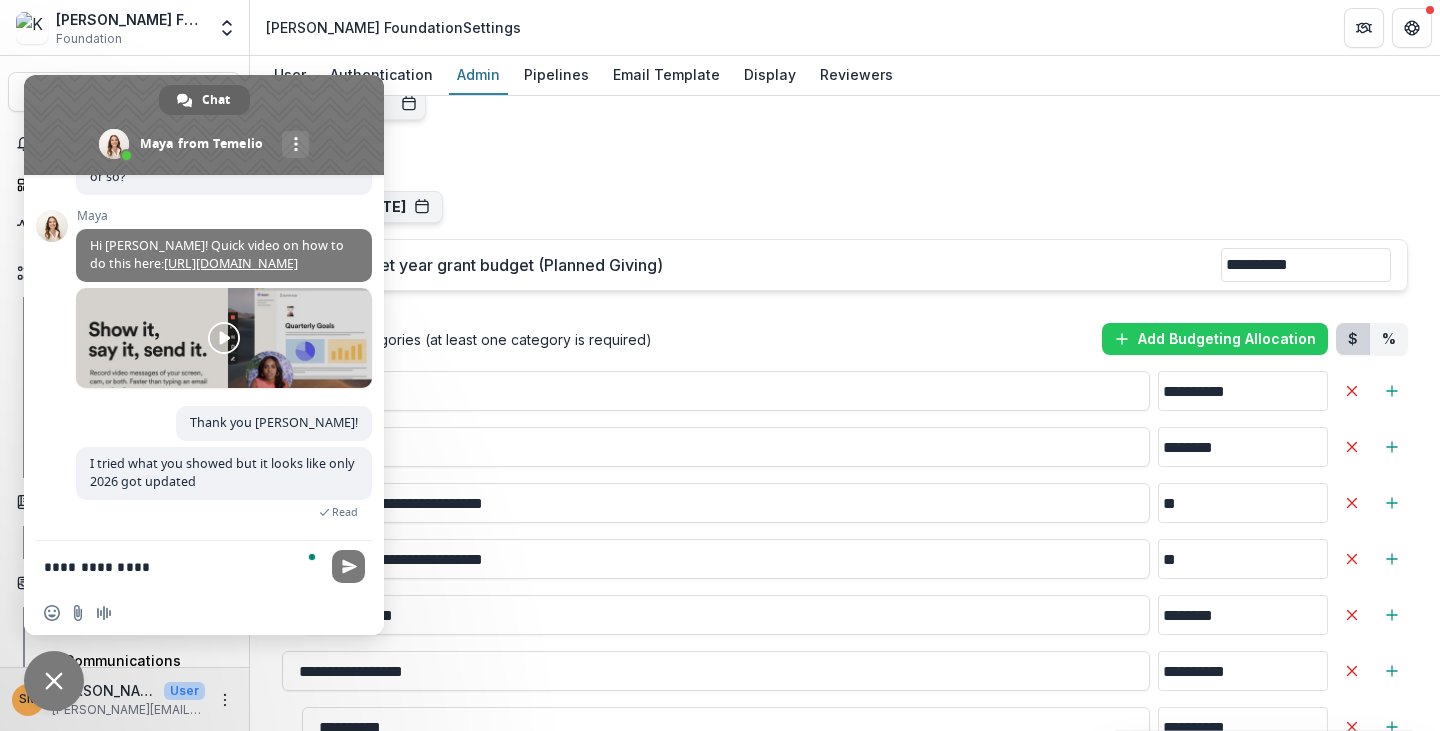 scroll, scrollTop: 5948, scrollLeft: 0, axis: vertical 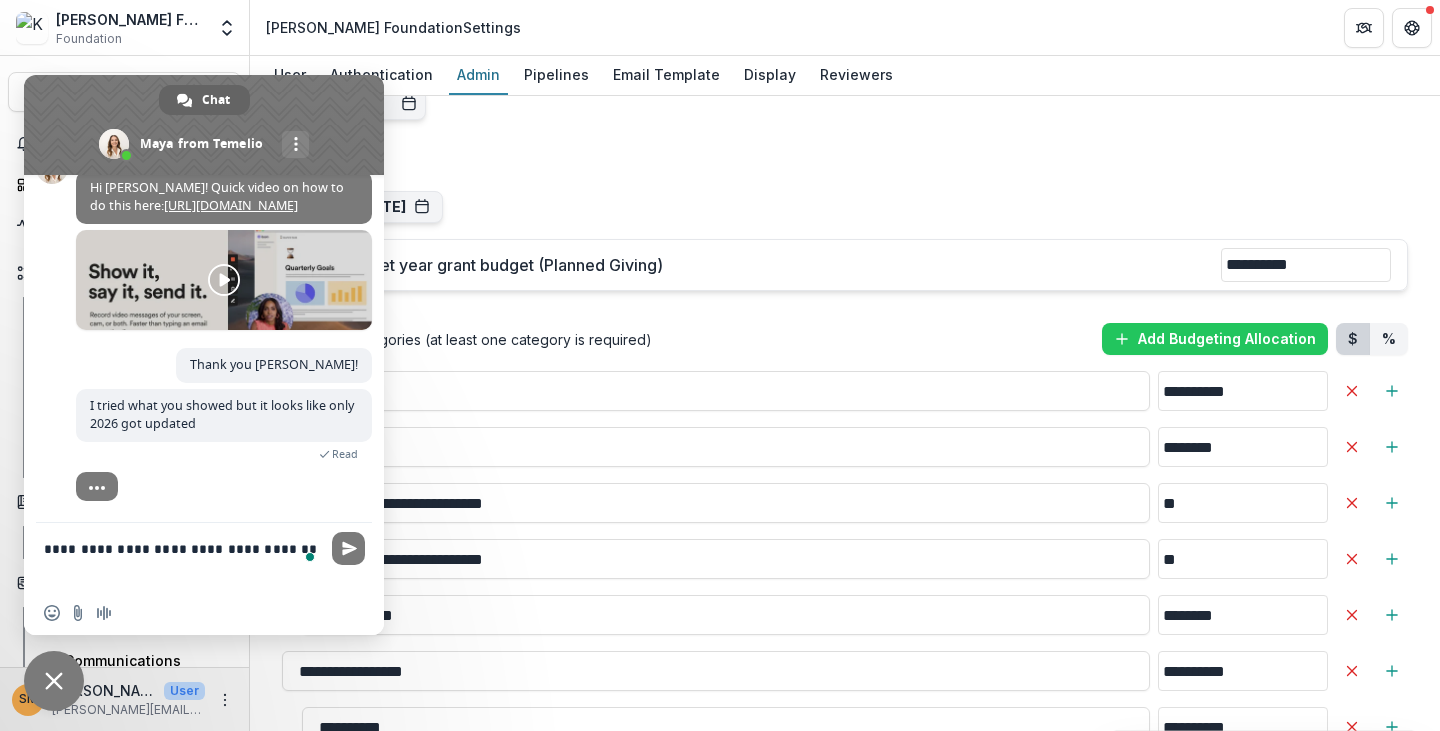 type on "**********" 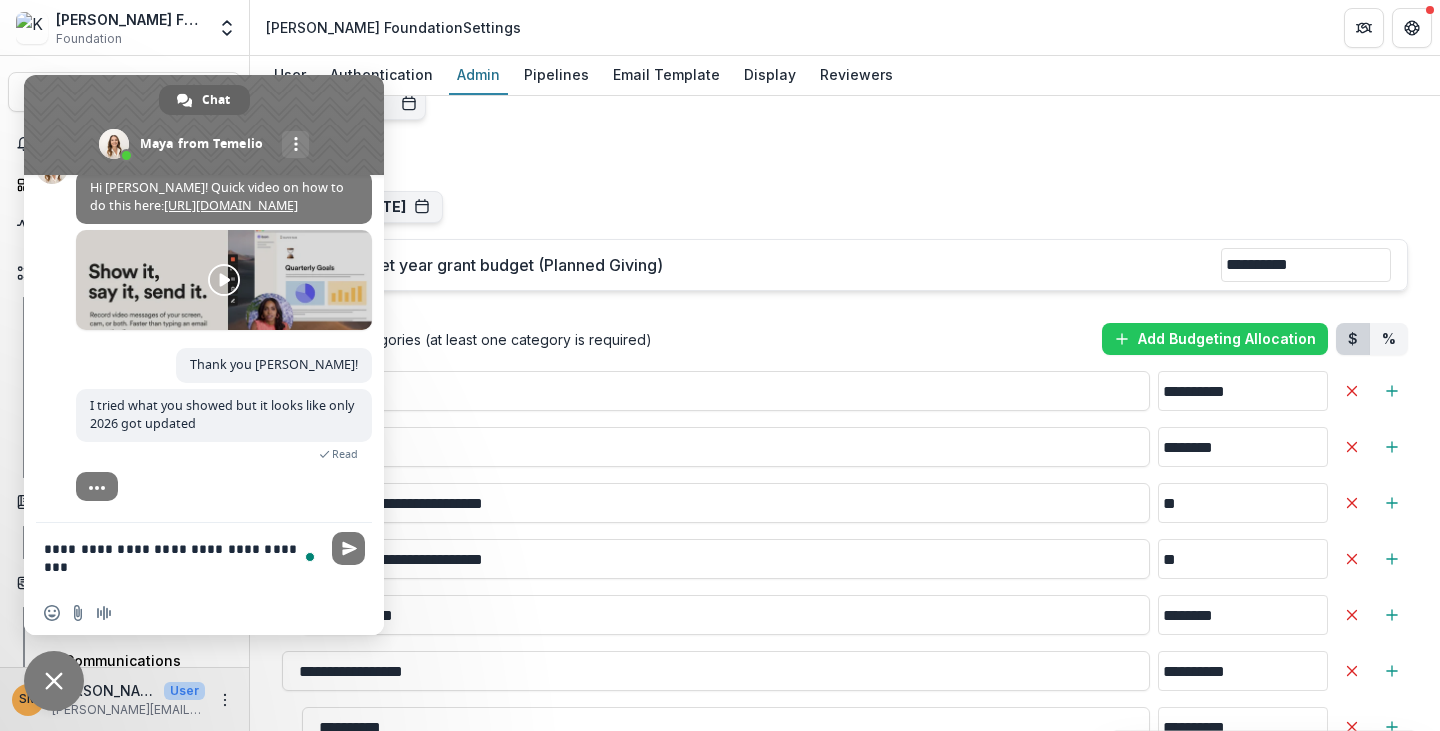 type 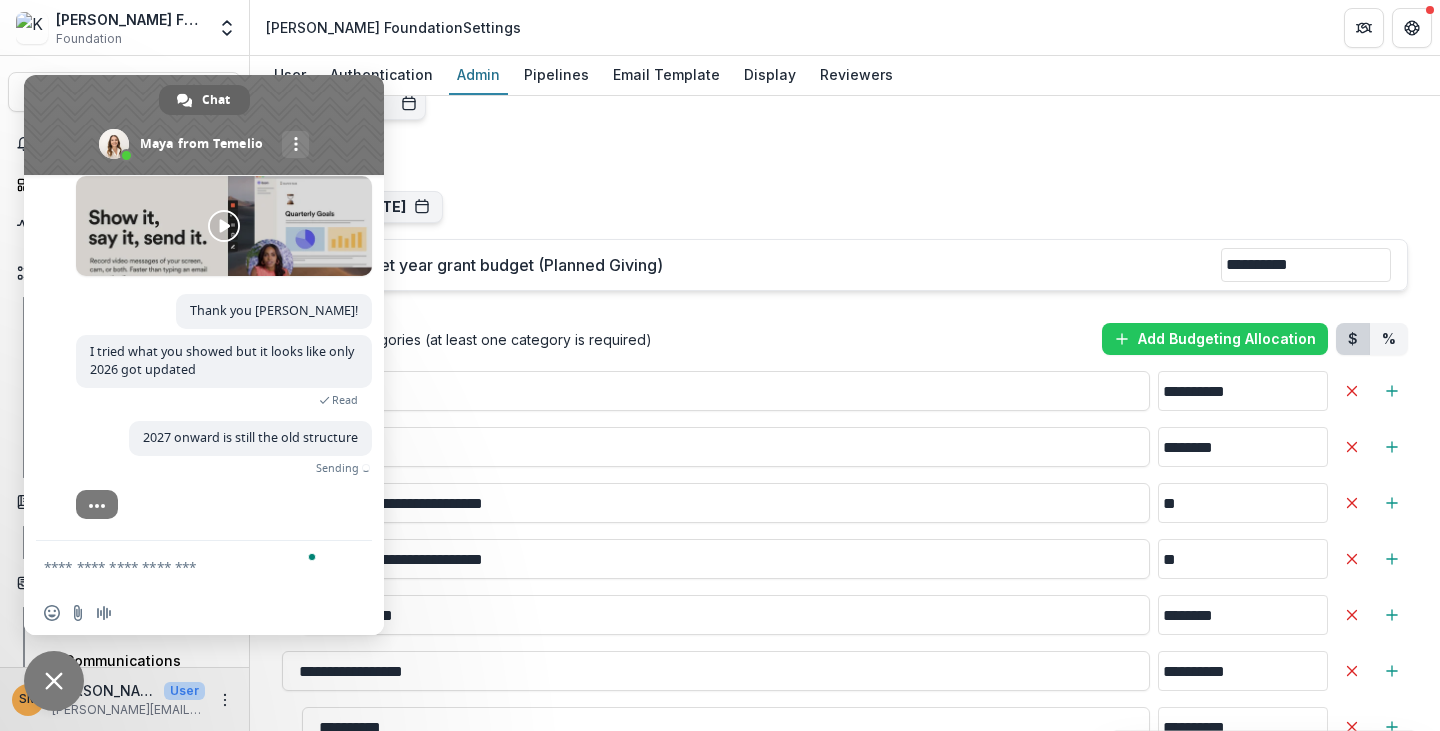 scroll, scrollTop: 5971, scrollLeft: 0, axis: vertical 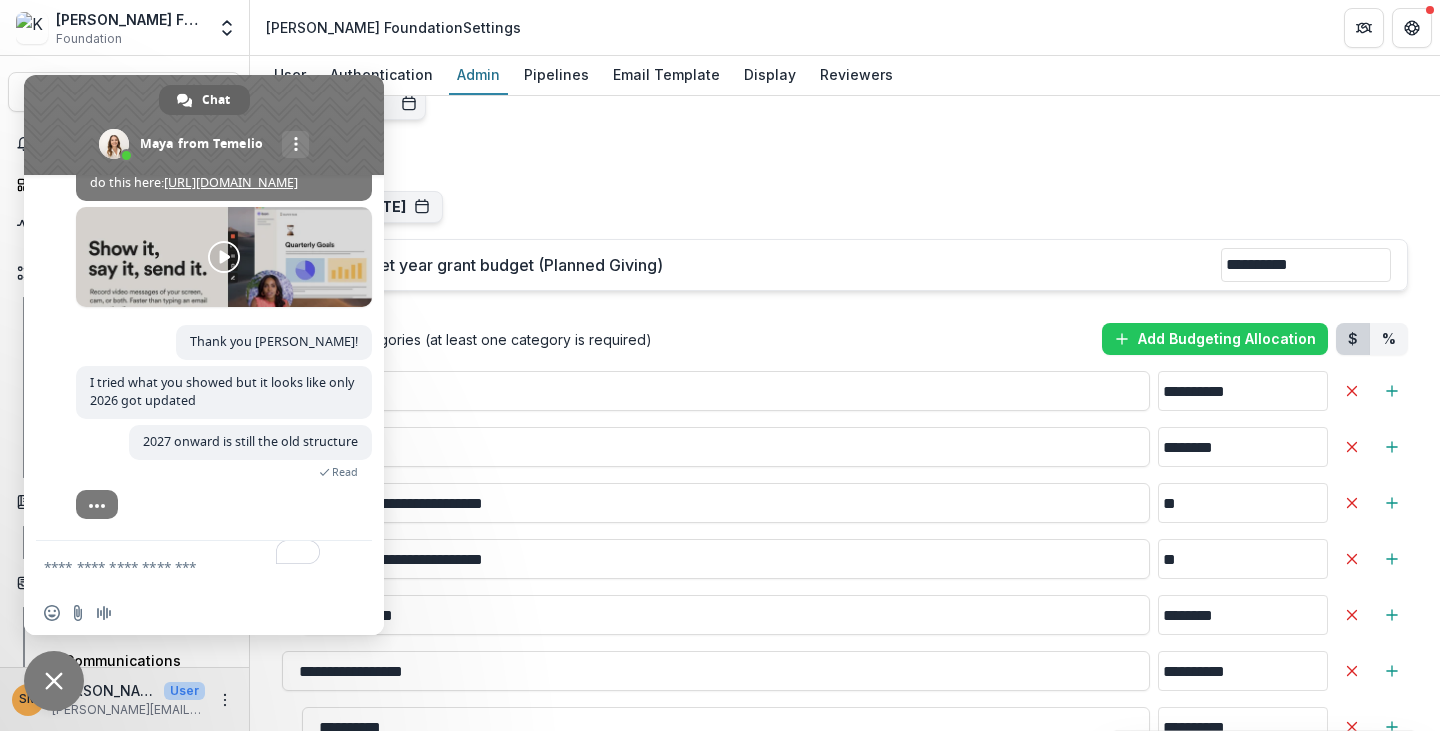 click on "Team ( 12 ) Add Team Member + Name Title Email Permissions [PERSON_NAME] Chief Technology Community Officer [PERSON_NAME][EMAIL_ADDRESS][DOMAIN_NAME] Admin Edit Delete [PERSON_NAME] Finance Manager [PERSON_NAME][EMAIL_ADDRESS][PERSON_NAME][DOMAIN_NAME] Admin Edit [PERSON_NAME] CEO [PERSON_NAME][EMAIL_ADDRESS][DOMAIN_NAME] Board member Edit [PERSON_NAME] Director, Economic and Workforce Initiatives  [PERSON_NAME][EMAIL_ADDRESS][PERSON_NAME][DOMAIN_NAME] User Edit [PERSON_NAME] Associate, Investment and Ecosystem Building [EMAIL_ADDRESS][PERSON_NAME][DOMAIN_NAME] User Edit Delete [PERSON_NAME] Chief Research Officer [PERSON_NAME][EMAIL_ADDRESS][DOMAIN_NAME] User Edit Delete [PERSON_NAME] Data Visualization Manager [PERSON_NAME][EMAIL_ADDRESS][PERSON_NAME][DOMAIN_NAME] User Edit Delete [PERSON_NAME] [PERSON_NAME][EMAIL_ADDRESS][DOMAIN_NAME] User Edit [PERSON_NAME] [PERSON_NAME][EMAIL_ADDRESS][DOMAIN_NAME] Admin Edit Delete [PERSON_NAME] Director, Family Office [PERSON_NAME][EMAIL_ADDRESS][DOMAIN_NAME] User Edit Delete [PERSON_NAME] [PERSON_NAME][EMAIL_ADDRESS][PERSON_NAME][DOMAIN_NAME] User Edit Delete [PERSON_NAME] [PERSON_NAME][EMAIL_ADDRESS][PERSON_NAME][DOMAIN_NAME] User Edit Delete Global Configurations Currency USD - US Dollar Timezone Add 4" at bounding box center [845, 391] 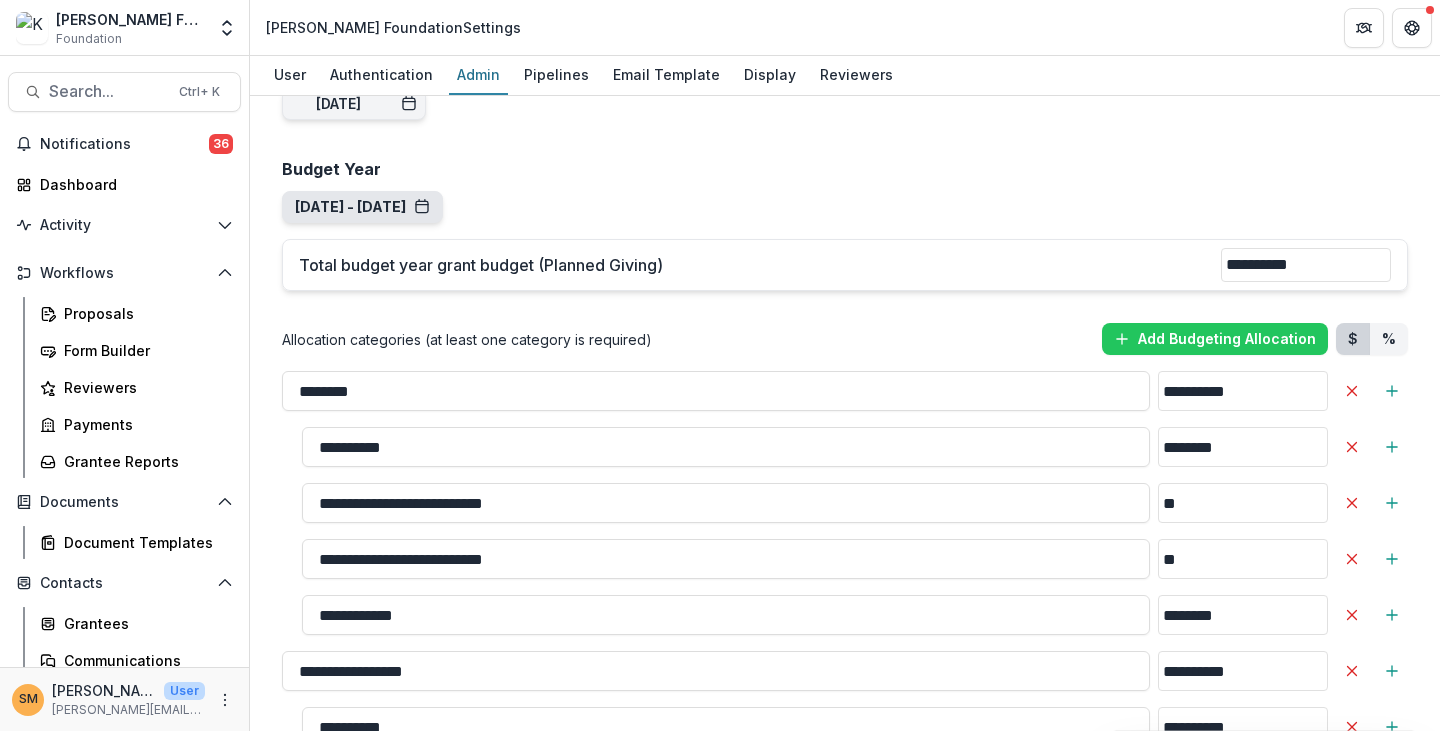 click on "[DATE] - [DATE]" at bounding box center [362, 207] 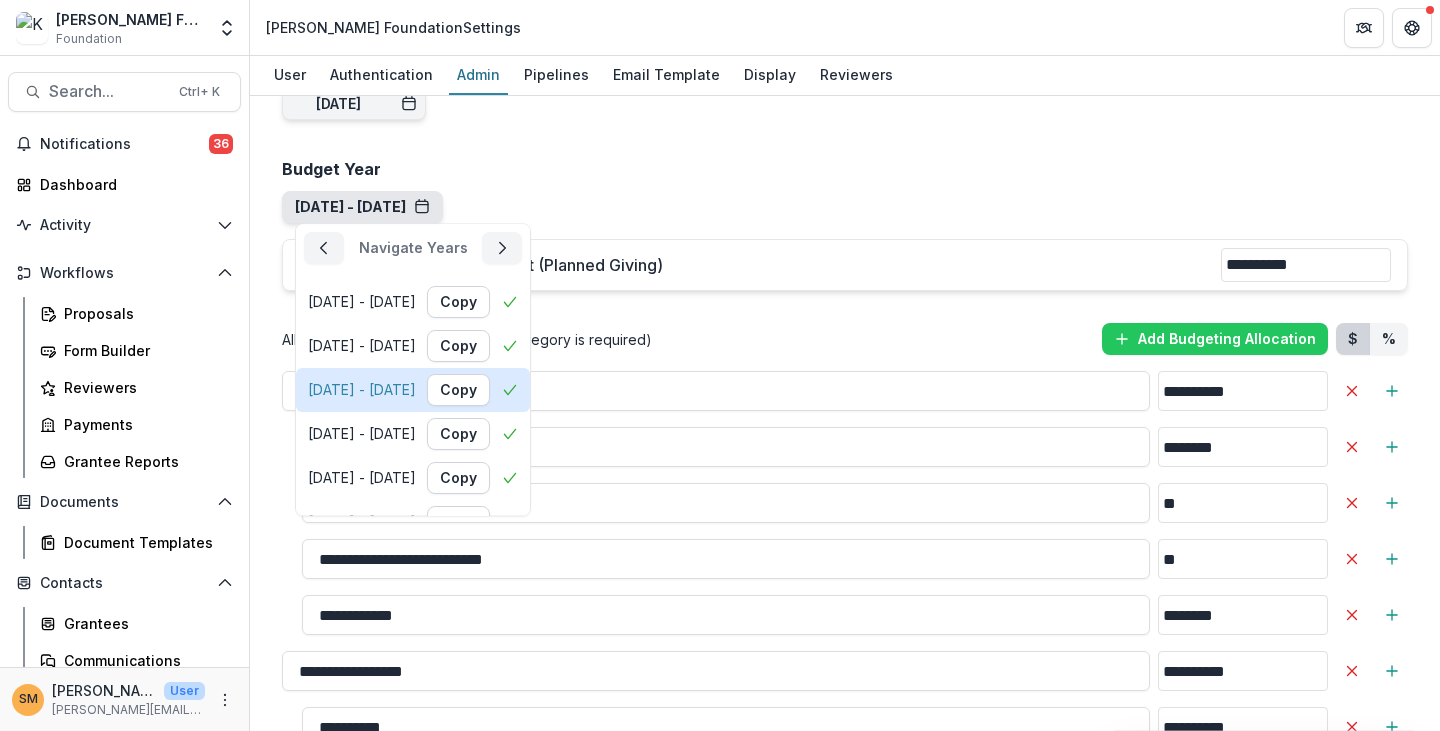 scroll, scrollTop: 200, scrollLeft: 0, axis: vertical 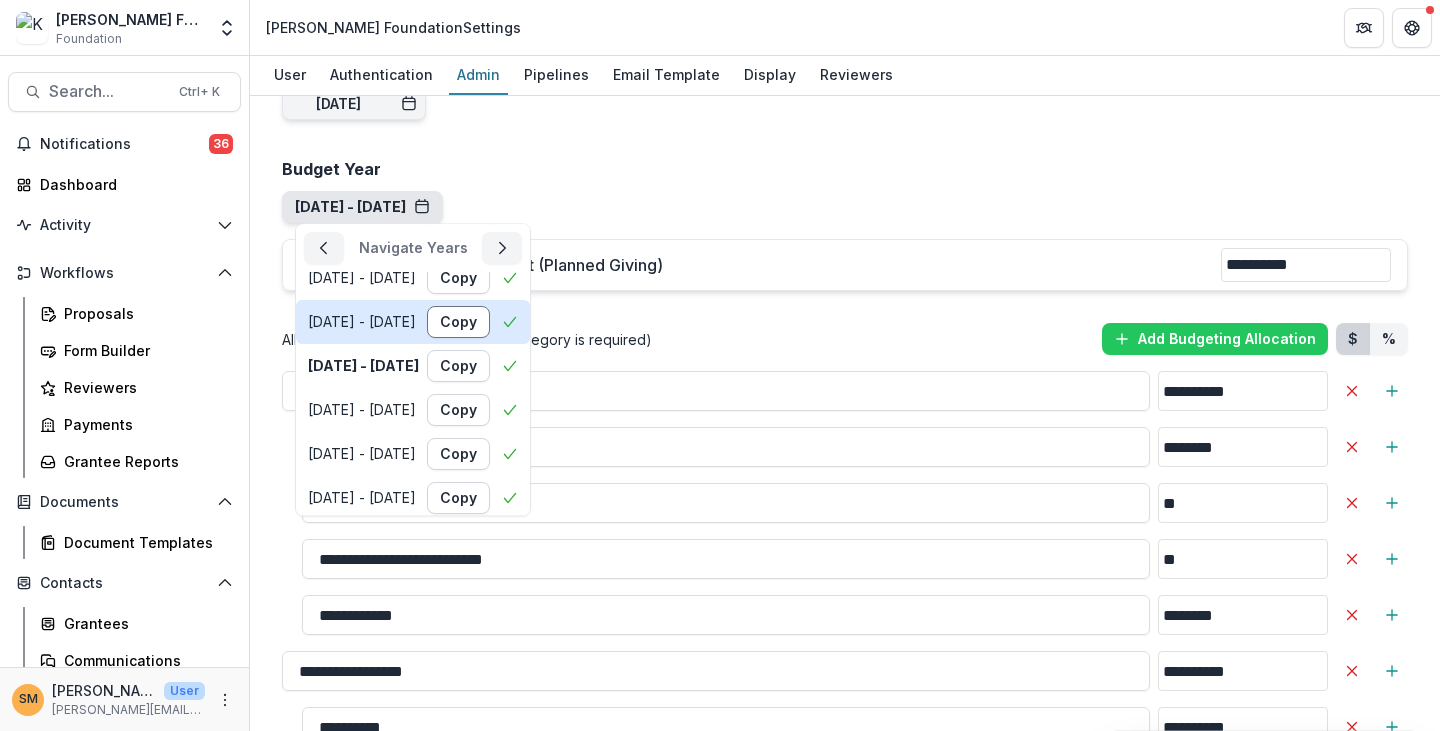 click on "Copy" at bounding box center [458, 322] 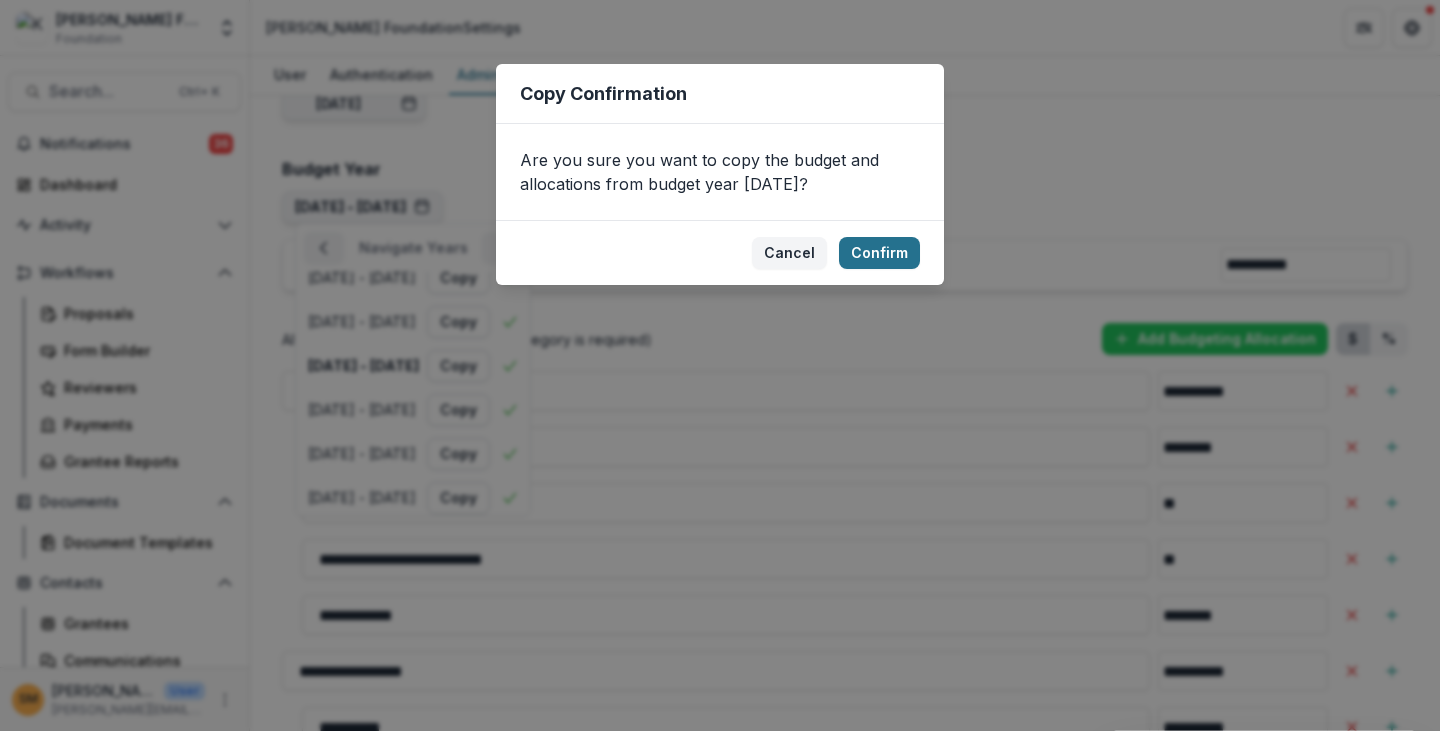 click on "Confirm" at bounding box center (879, 253) 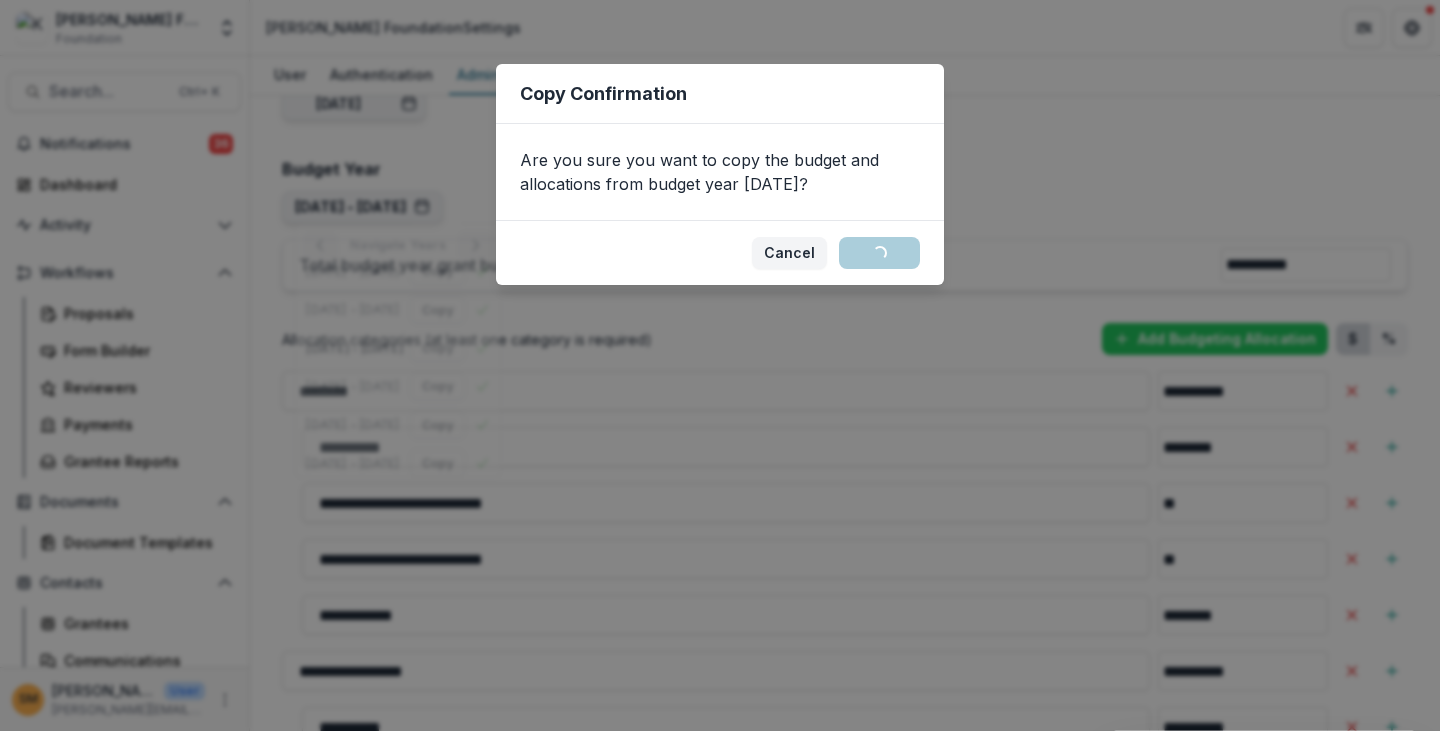 scroll, scrollTop: 0, scrollLeft: 0, axis: both 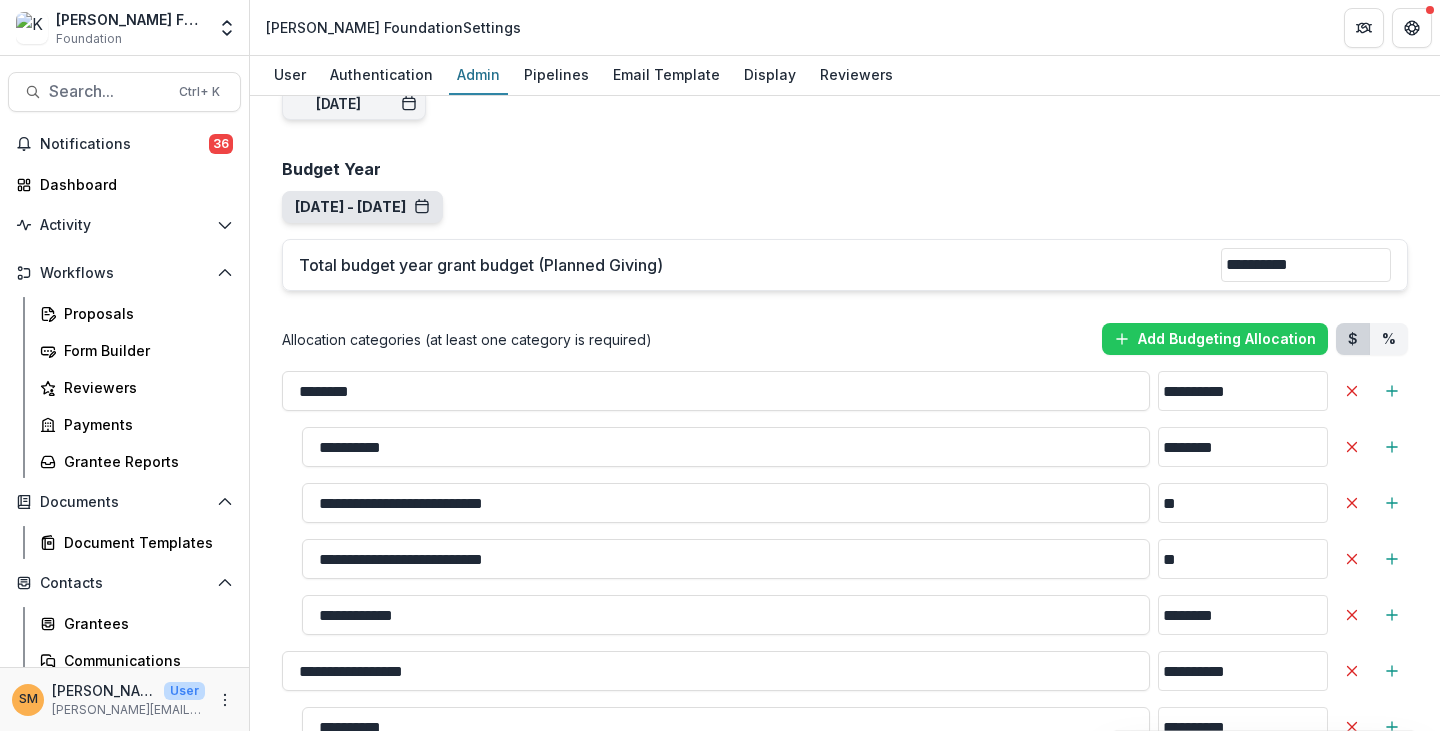 click on "[DATE] - [DATE]" at bounding box center [362, 207] 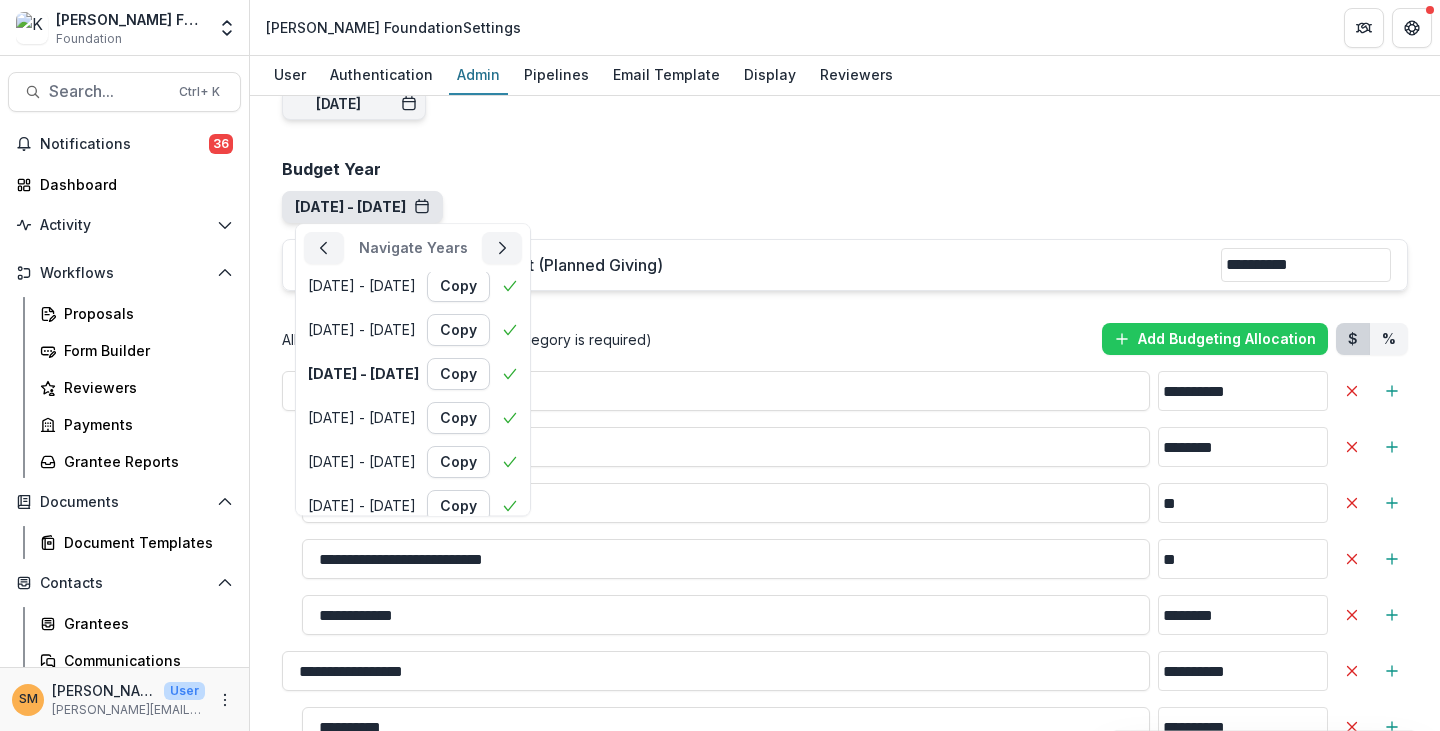 scroll, scrollTop: 200, scrollLeft: 0, axis: vertical 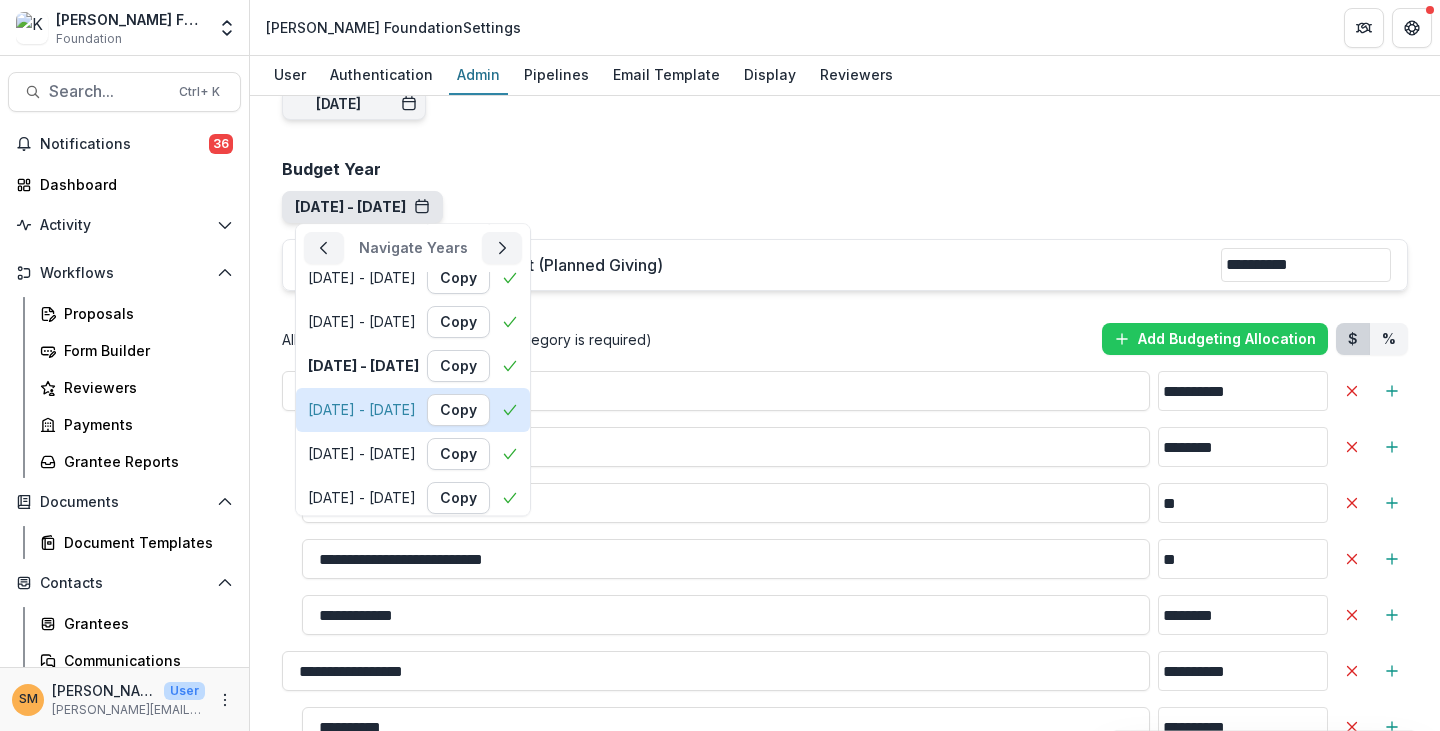 click on "[DATE] - [DATE]" at bounding box center (362, 410) 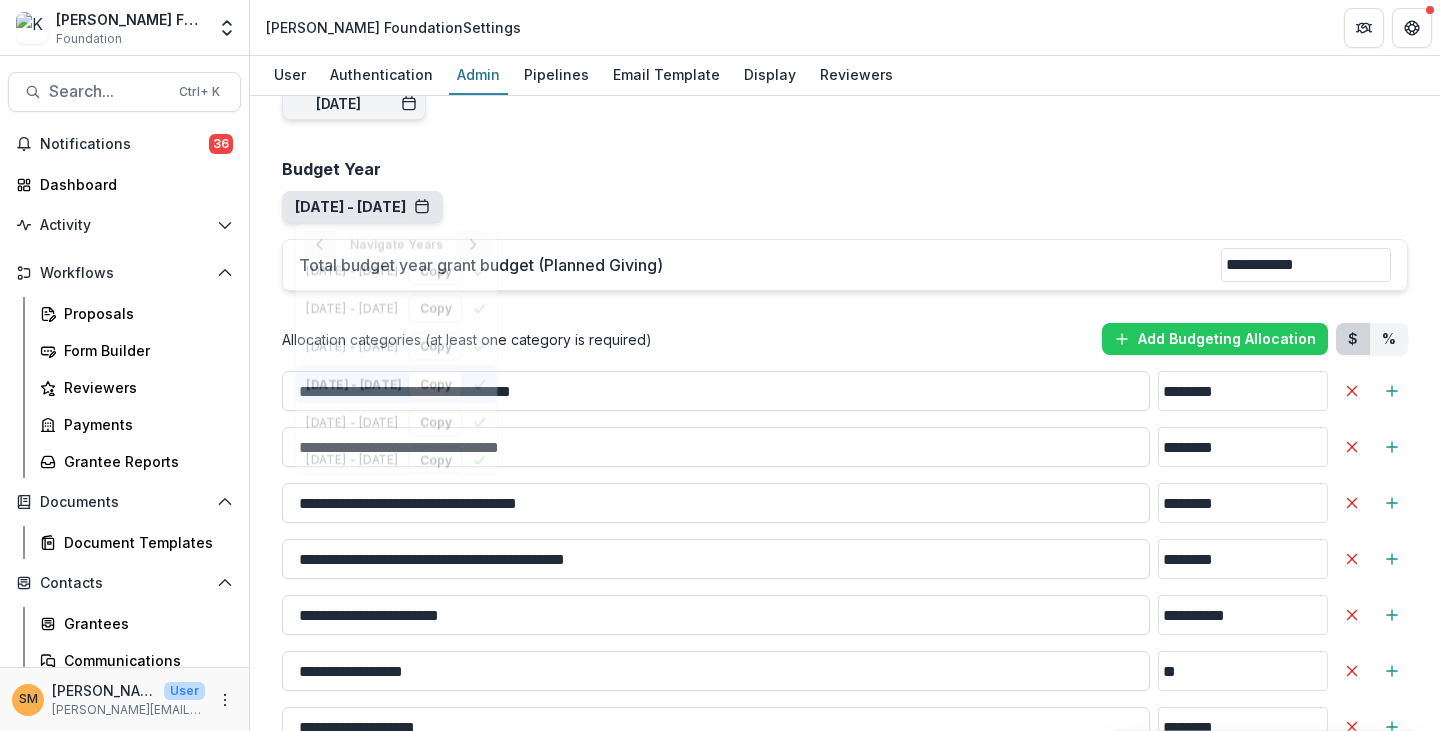 scroll, scrollTop: 0, scrollLeft: 0, axis: both 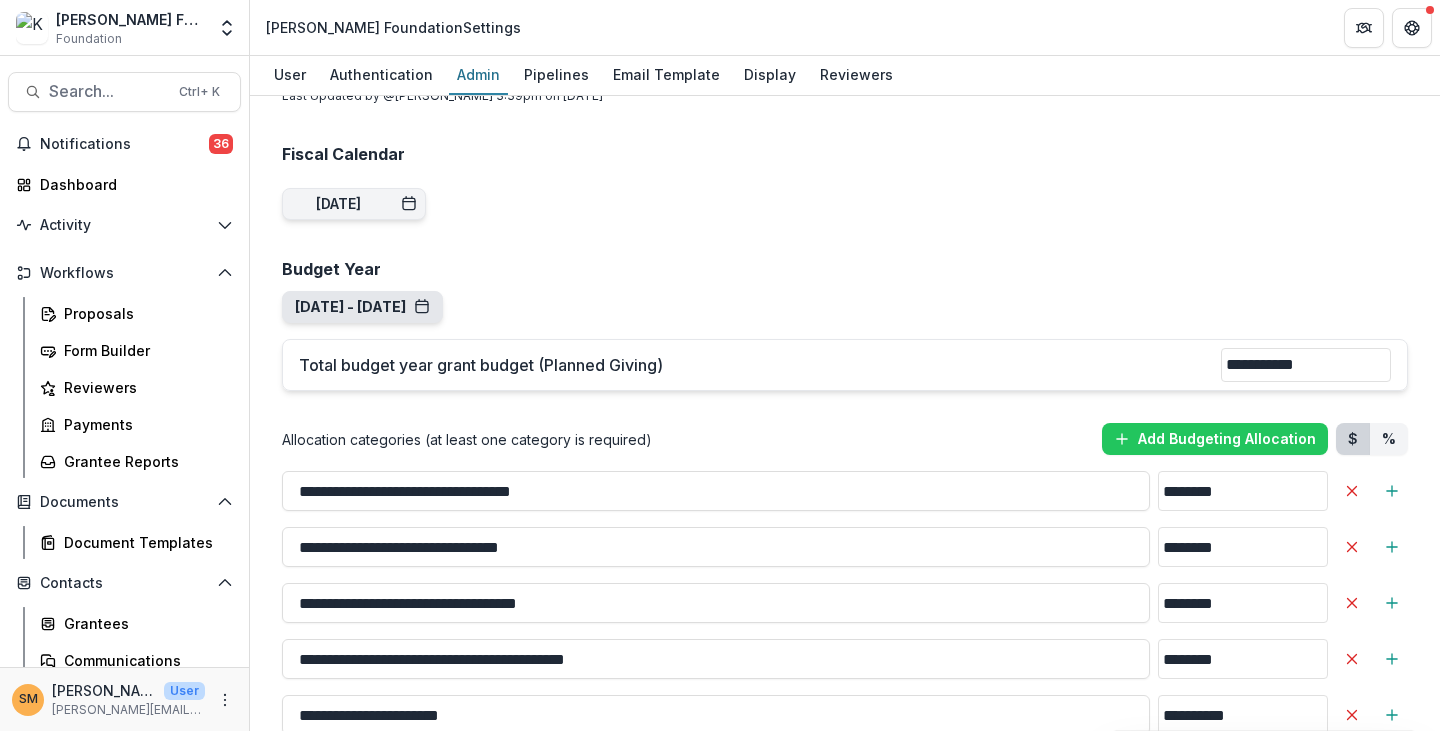 click on "[DATE] - [DATE]" at bounding box center [362, 307] 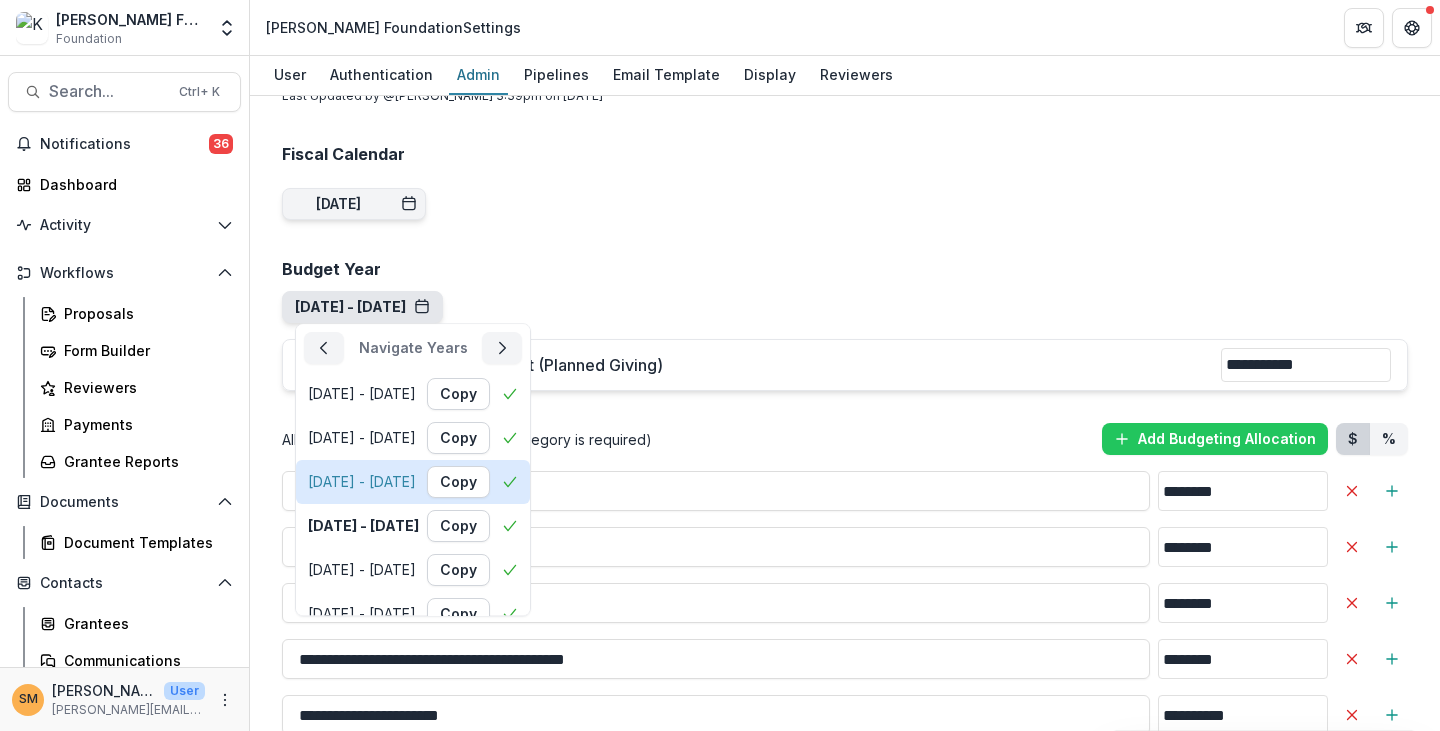 scroll, scrollTop: 200, scrollLeft: 0, axis: vertical 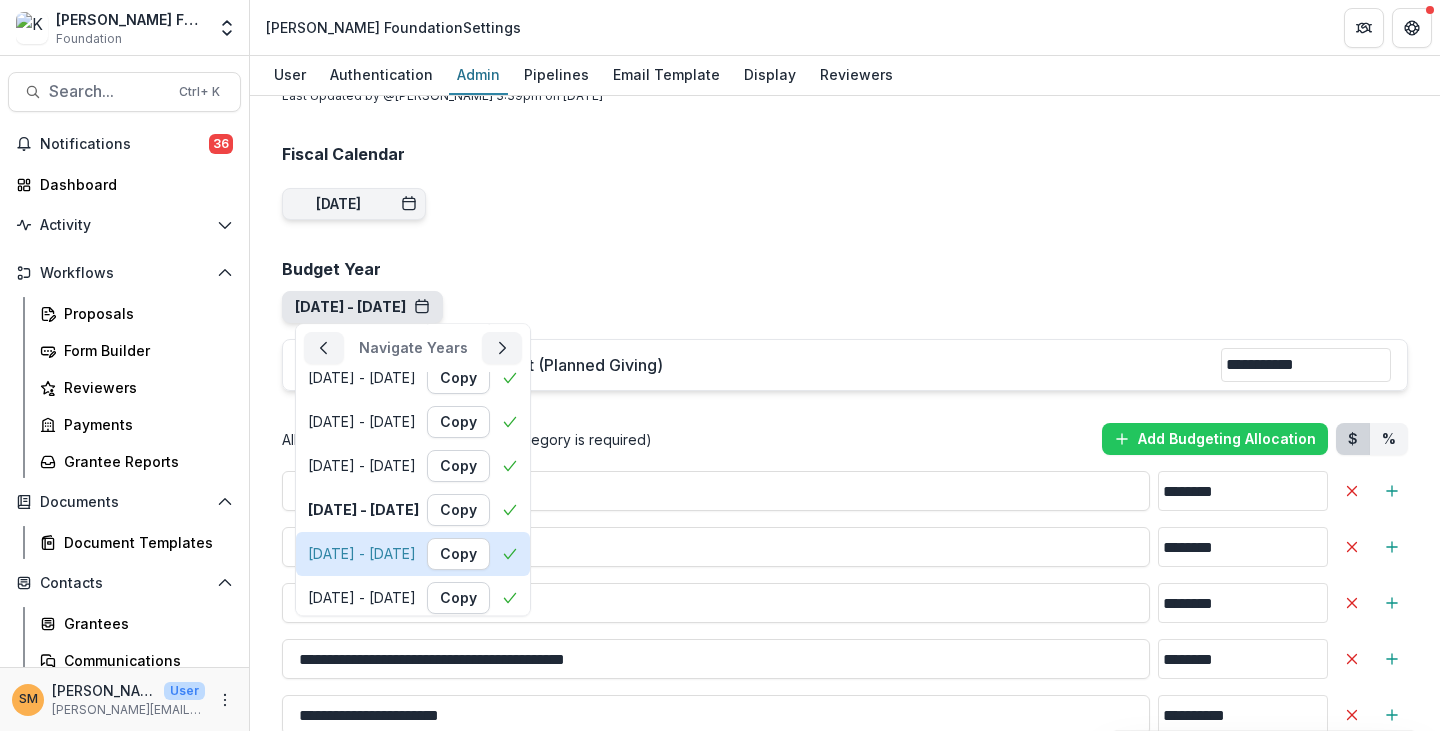 click on "[DATE] - [DATE]" at bounding box center (362, 554) 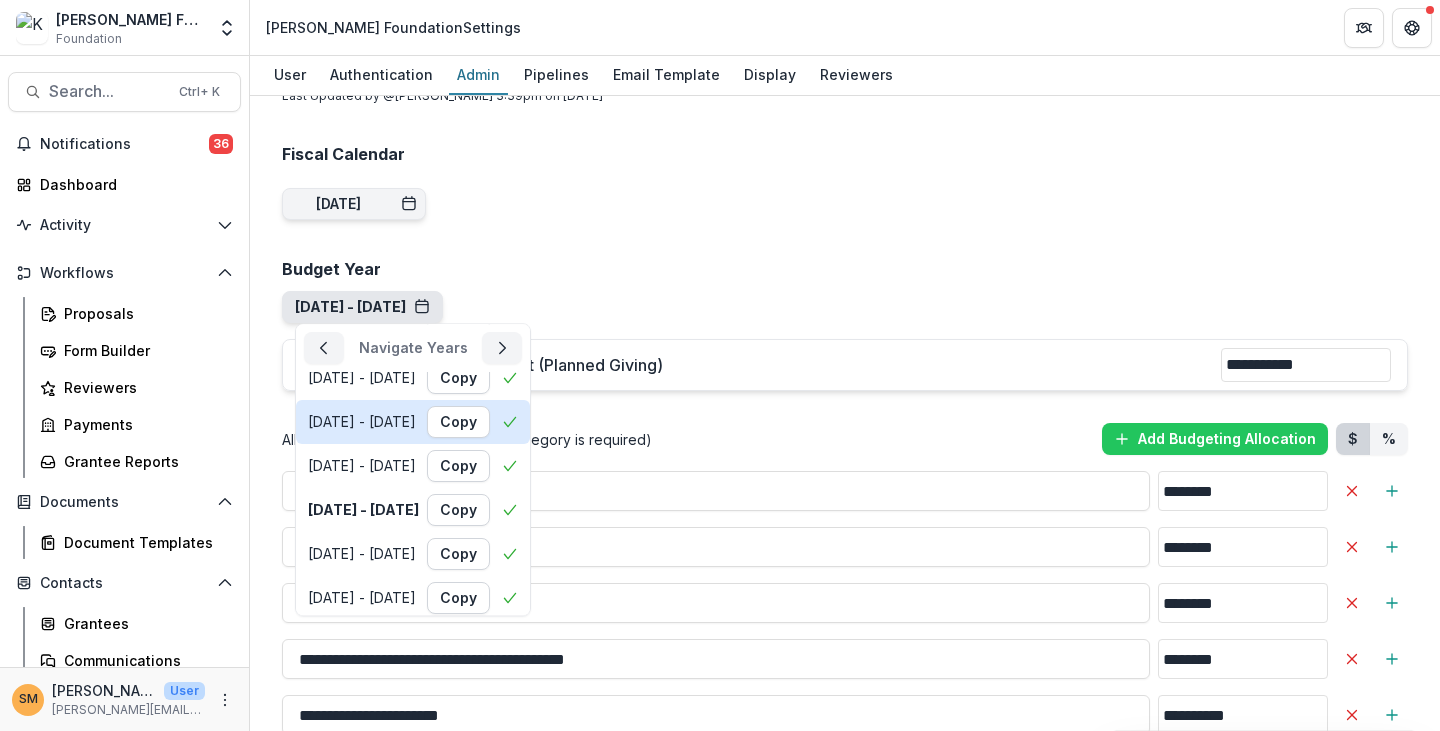 scroll, scrollTop: 0, scrollLeft: 0, axis: both 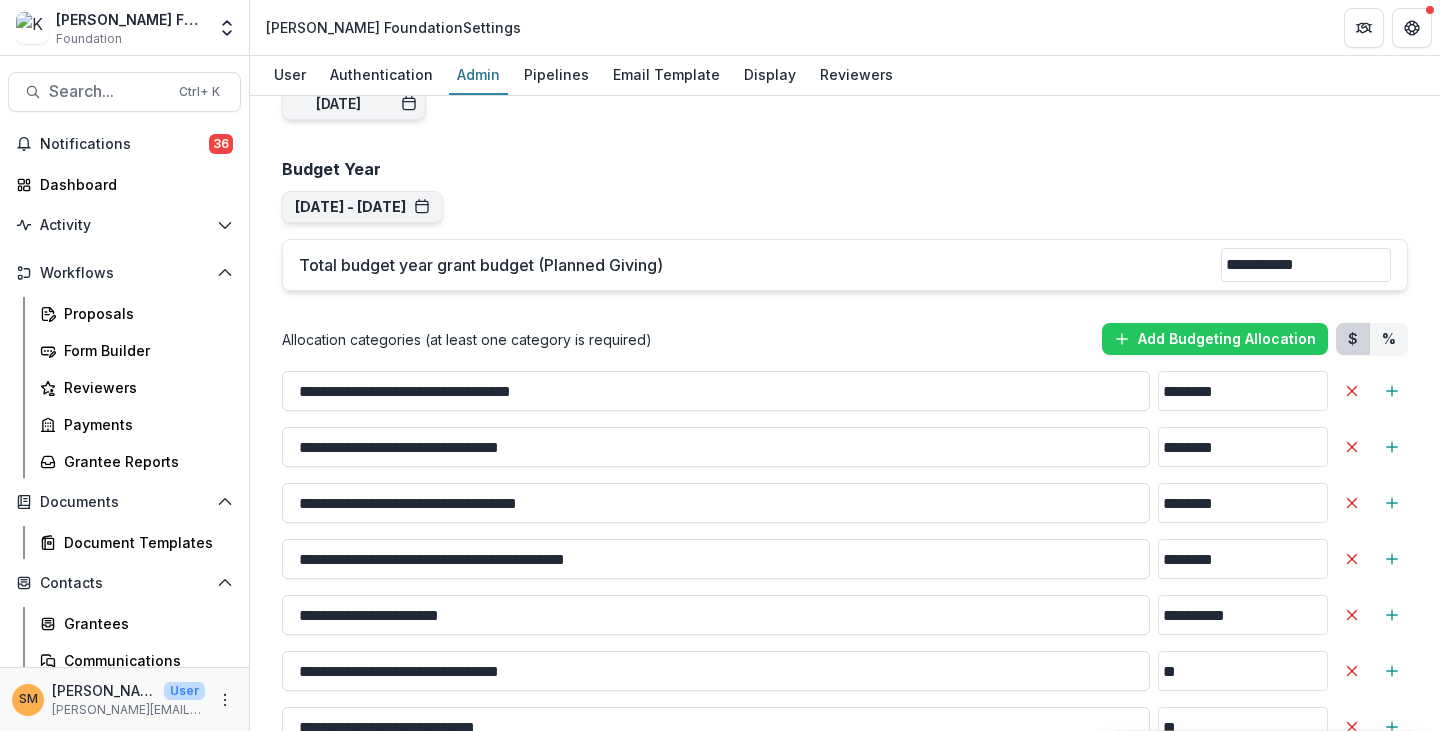 click on "Team ( 12 ) Add Team Member + Name Title Email Permissions [PERSON_NAME] Chief Technology Community Officer [PERSON_NAME][EMAIL_ADDRESS][DOMAIN_NAME] Admin Edit Delete [PERSON_NAME] Finance Manager [PERSON_NAME][EMAIL_ADDRESS][PERSON_NAME][DOMAIN_NAME] Admin Edit [PERSON_NAME] CEO [PERSON_NAME][EMAIL_ADDRESS][DOMAIN_NAME] Board member Edit [PERSON_NAME] Director, Economic and Workforce Initiatives  [PERSON_NAME][EMAIL_ADDRESS][PERSON_NAME][DOMAIN_NAME] User Edit [PERSON_NAME] Associate, Investment and Ecosystem Building [EMAIL_ADDRESS][PERSON_NAME][DOMAIN_NAME] User Edit Delete [PERSON_NAME] Chief Research Officer [PERSON_NAME][EMAIL_ADDRESS][DOMAIN_NAME] User Edit Delete [PERSON_NAME] Data Visualization Manager [PERSON_NAME][EMAIL_ADDRESS][PERSON_NAME][DOMAIN_NAME] User Edit Delete [PERSON_NAME] [PERSON_NAME][EMAIL_ADDRESS][DOMAIN_NAME] User Edit [PERSON_NAME] [PERSON_NAME][EMAIL_ADDRESS][DOMAIN_NAME] Admin Edit Delete [PERSON_NAME] Director, Family Office [PERSON_NAME][EMAIL_ADDRESS][DOMAIN_NAME] User Edit Delete [PERSON_NAME] [PERSON_NAME][EMAIL_ADDRESS][PERSON_NAME][DOMAIN_NAME] User Edit Delete [PERSON_NAME] [PERSON_NAME][EMAIL_ADDRESS][PERSON_NAME][DOMAIN_NAME] User Edit Delete Global Configurations Currency USD - US Dollar Timezone Add 4" at bounding box center [845, 139] 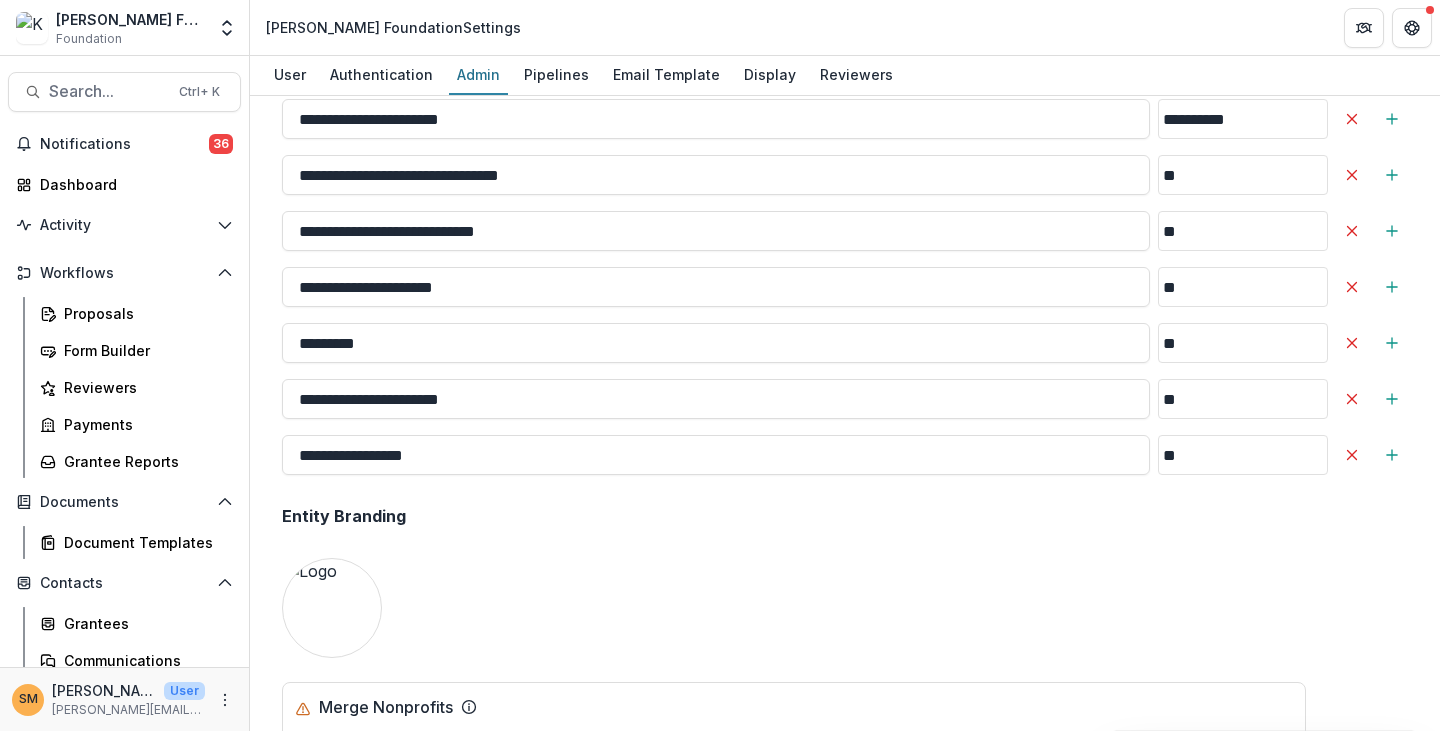 scroll, scrollTop: 2700, scrollLeft: 0, axis: vertical 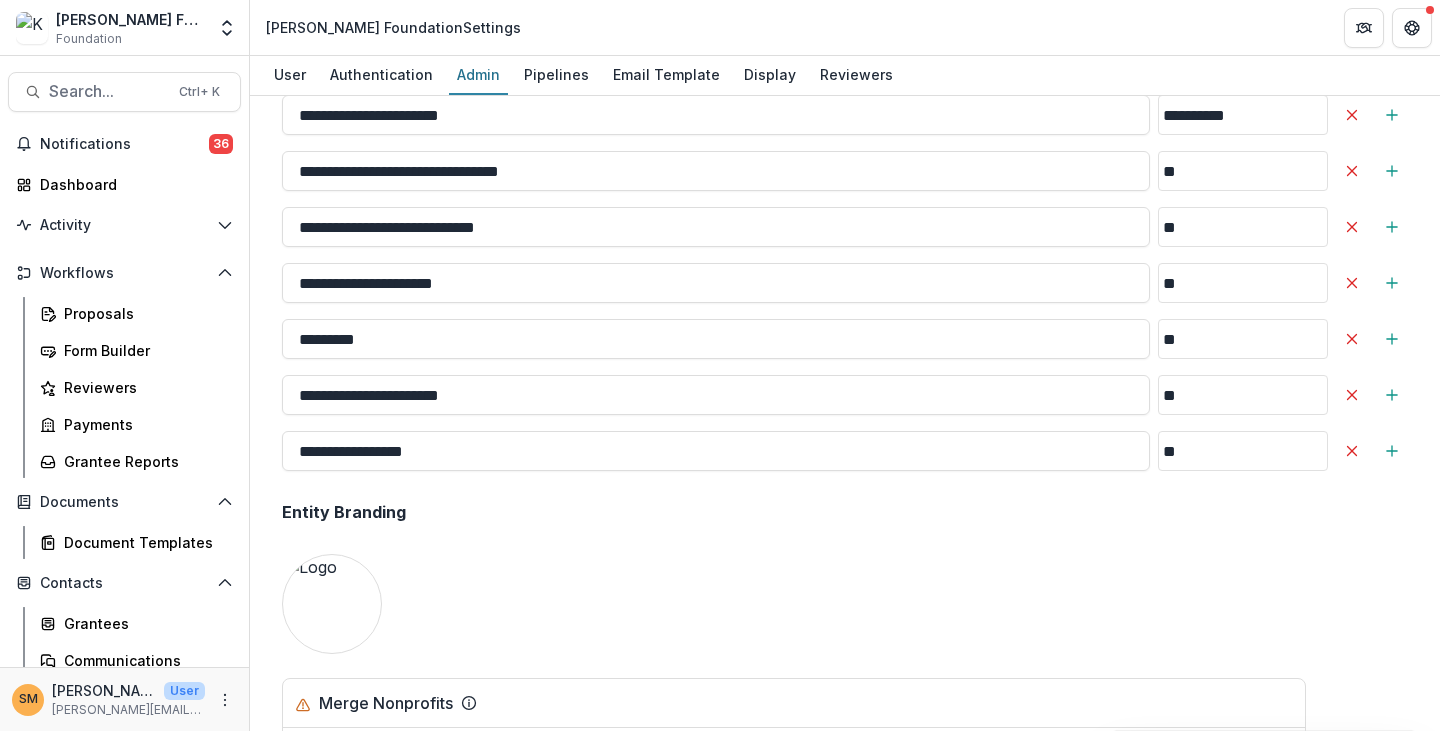 click on "Team ( 12 ) Add Team Member + Name Title Email Permissions [PERSON_NAME] Chief Technology Community Officer [PERSON_NAME][EMAIL_ADDRESS][DOMAIN_NAME] Admin Edit Delete [PERSON_NAME] Finance Manager [PERSON_NAME][EMAIL_ADDRESS][PERSON_NAME][DOMAIN_NAME] Admin Edit [PERSON_NAME] CEO [PERSON_NAME][EMAIL_ADDRESS][DOMAIN_NAME] Board member Edit [PERSON_NAME] Director, Economic and Workforce Initiatives  [PERSON_NAME][EMAIL_ADDRESS][PERSON_NAME][DOMAIN_NAME] User Edit [PERSON_NAME] Associate, Investment and Ecosystem Building [EMAIL_ADDRESS][PERSON_NAME][DOMAIN_NAME] User Edit Delete [PERSON_NAME] Chief Research Officer [PERSON_NAME][EMAIL_ADDRESS][DOMAIN_NAME] User Edit Delete [PERSON_NAME] Data Visualization Manager [PERSON_NAME][EMAIL_ADDRESS][PERSON_NAME][DOMAIN_NAME] User Edit Delete [PERSON_NAME] [PERSON_NAME][EMAIL_ADDRESS][DOMAIN_NAME] User Edit [PERSON_NAME] [PERSON_NAME][EMAIL_ADDRESS][DOMAIN_NAME] Admin Edit Delete [PERSON_NAME] Director, Family Office [PERSON_NAME][EMAIL_ADDRESS][DOMAIN_NAME] User Edit Delete [PERSON_NAME] [PERSON_NAME][EMAIL_ADDRESS][PERSON_NAME][DOMAIN_NAME] User Edit Delete [PERSON_NAME] [PERSON_NAME][EMAIL_ADDRESS][PERSON_NAME][DOMAIN_NAME] User Edit Delete Global Configurations Currency USD - US Dollar Timezone Add 4" at bounding box center (845, -361) 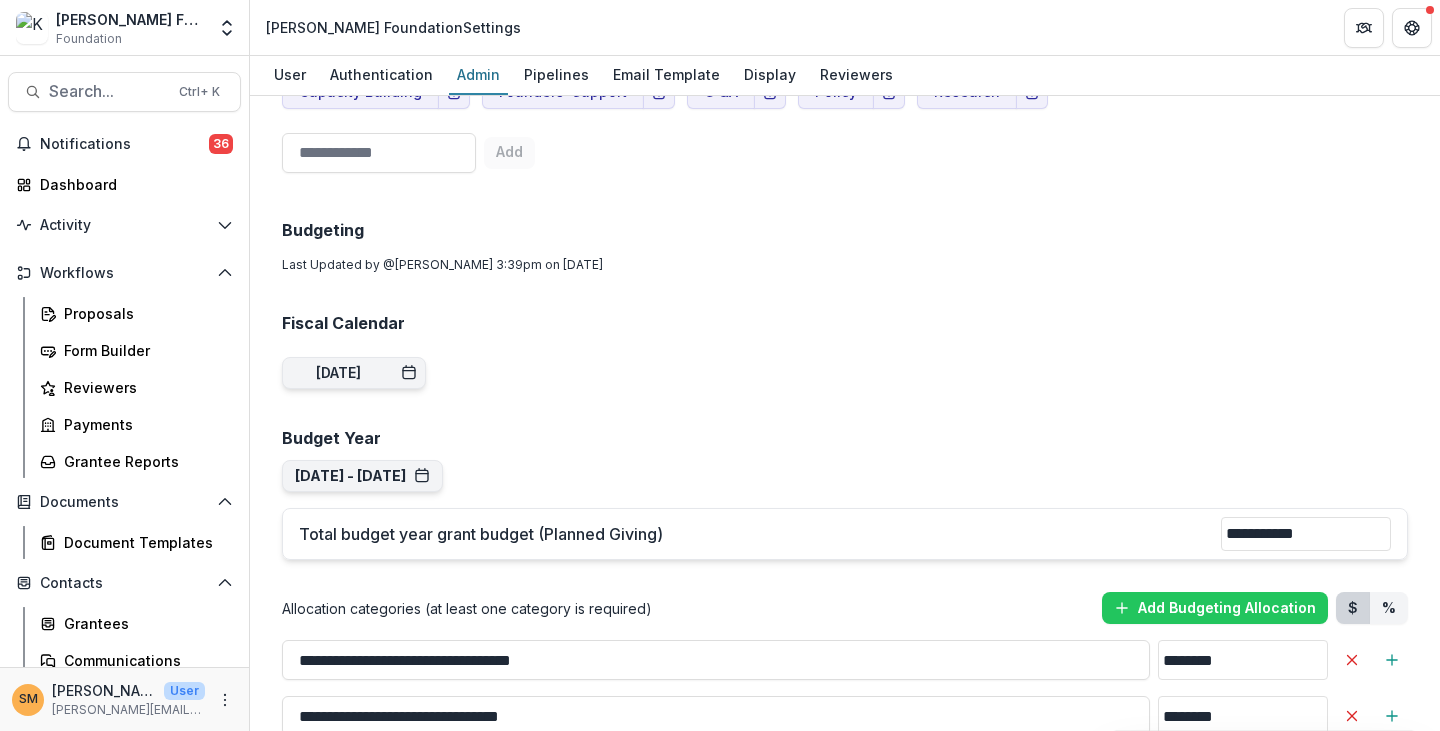 scroll, scrollTop: 1900, scrollLeft: 0, axis: vertical 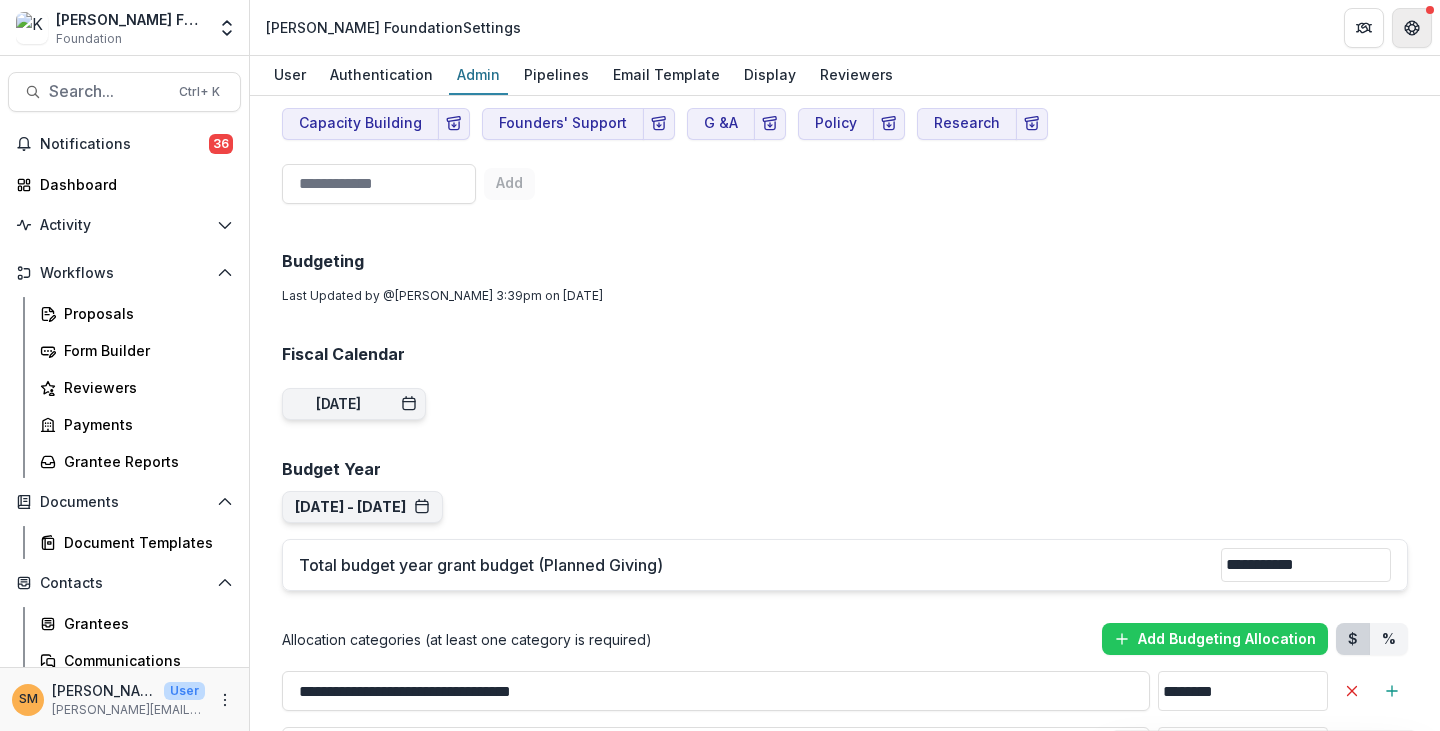 click at bounding box center (1412, 28) 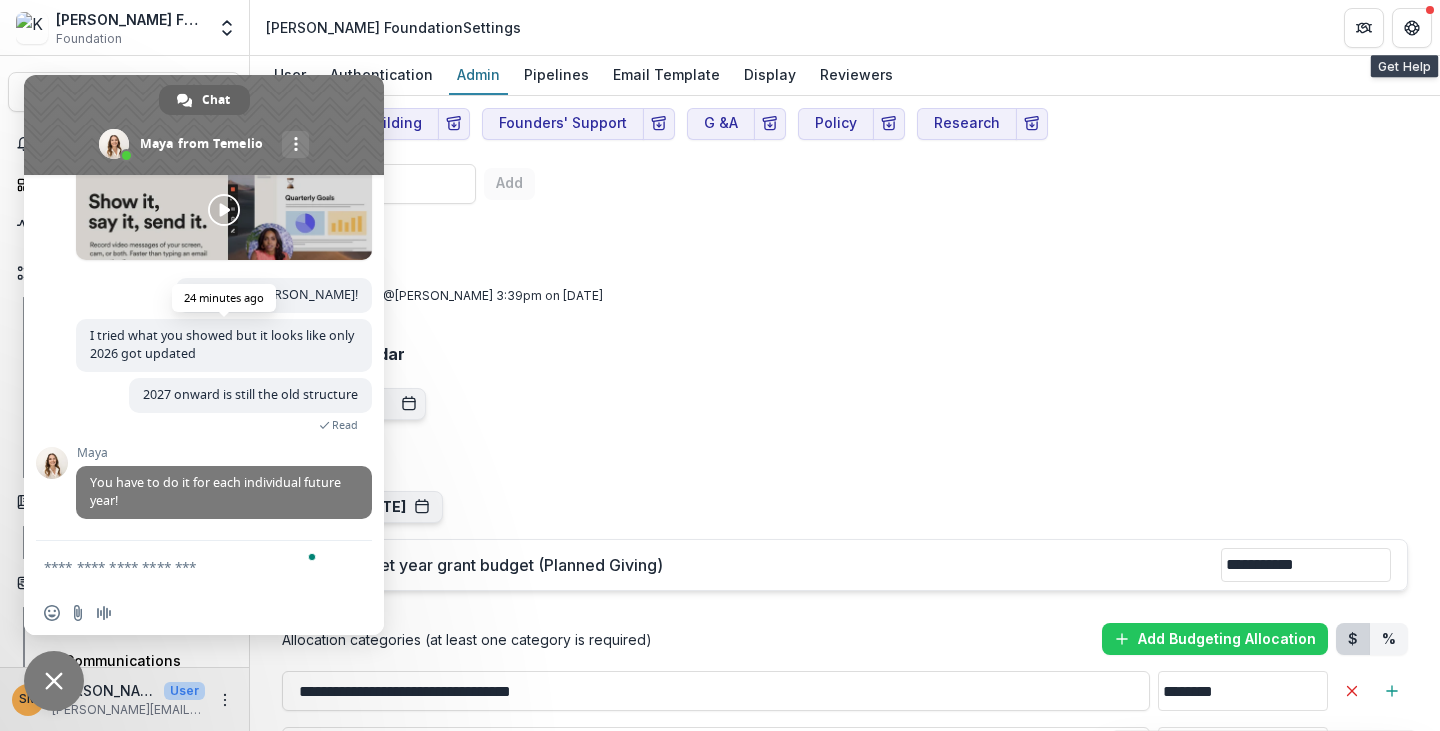 scroll, scrollTop: 6038, scrollLeft: 0, axis: vertical 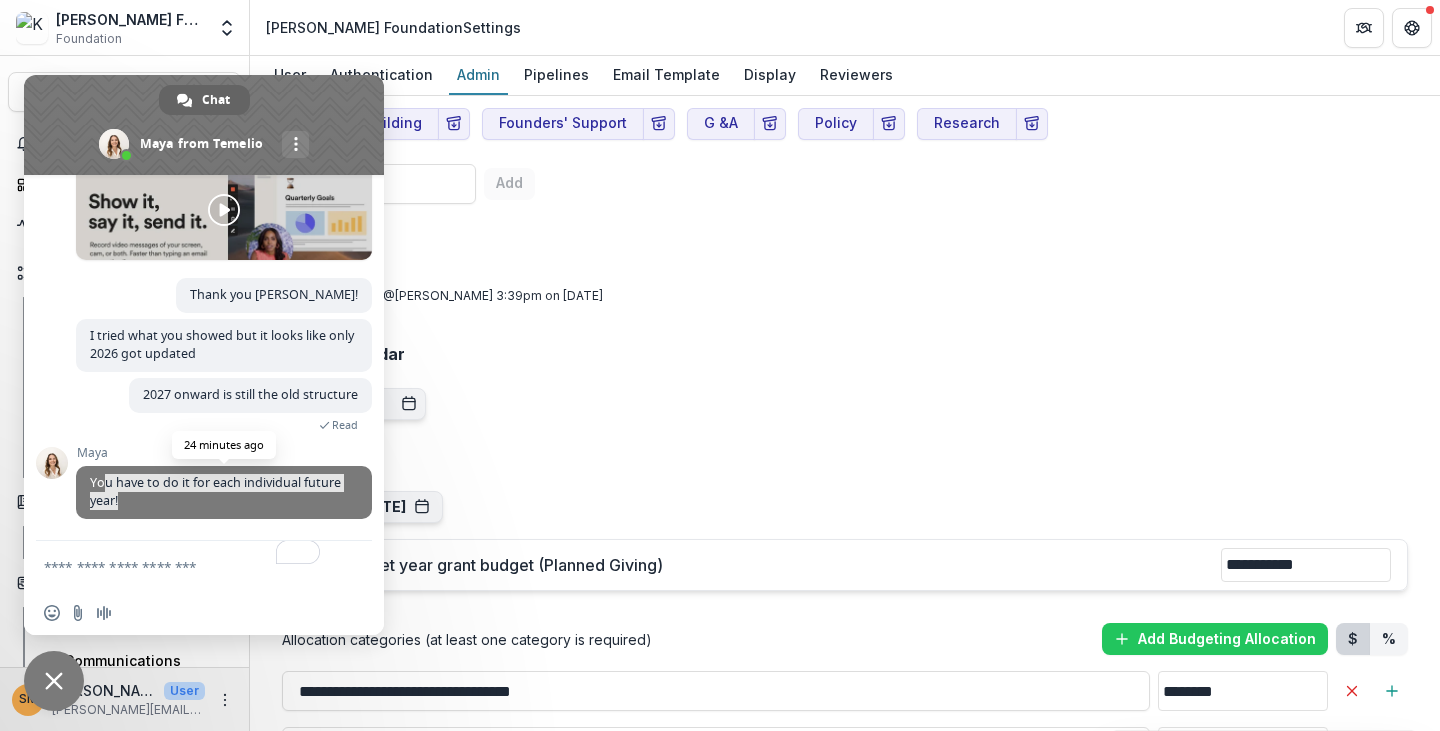drag, startPoint x: 103, startPoint y: 481, endPoint x: 125, endPoint y: 503, distance: 31.112698 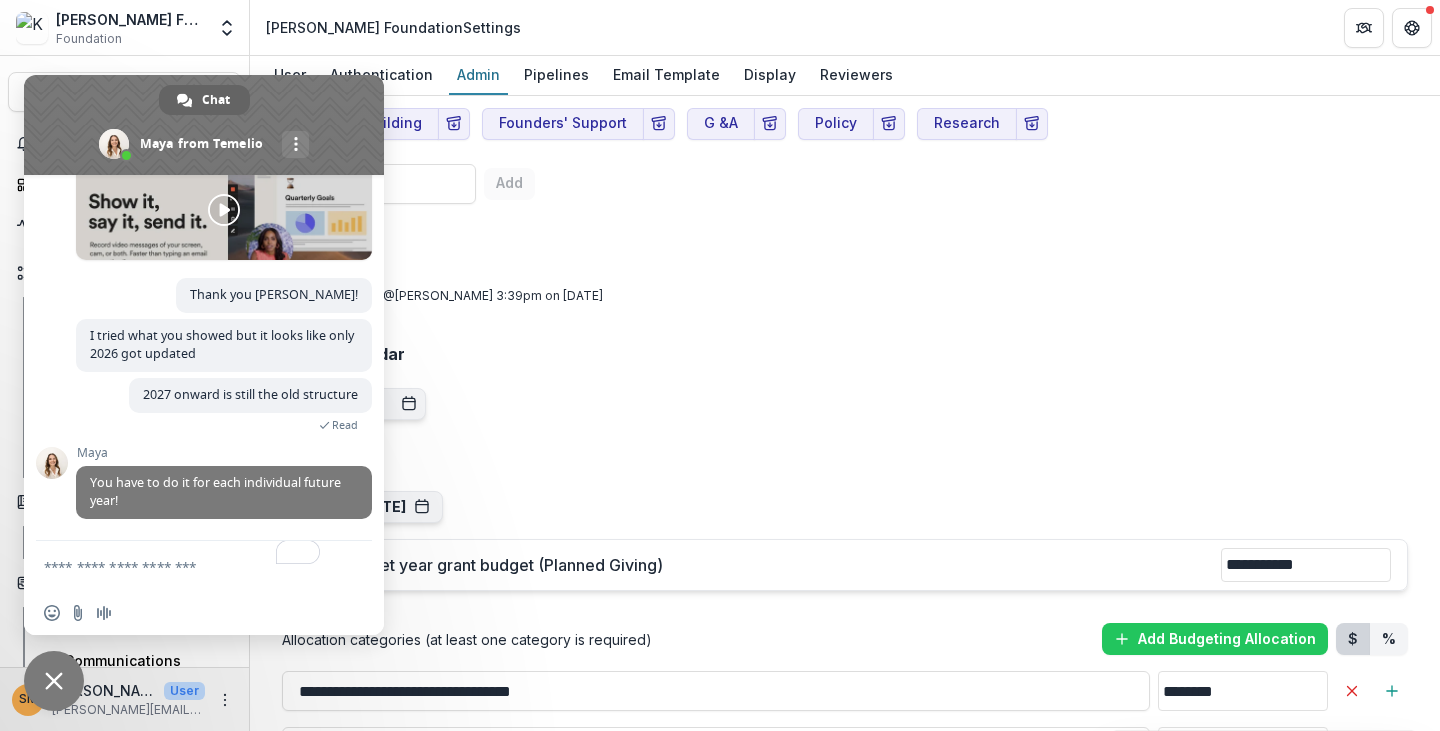 click on "Team ( 12 ) Add Team Member + Name Title Email Permissions [PERSON_NAME] Chief Technology Community Officer [PERSON_NAME][EMAIL_ADDRESS][DOMAIN_NAME] Admin Edit Delete [PERSON_NAME] Finance Manager [PERSON_NAME][EMAIL_ADDRESS][PERSON_NAME][DOMAIN_NAME] Admin Edit [PERSON_NAME] CEO [PERSON_NAME][EMAIL_ADDRESS][DOMAIN_NAME] Board member Edit [PERSON_NAME] Director, Economic and Workforce Initiatives  [PERSON_NAME][EMAIL_ADDRESS][PERSON_NAME][DOMAIN_NAME] User Edit [PERSON_NAME] Associate, Investment and Ecosystem Building [EMAIL_ADDRESS][PERSON_NAME][DOMAIN_NAME] User Edit Delete [PERSON_NAME] Chief Research Officer [PERSON_NAME][EMAIL_ADDRESS][DOMAIN_NAME] User Edit Delete [PERSON_NAME] Data Visualization Manager [PERSON_NAME][EMAIL_ADDRESS][PERSON_NAME][DOMAIN_NAME] User Edit Delete [PERSON_NAME] [PERSON_NAME][EMAIL_ADDRESS][DOMAIN_NAME] User Edit [PERSON_NAME] [PERSON_NAME][EMAIL_ADDRESS][DOMAIN_NAME] Admin Edit Delete [PERSON_NAME] Director, Family Office [PERSON_NAME][EMAIL_ADDRESS][DOMAIN_NAME] User Edit Delete [PERSON_NAME] [PERSON_NAME][EMAIL_ADDRESS][PERSON_NAME][DOMAIN_NAME] User Edit Delete [PERSON_NAME] [PERSON_NAME][EMAIL_ADDRESS][PERSON_NAME][DOMAIN_NAME] User Edit Delete Global Configurations Currency USD - US Dollar Timezone Add 4" at bounding box center (845, 439) 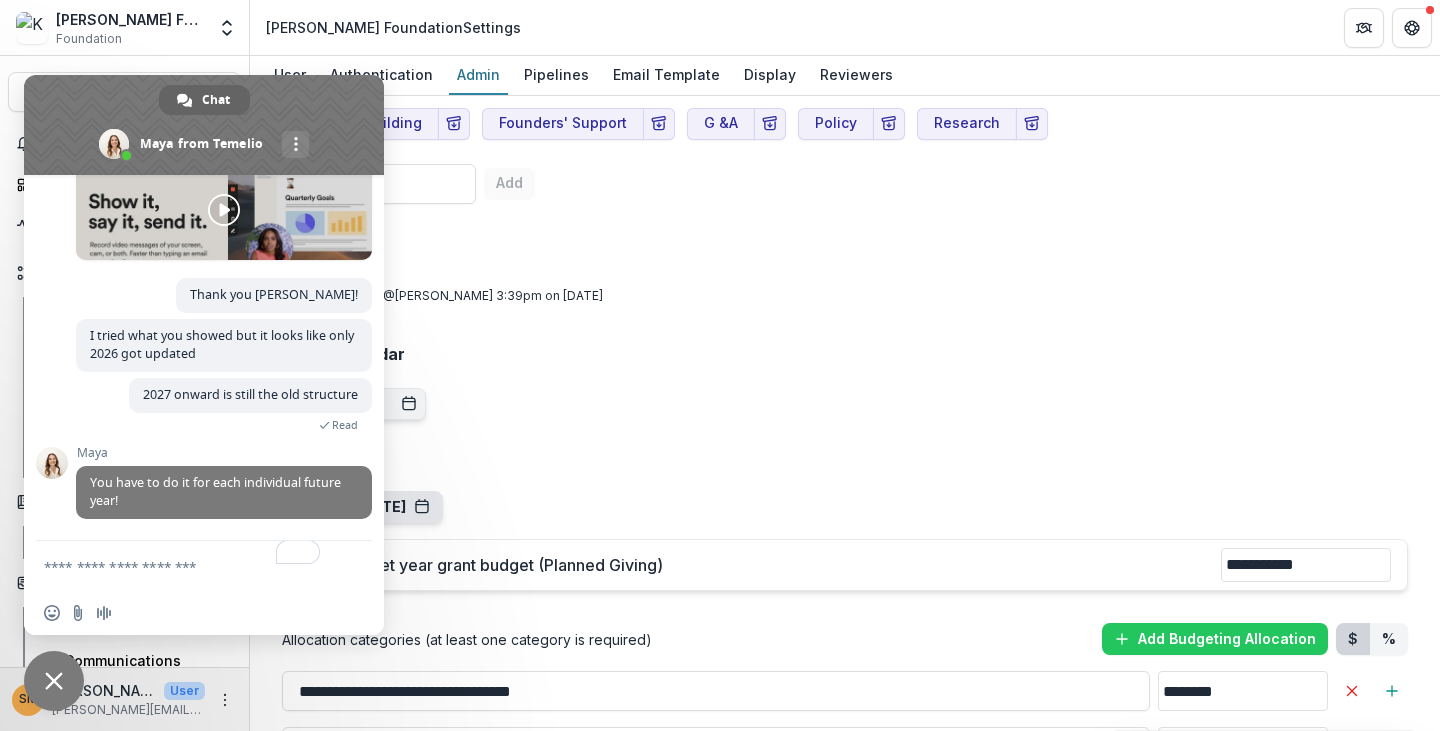 click on "[DATE] - [DATE]" at bounding box center [362, 507] 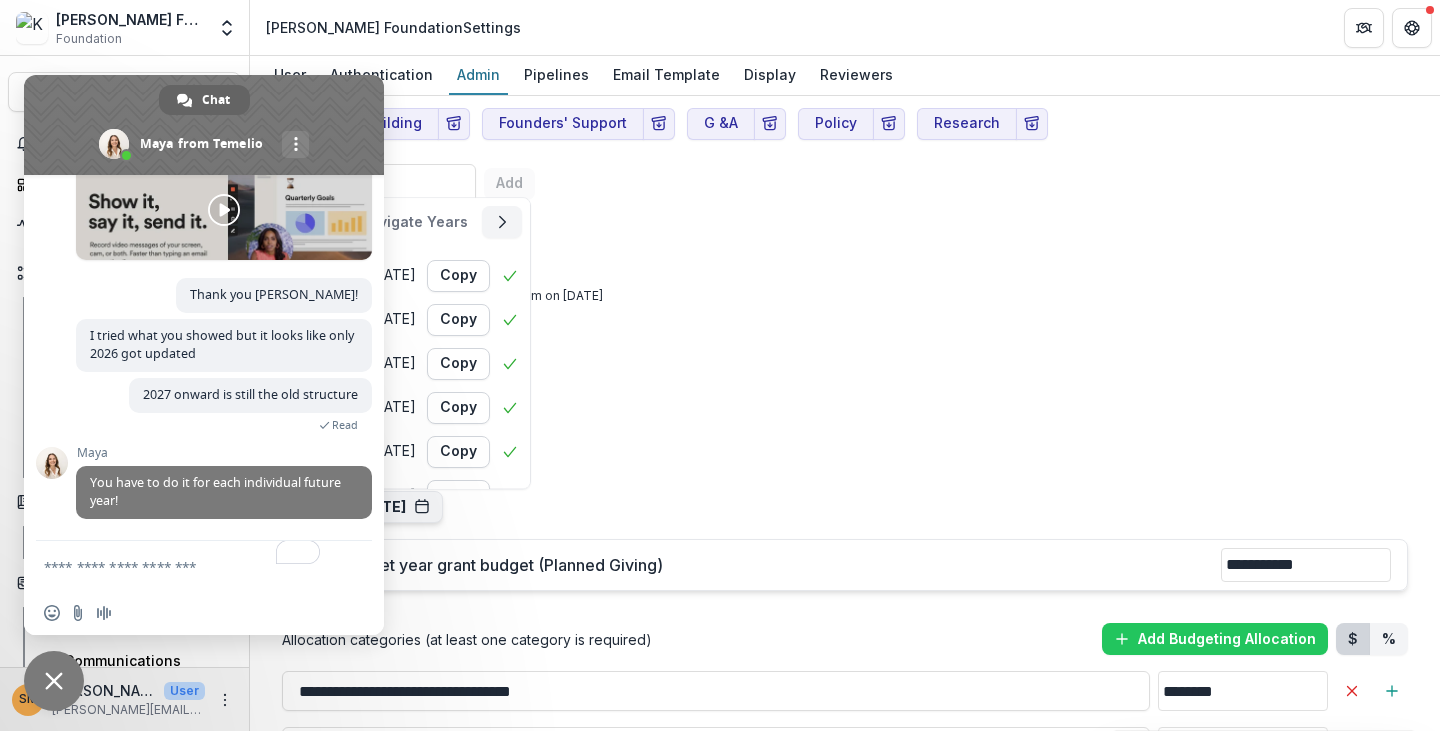 click on "Last Updated by @ [PERSON_NAME]   3:39pm   [DATE]" at bounding box center (845, 296) 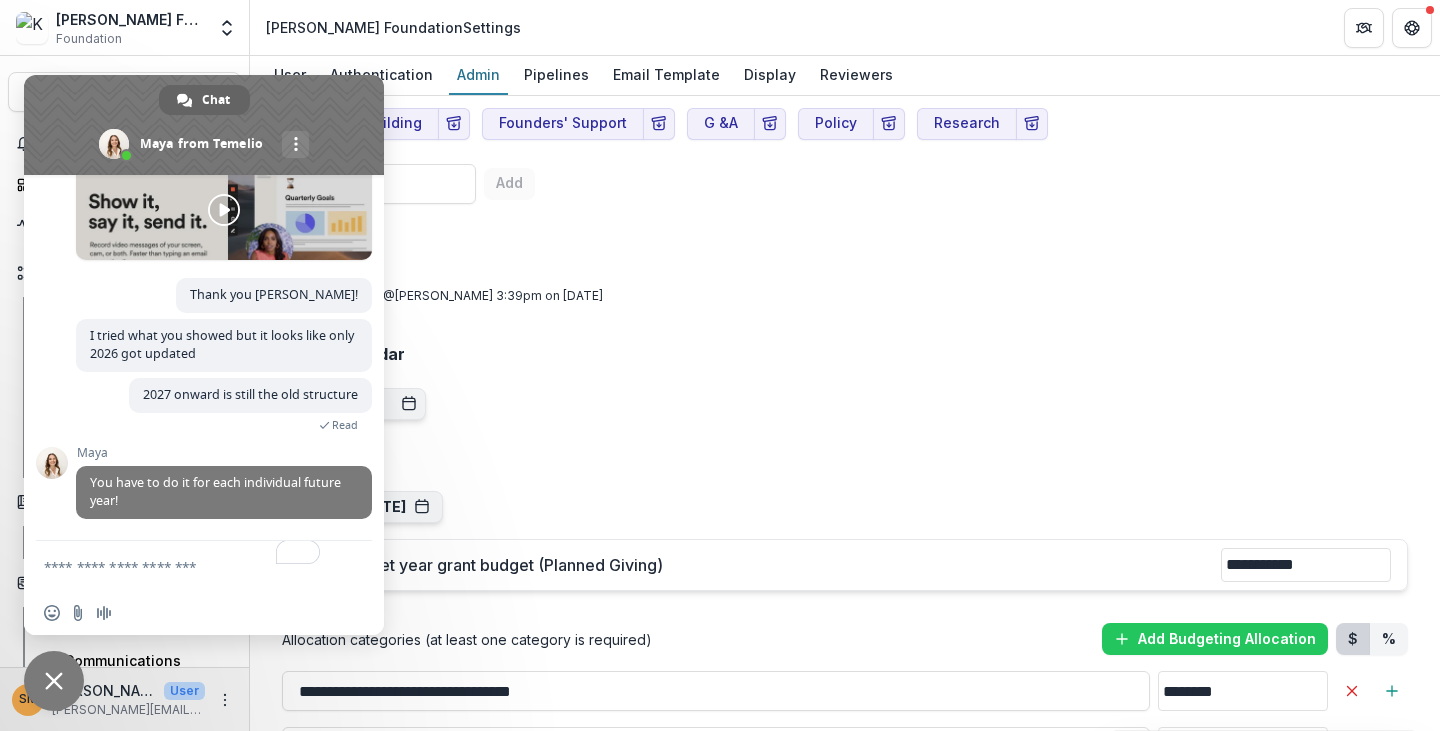 click at bounding box center [204, 125] 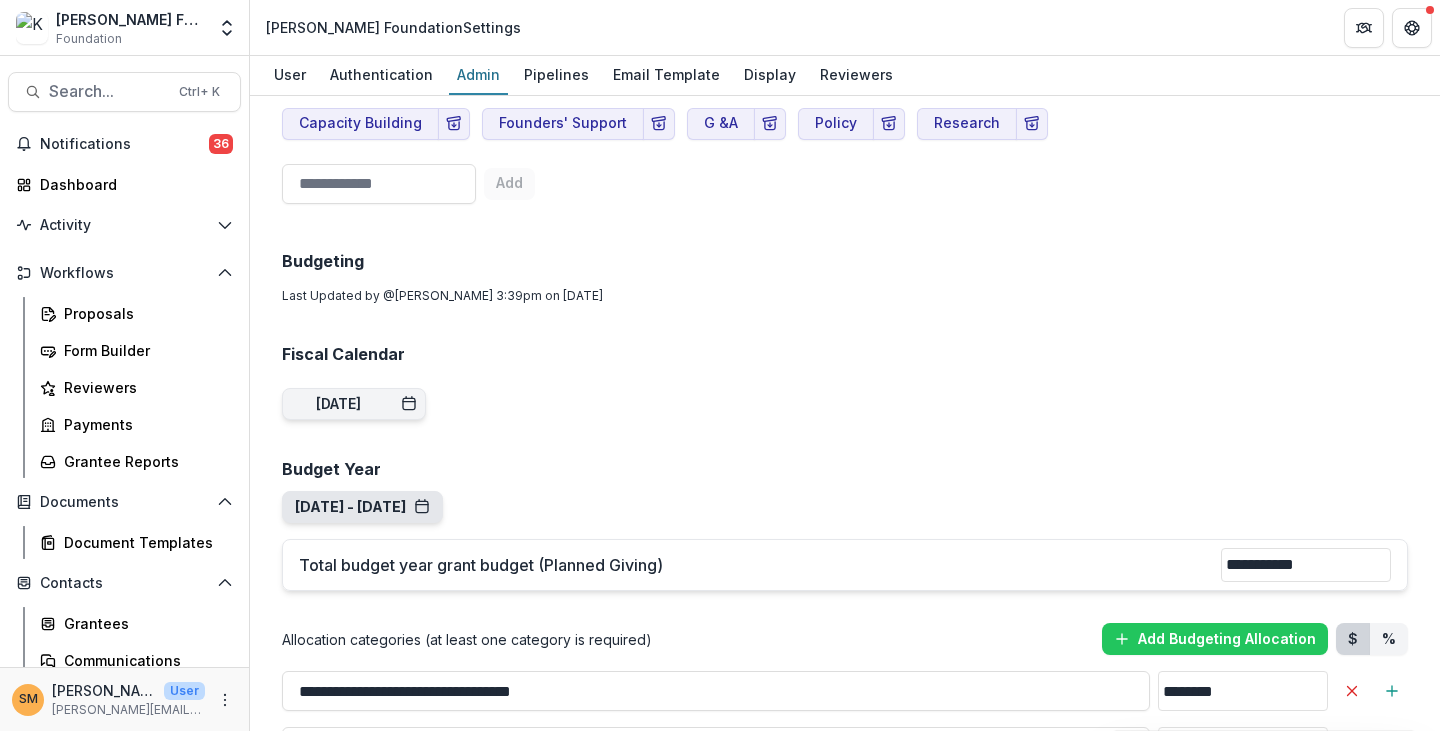 click on "[DATE] - [DATE]" at bounding box center (362, 507) 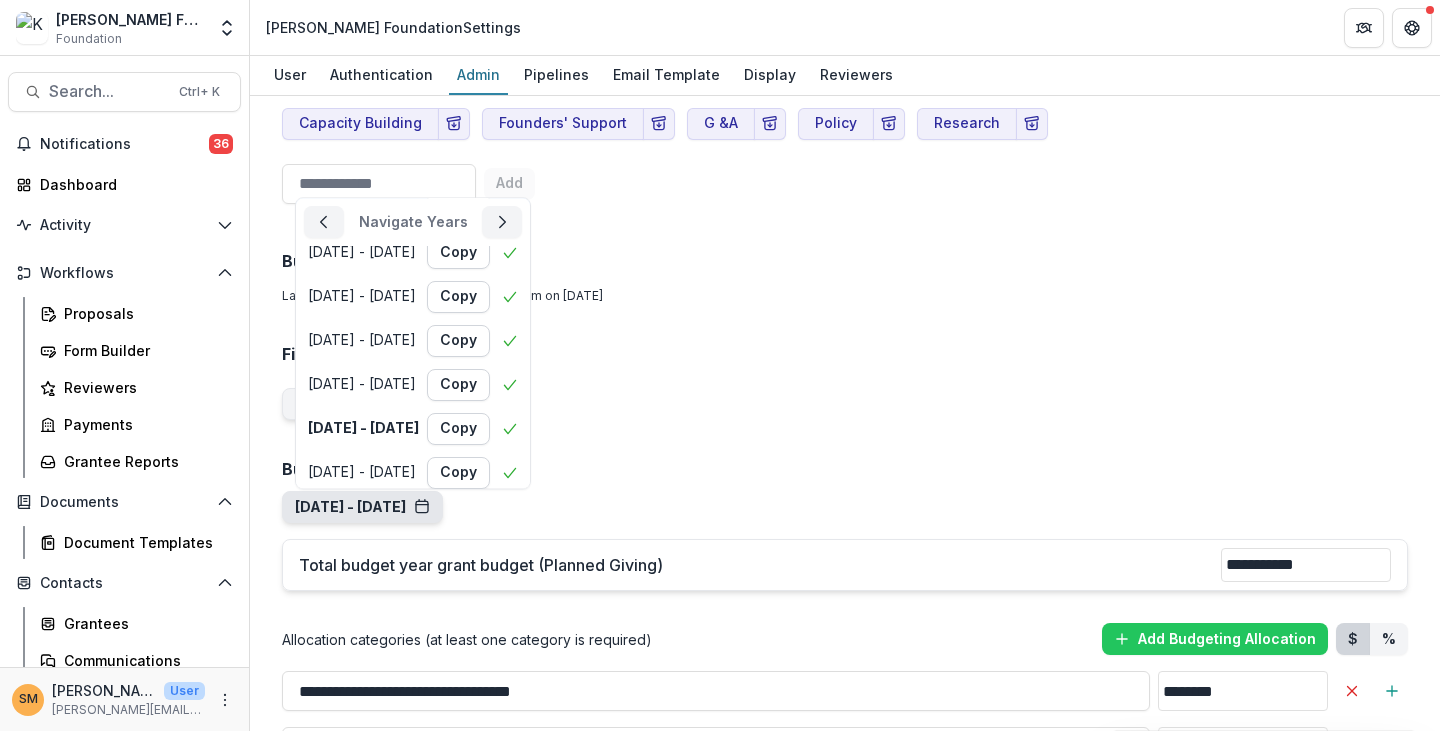 scroll, scrollTop: 200, scrollLeft: 0, axis: vertical 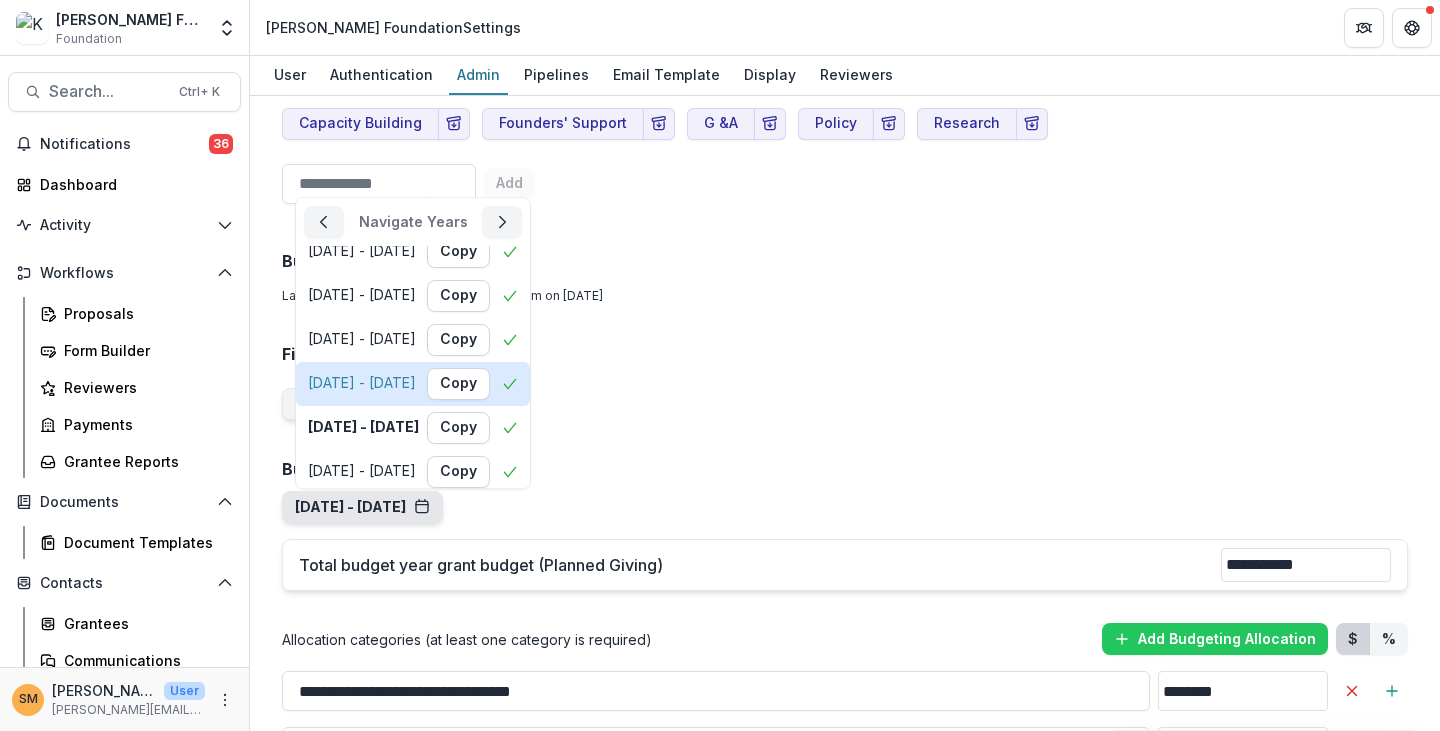 click on "[DATE] - [DATE]" at bounding box center (362, 384) 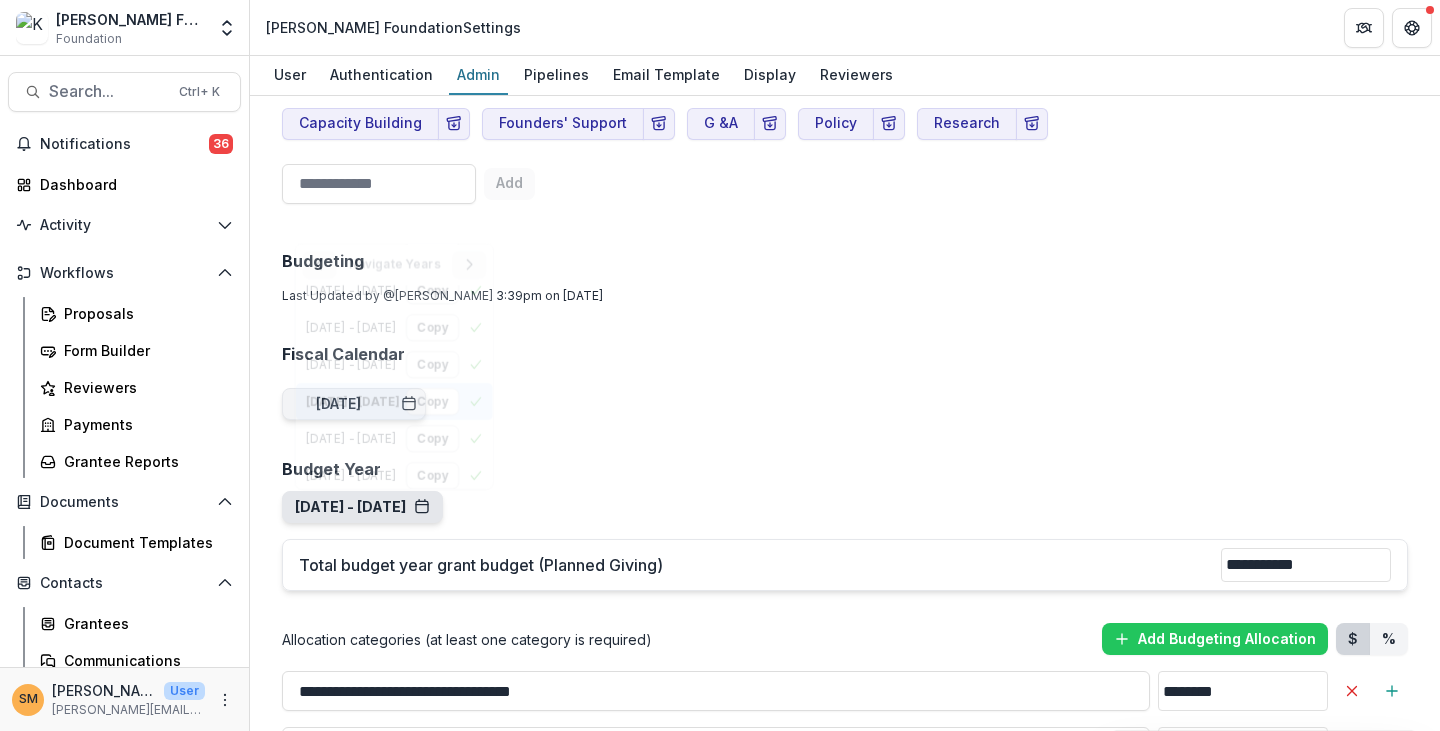 scroll, scrollTop: 0, scrollLeft: 0, axis: both 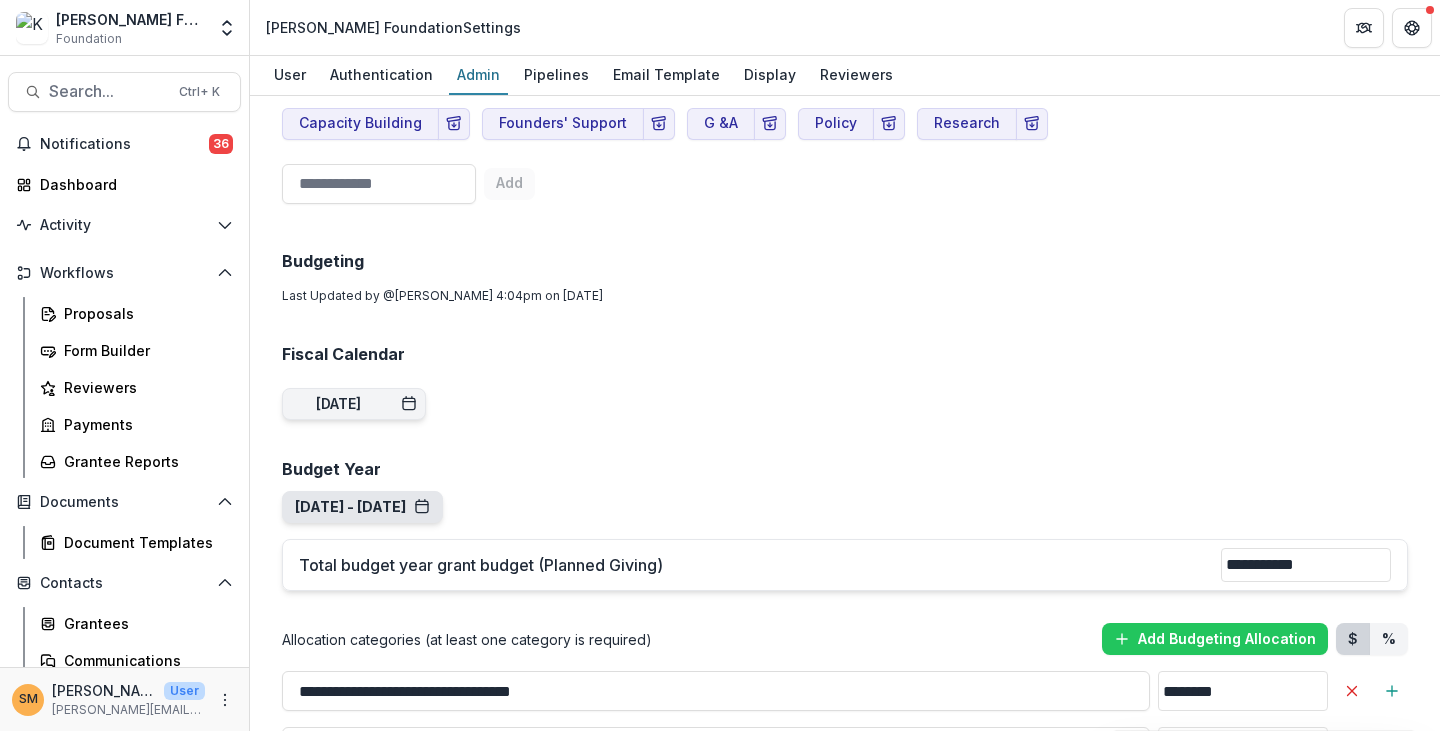click on "[DATE] - [DATE]" at bounding box center (362, 507) 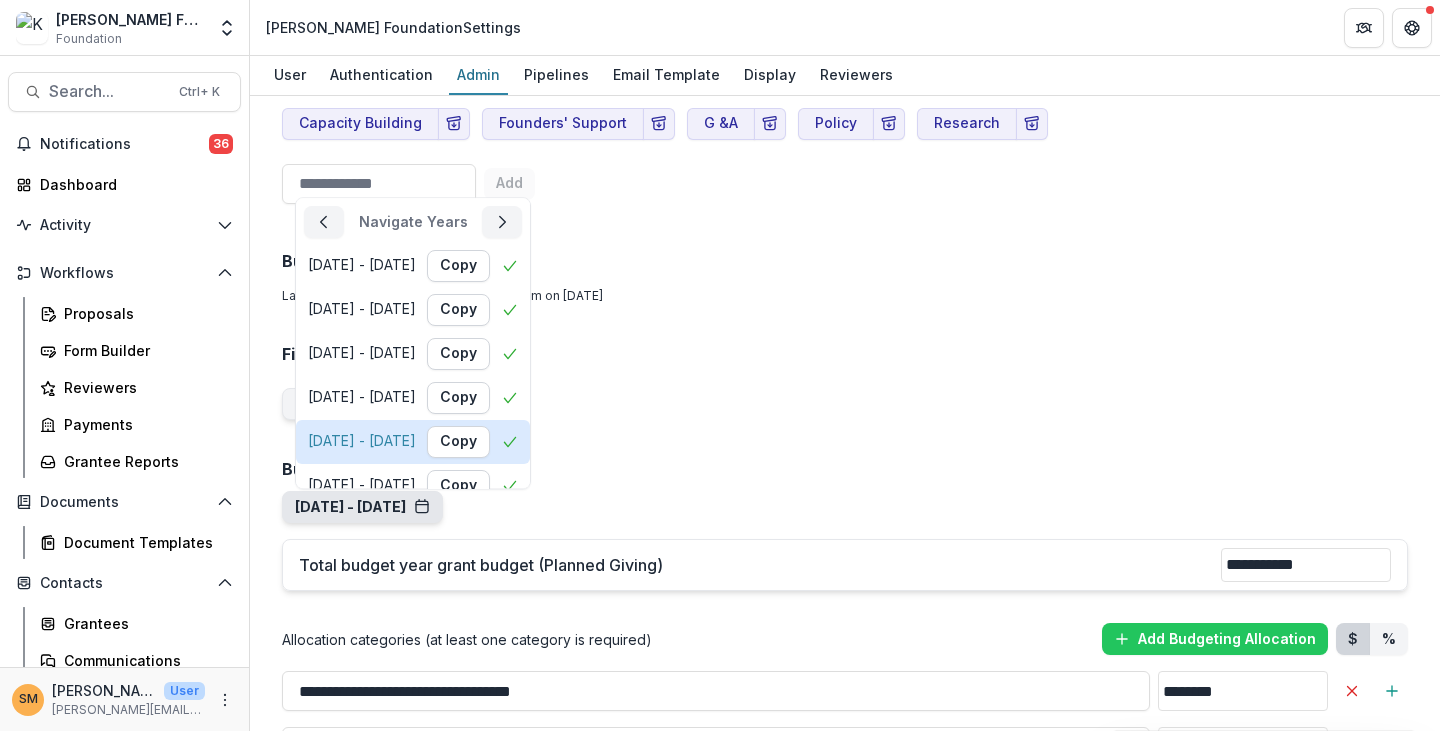 scroll, scrollTop: 100, scrollLeft: 0, axis: vertical 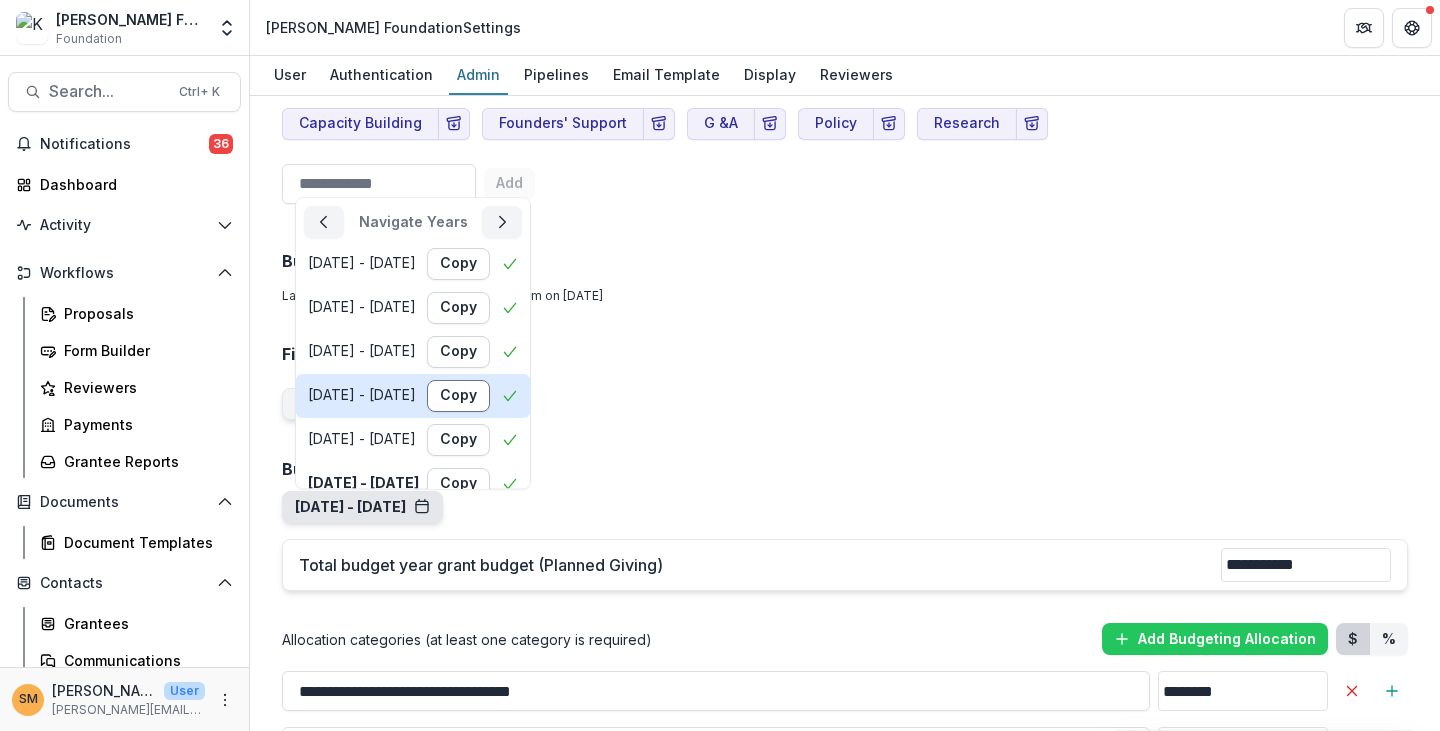 click on "Copy" at bounding box center [458, 396] 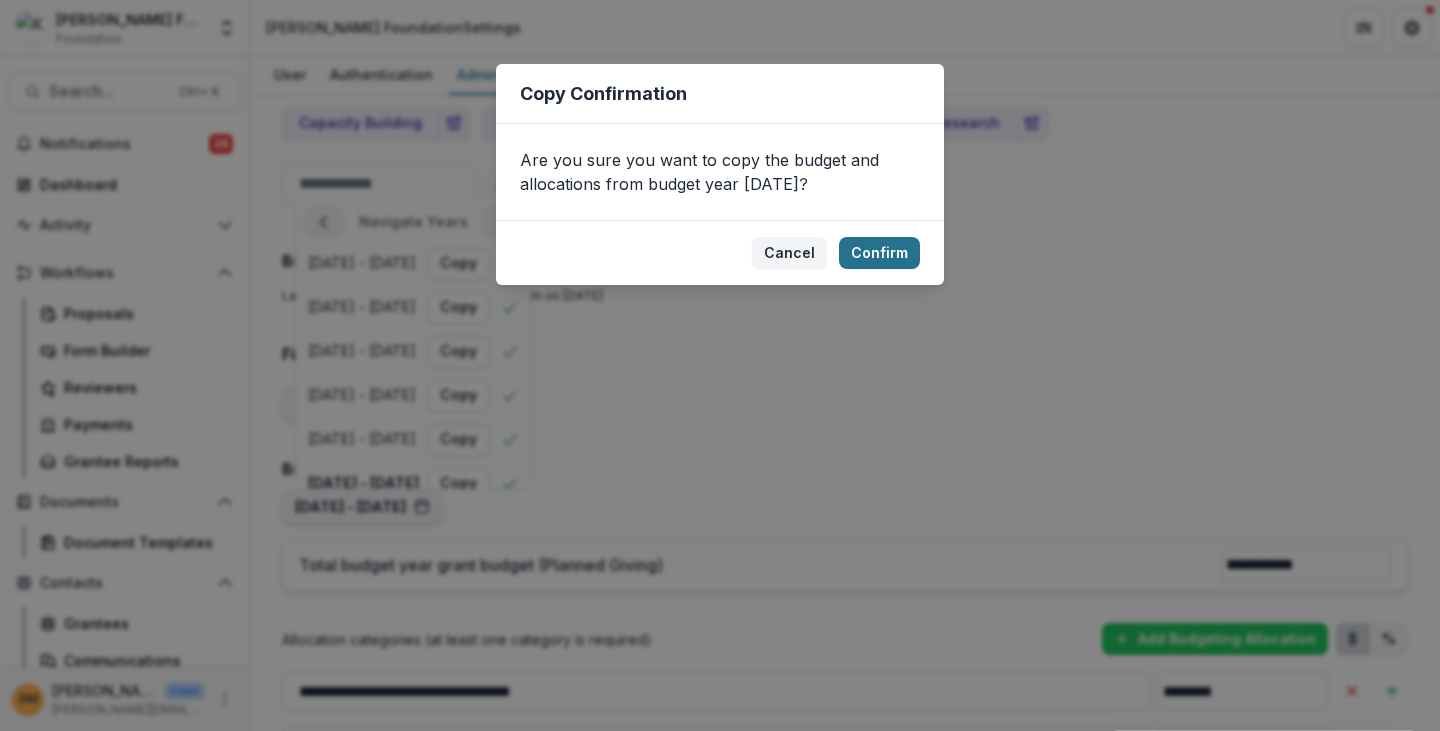click on "Confirm" at bounding box center (879, 253) 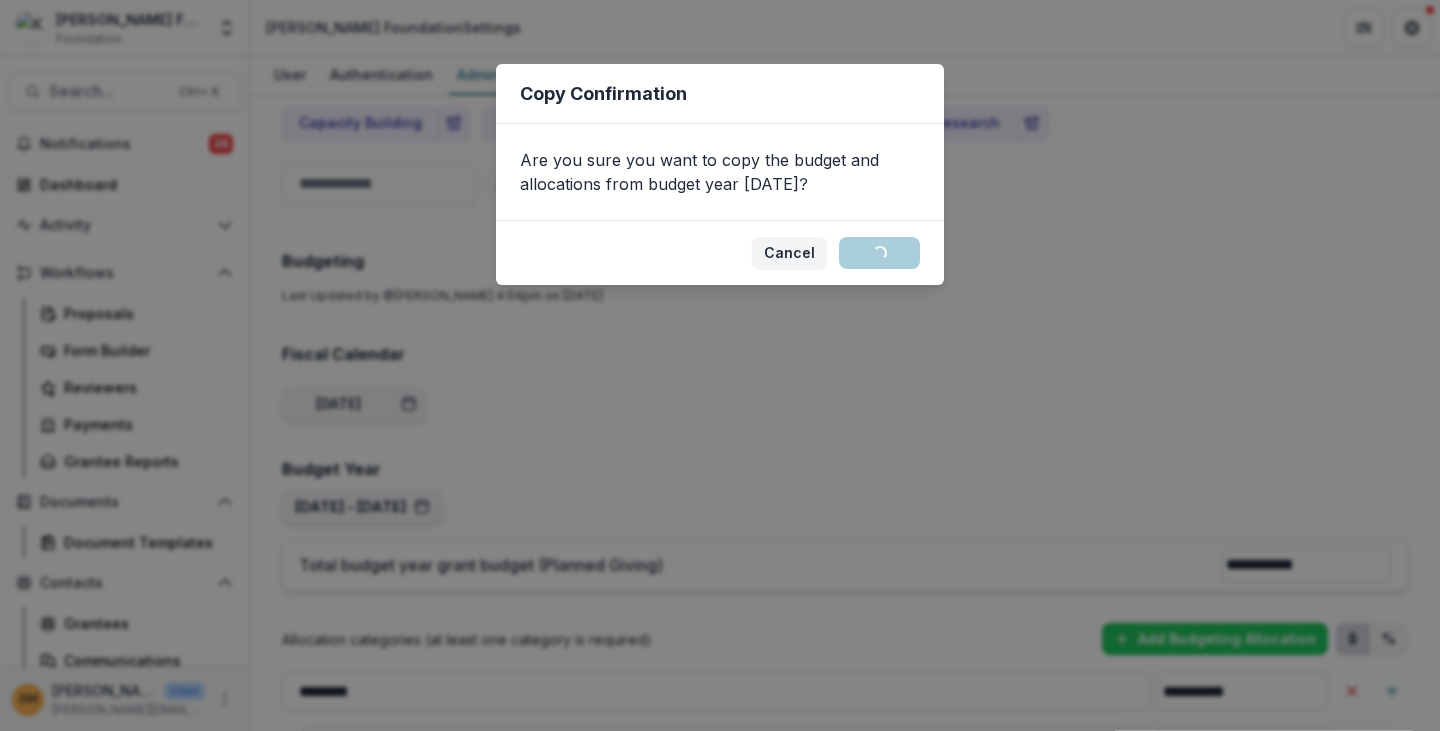 scroll, scrollTop: 0, scrollLeft: 0, axis: both 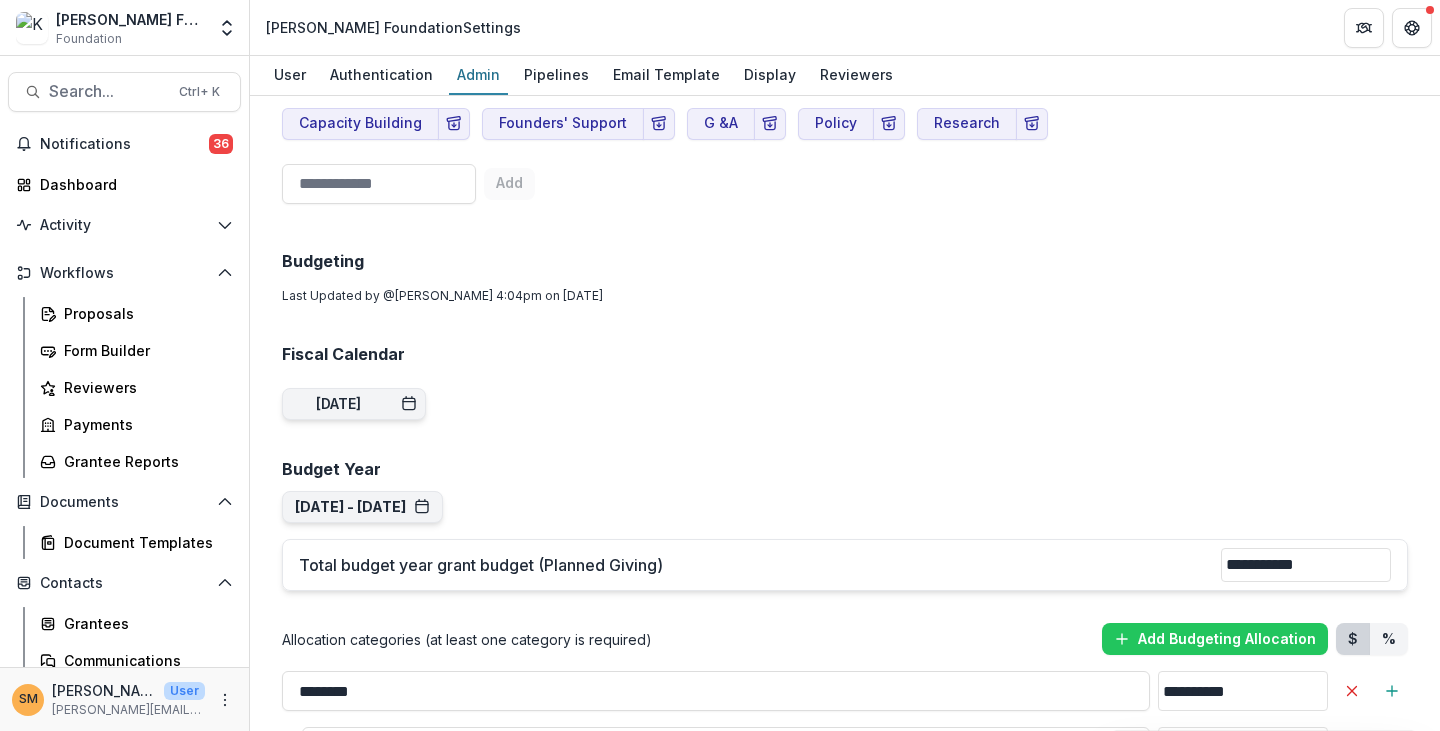 type on "**********" 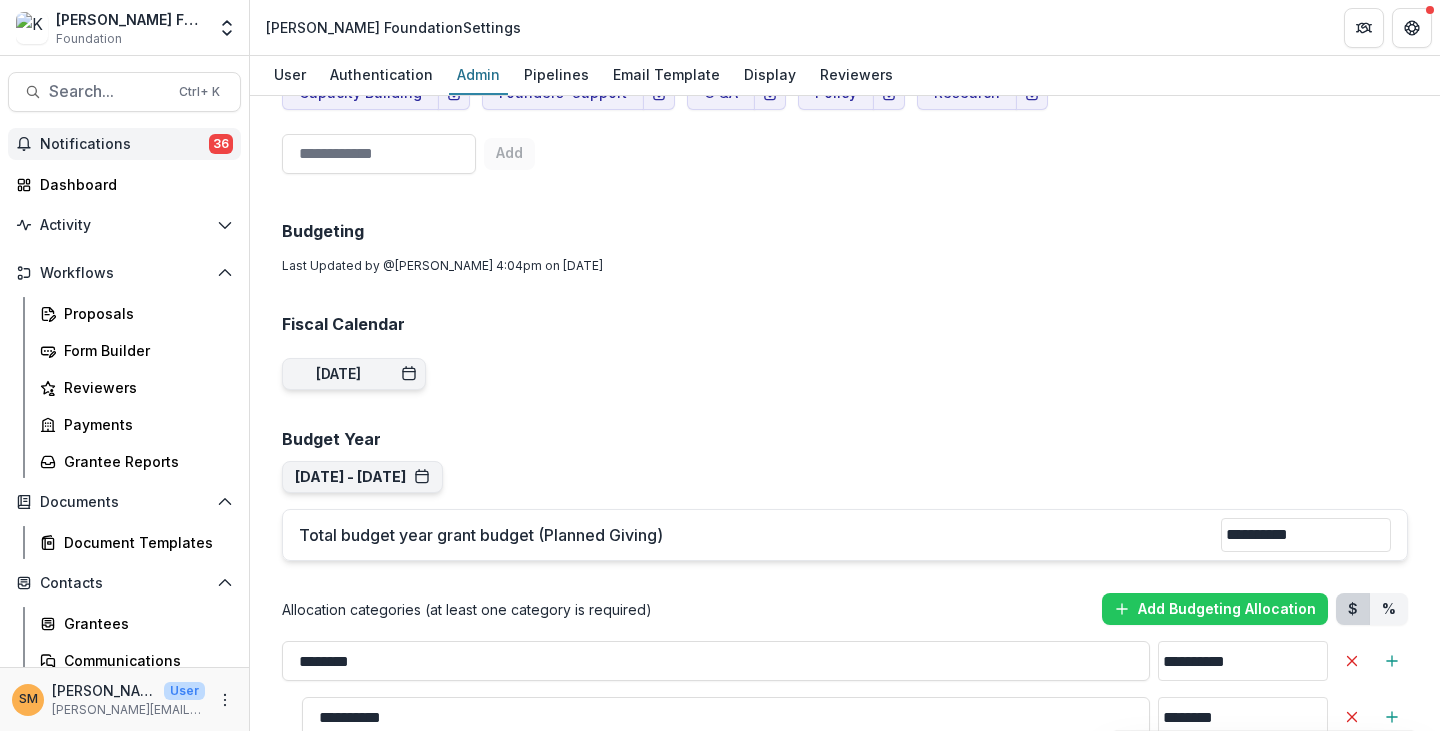 scroll, scrollTop: 1900, scrollLeft: 0, axis: vertical 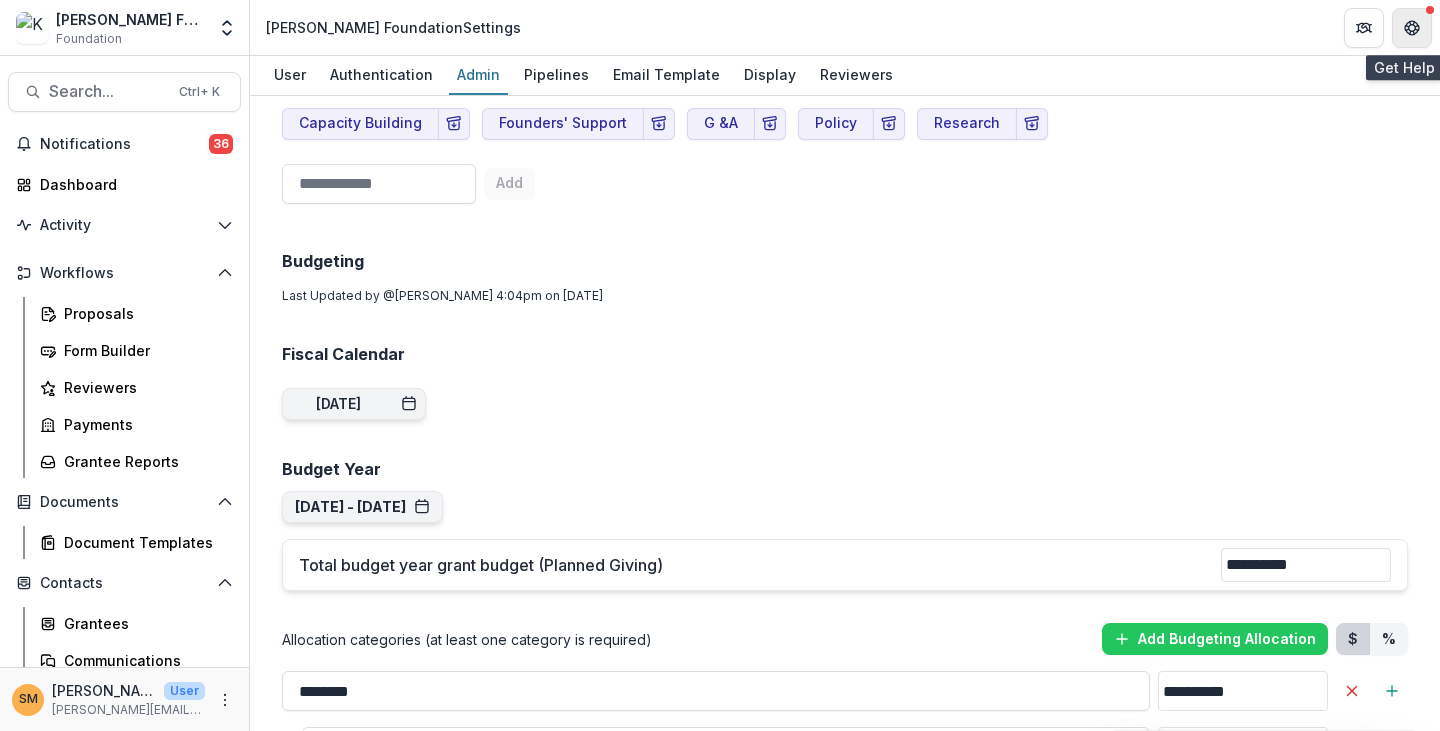 click at bounding box center (1412, 28) 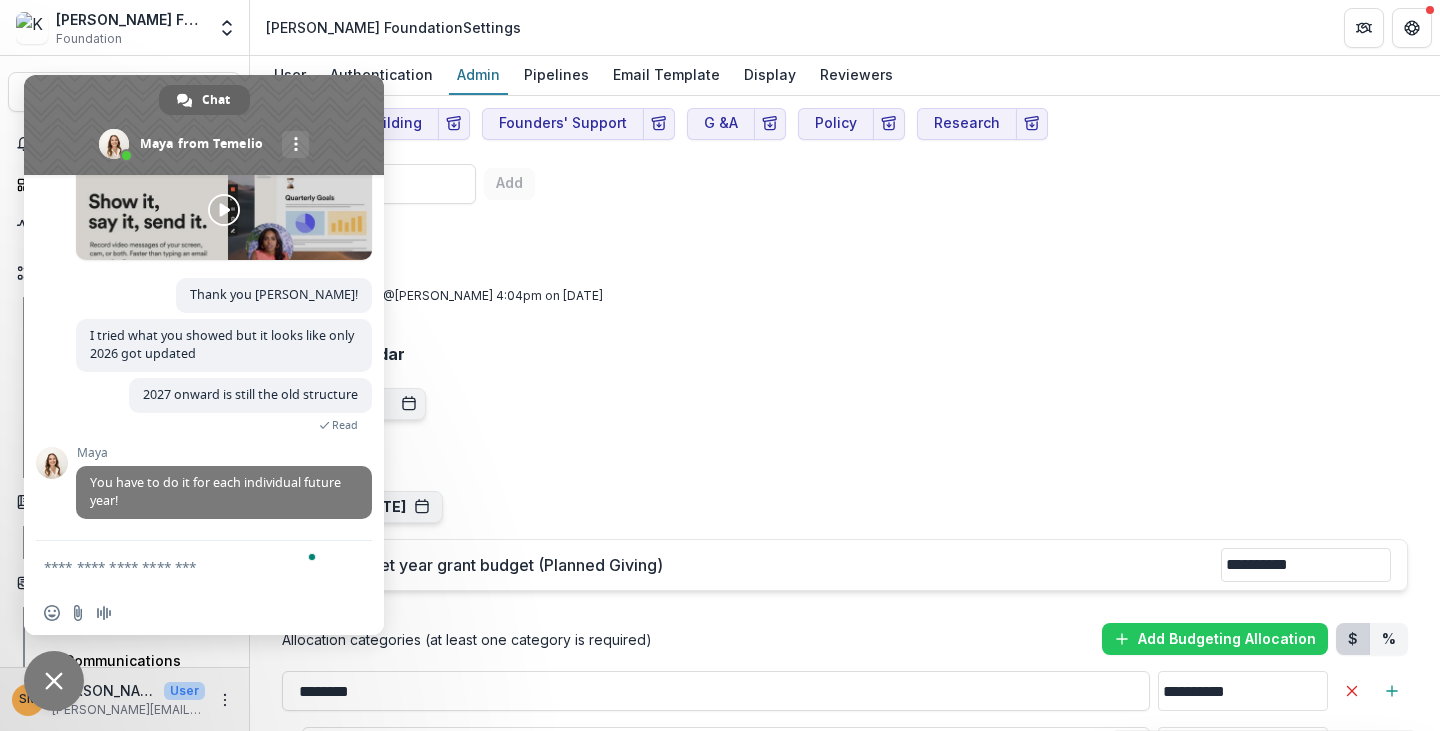 click at bounding box center (184, 566) 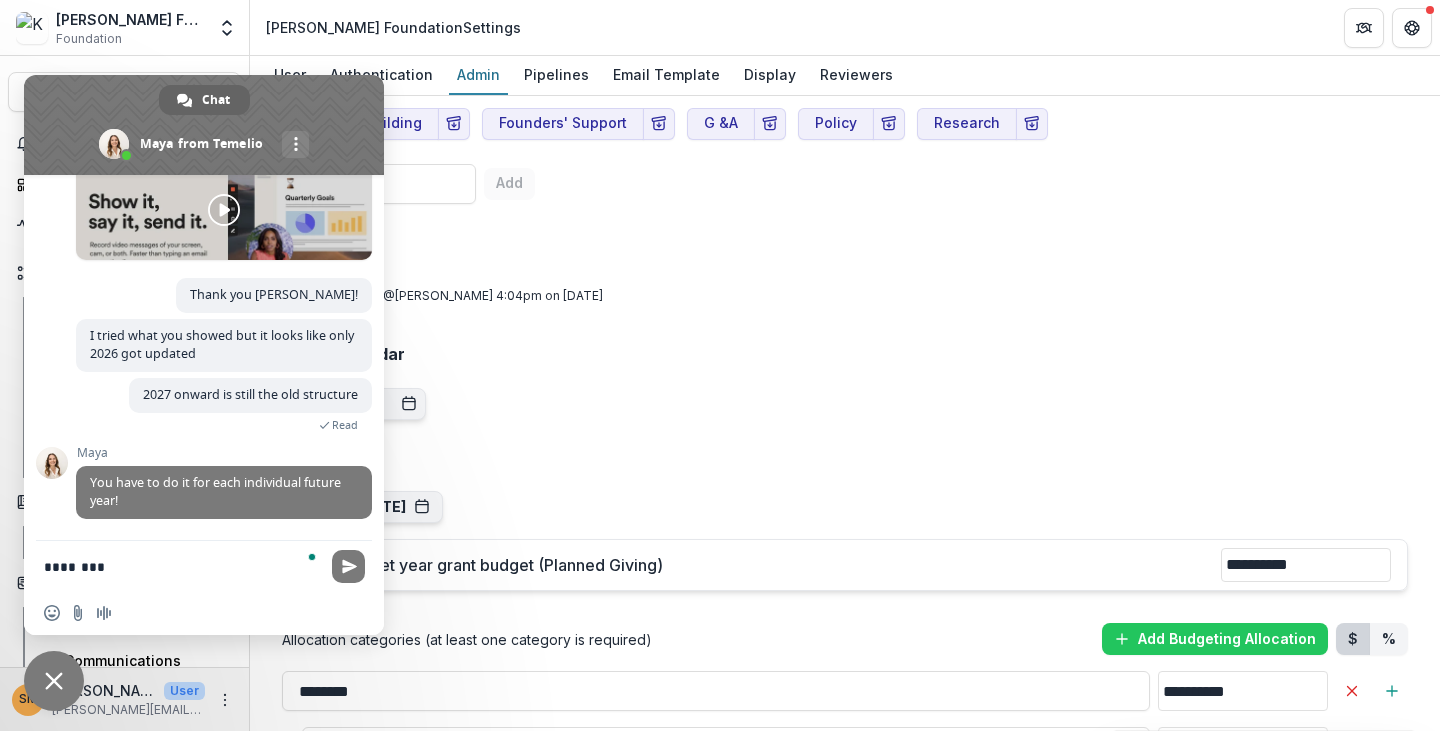 type on "********" 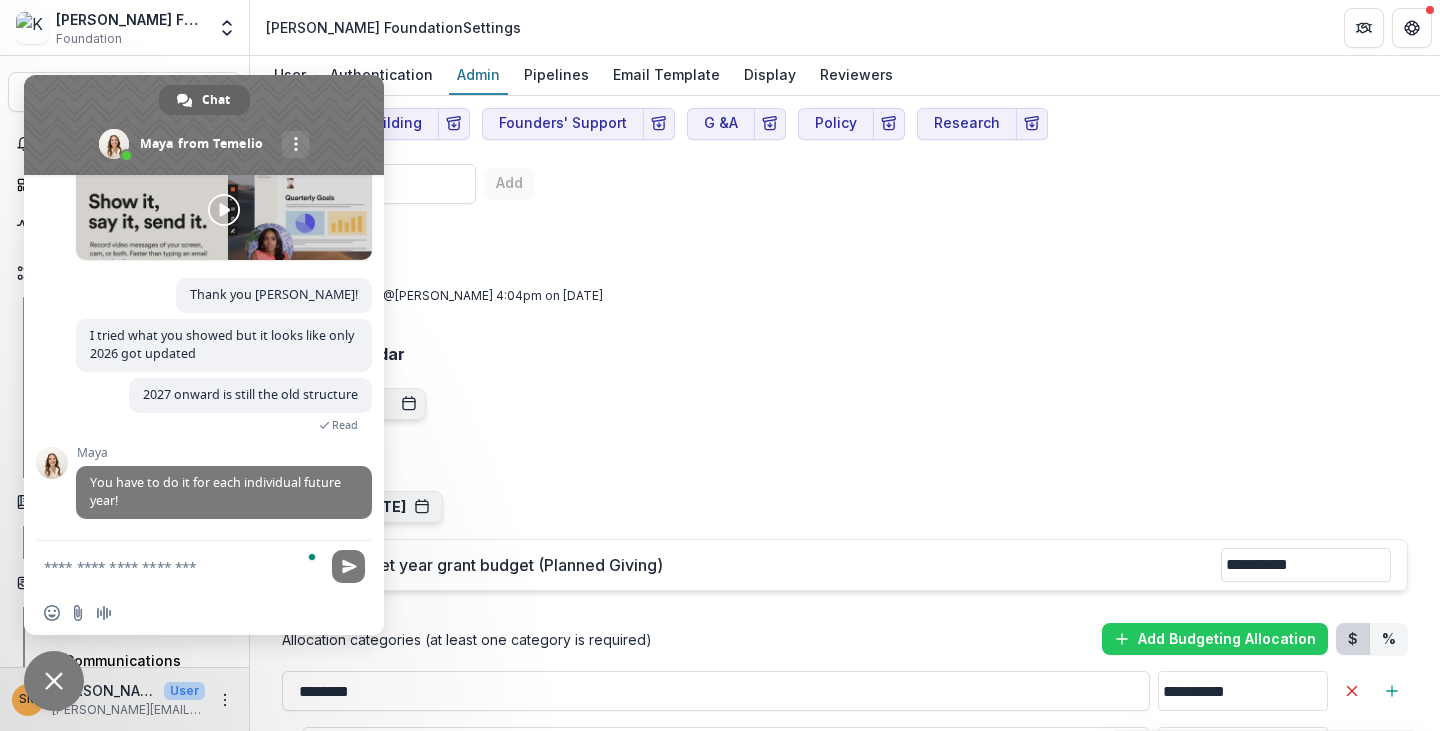 scroll, scrollTop: 6111, scrollLeft: 0, axis: vertical 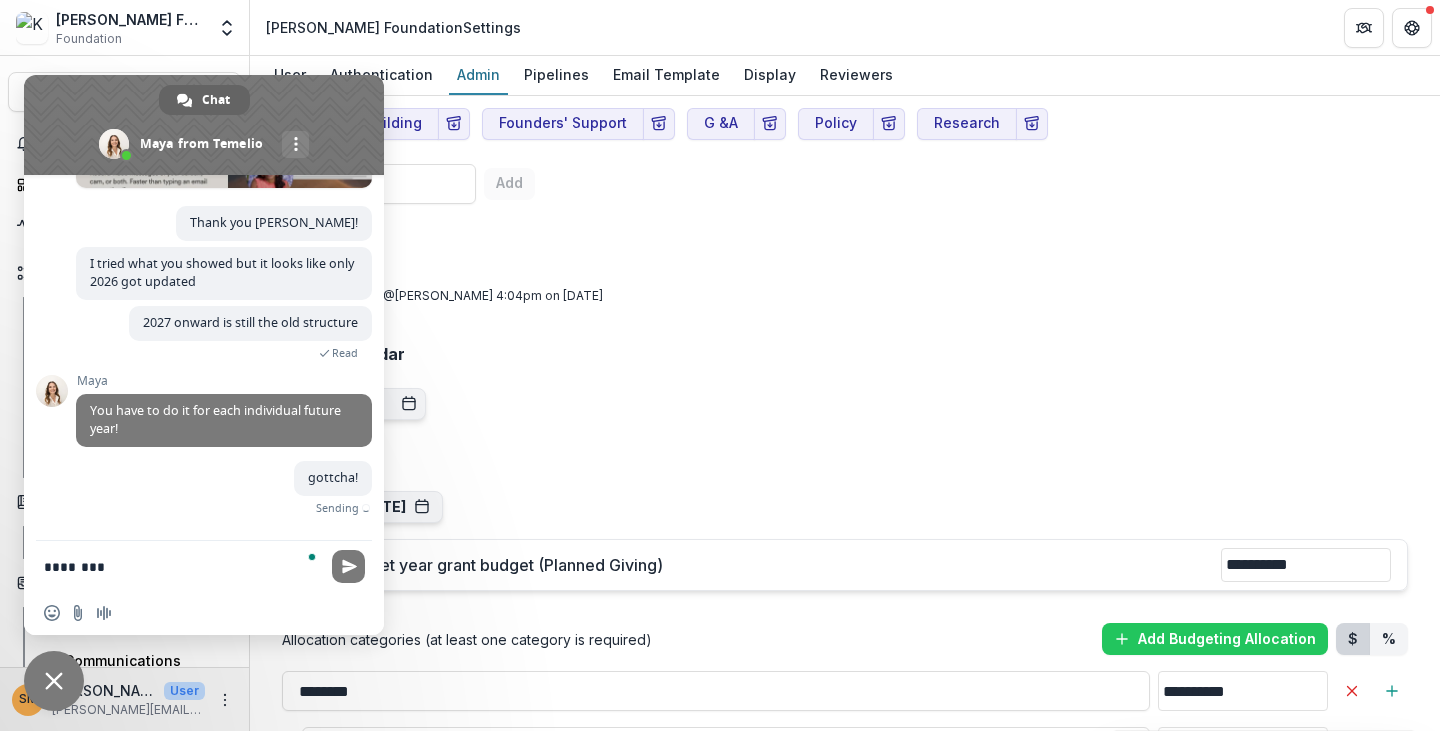 type on "*********" 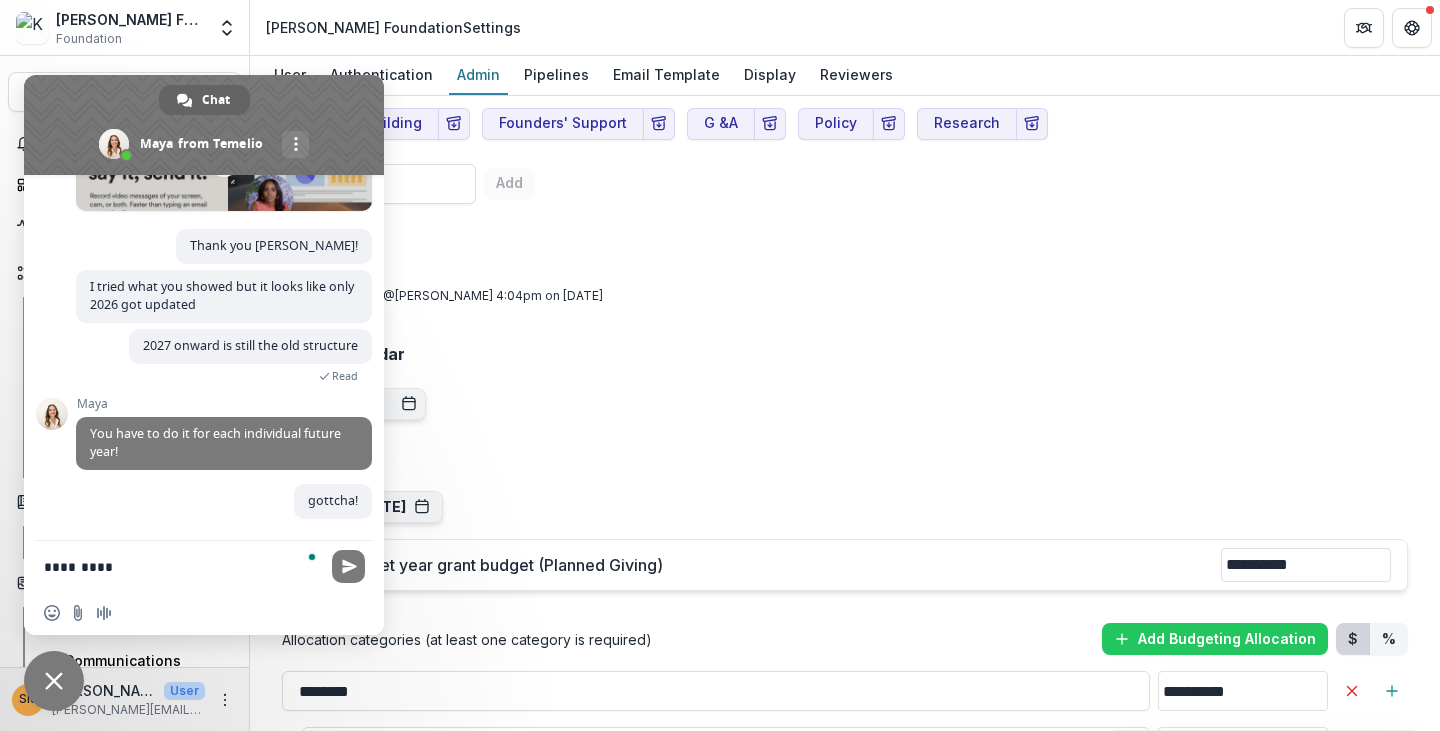 type 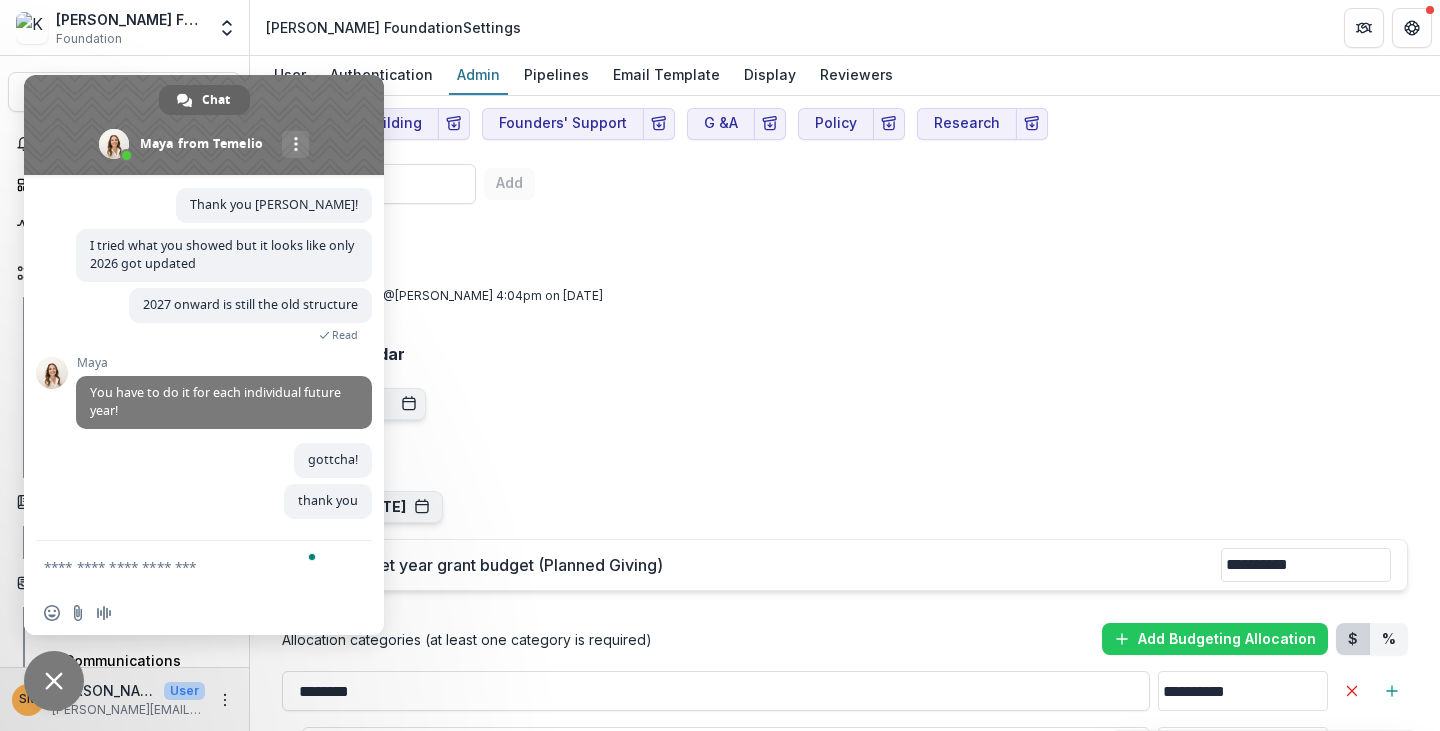 scroll, scrollTop: 6293, scrollLeft: 0, axis: vertical 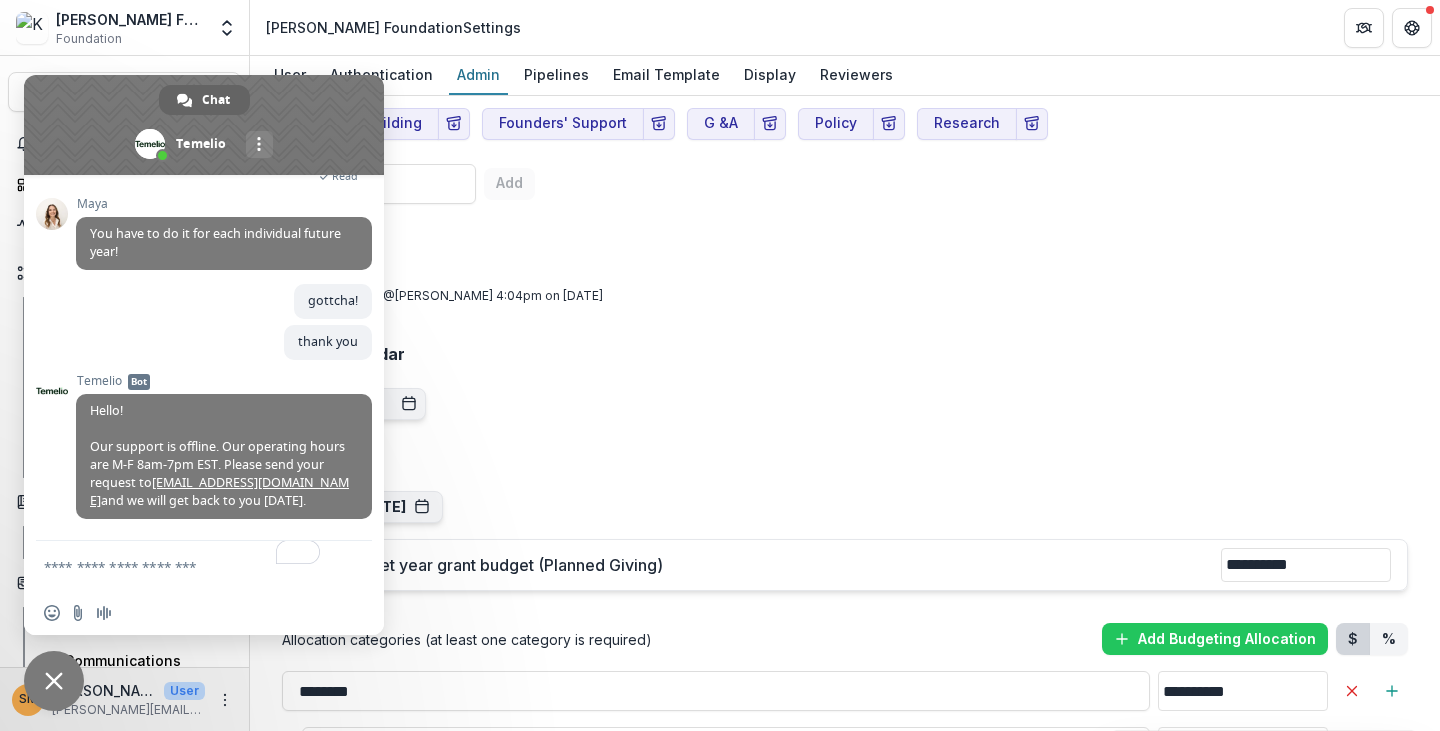click on "Budget Year" at bounding box center [845, 469] 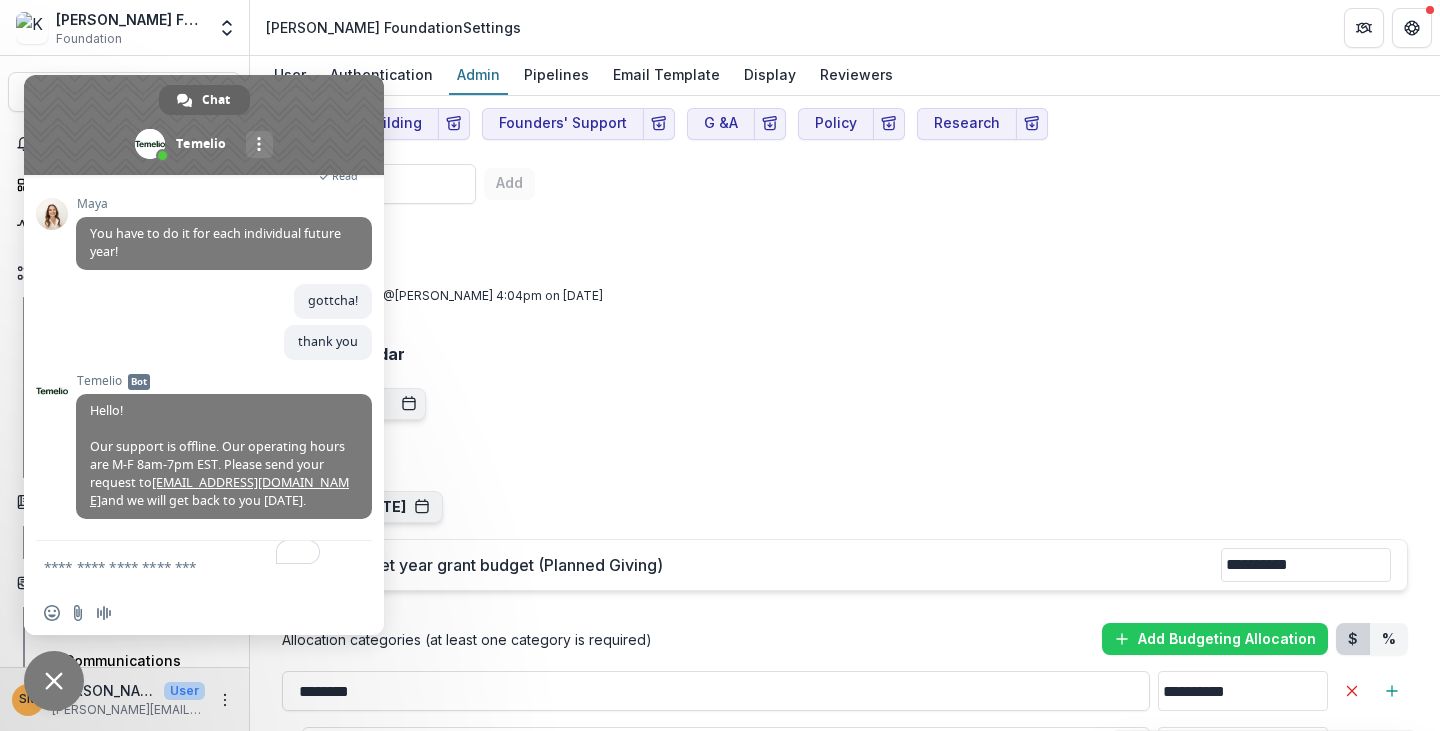 click at bounding box center [204, 125] 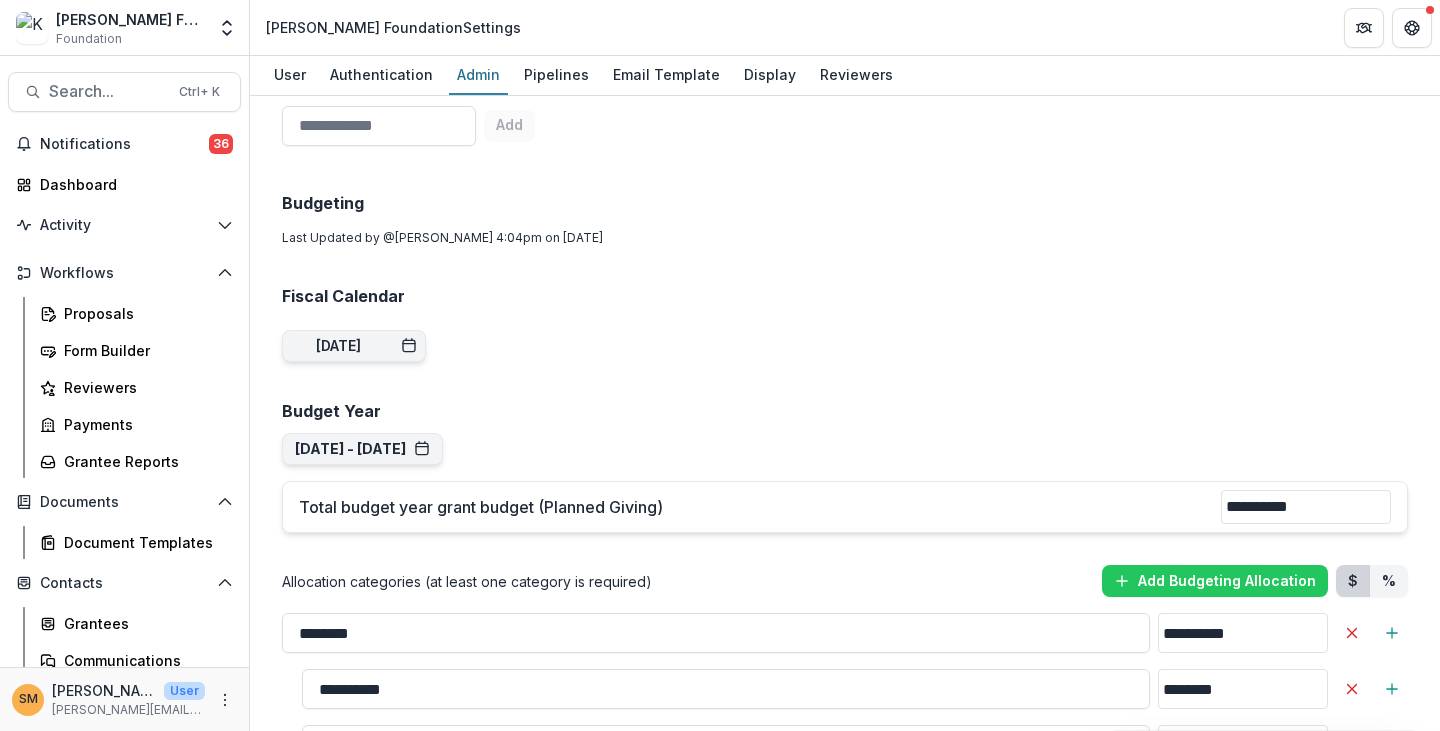 scroll, scrollTop: 2000, scrollLeft: 0, axis: vertical 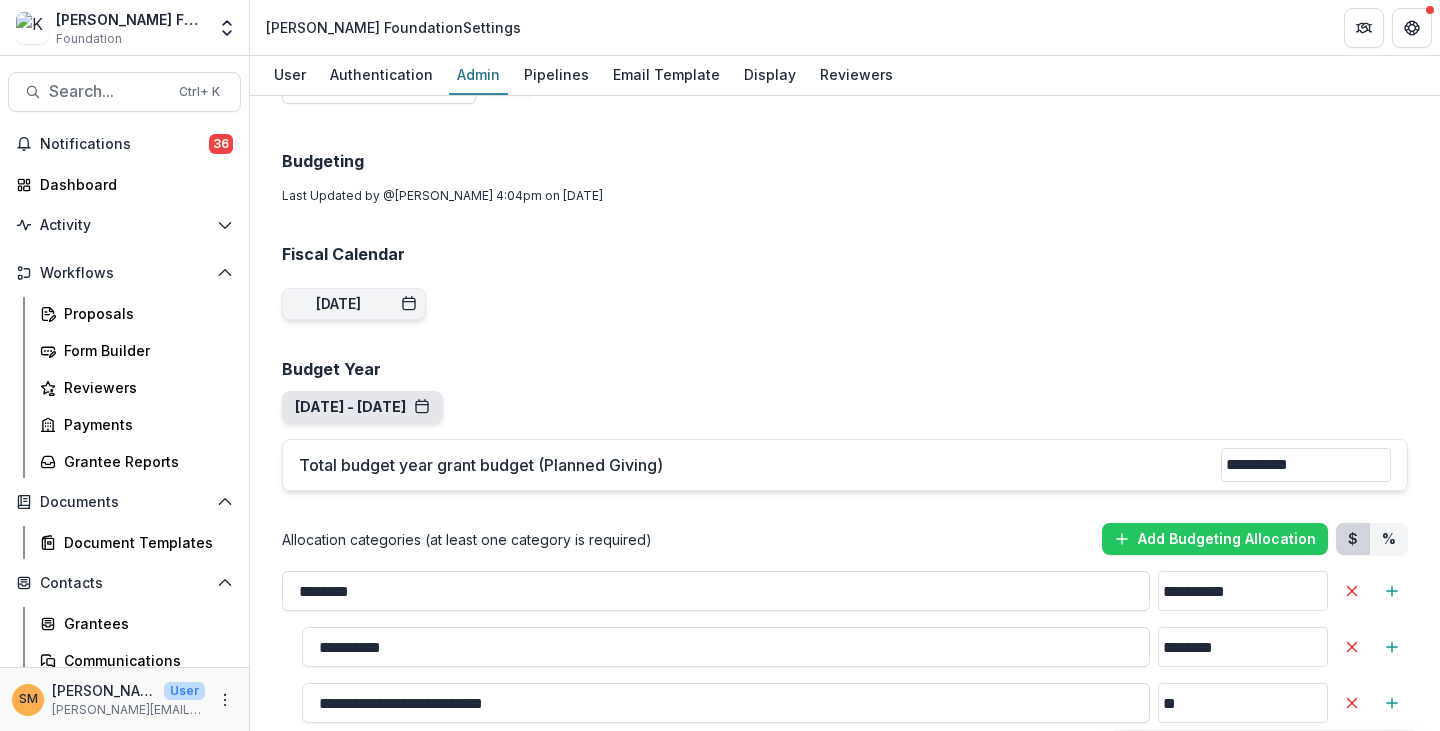 click on "[DATE] - [DATE]" at bounding box center [362, 407] 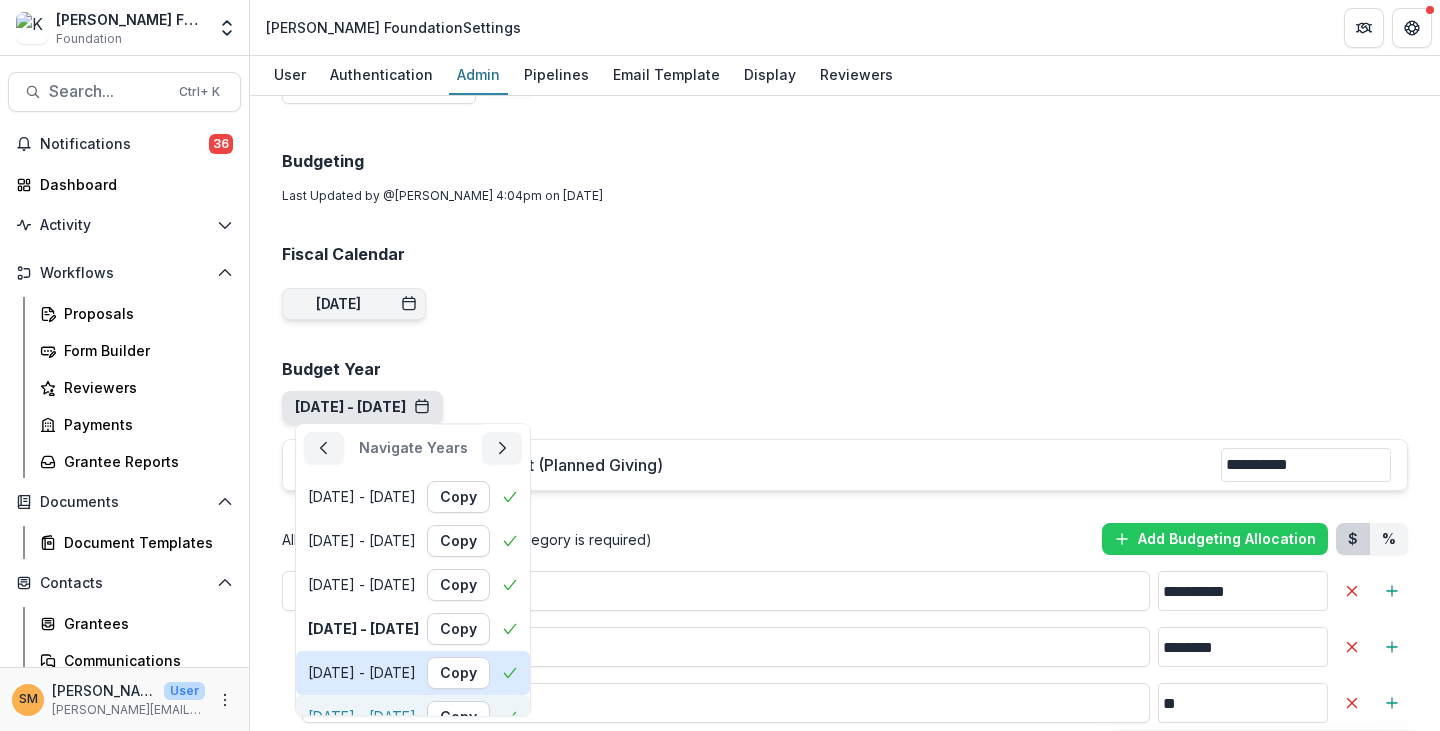 scroll, scrollTop: 200, scrollLeft: 0, axis: vertical 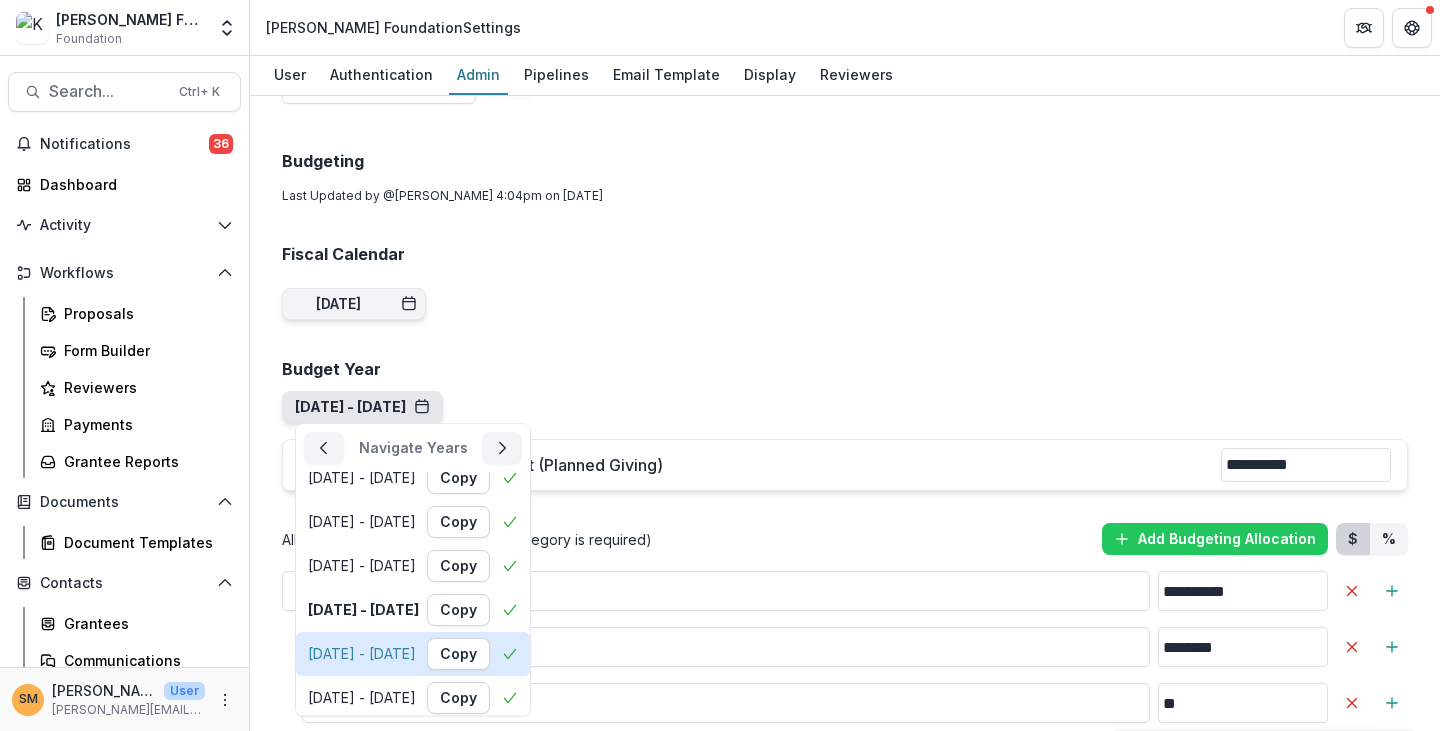 click on "[DATE] - [DATE] Copy" at bounding box center [413, 654] 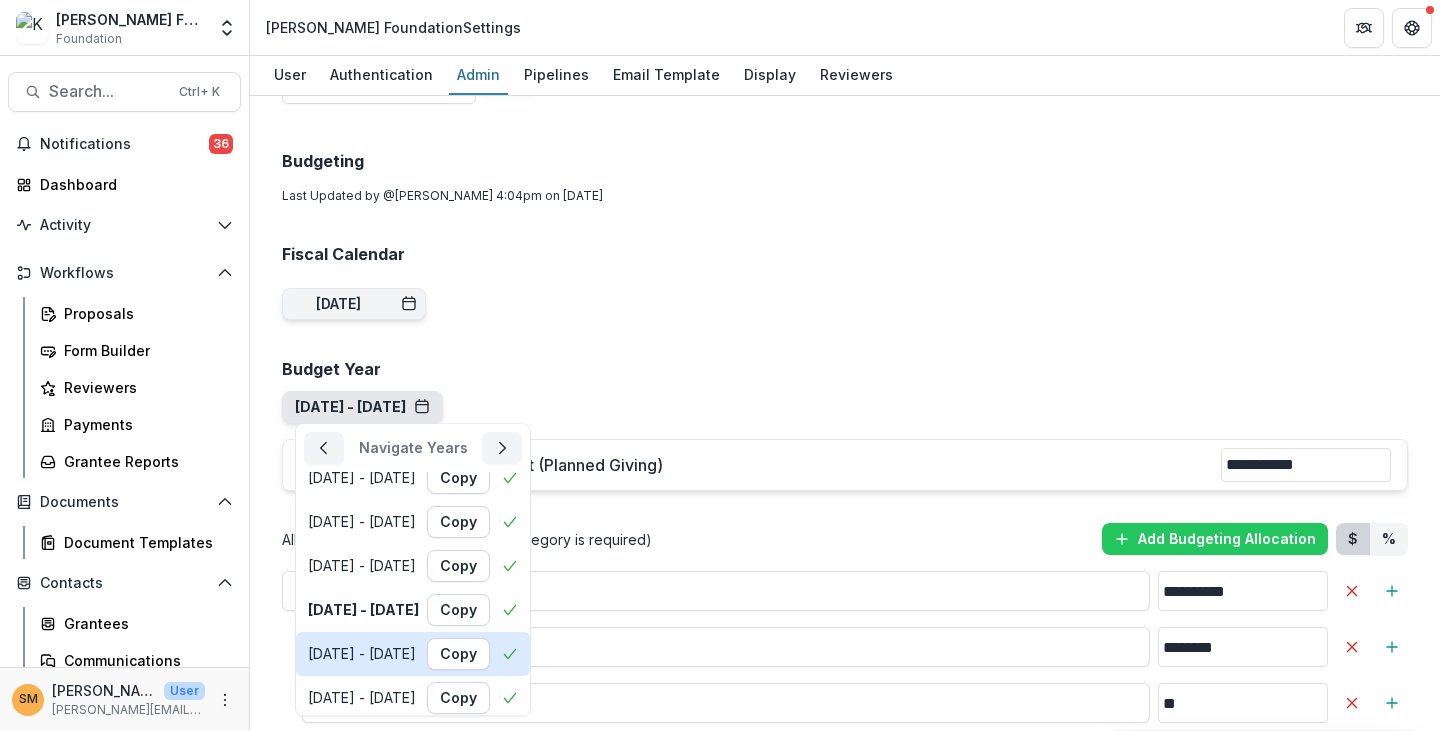 scroll, scrollTop: 0, scrollLeft: 0, axis: both 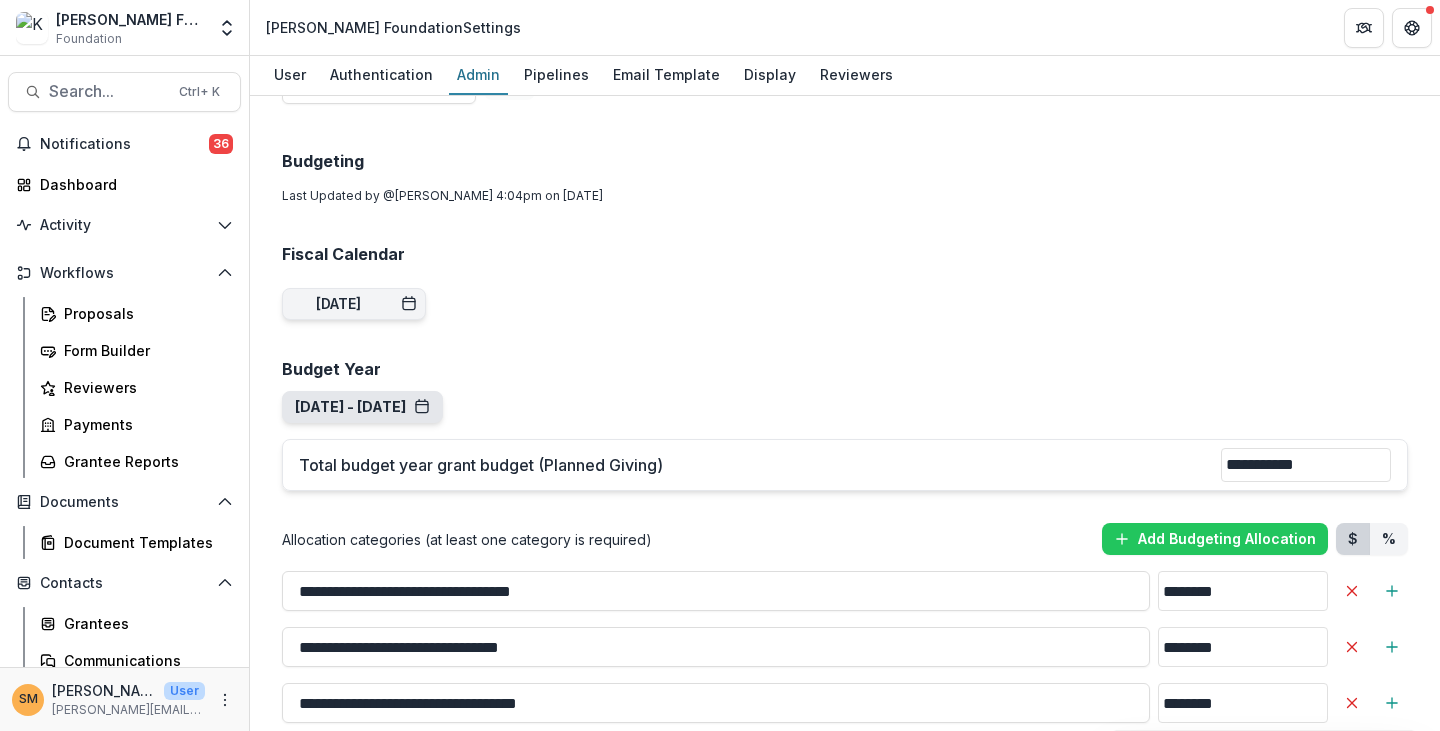 click on "[DATE] - [DATE]" at bounding box center [362, 407] 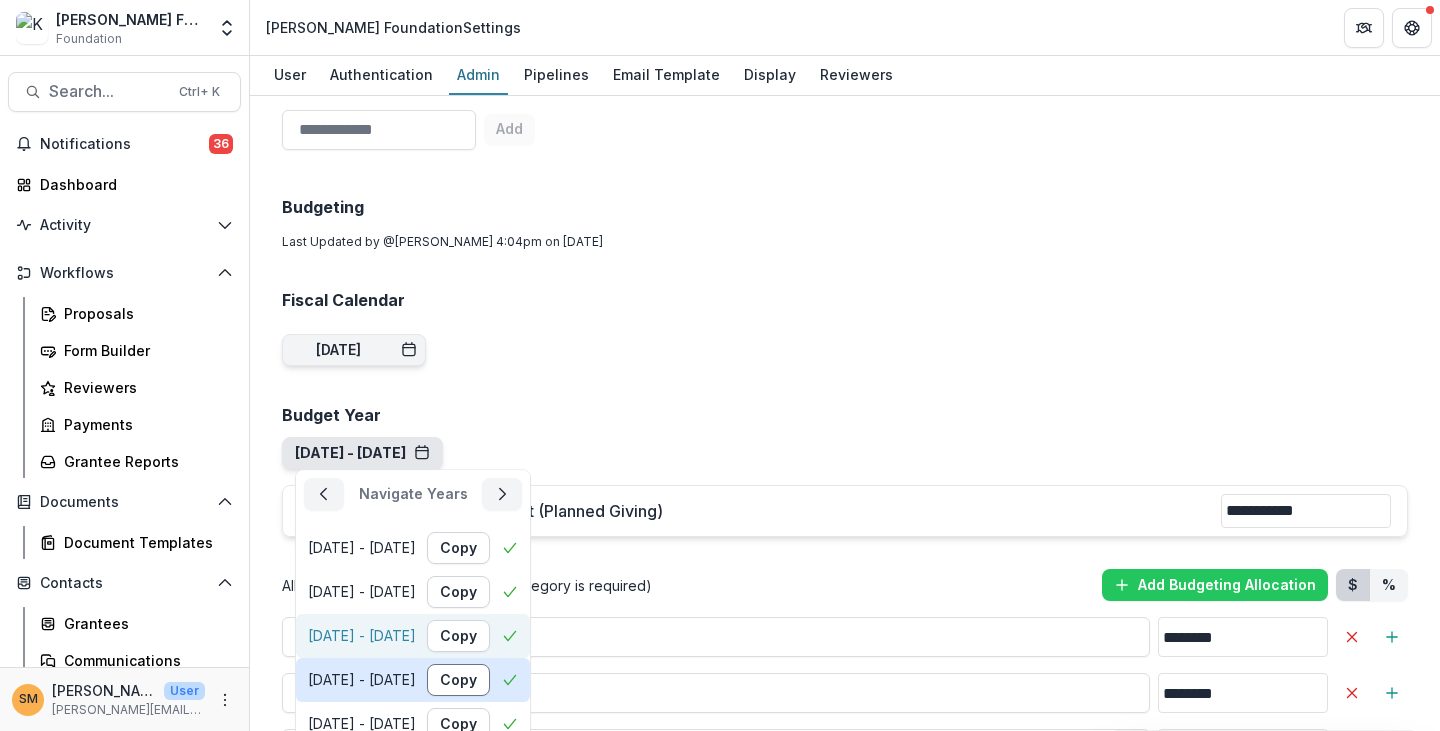 scroll, scrollTop: 2000, scrollLeft: 0, axis: vertical 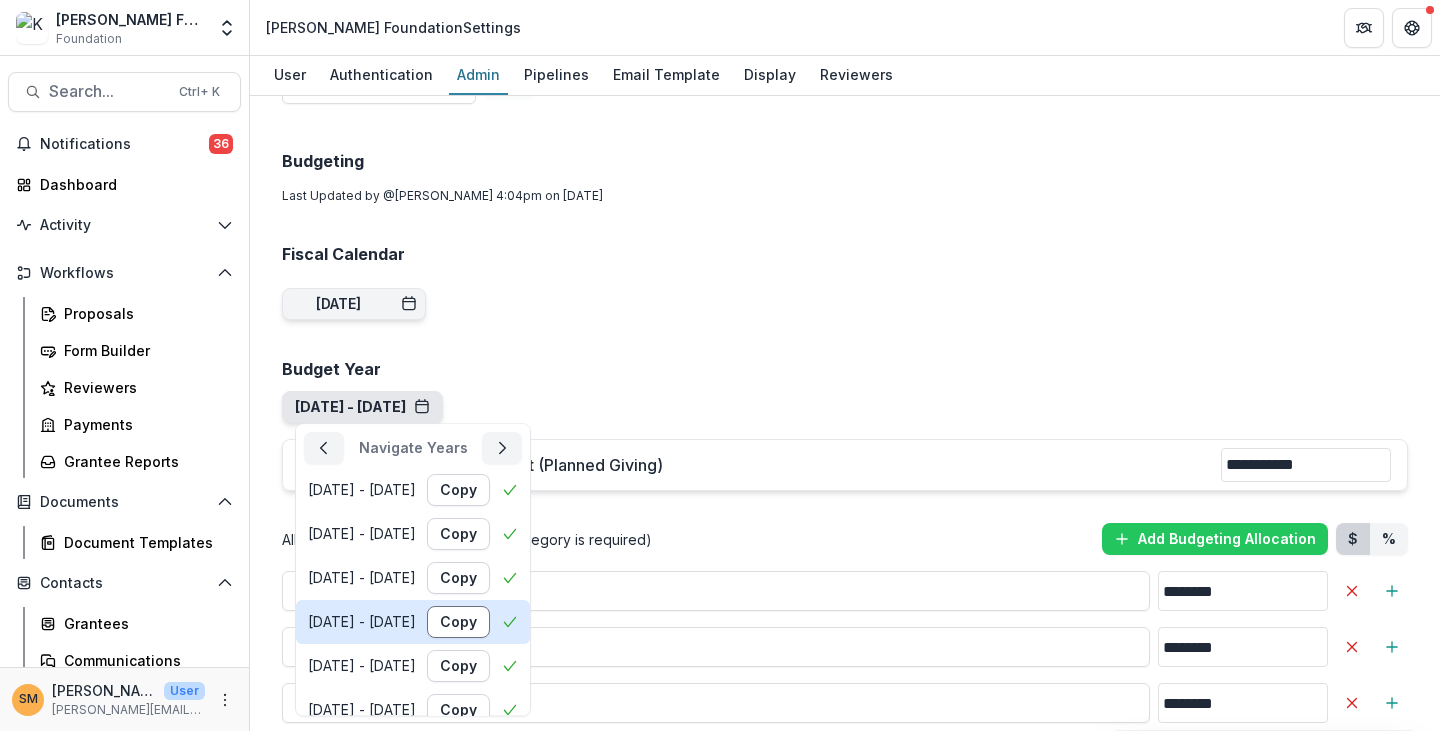 click on "Copy" at bounding box center [458, 622] 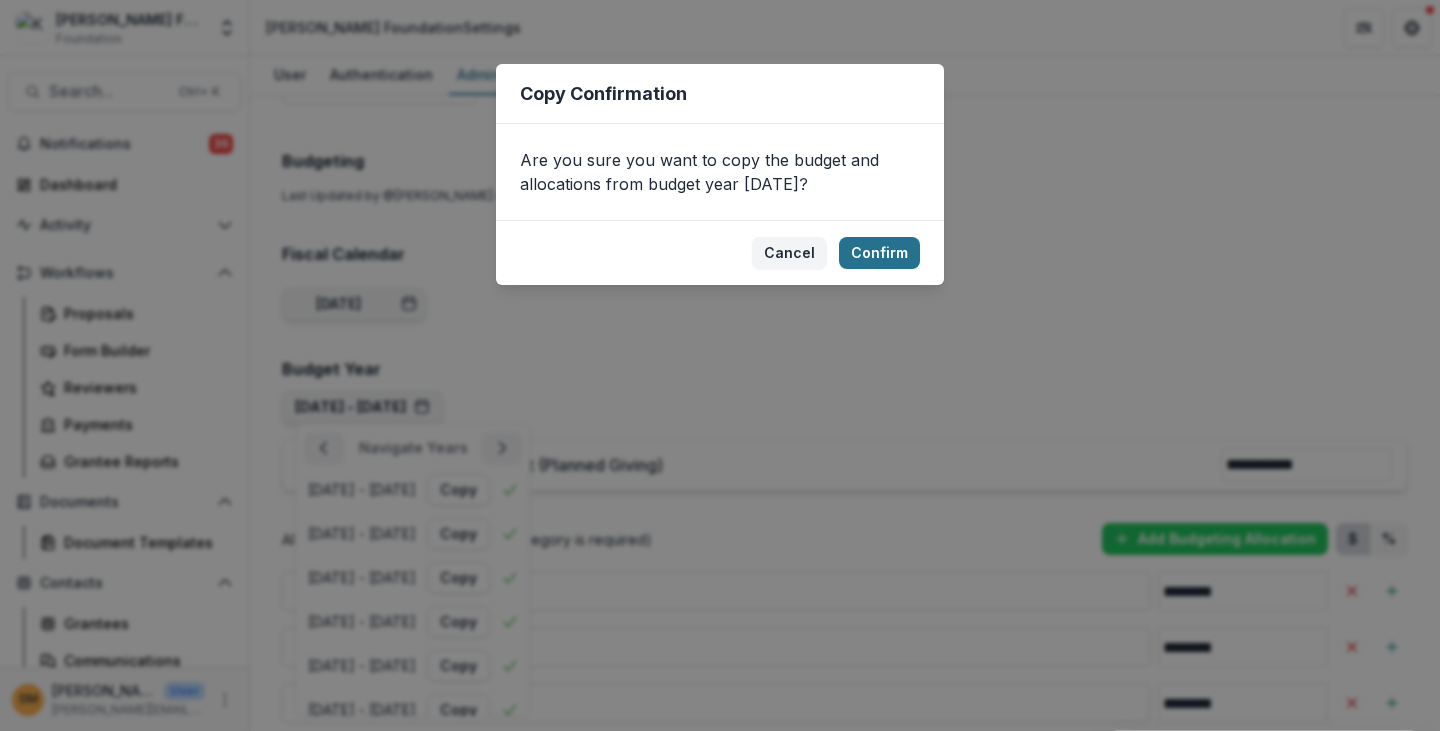 click on "Confirm" at bounding box center [879, 253] 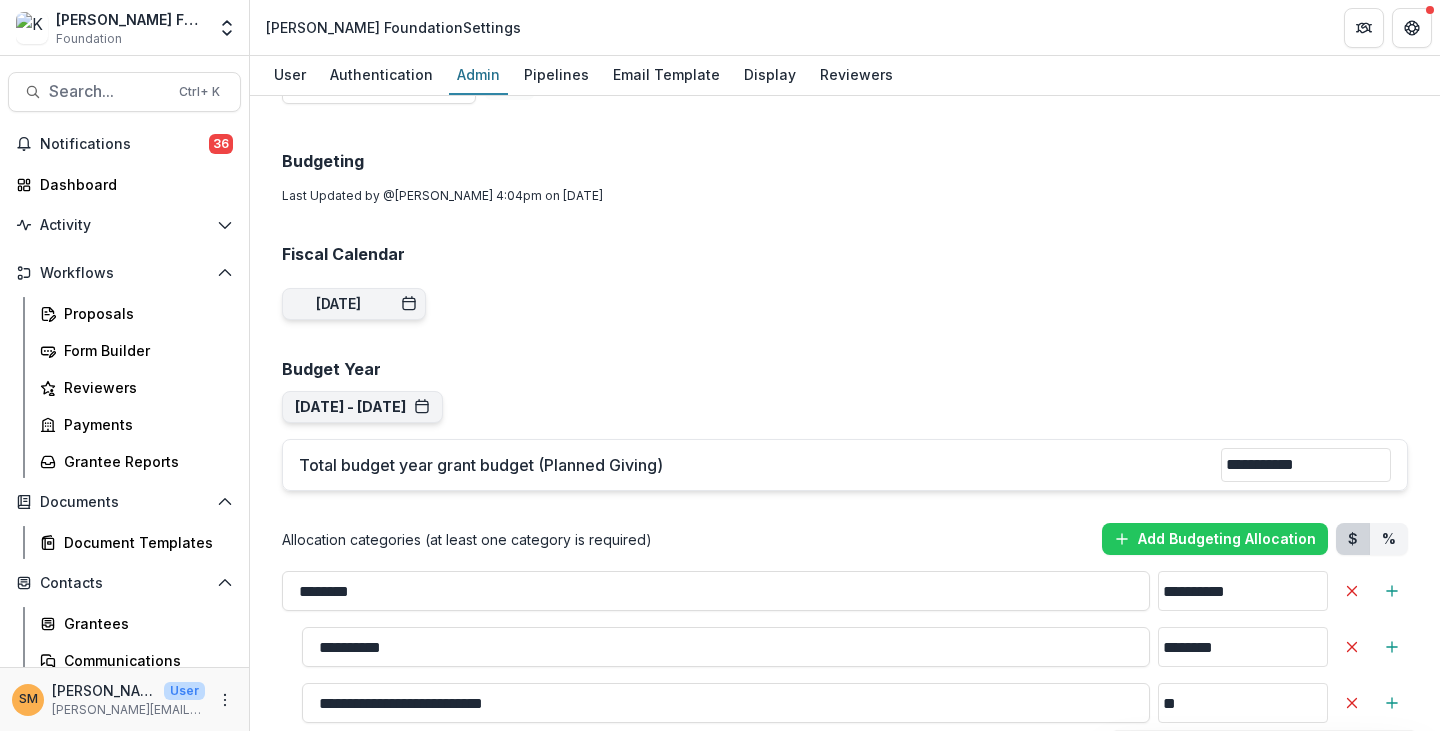 type on "**********" 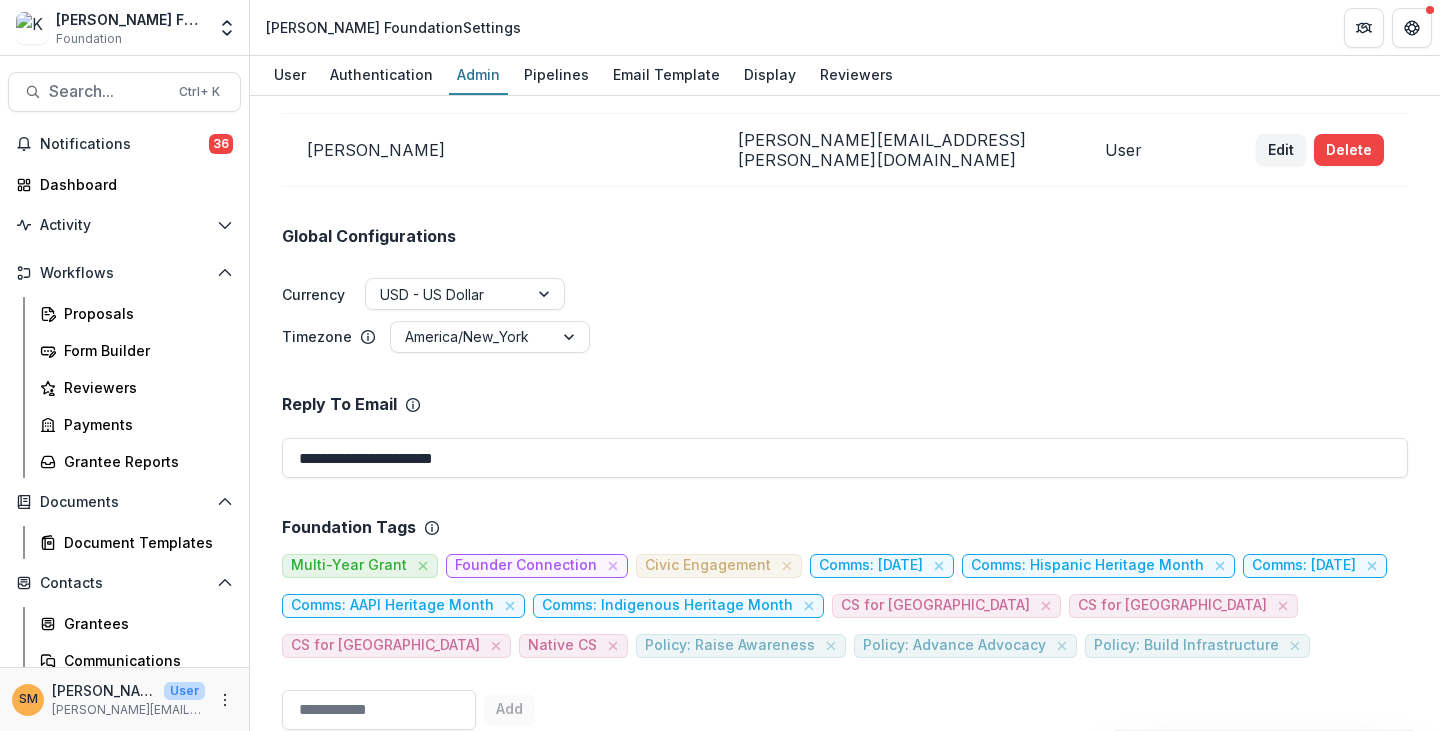 scroll, scrollTop: 900, scrollLeft: 0, axis: vertical 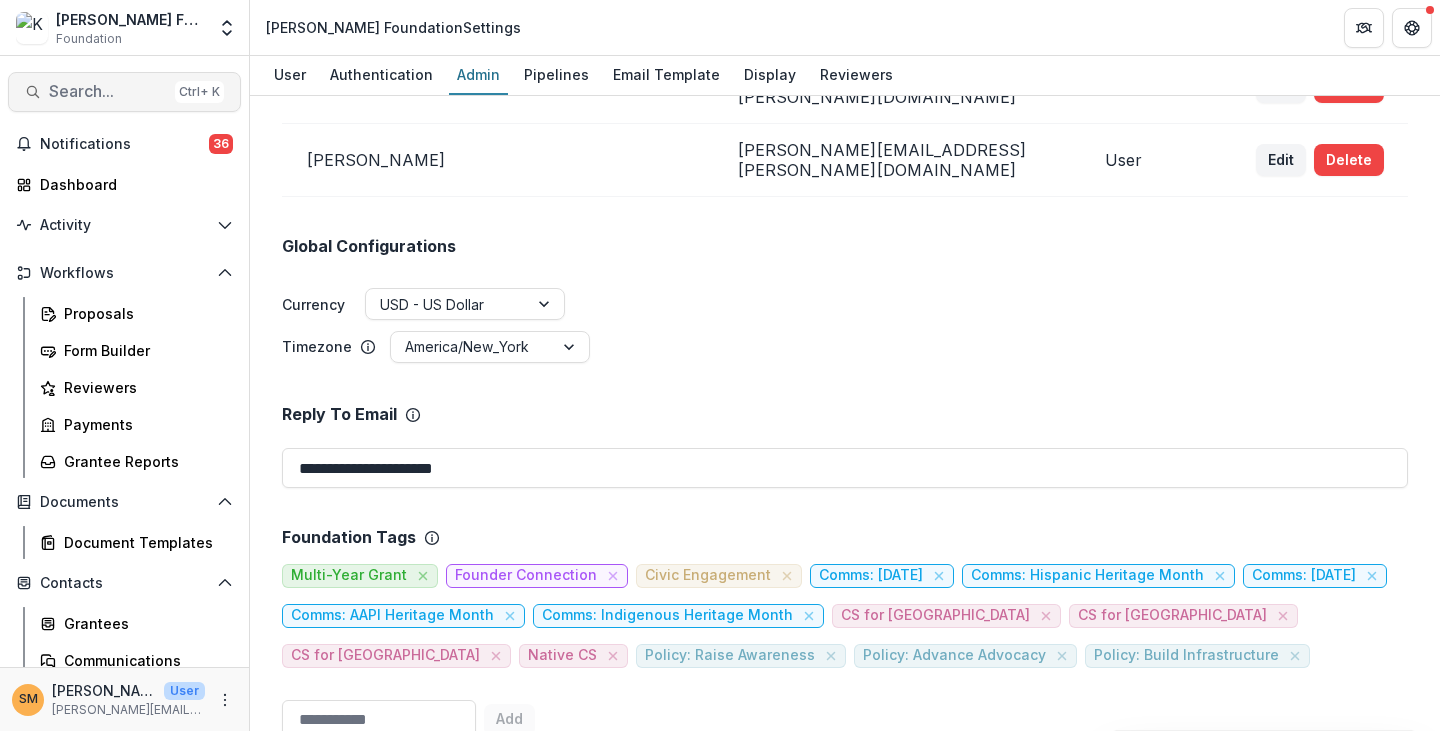 click on "Search..." at bounding box center [108, 91] 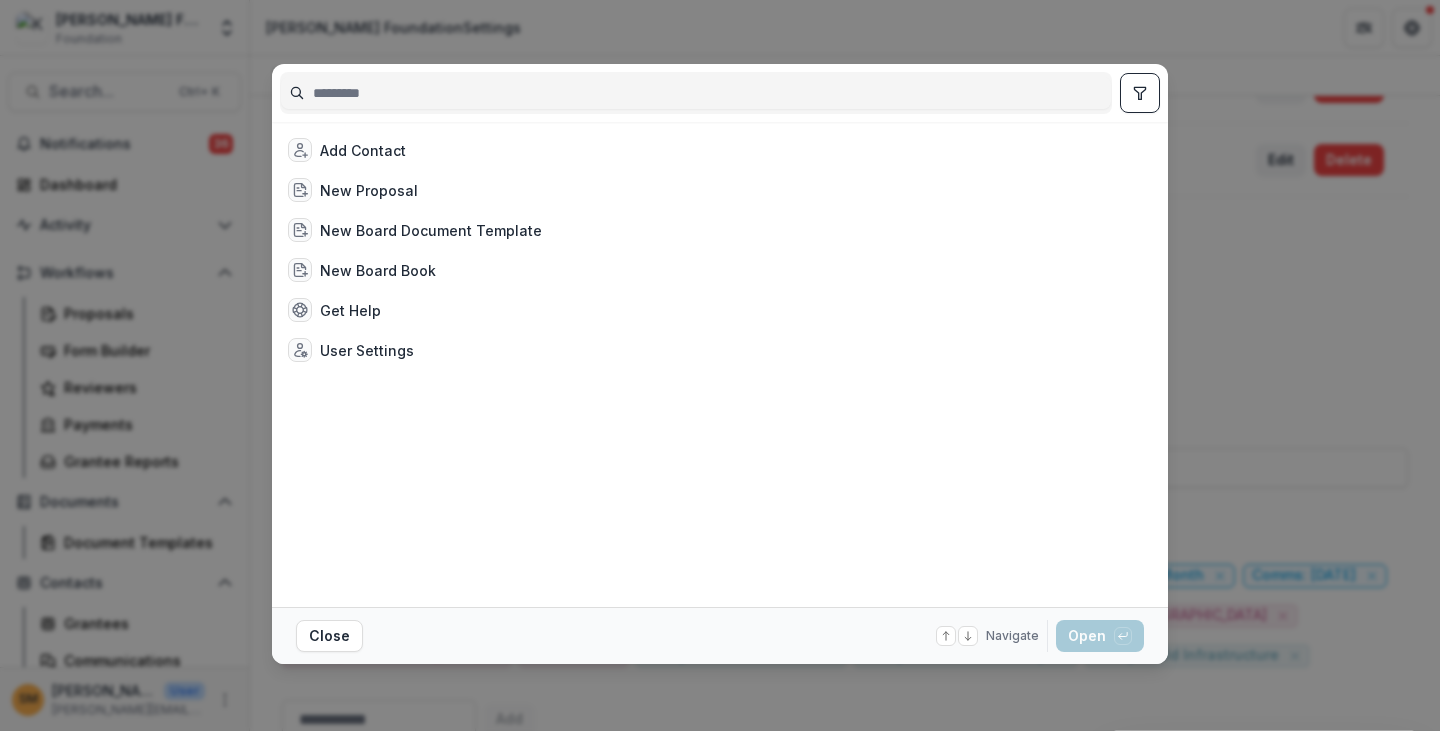 type on "*" 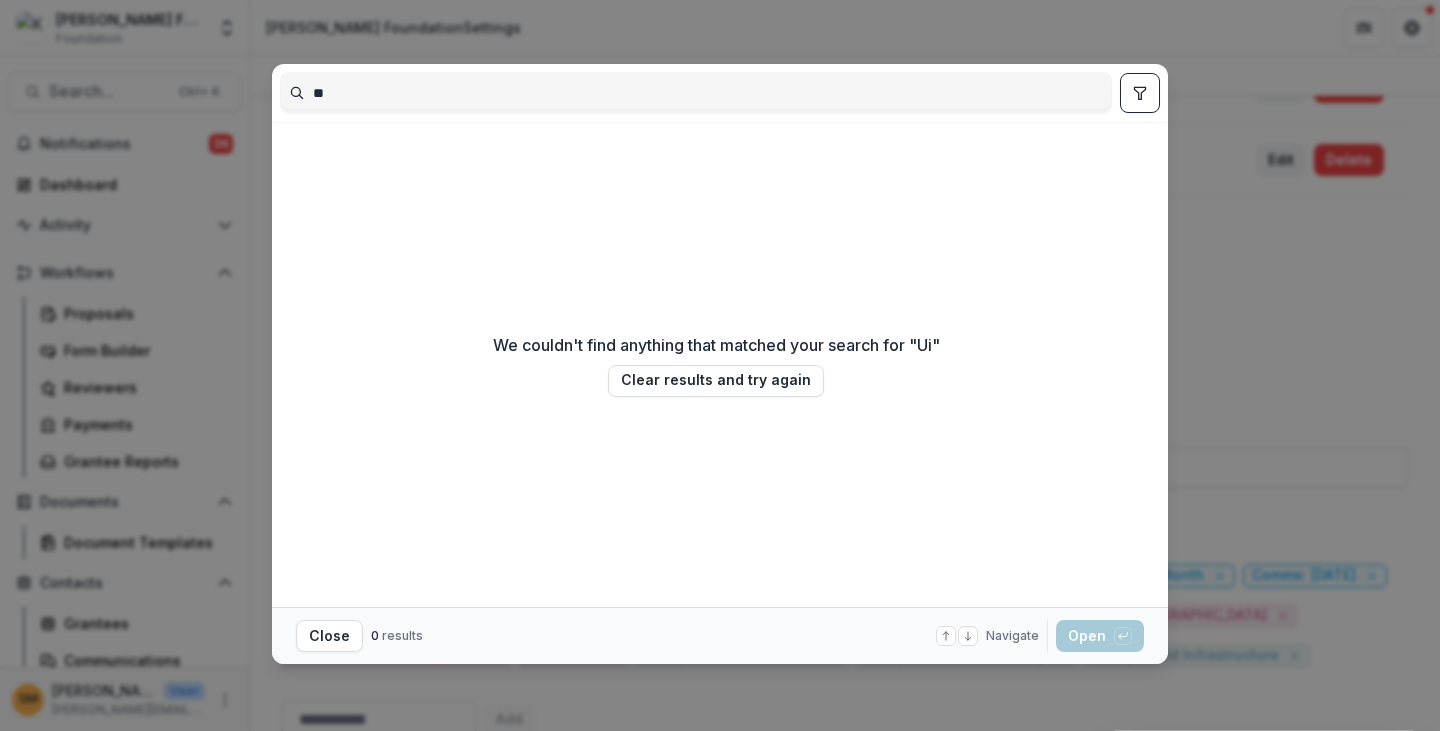 type on "*" 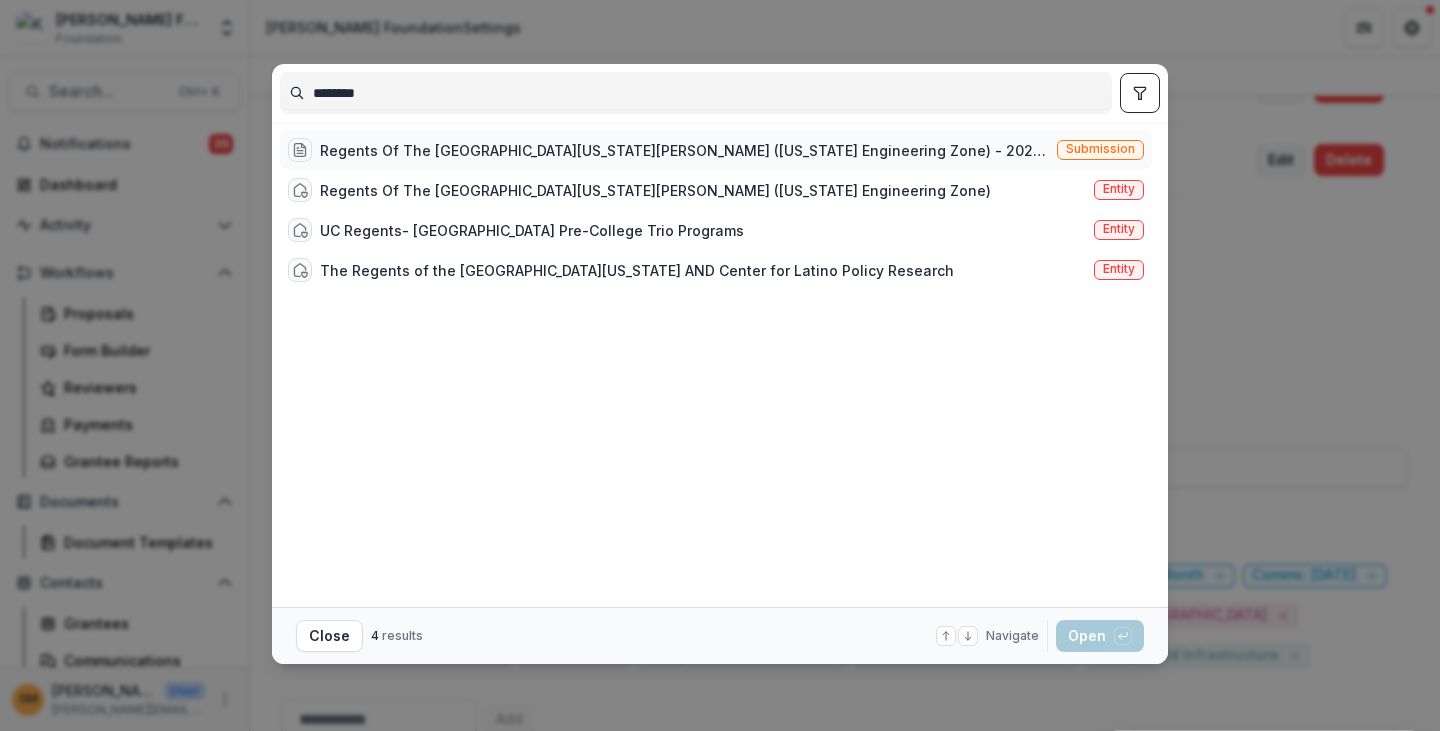 type on "*******" 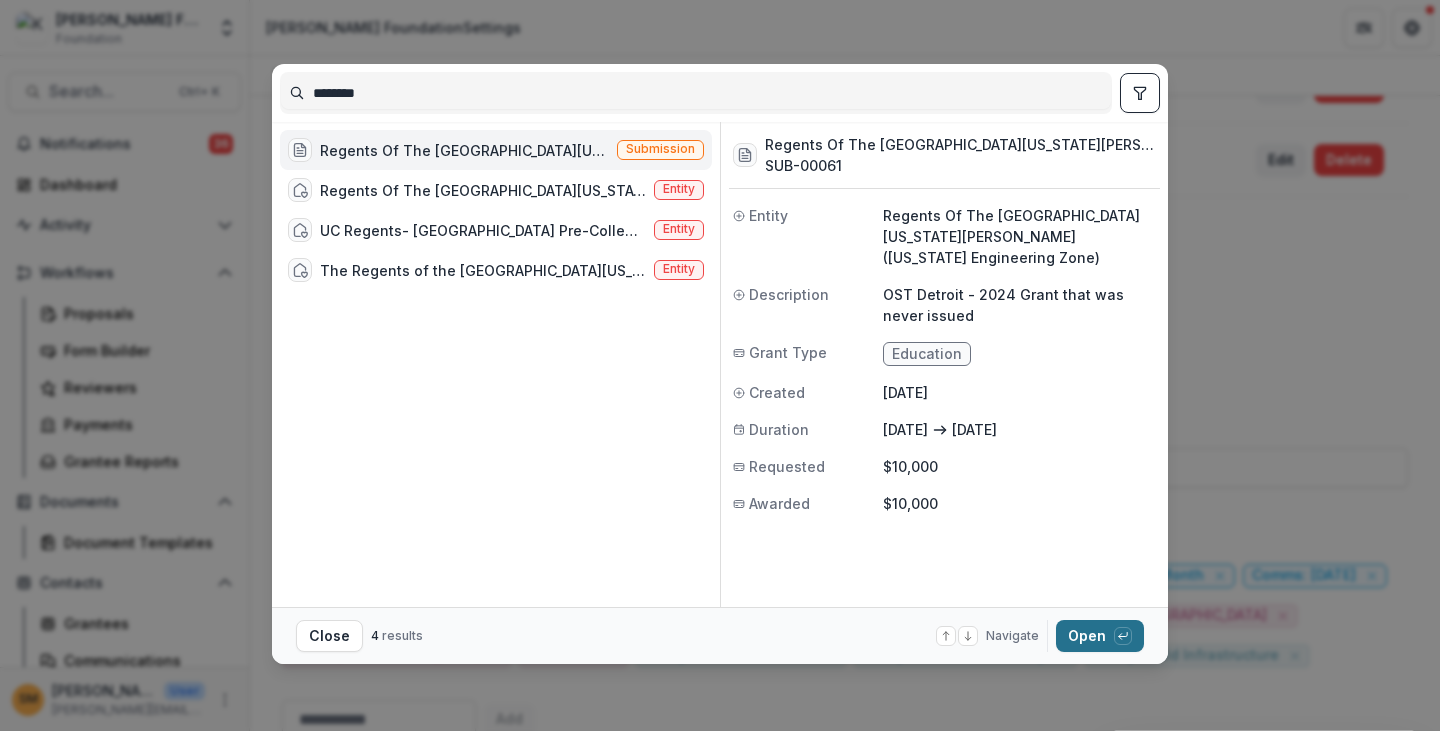 click on "Open with enter key" at bounding box center [1100, 636] 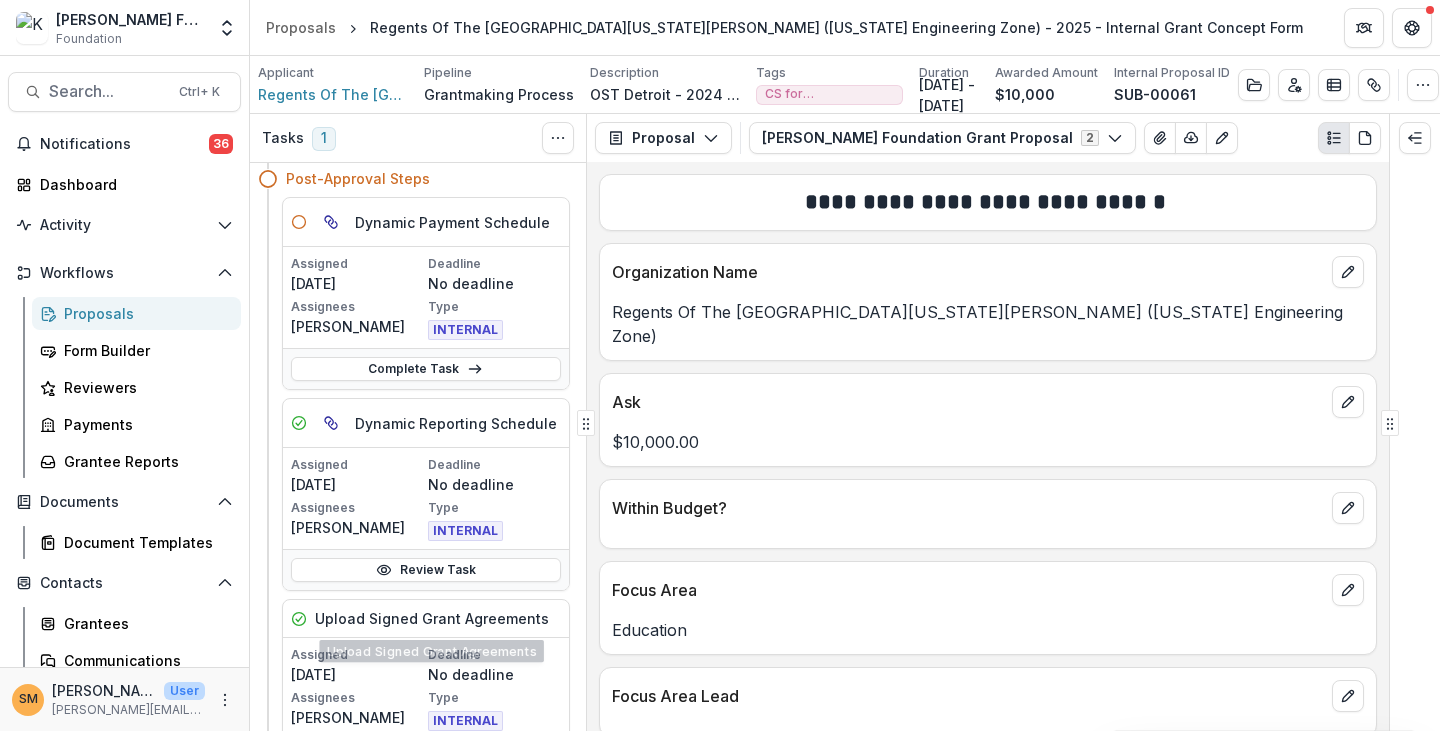 scroll, scrollTop: 0, scrollLeft: 0, axis: both 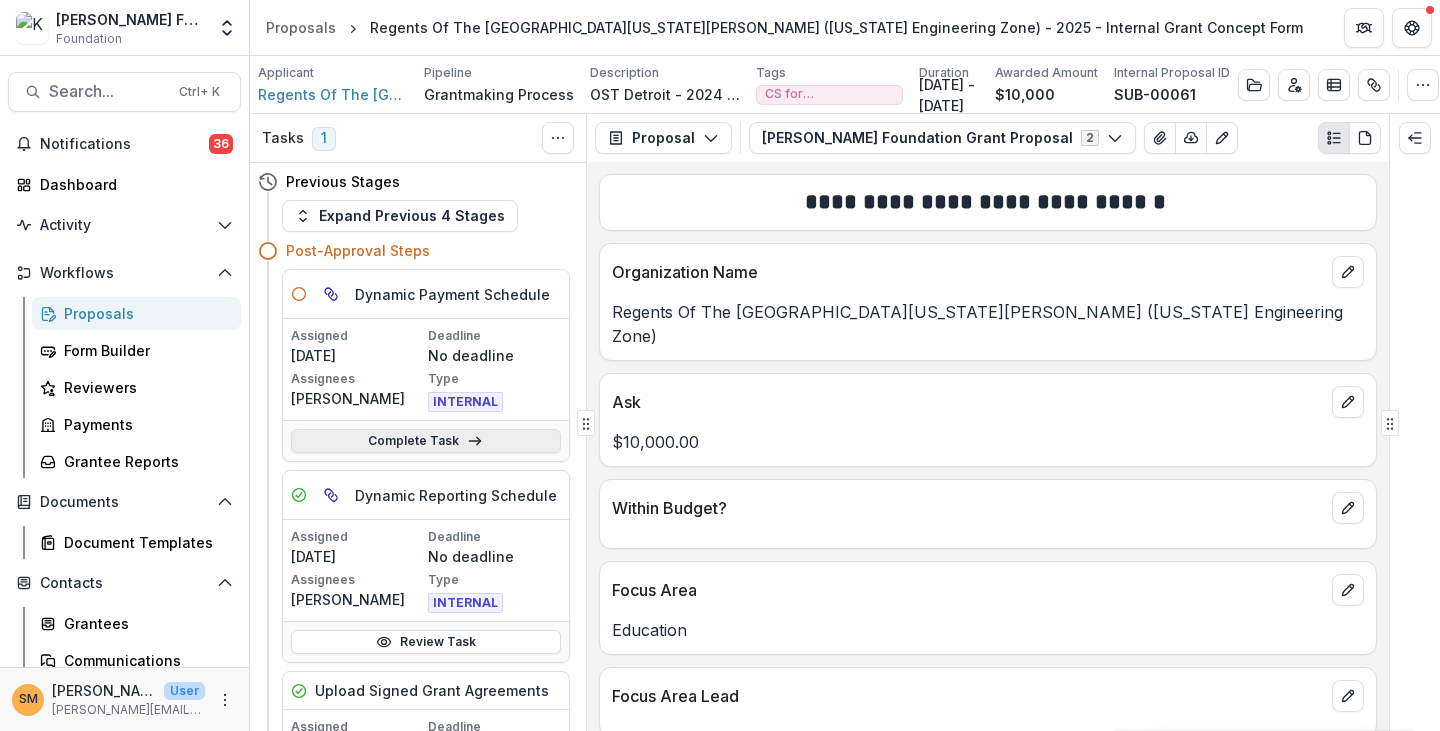 click on "Complete Task" at bounding box center (426, 441) 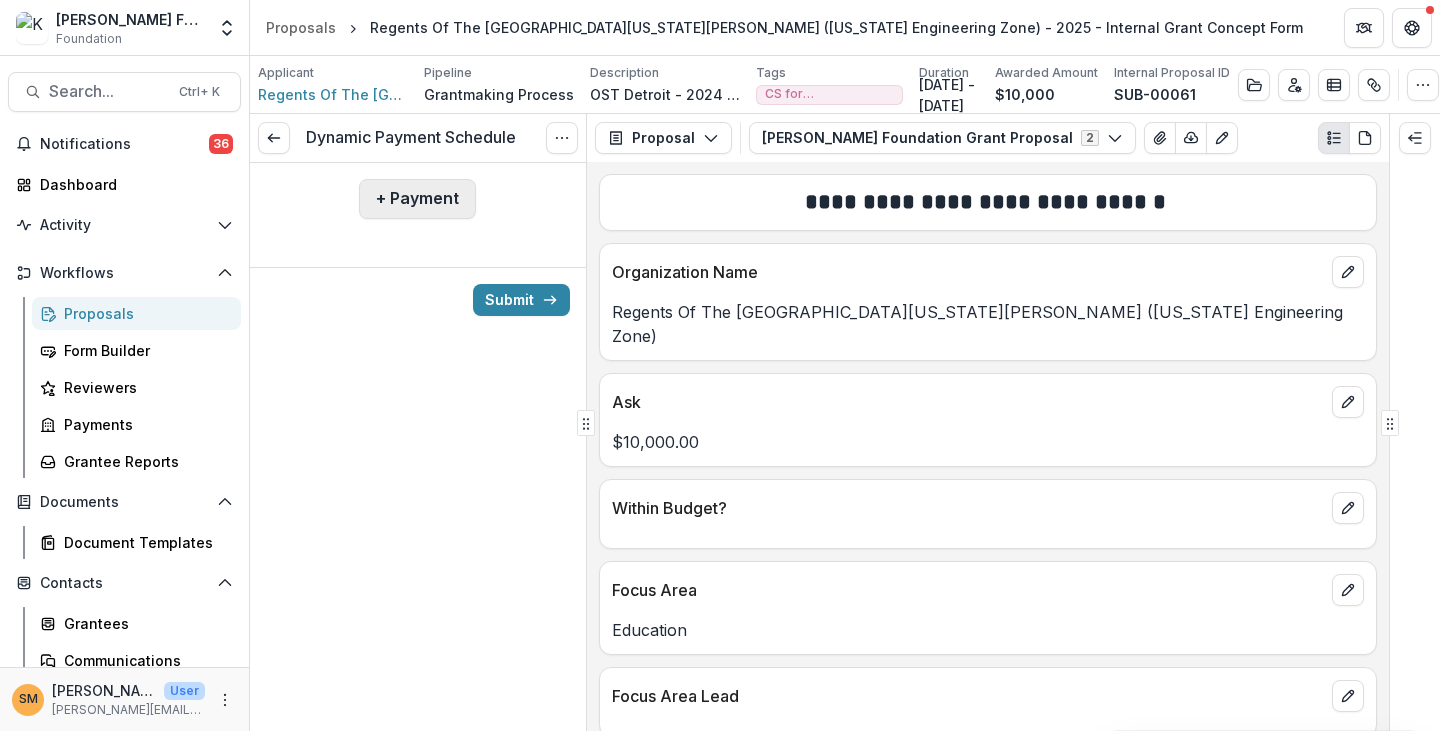 click on "+ Payment" at bounding box center [417, 199] 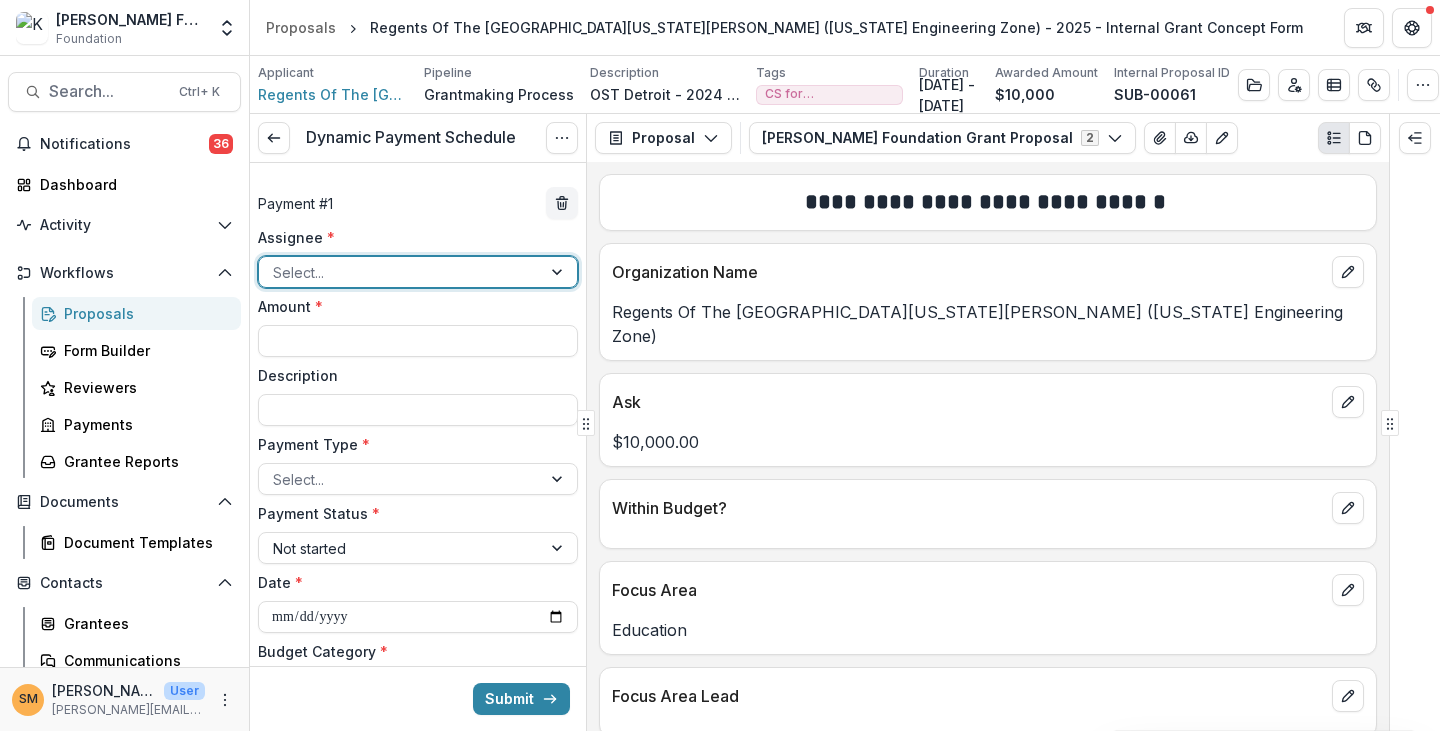 click at bounding box center (400, 272) 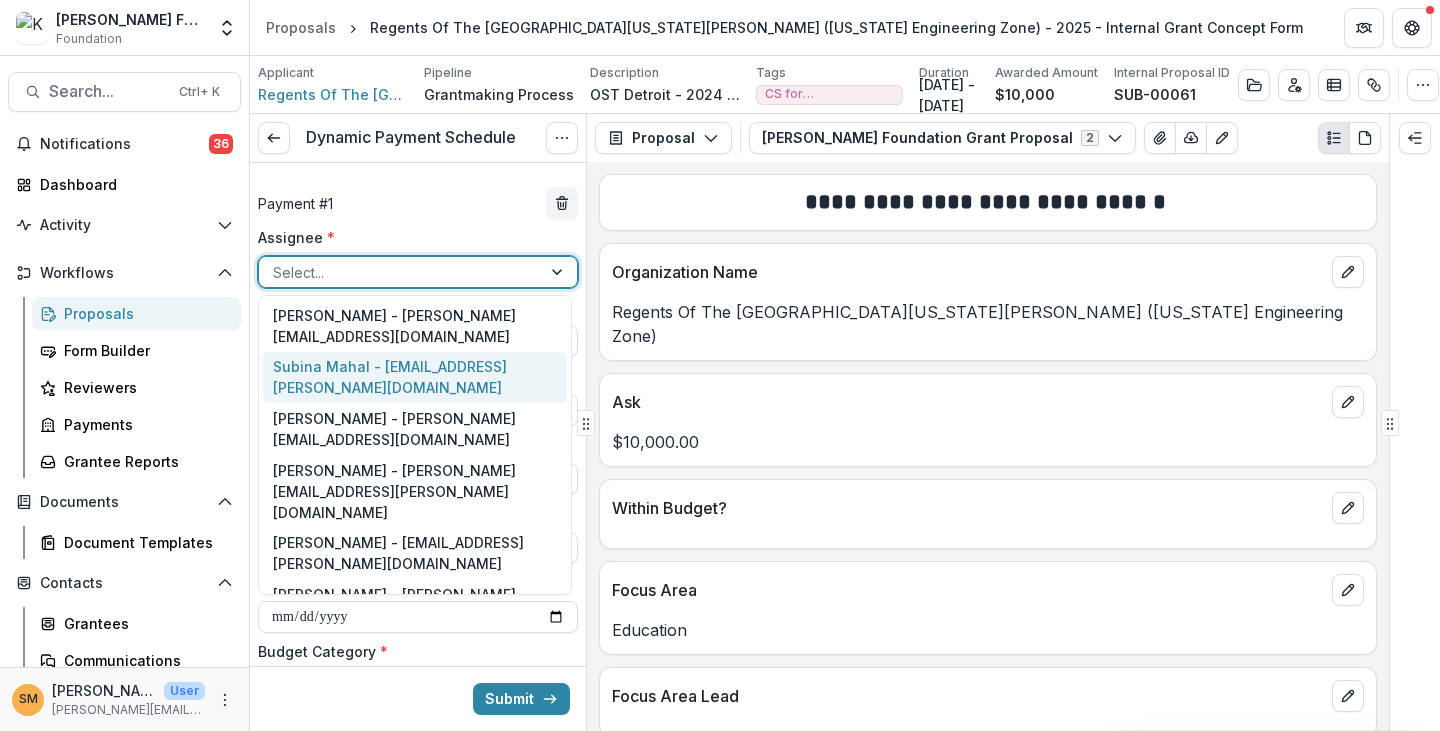 click on "Subina Mahal - [EMAIL_ADDRESS][PERSON_NAME][DOMAIN_NAME]" at bounding box center [415, 378] 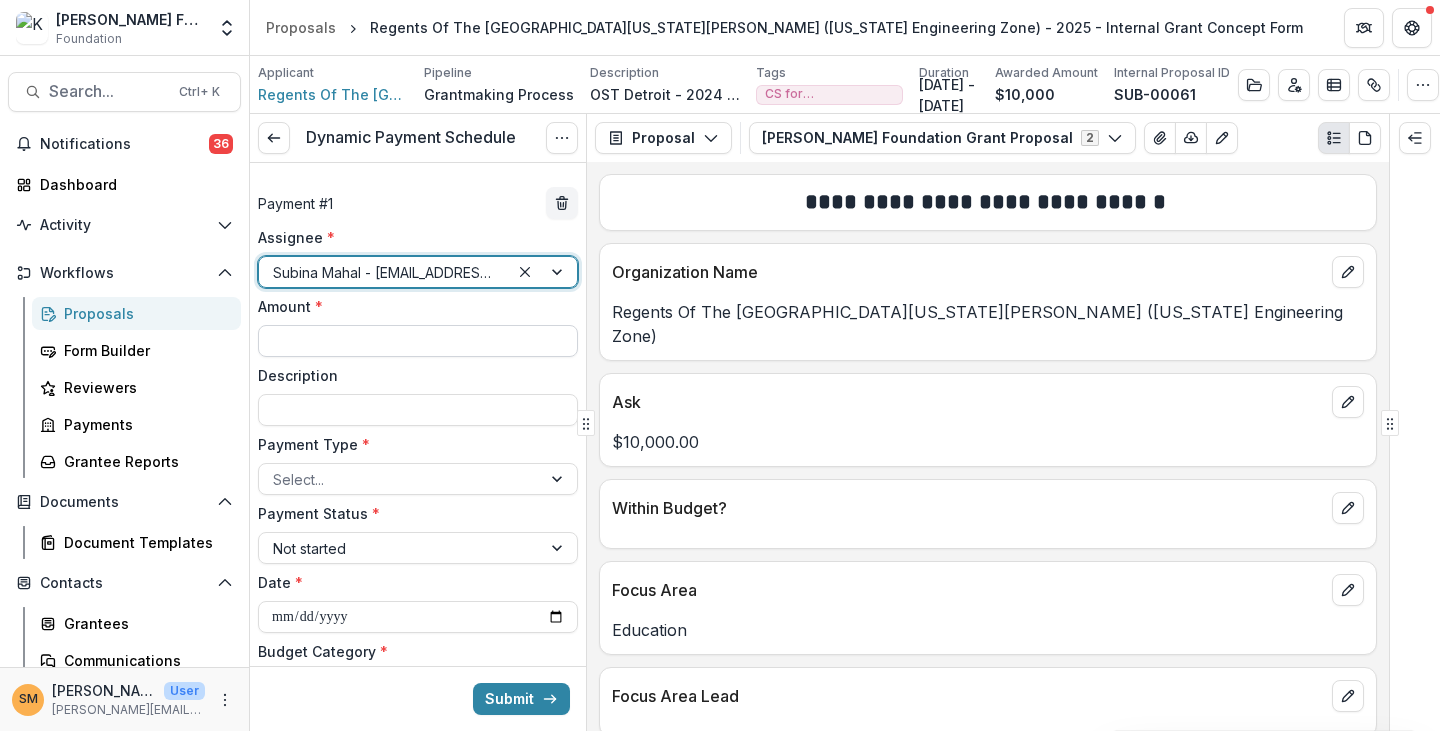 click on "Amount *" at bounding box center [418, 341] 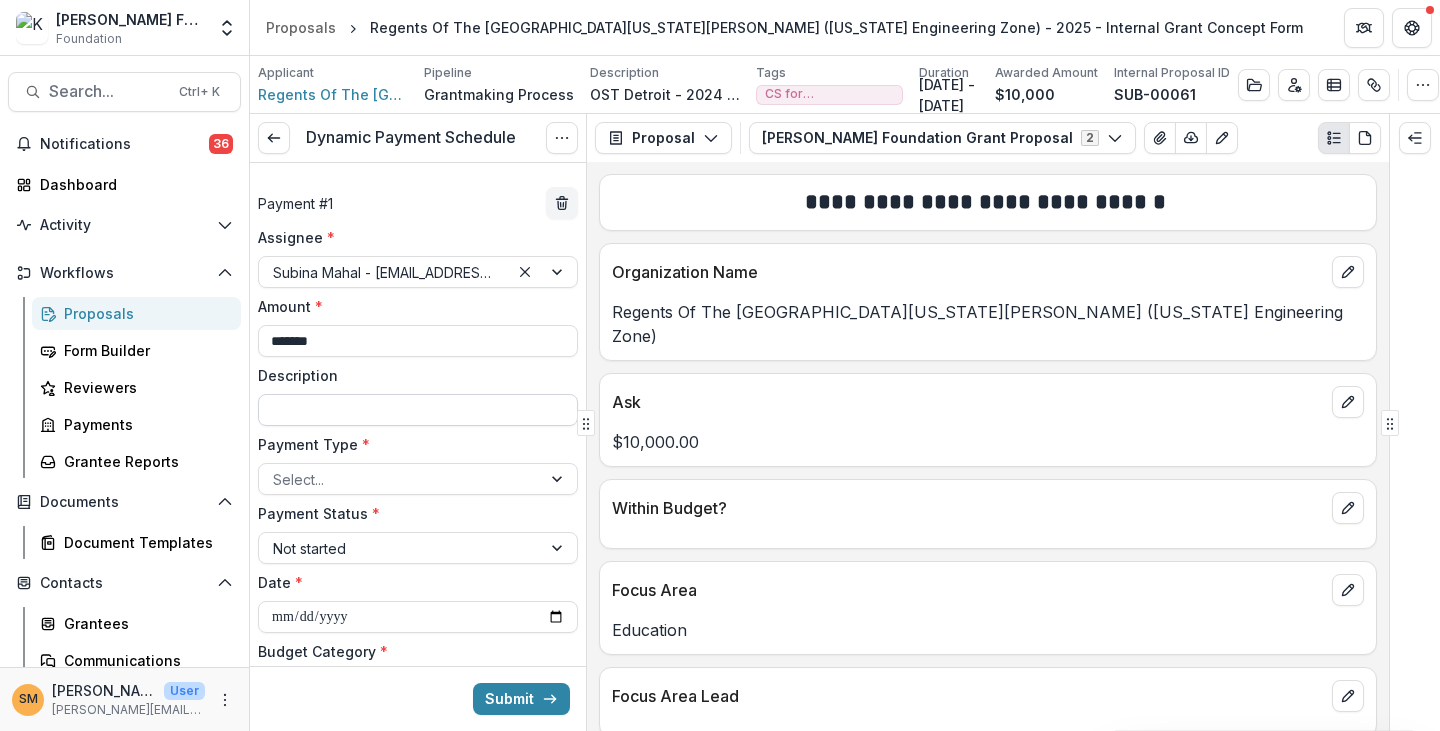 type on "*******" 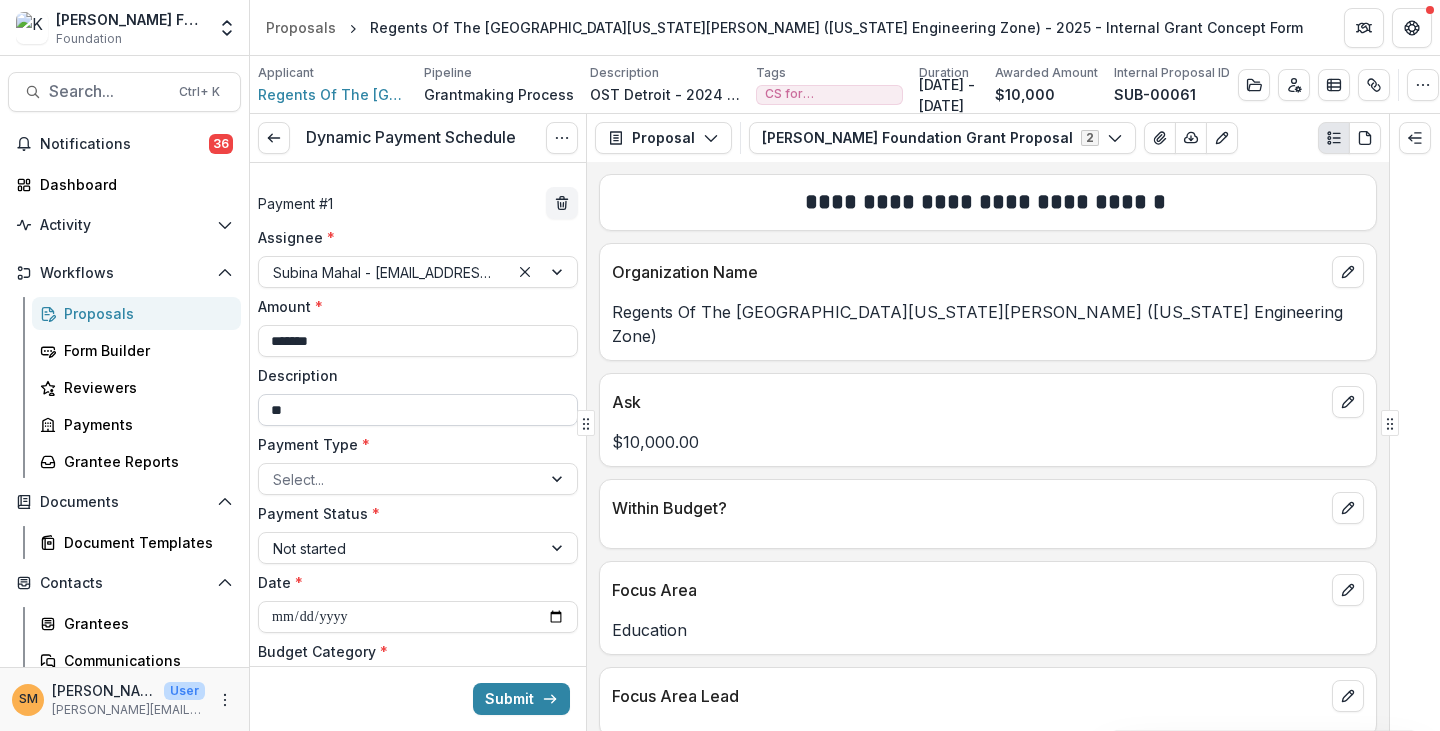 type on "*" 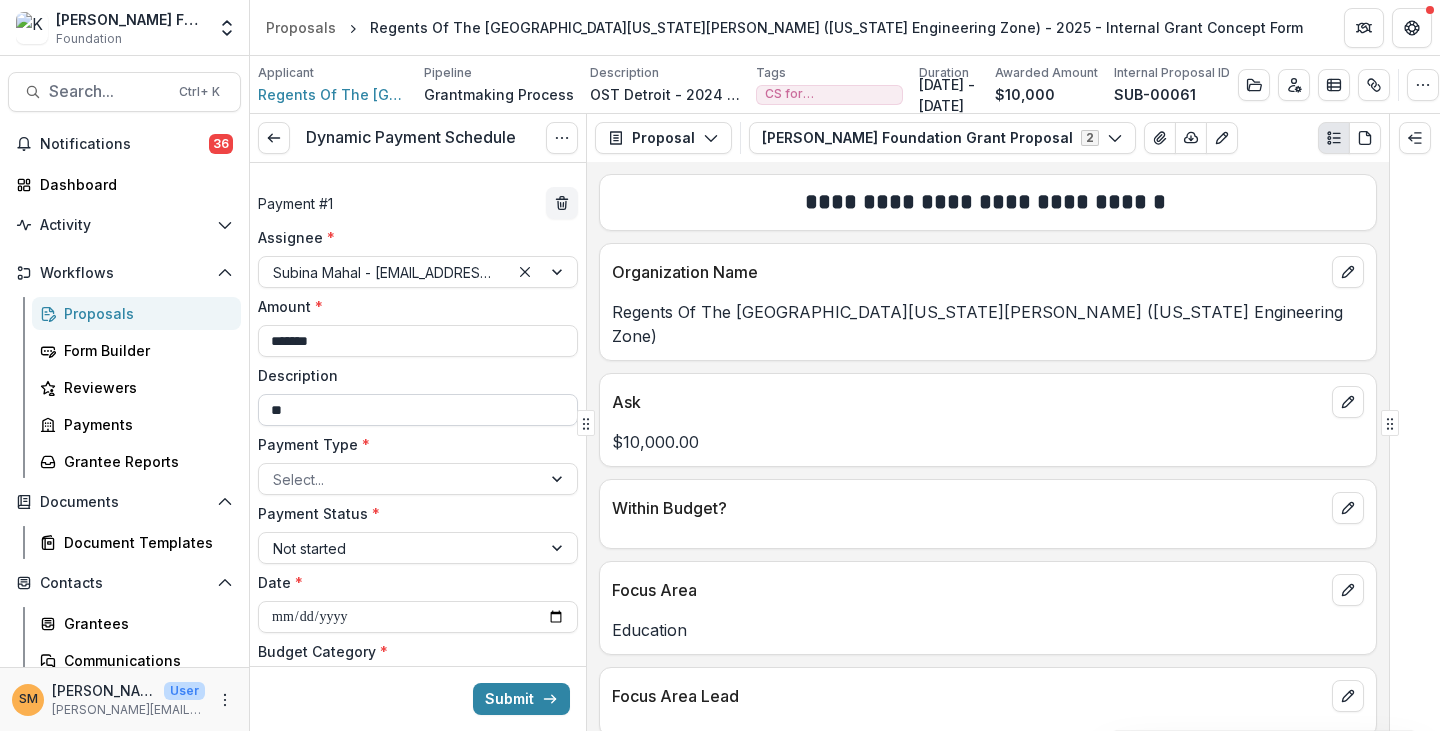 type on "*" 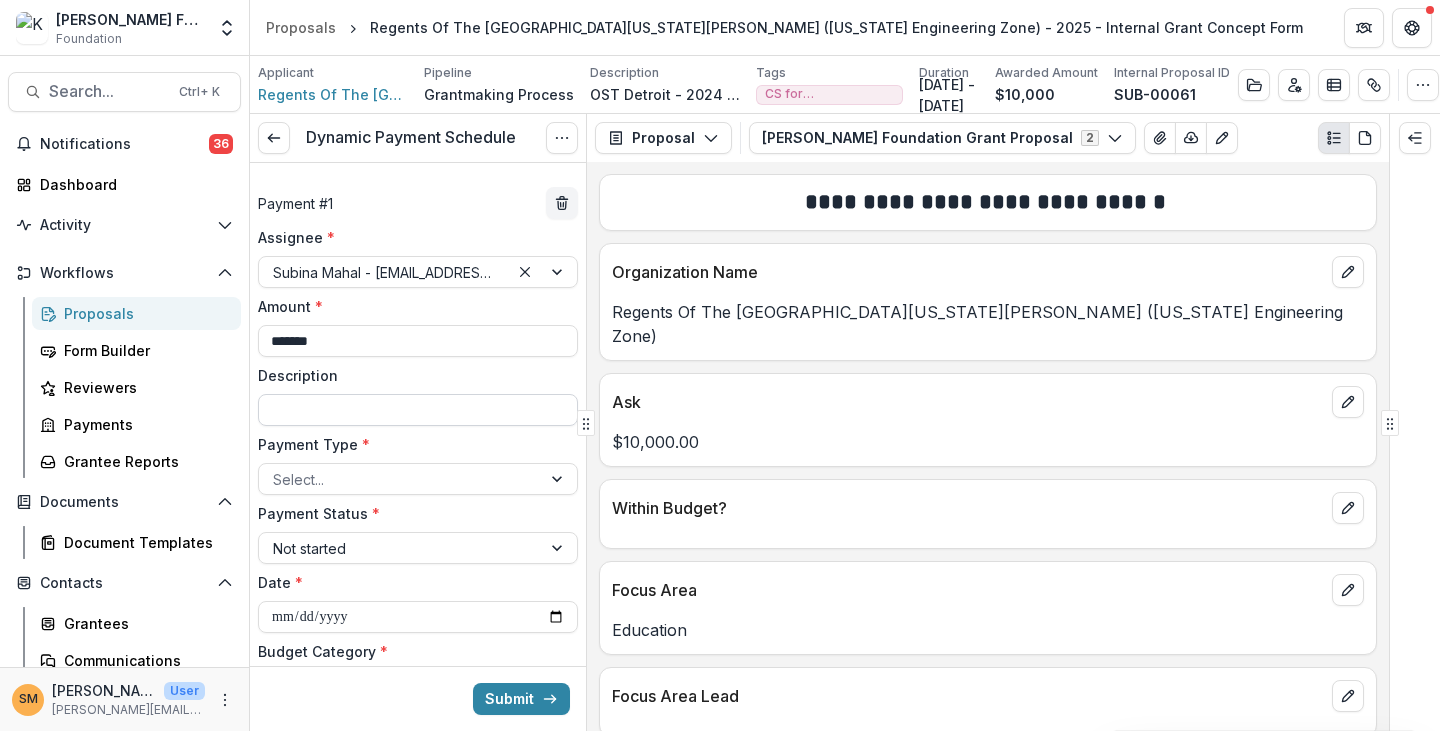 type on "*" 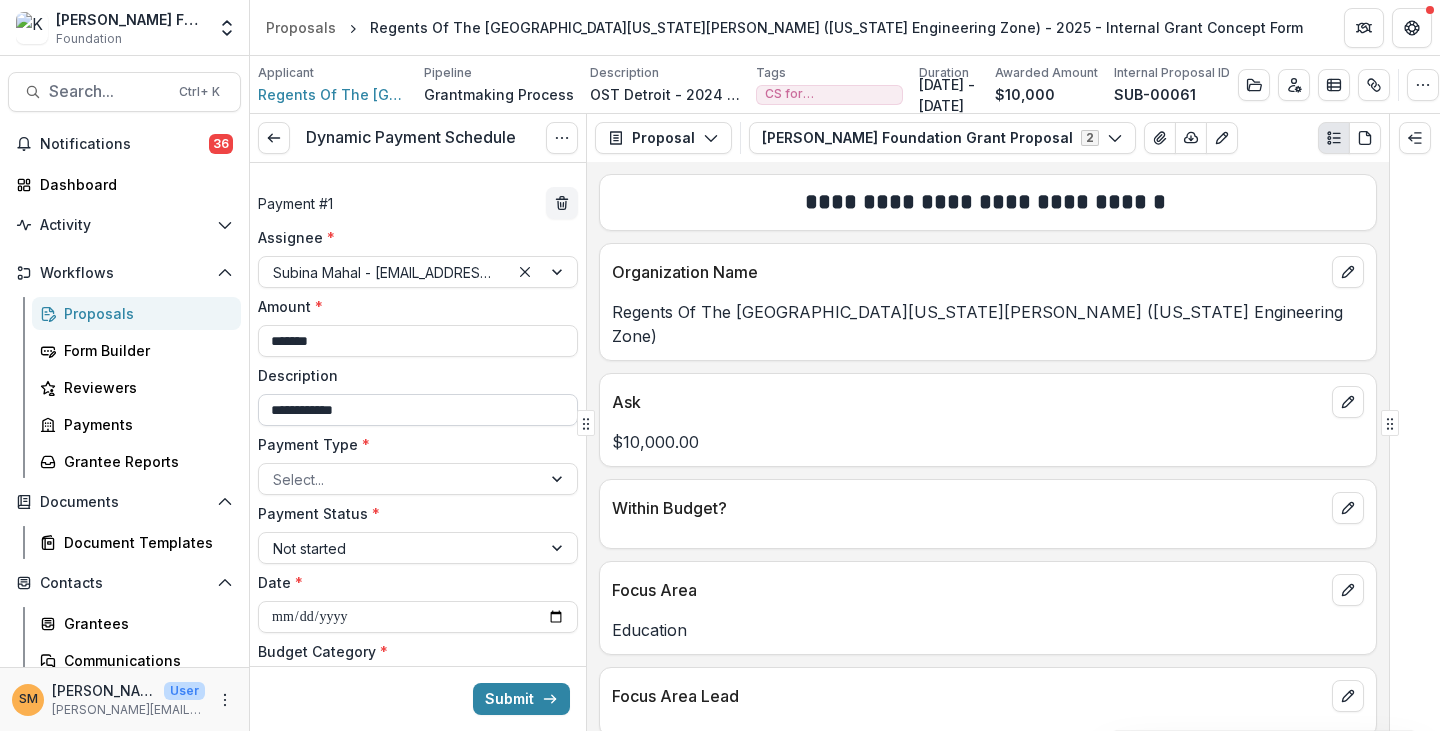 click on "**********" at bounding box center (418, 410) 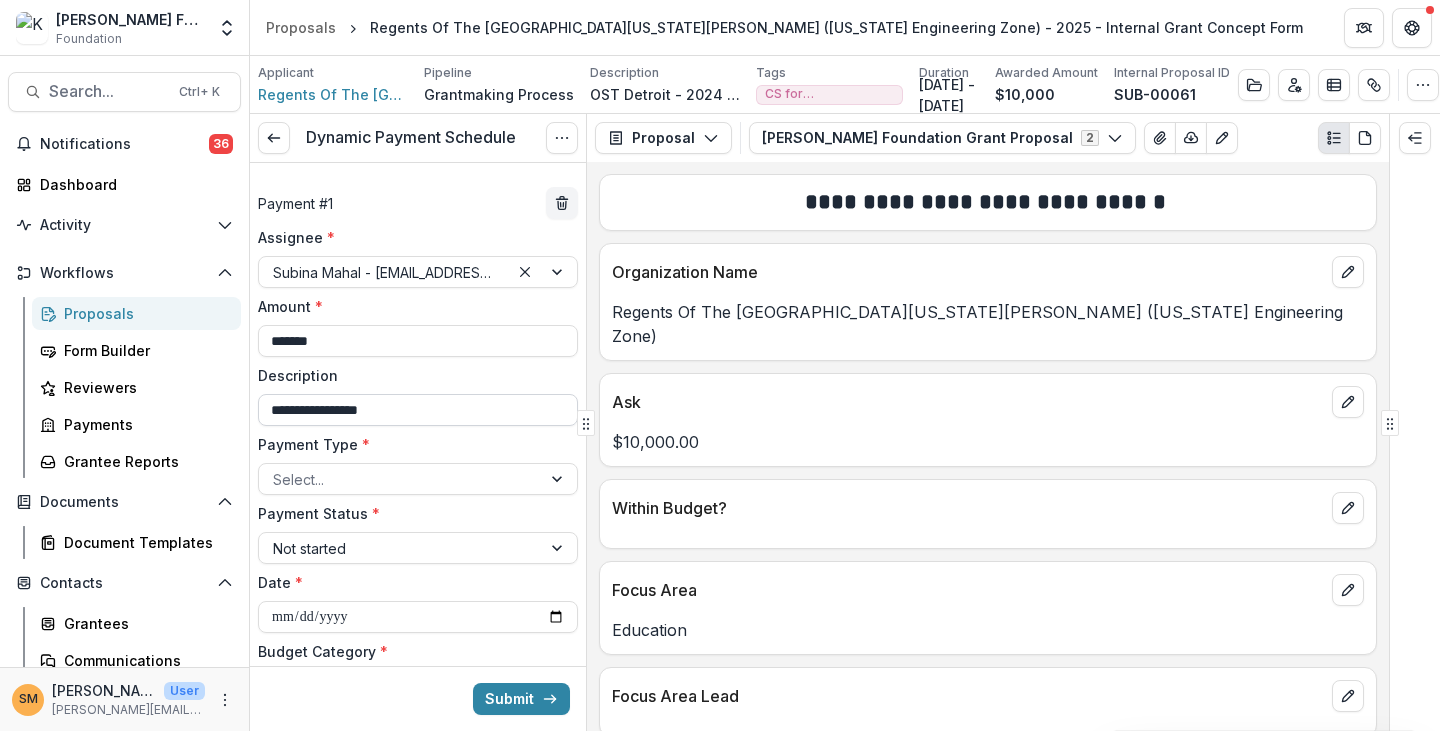 click on "**********" at bounding box center (418, 410) 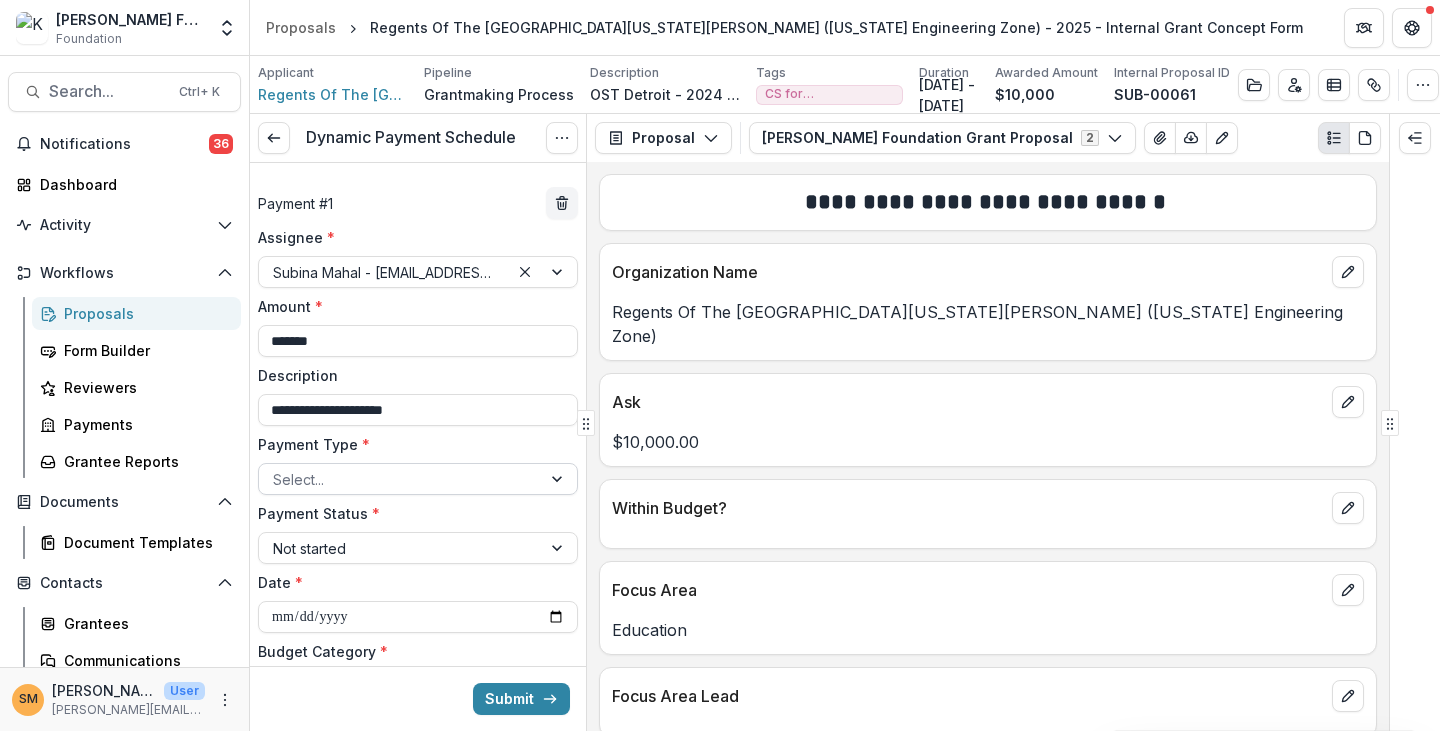 type on "**********" 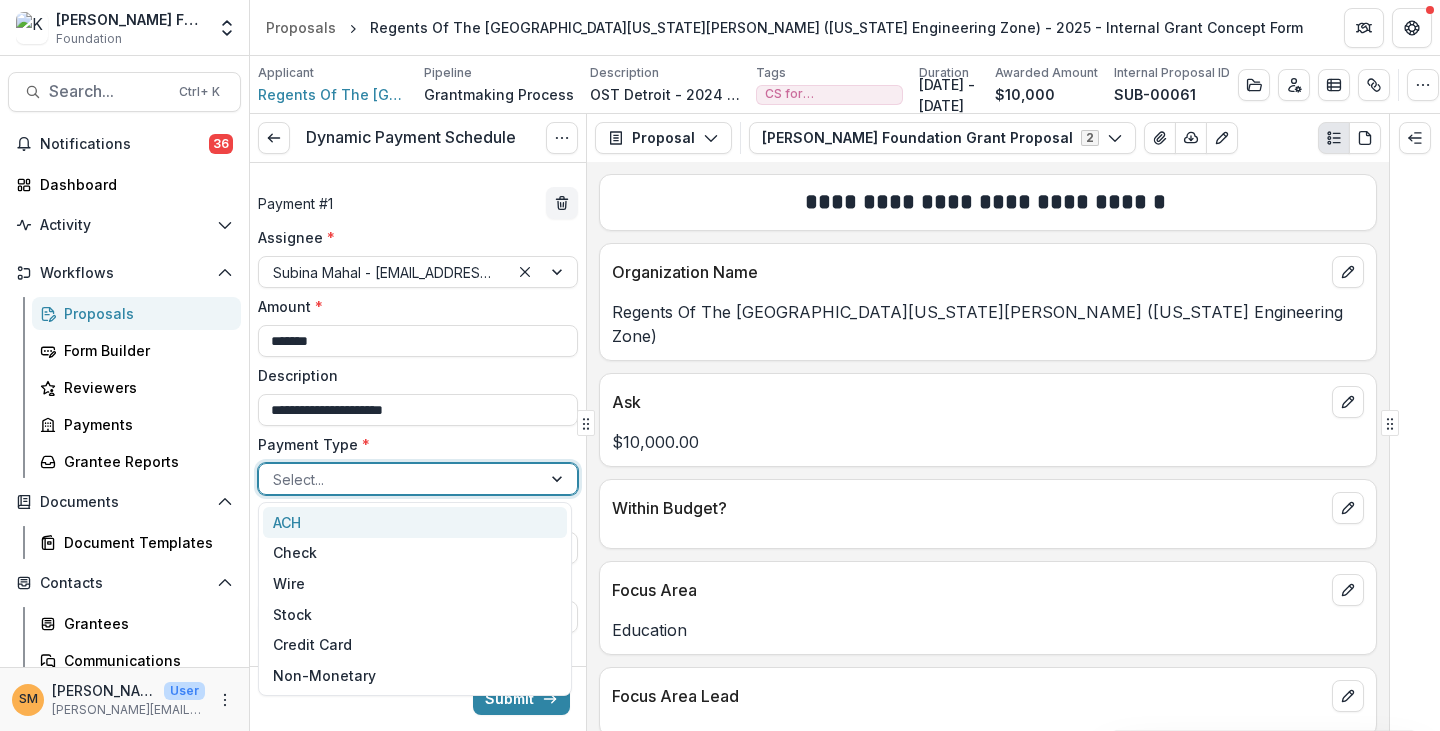 click at bounding box center [400, 479] 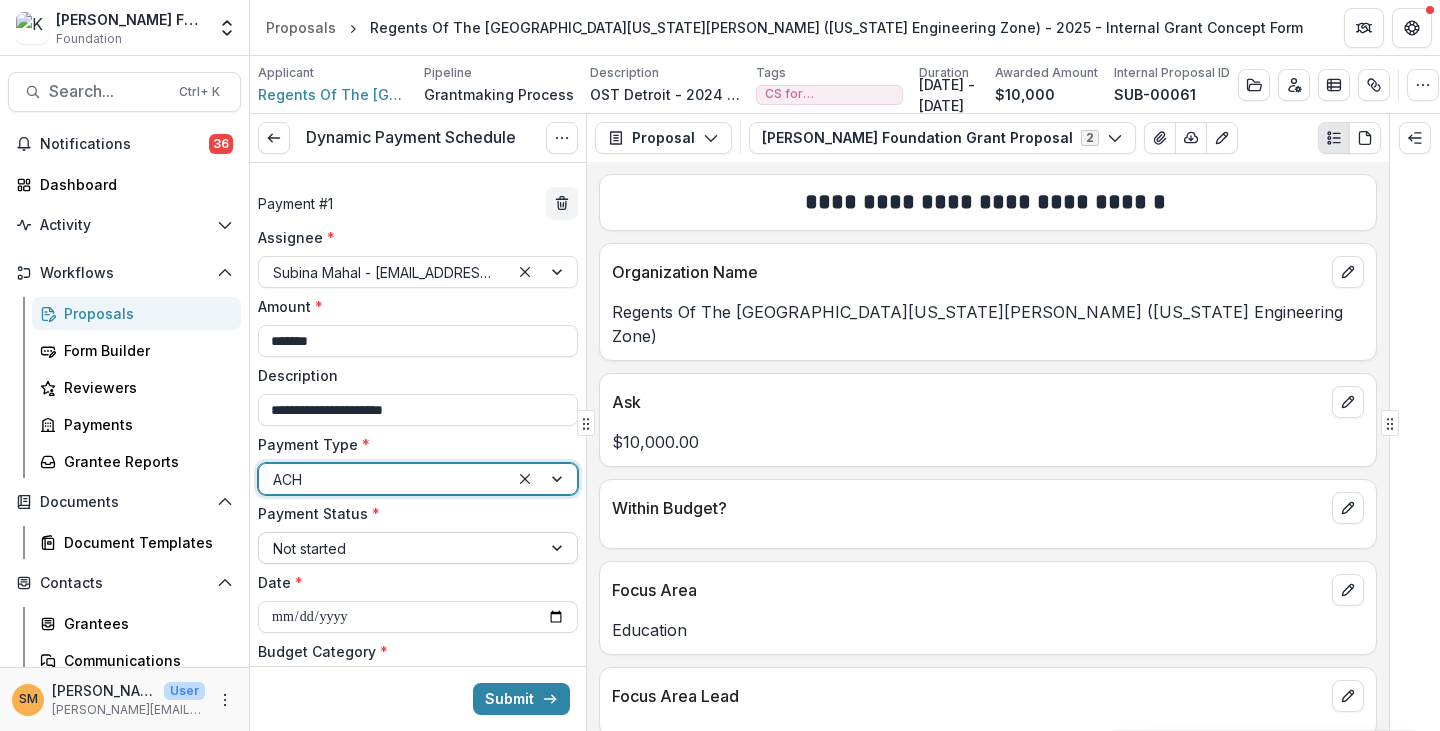 click at bounding box center (400, 548) 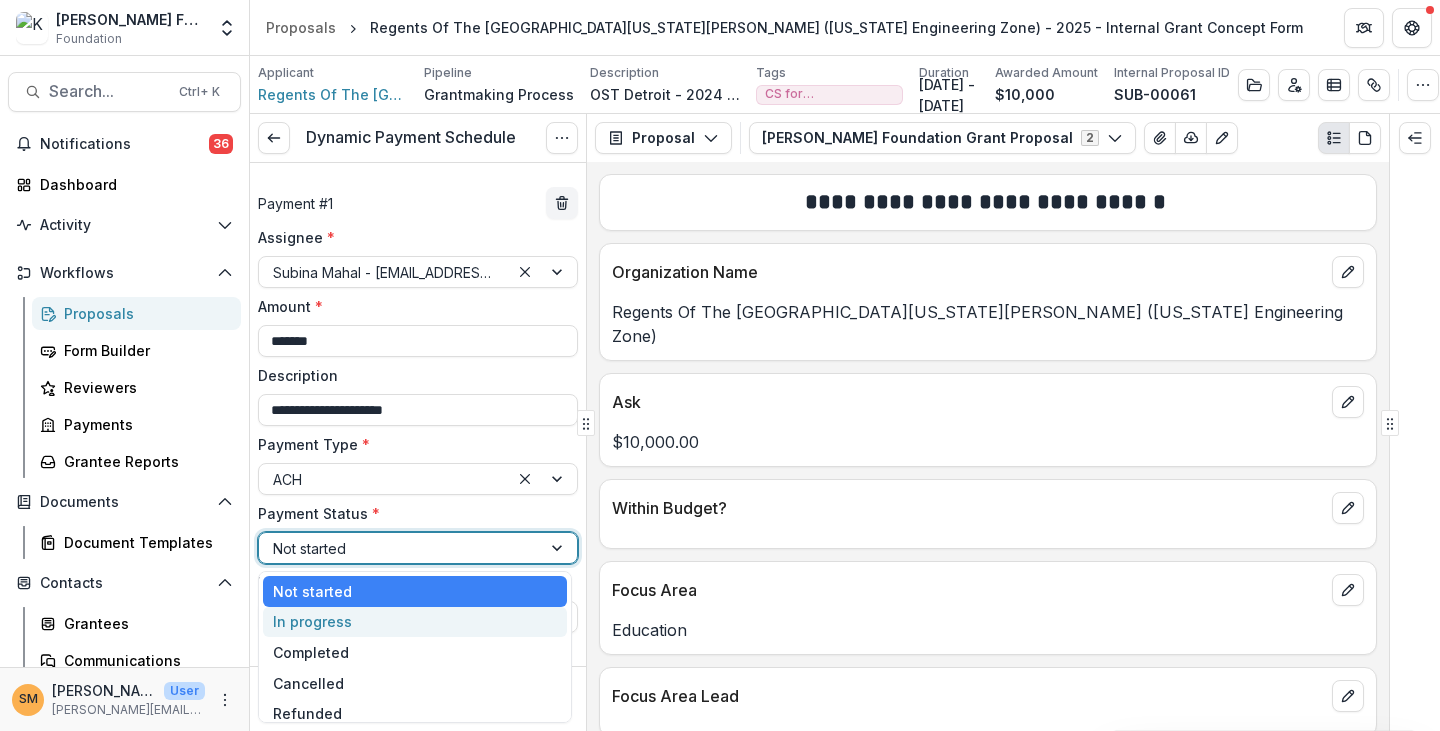 click on "In progress" at bounding box center [415, 622] 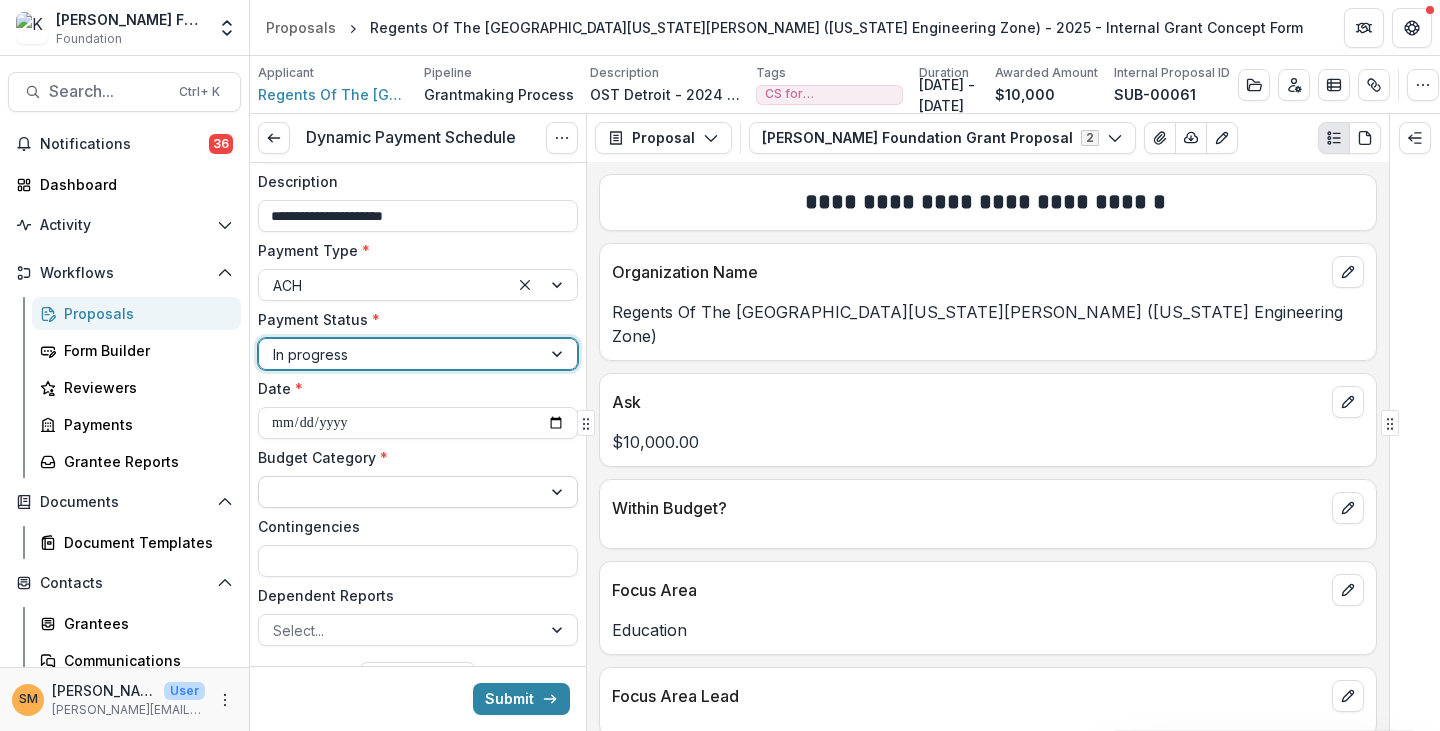 scroll, scrollTop: 200, scrollLeft: 0, axis: vertical 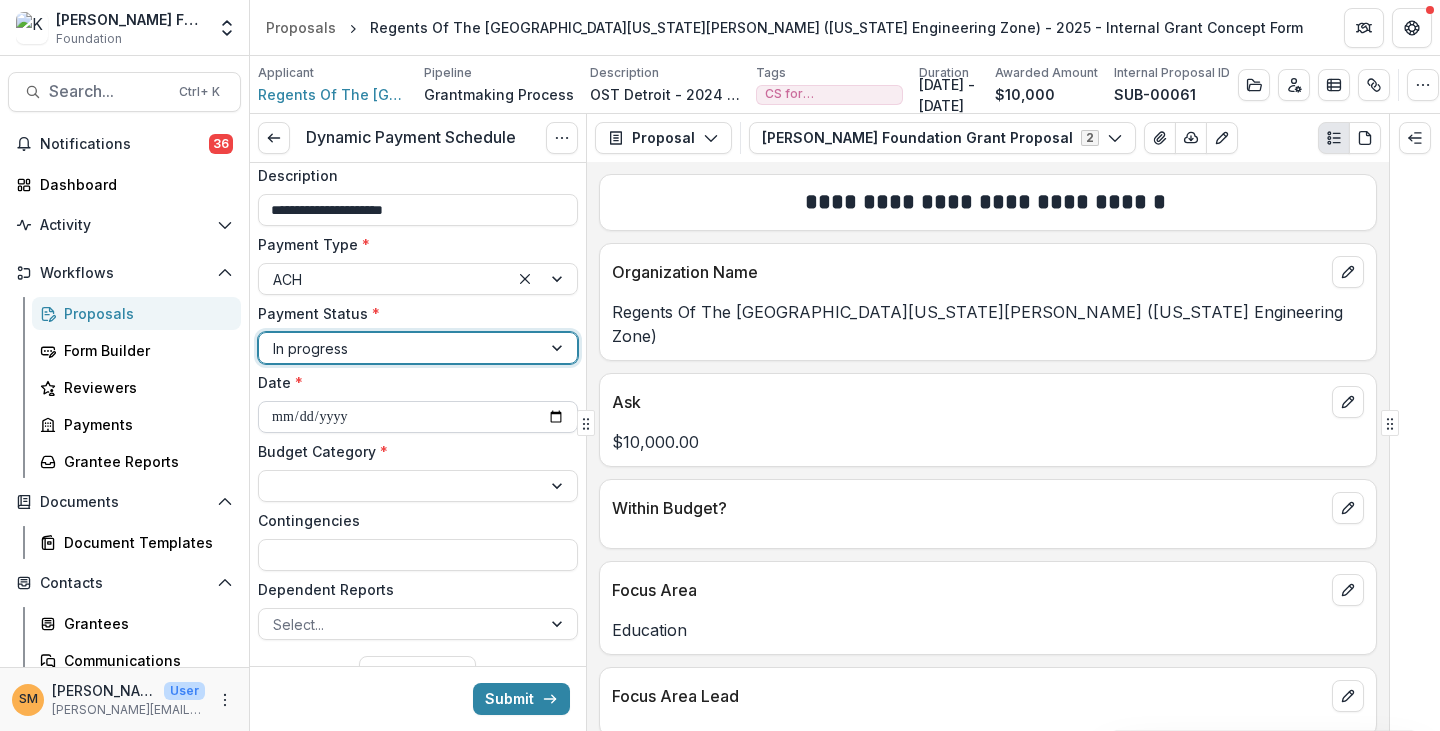 click on "**********" at bounding box center [418, 417] 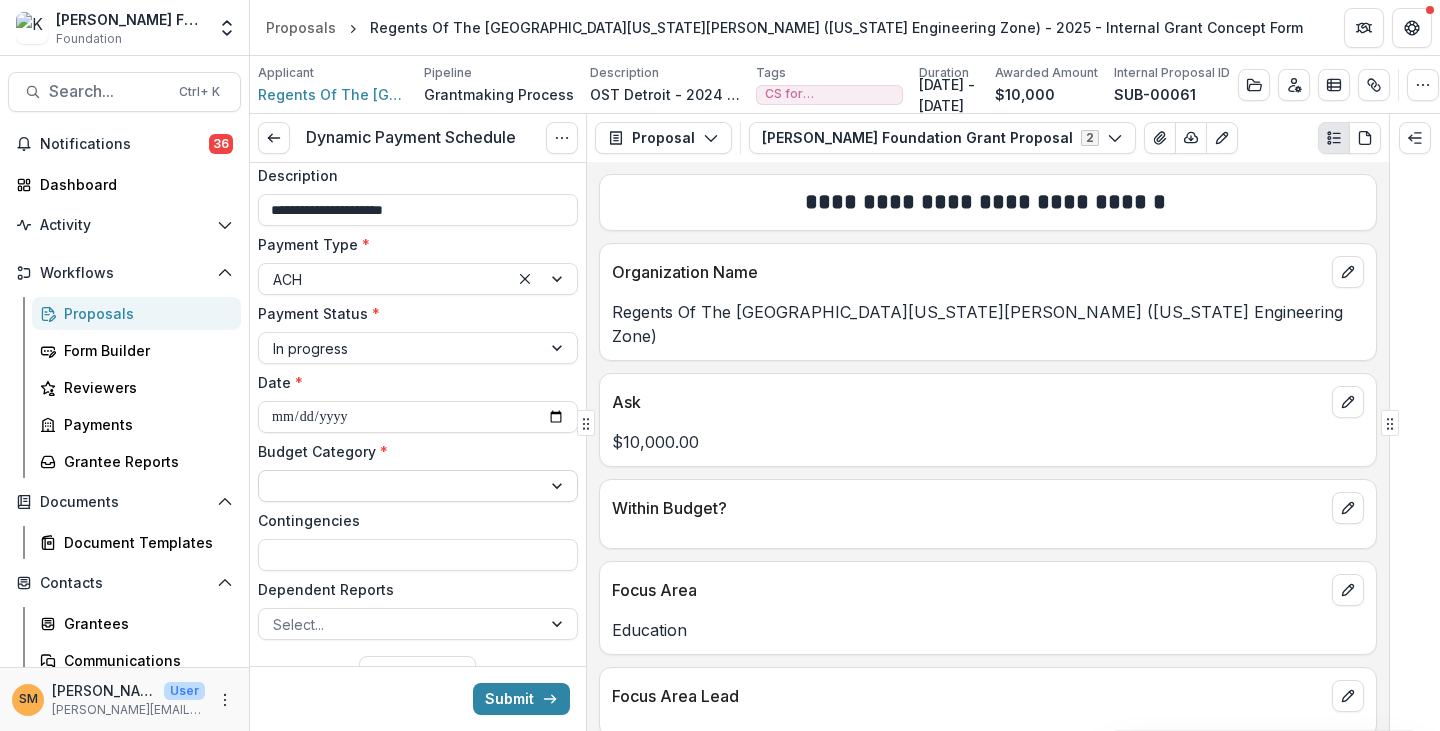 click at bounding box center [400, 486] 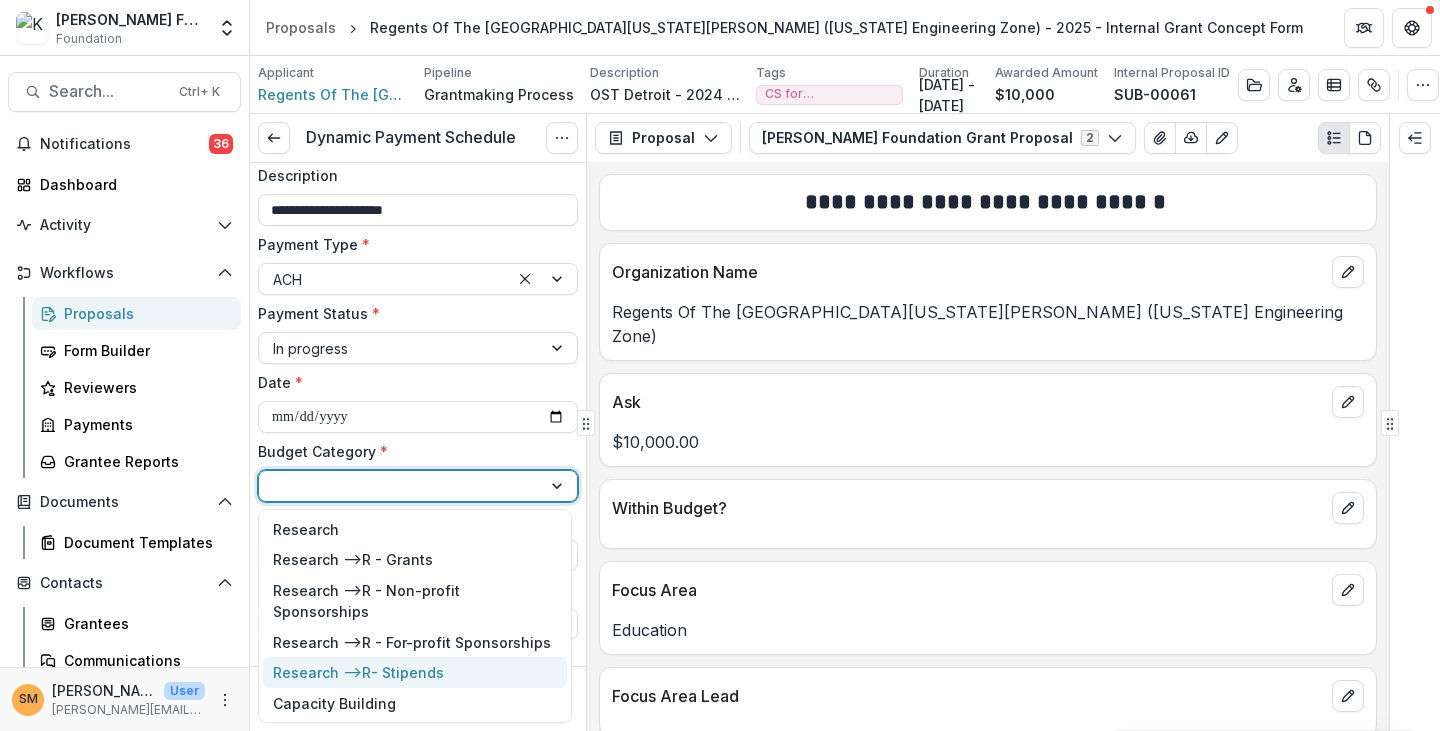scroll, scrollTop: 100, scrollLeft: 0, axis: vertical 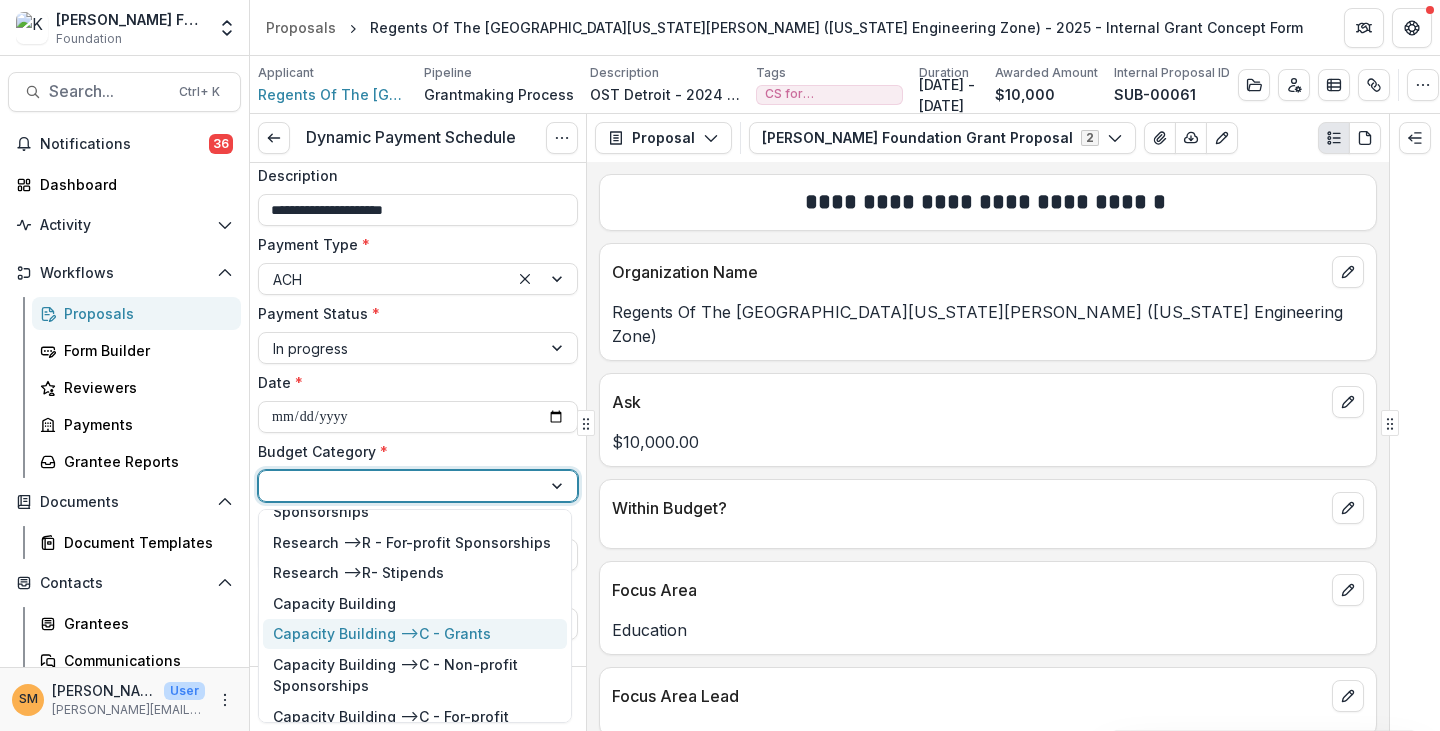 click on "Capacity Building -->  C - Grants" at bounding box center (382, 633) 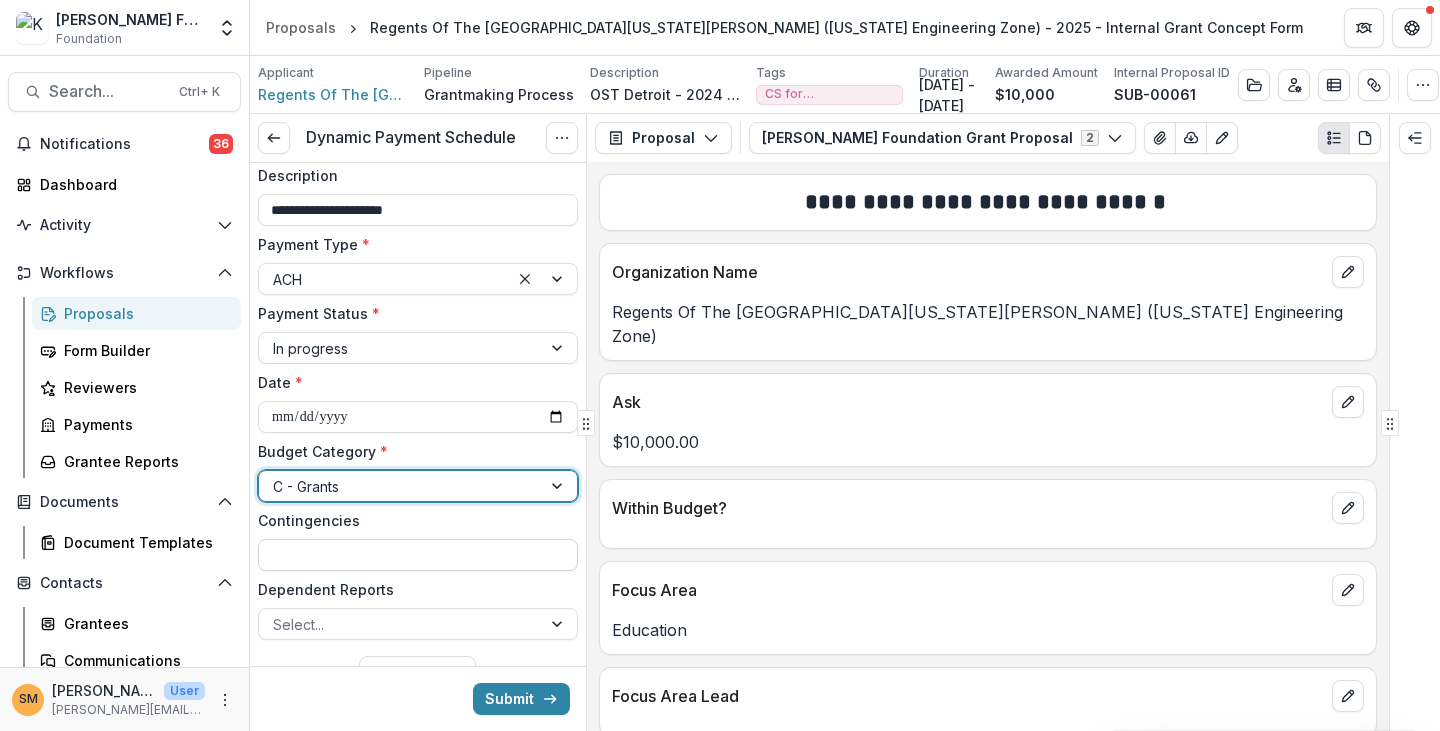 click on "Contingencies" at bounding box center [418, 555] 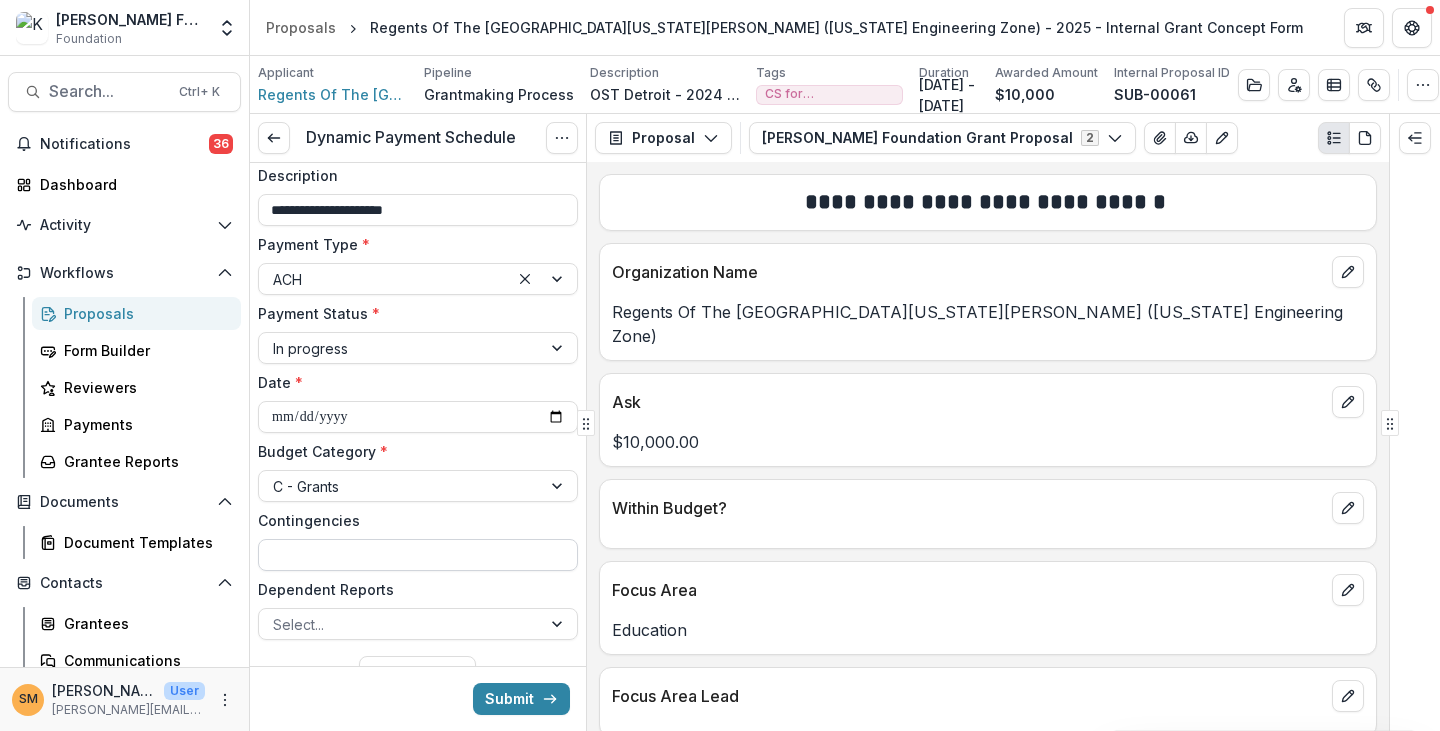 scroll, scrollTop: 276, scrollLeft: 0, axis: vertical 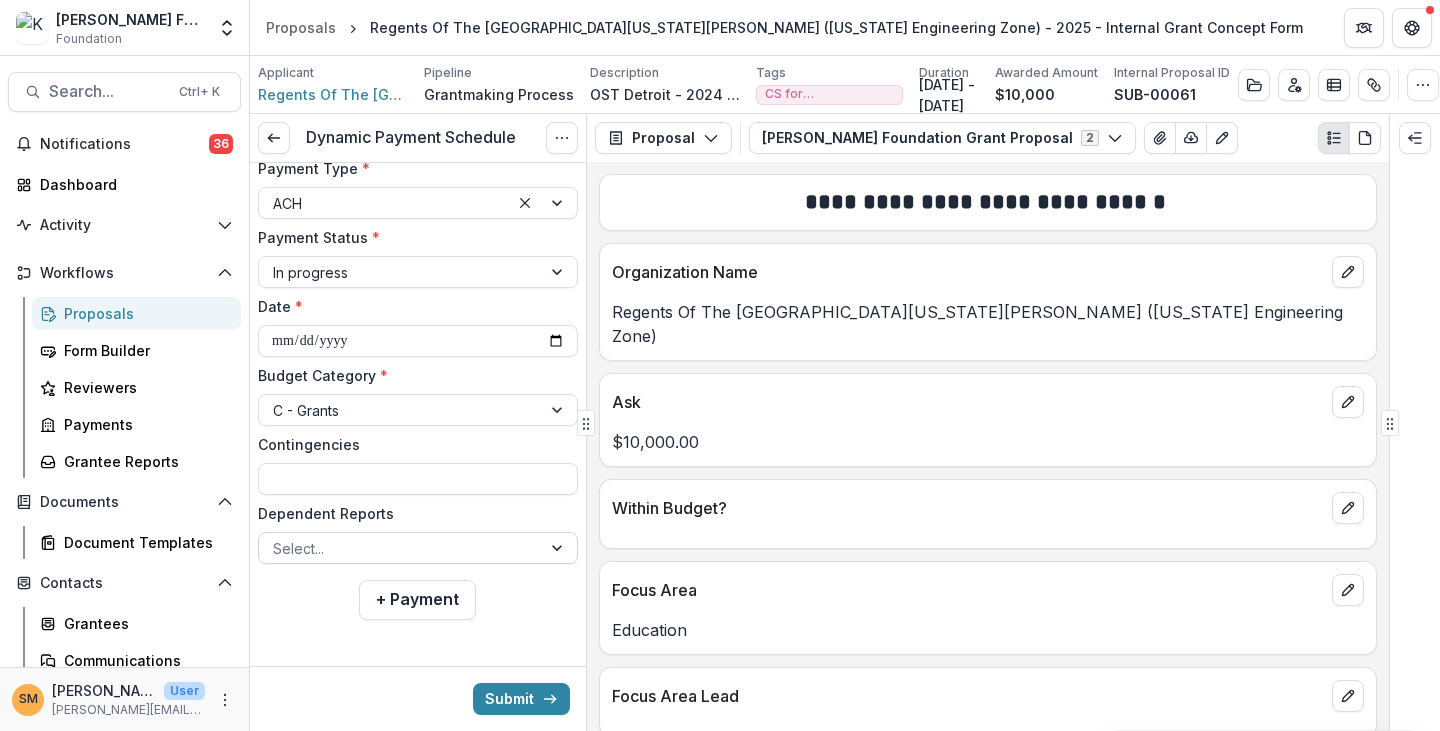 click at bounding box center (400, 548) 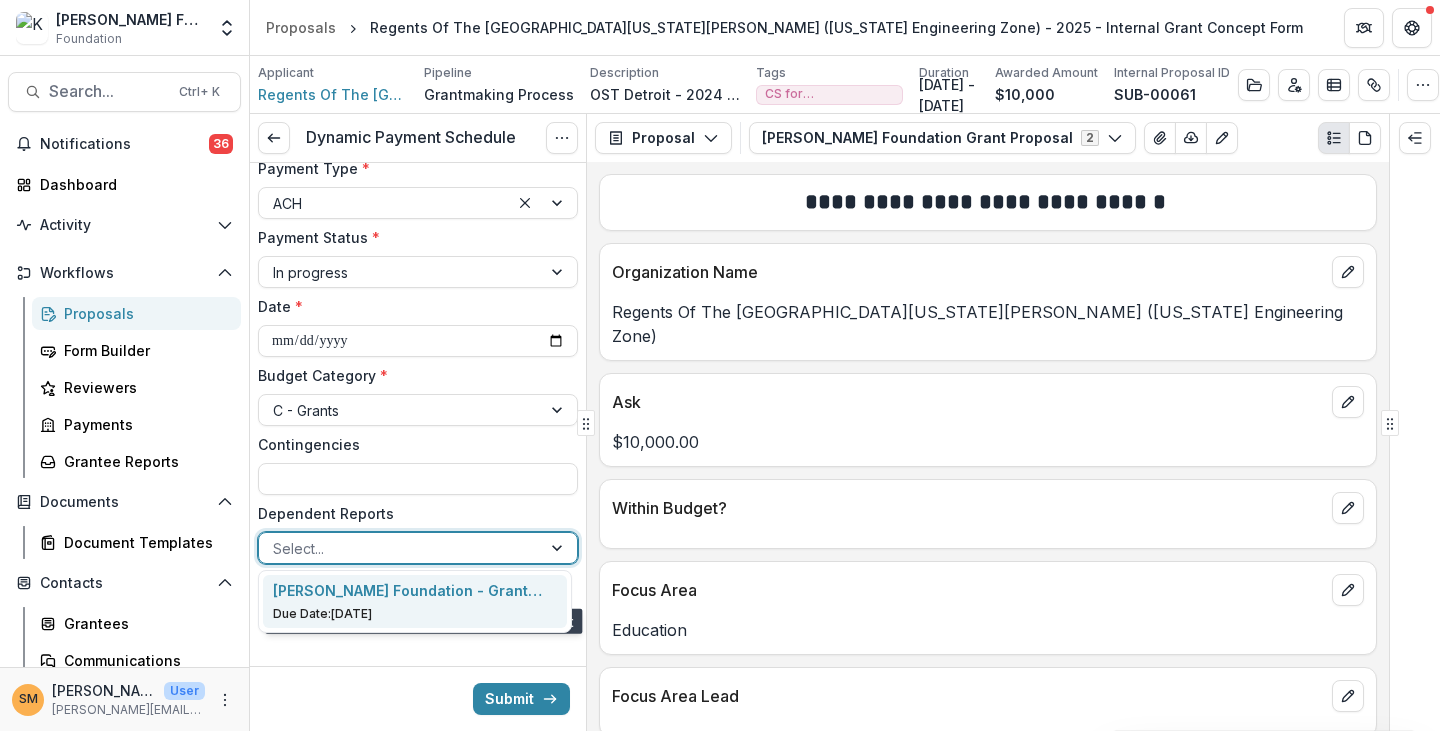 click on "[PERSON_NAME] Foundation - Grant Report" at bounding box center [415, 590] 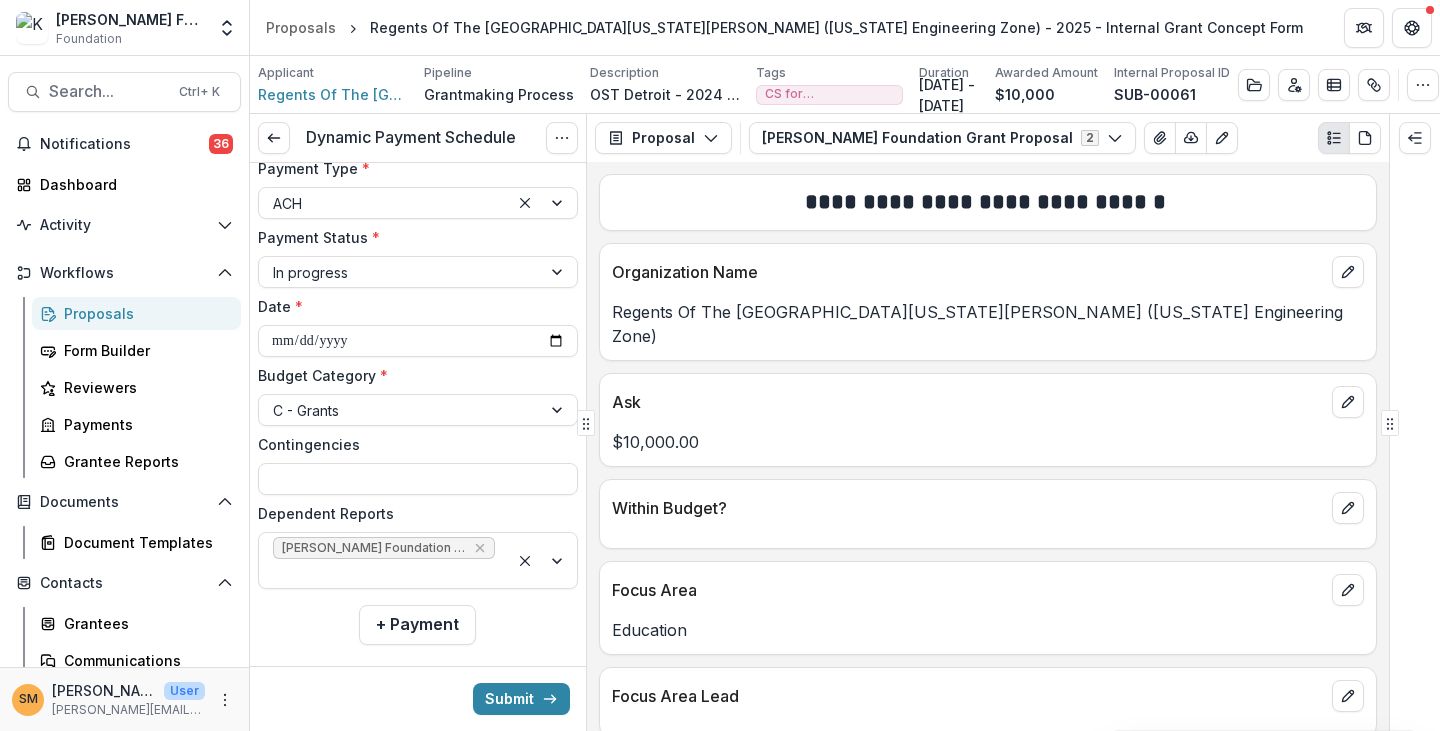 click on "**********" at bounding box center (418, 274) 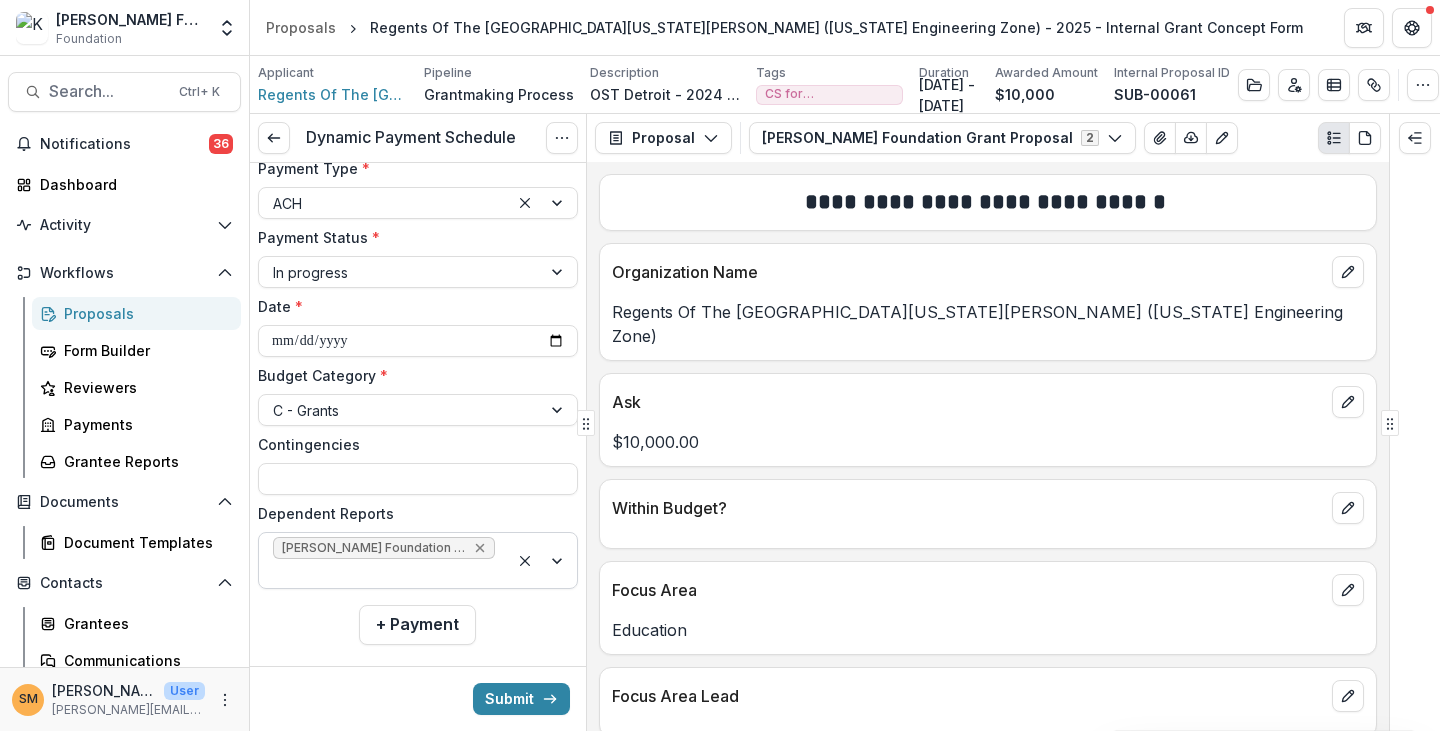 click 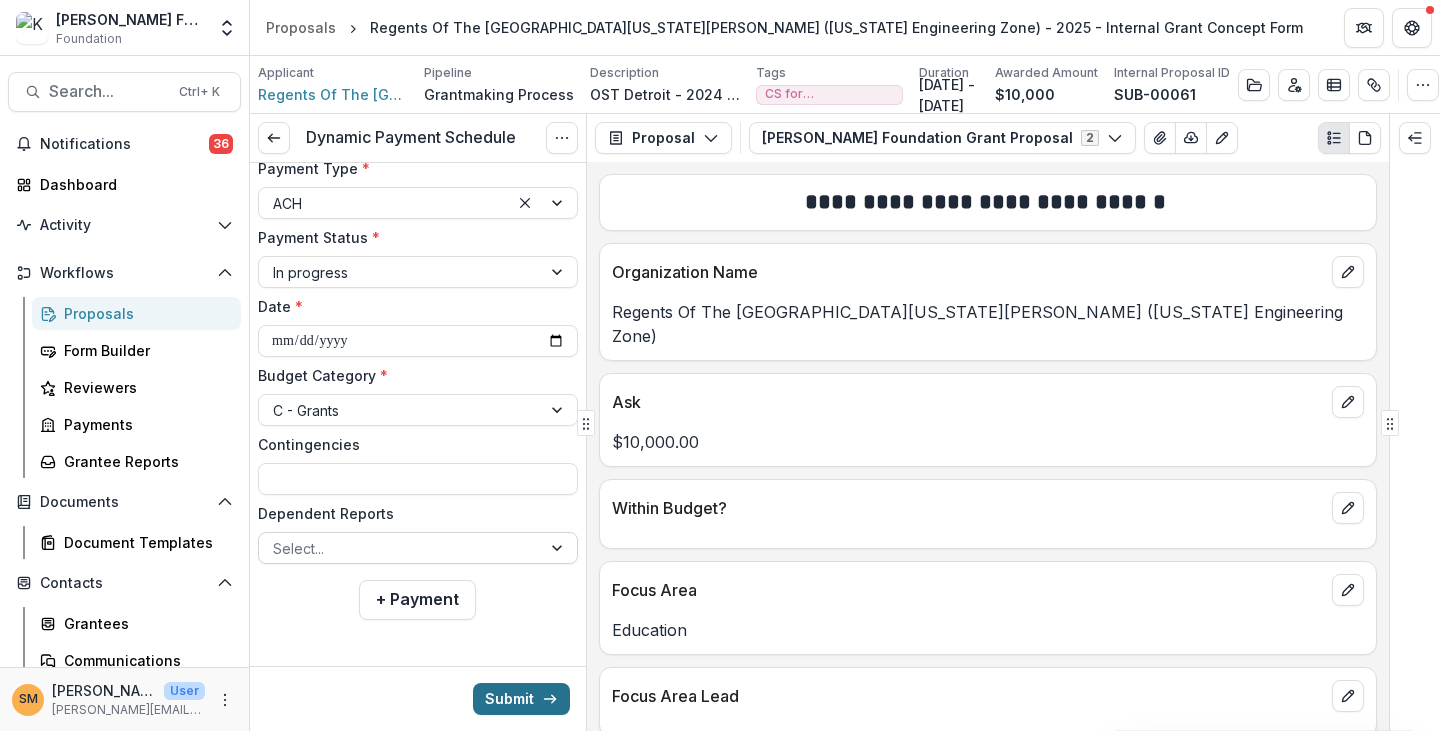 click on "Submit" at bounding box center (521, 699) 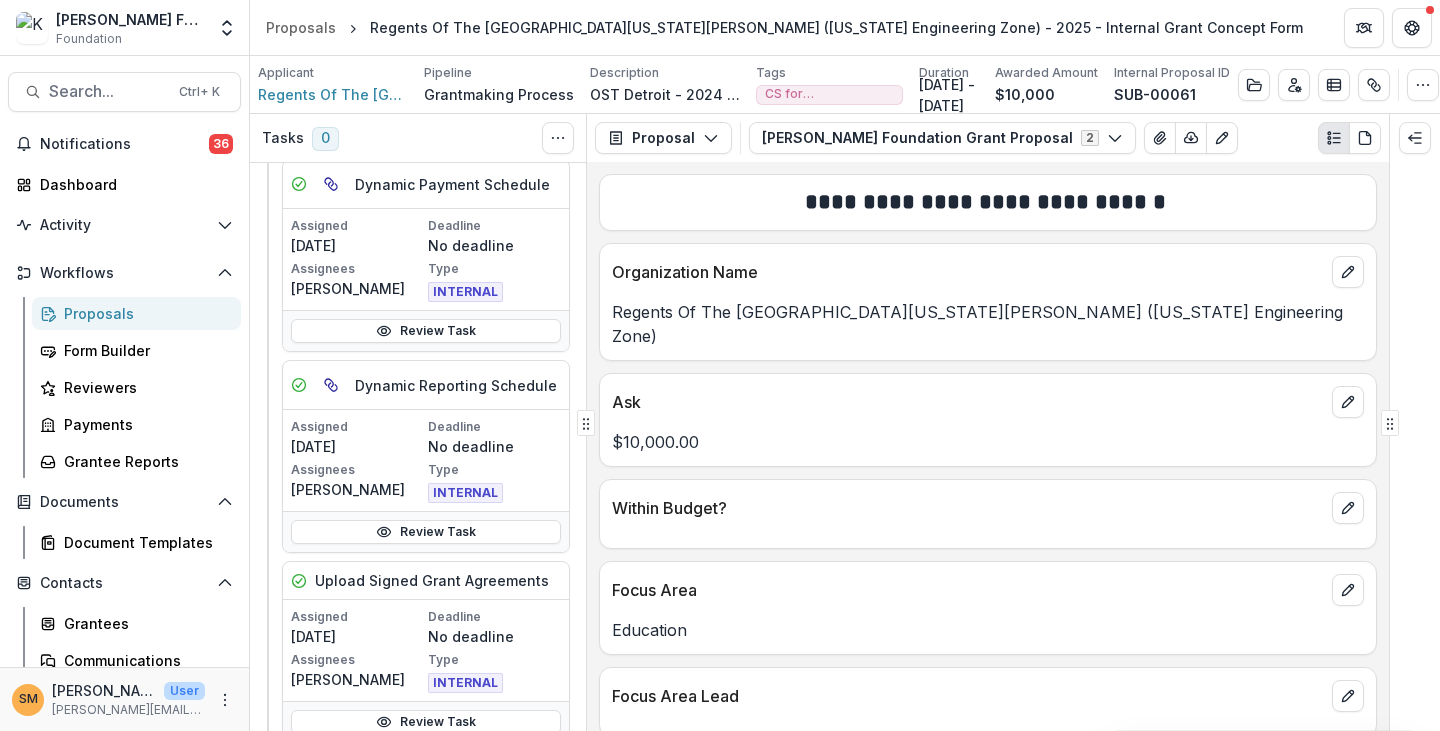 scroll, scrollTop: 196, scrollLeft: 0, axis: vertical 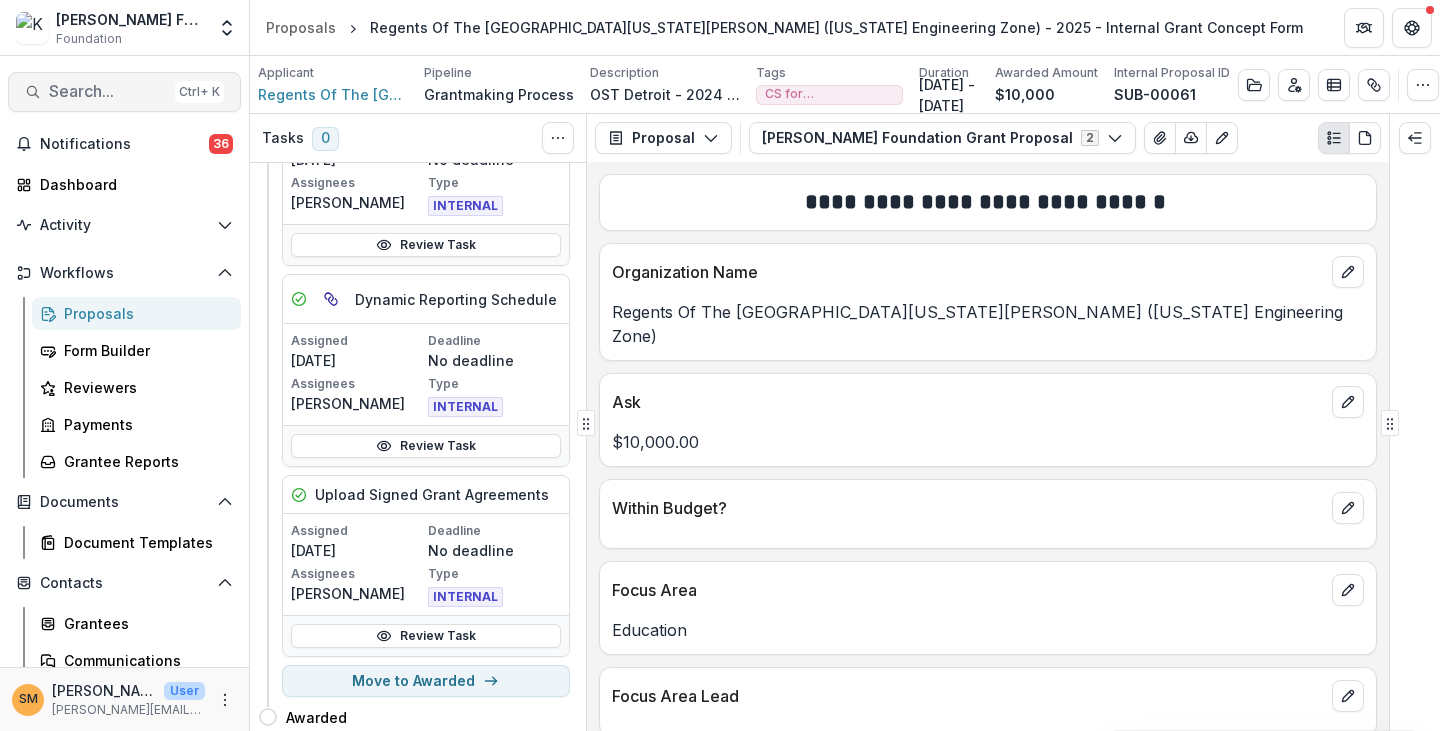 click on "Search..." at bounding box center [108, 91] 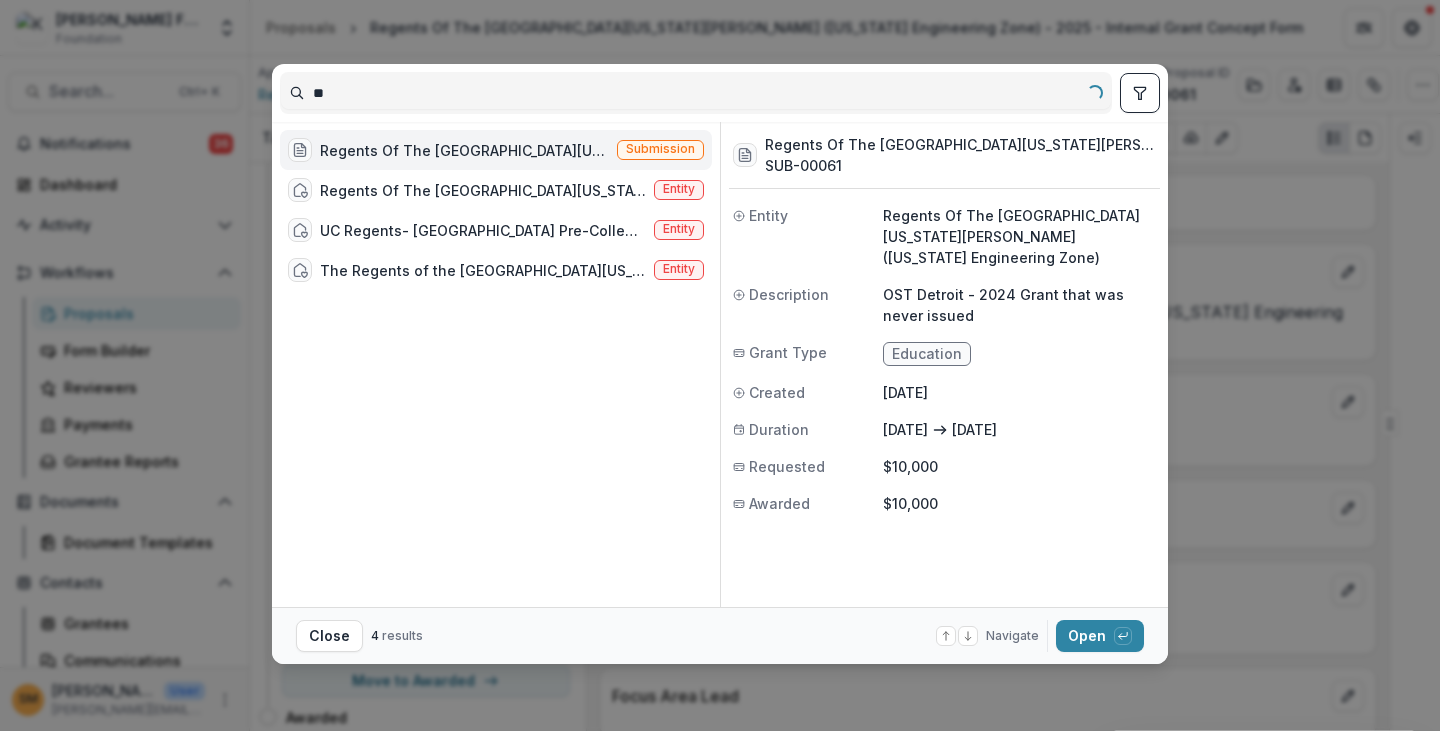 type on "*" 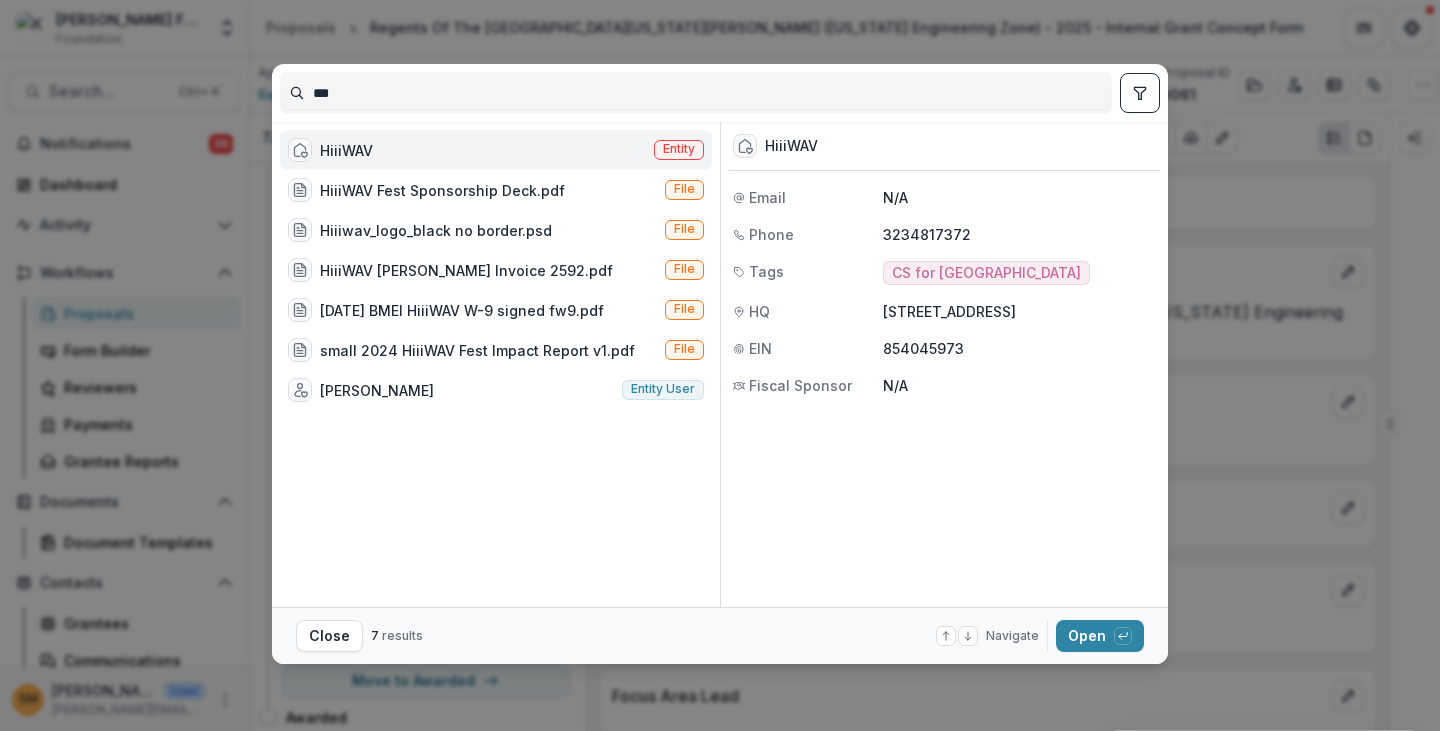 type on "***" 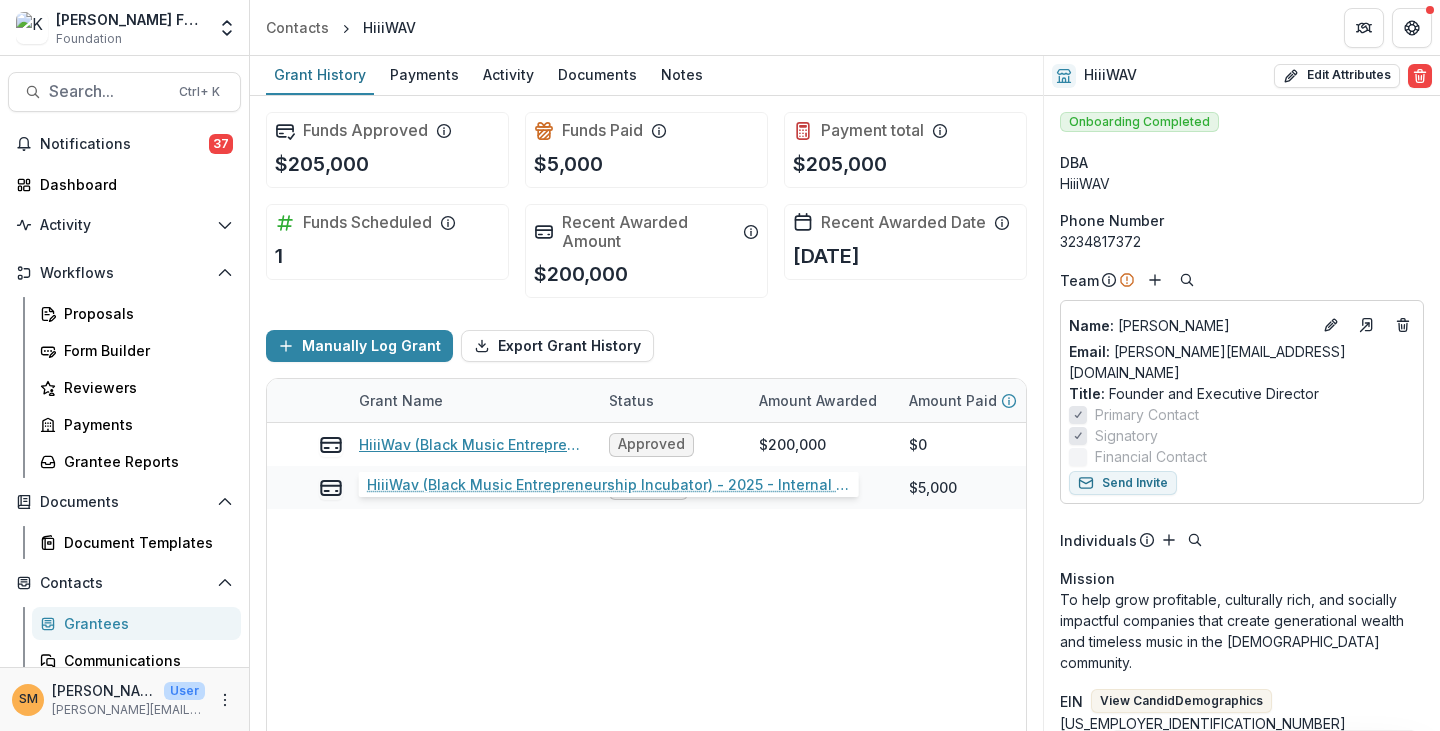 click on "HiiiWav (Black Music Entrepreneurship Incubator) - 2025 - Internal Grant Concept Form" at bounding box center [472, 444] 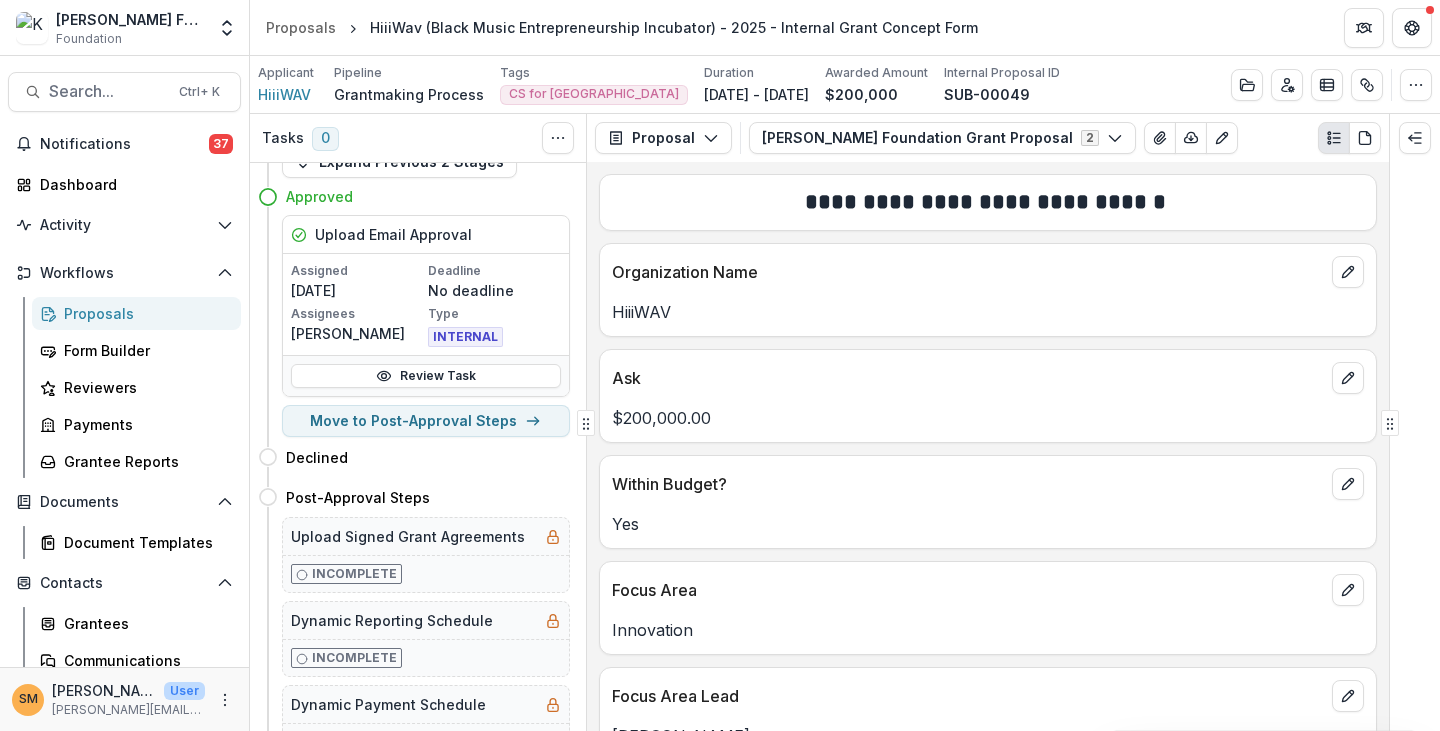 scroll, scrollTop: 0, scrollLeft: 0, axis: both 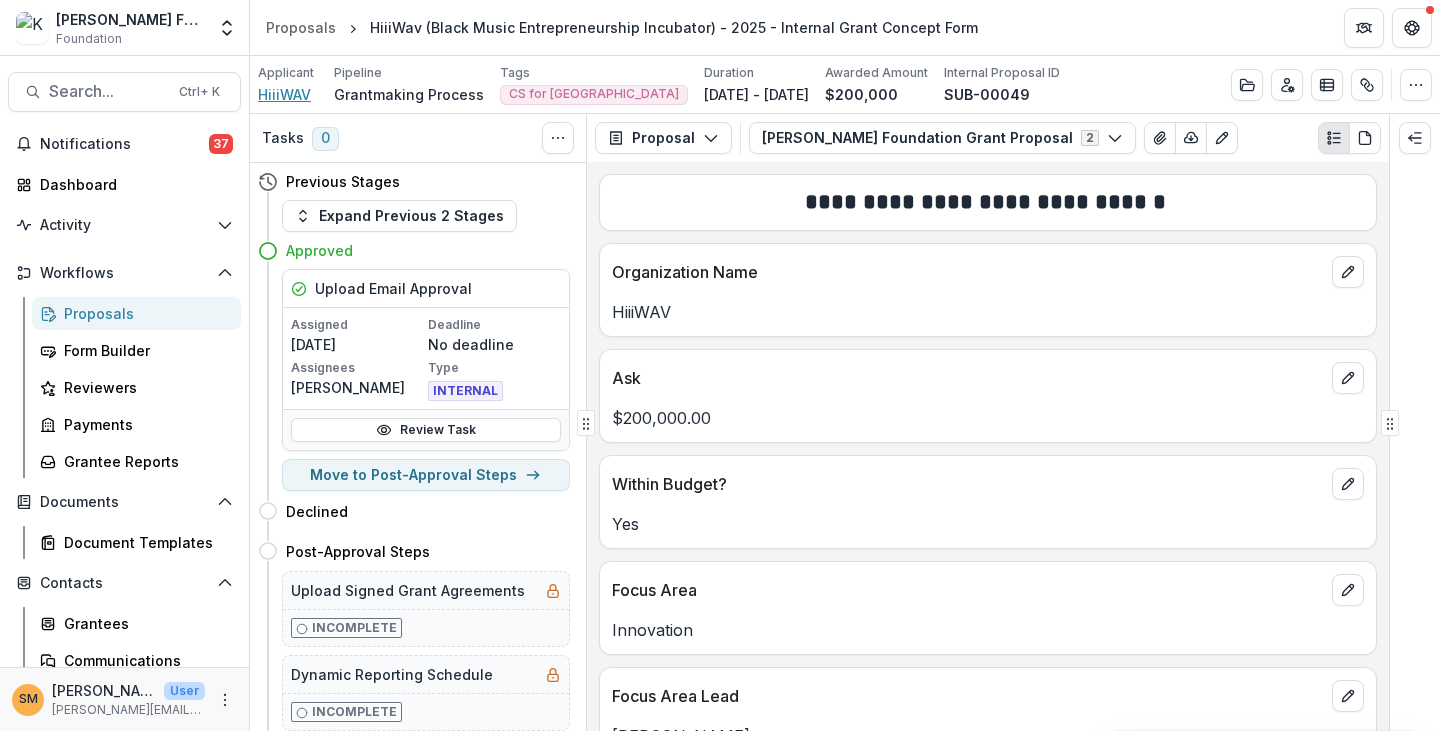 click on "HiiiWAV" at bounding box center [284, 94] 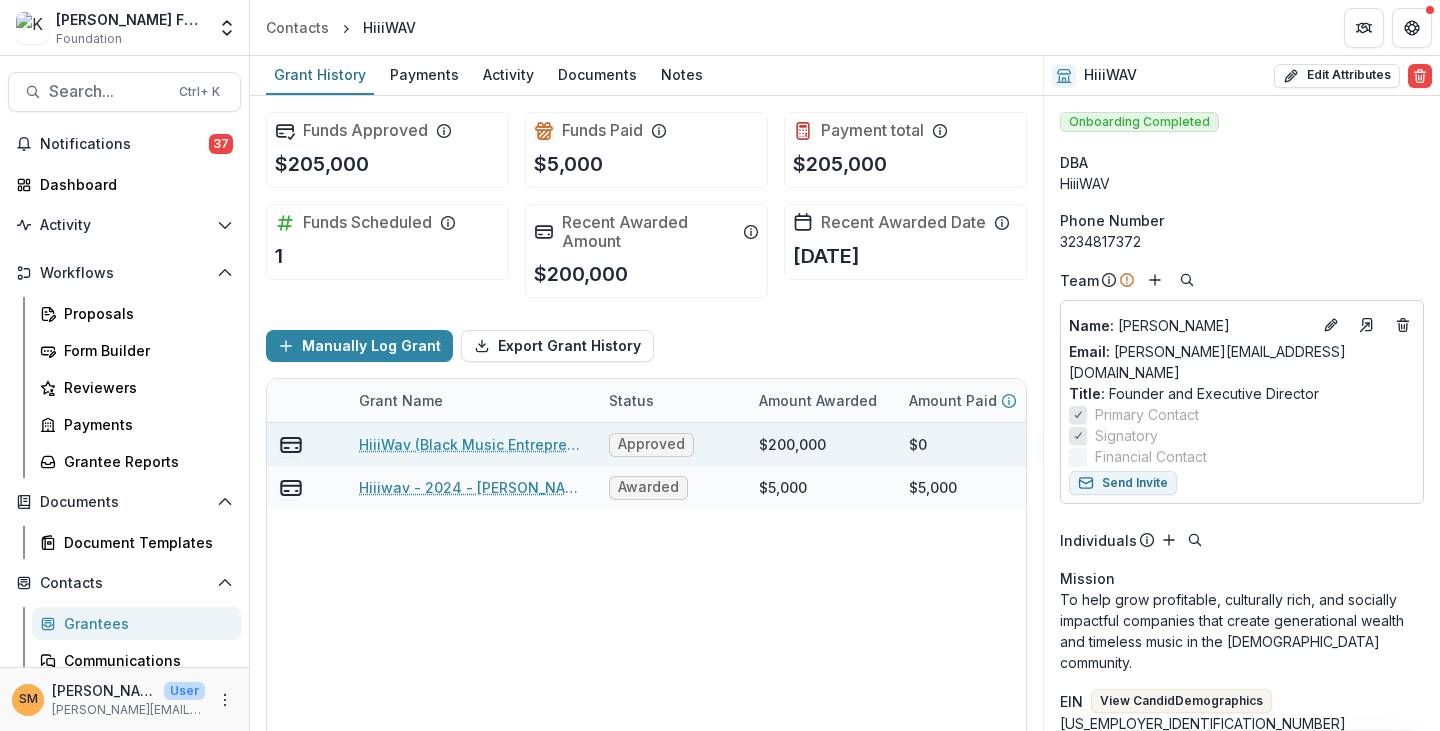 click on "HiiiWav (Black Music Entrepreneurship Incubator) - 2025 - Internal Grant Concept Form" at bounding box center (472, 444) 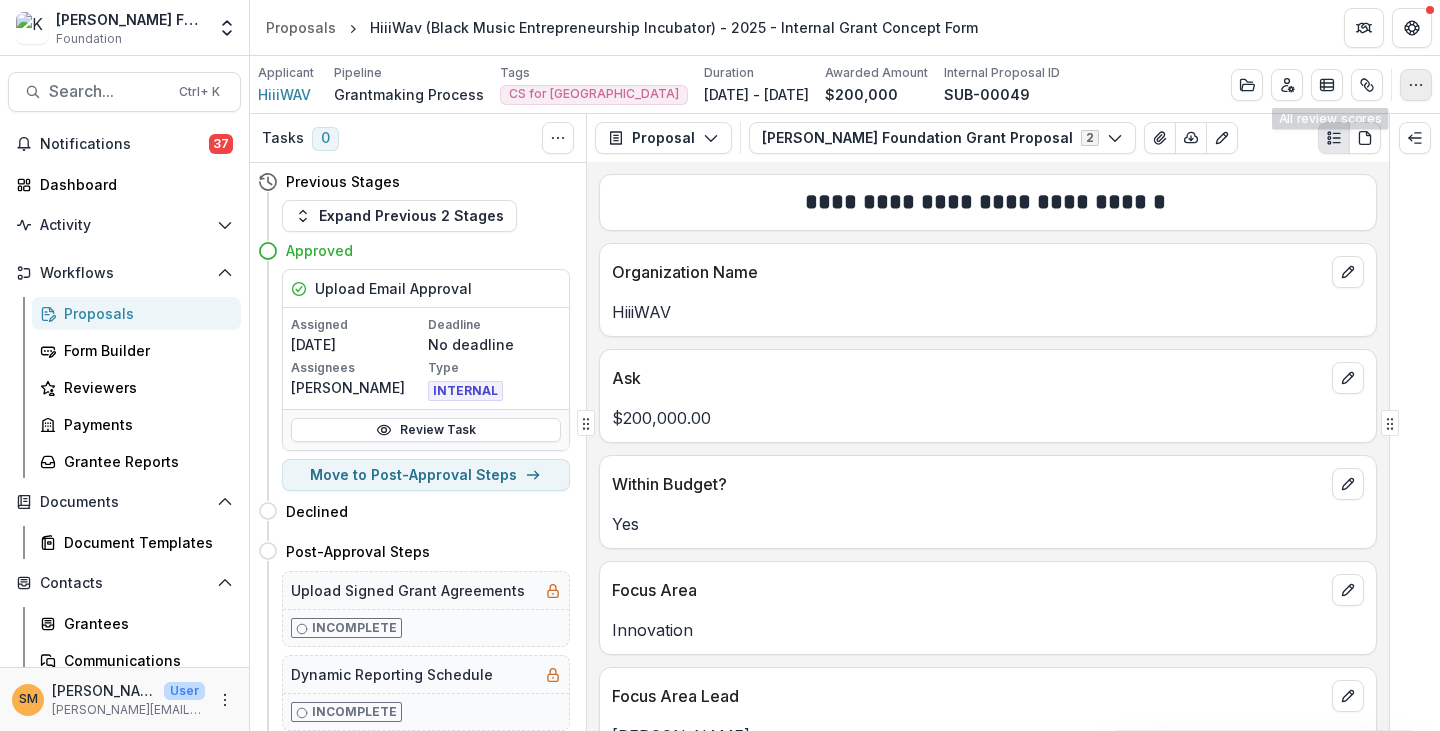 click at bounding box center [1416, 85] 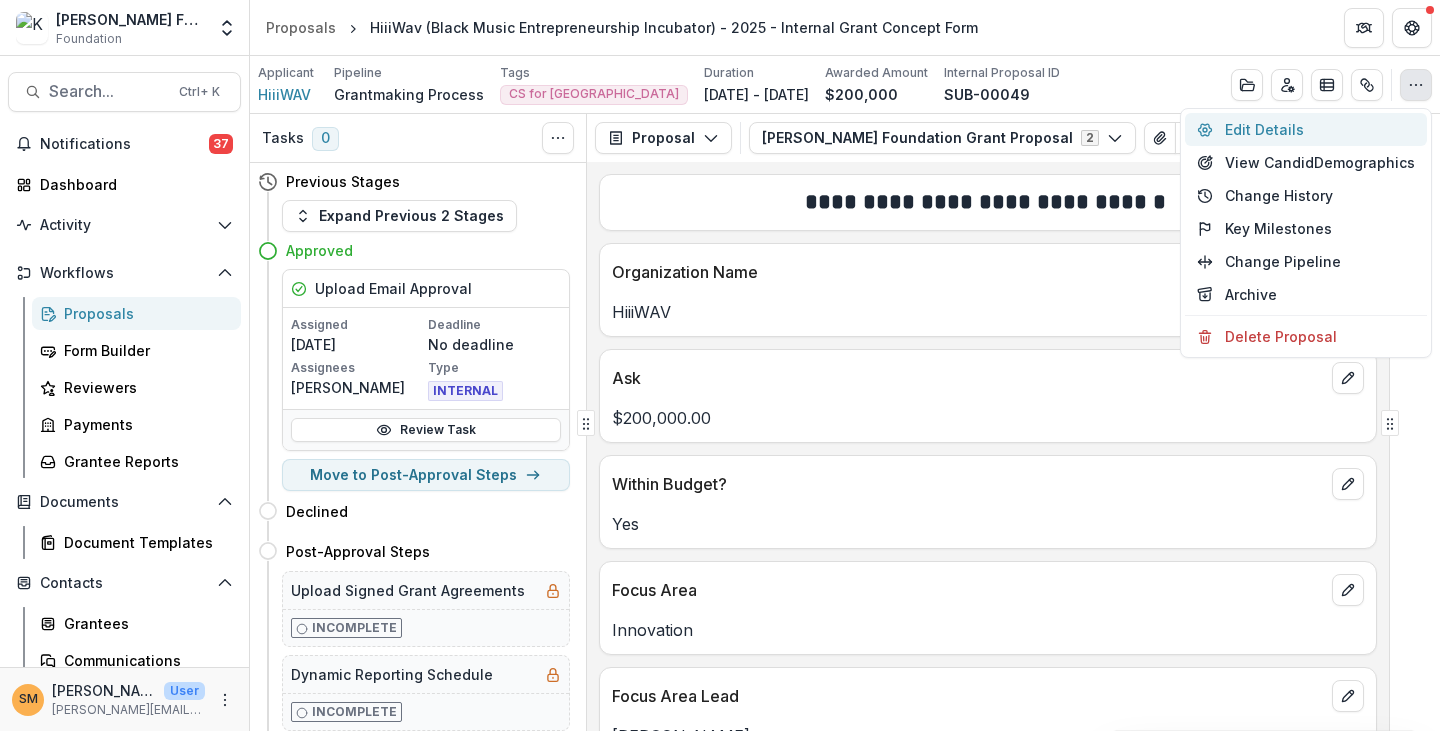 click on "Edit Details" at bounding box center (1306, 129) 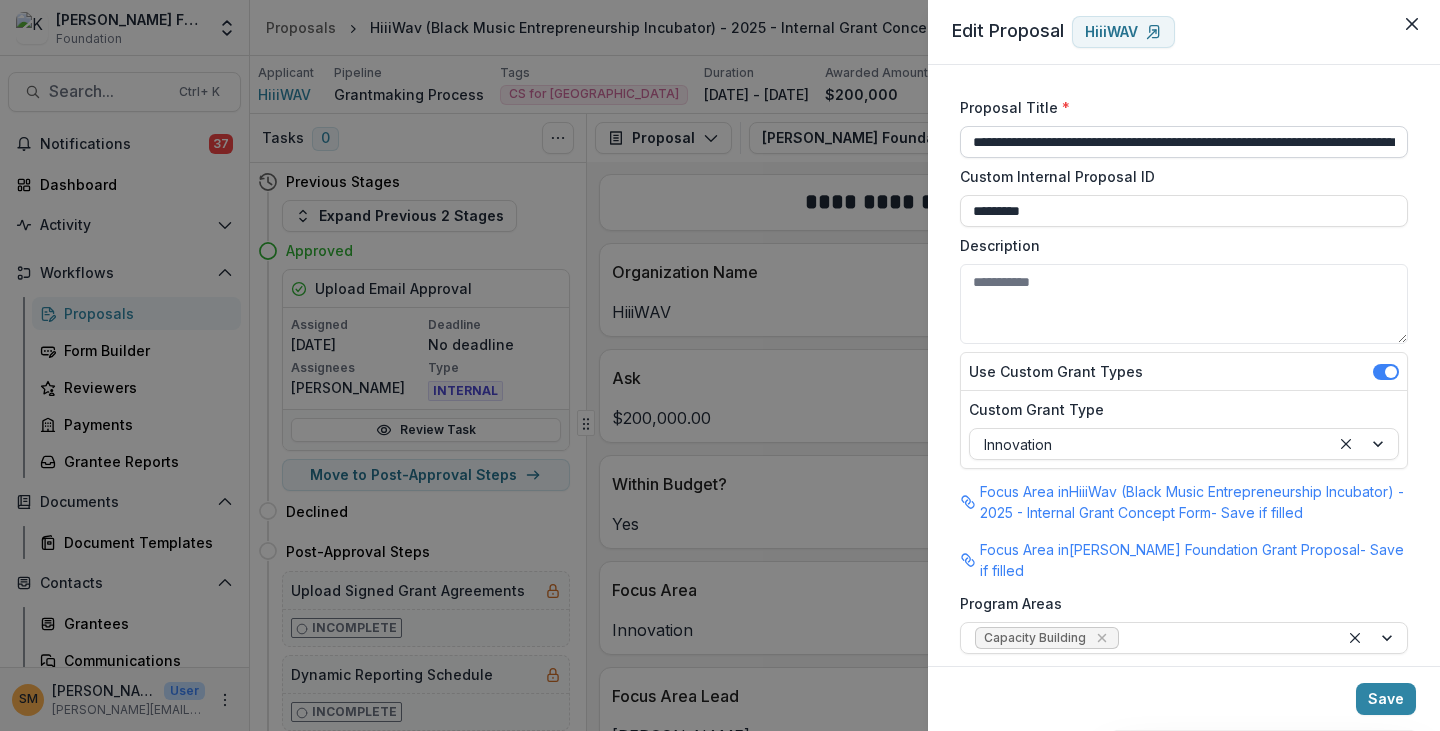click on "**********" at bounding box center [1184, 142] 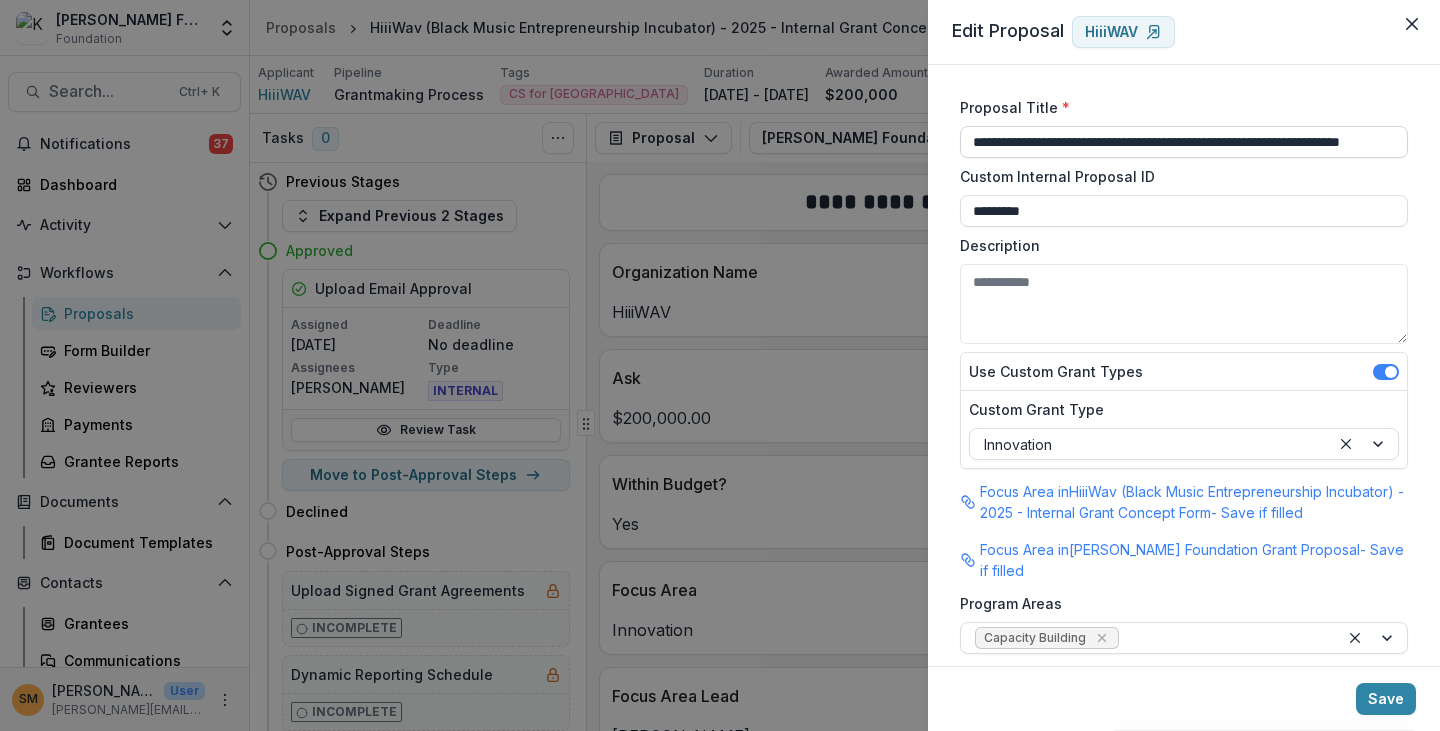 click on "**********" at bounding box center (1184, 142) 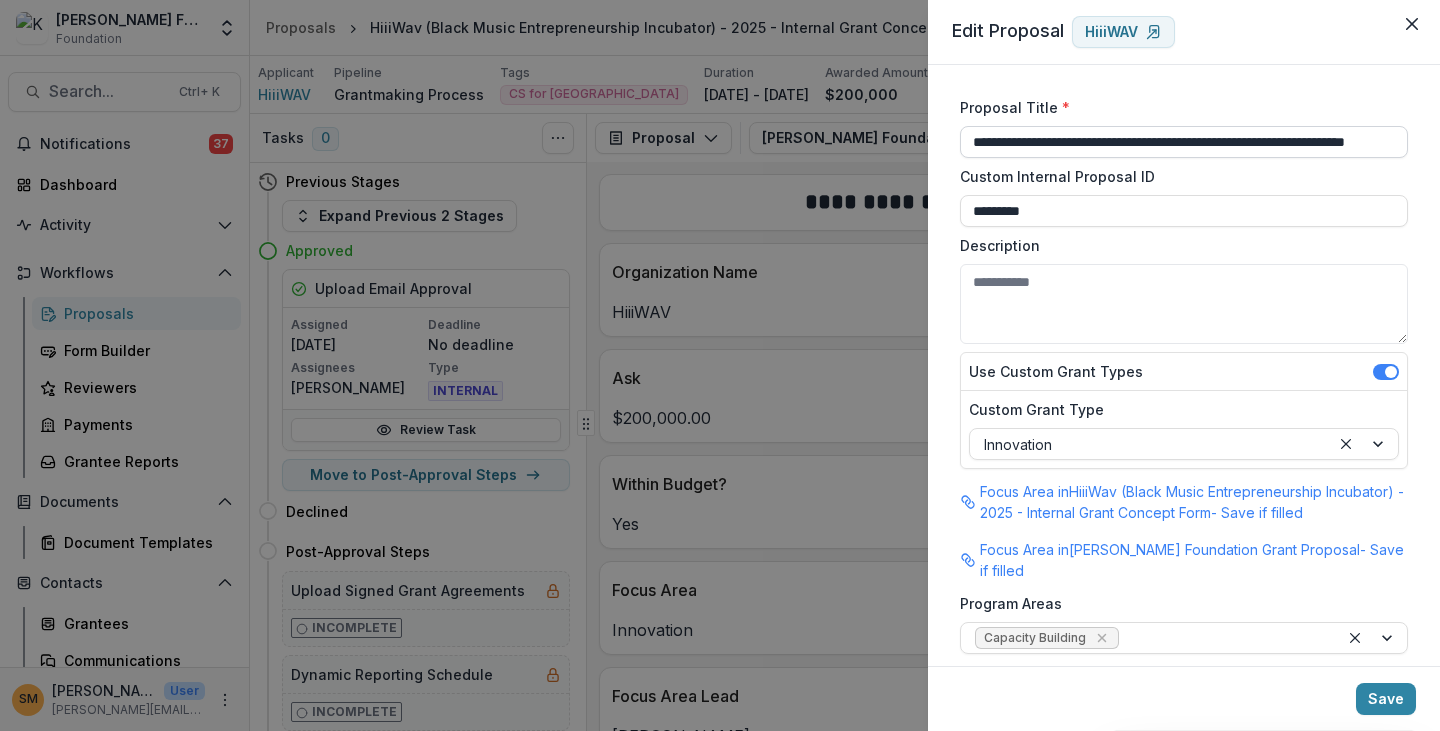 click on "**********" at bounding box center [1184, 142] 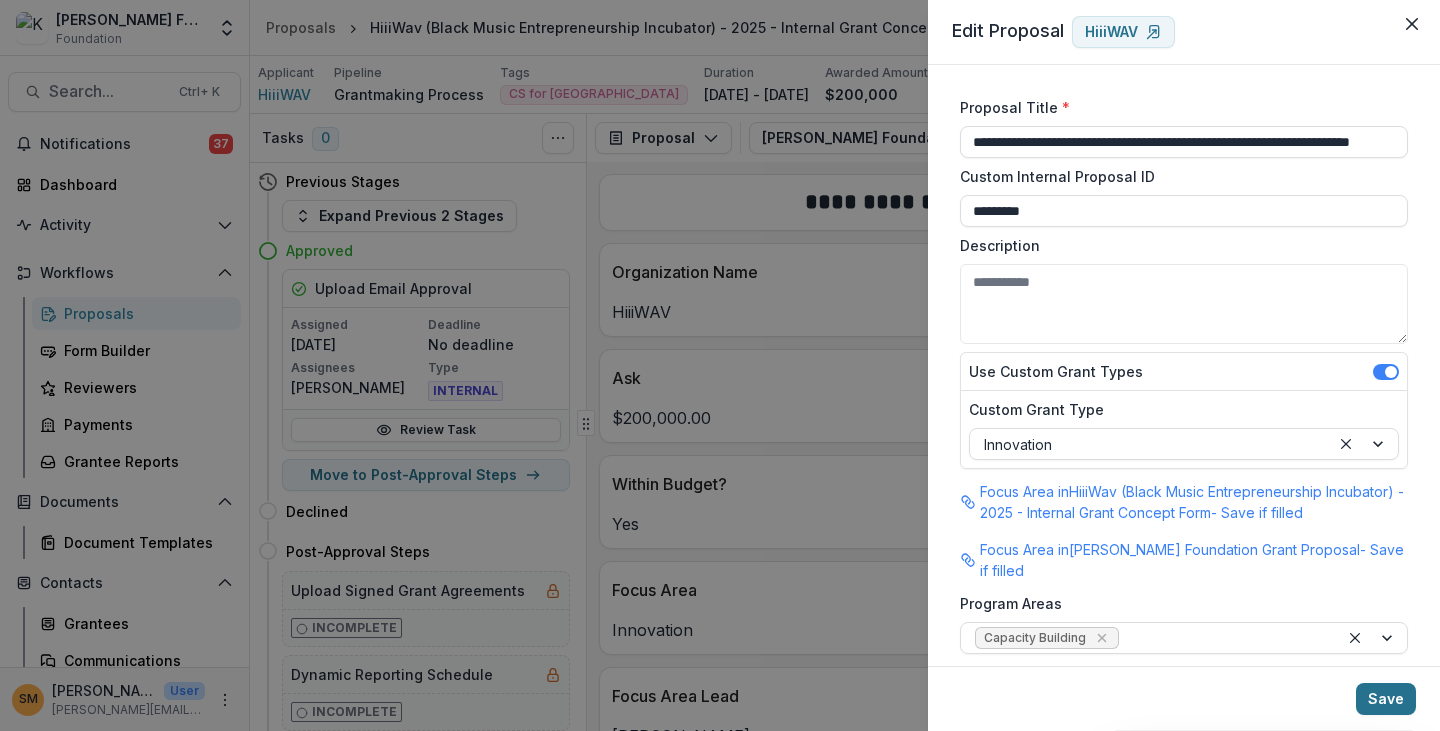 type on "**********" 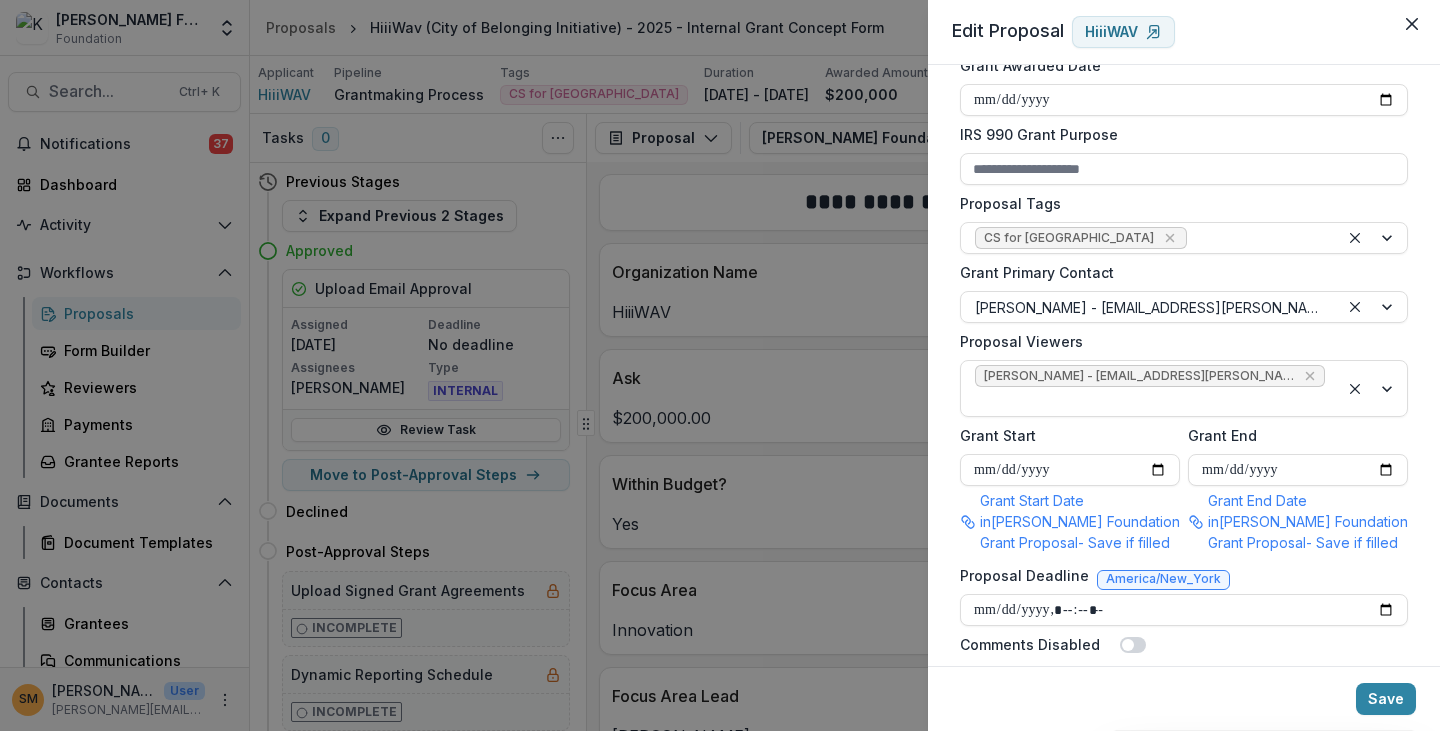 scroll, scrollTop: 826, scrollLeft: 0, axis: vertical 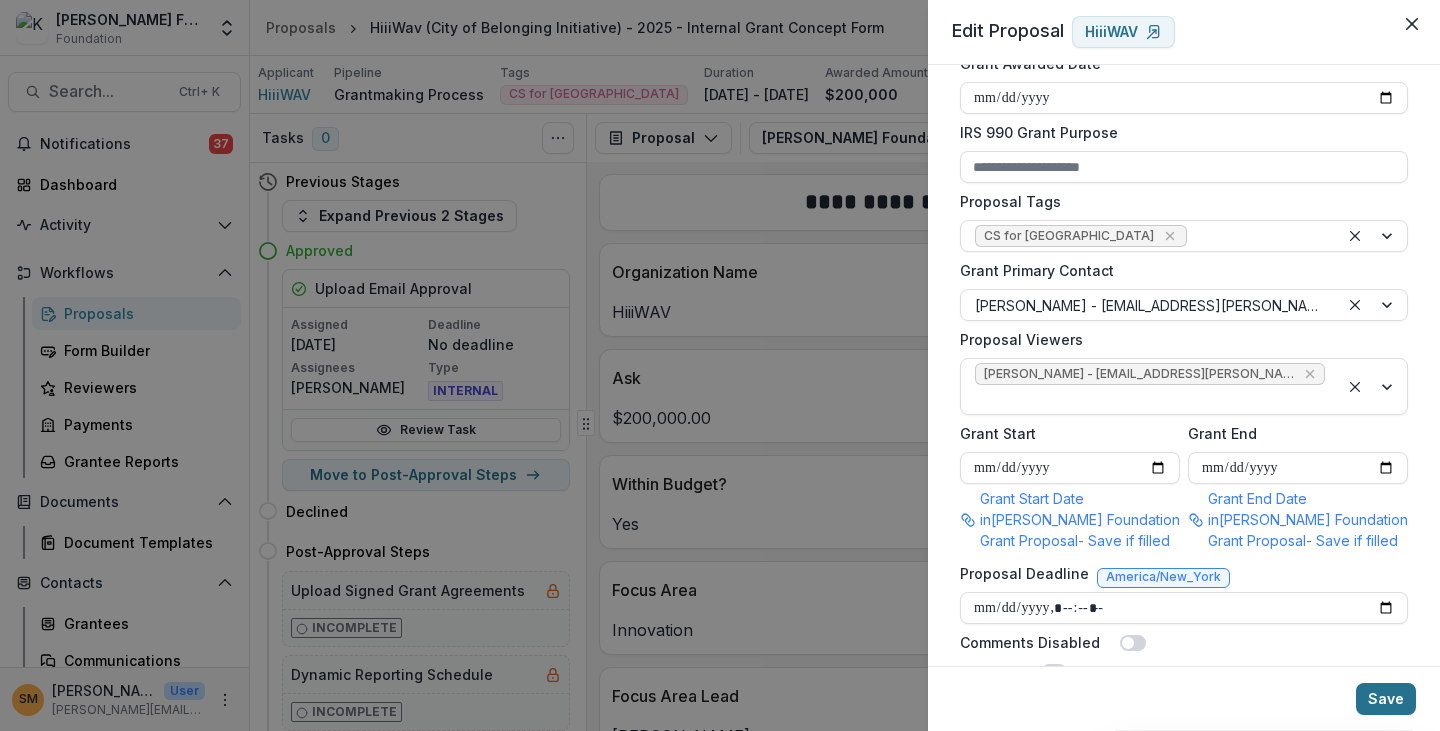 click on "Save" at bounding box center [1386, 699] 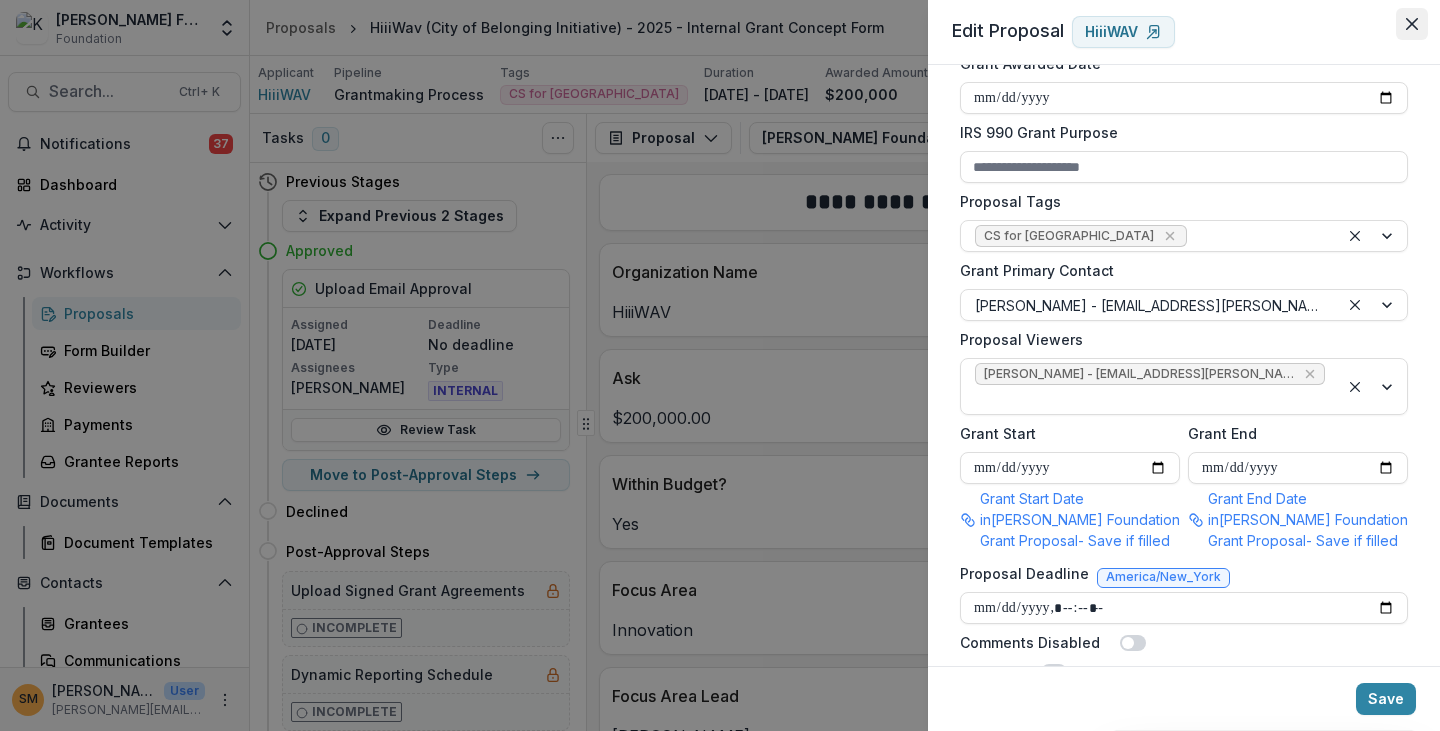 click 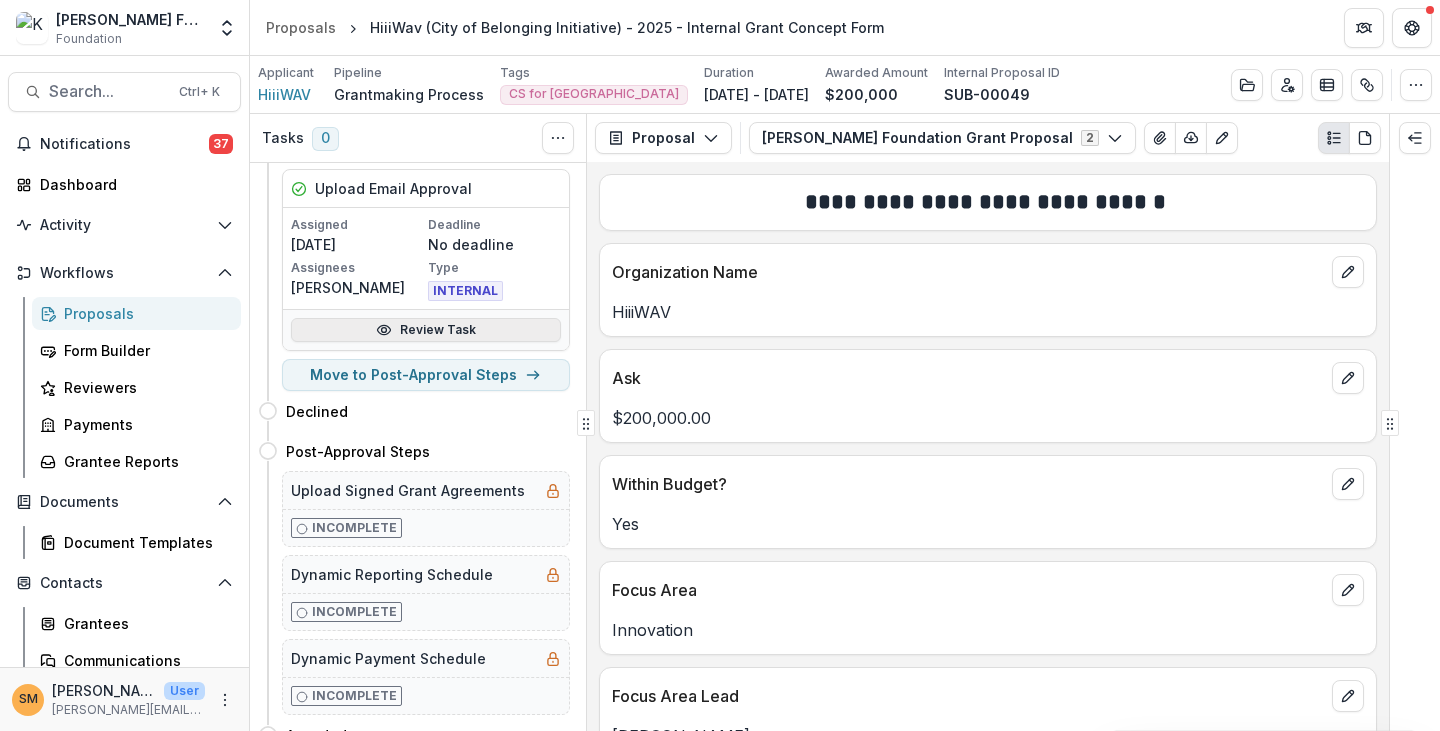scroll, scrollTop: 116, scrollLeft: 0, axis: vertical 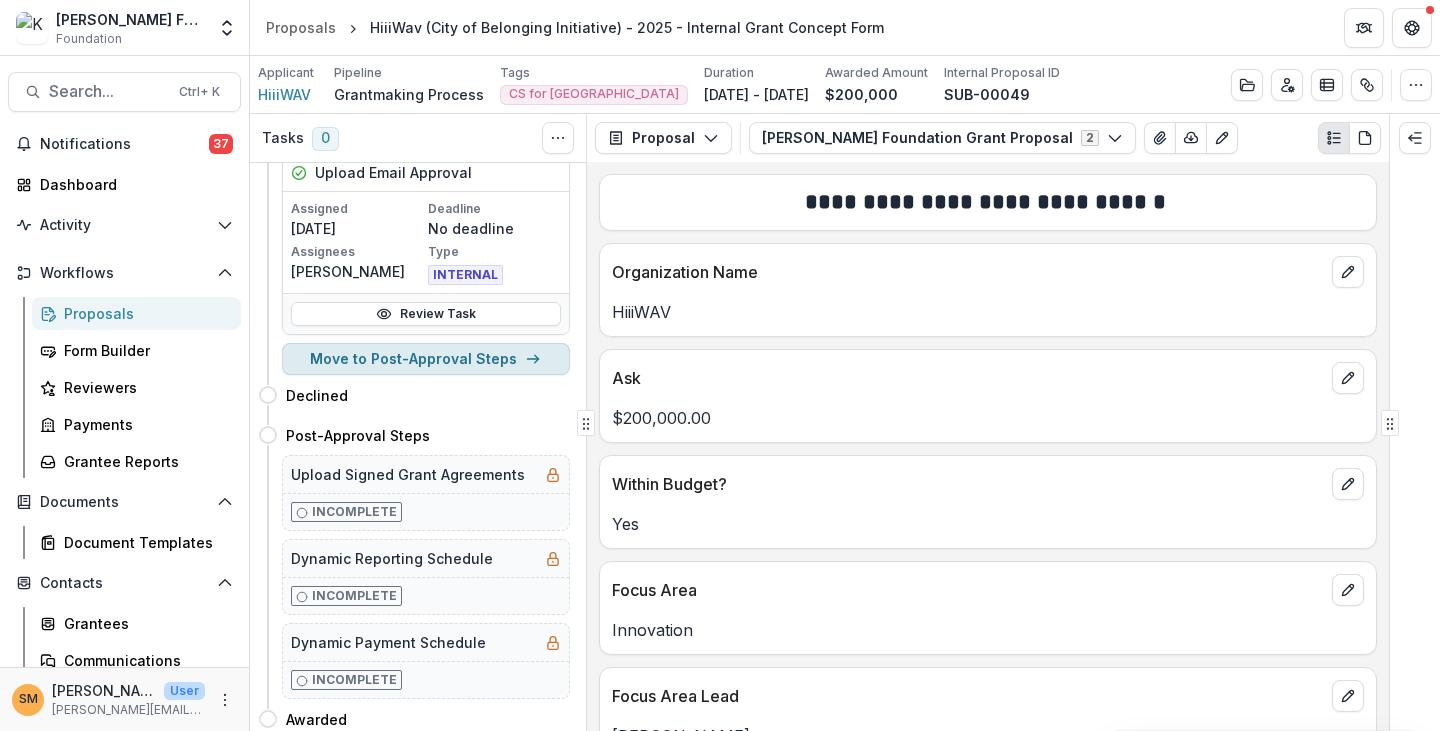 click on "Move to Post-Approval Steps" at bounding box center [426, 359] 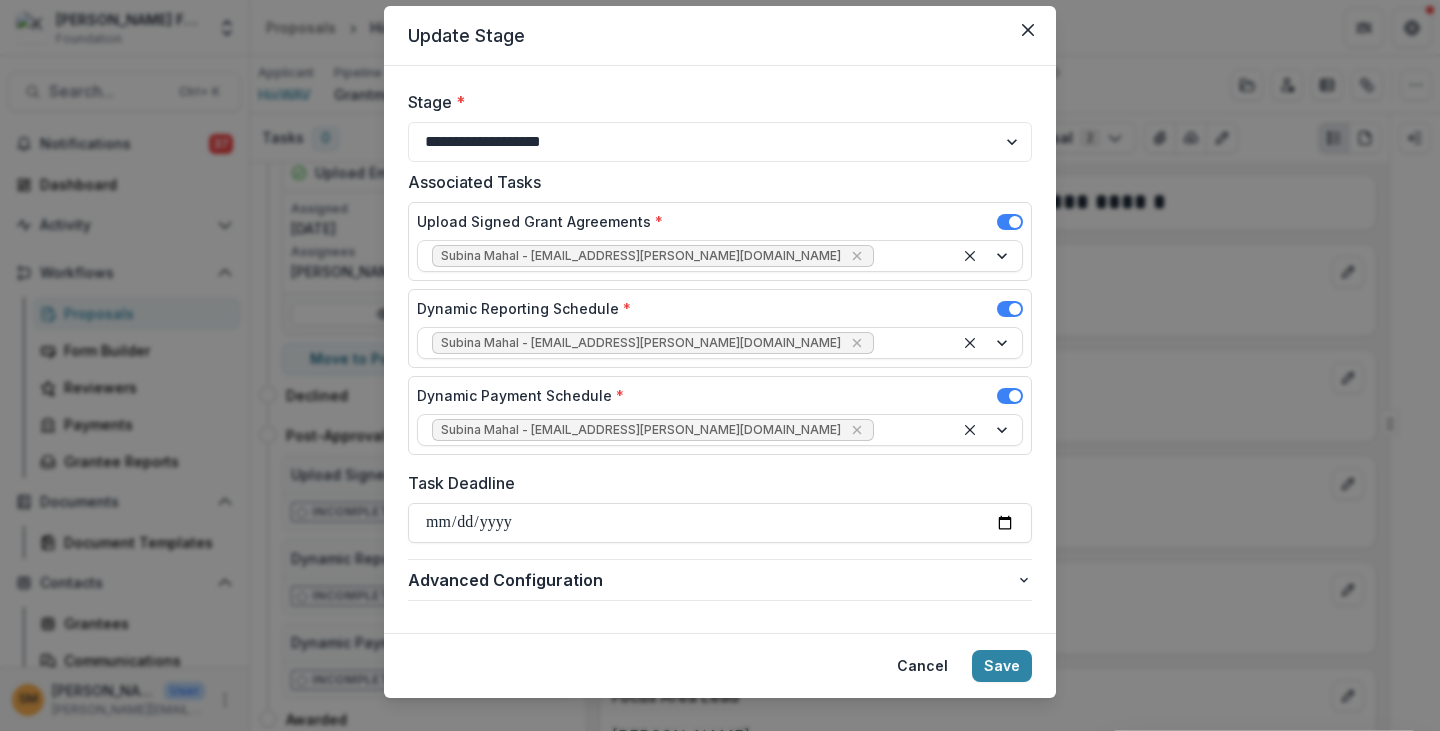 scroll, scrollTop: 85, scrollLeft: 0, axis: vertical 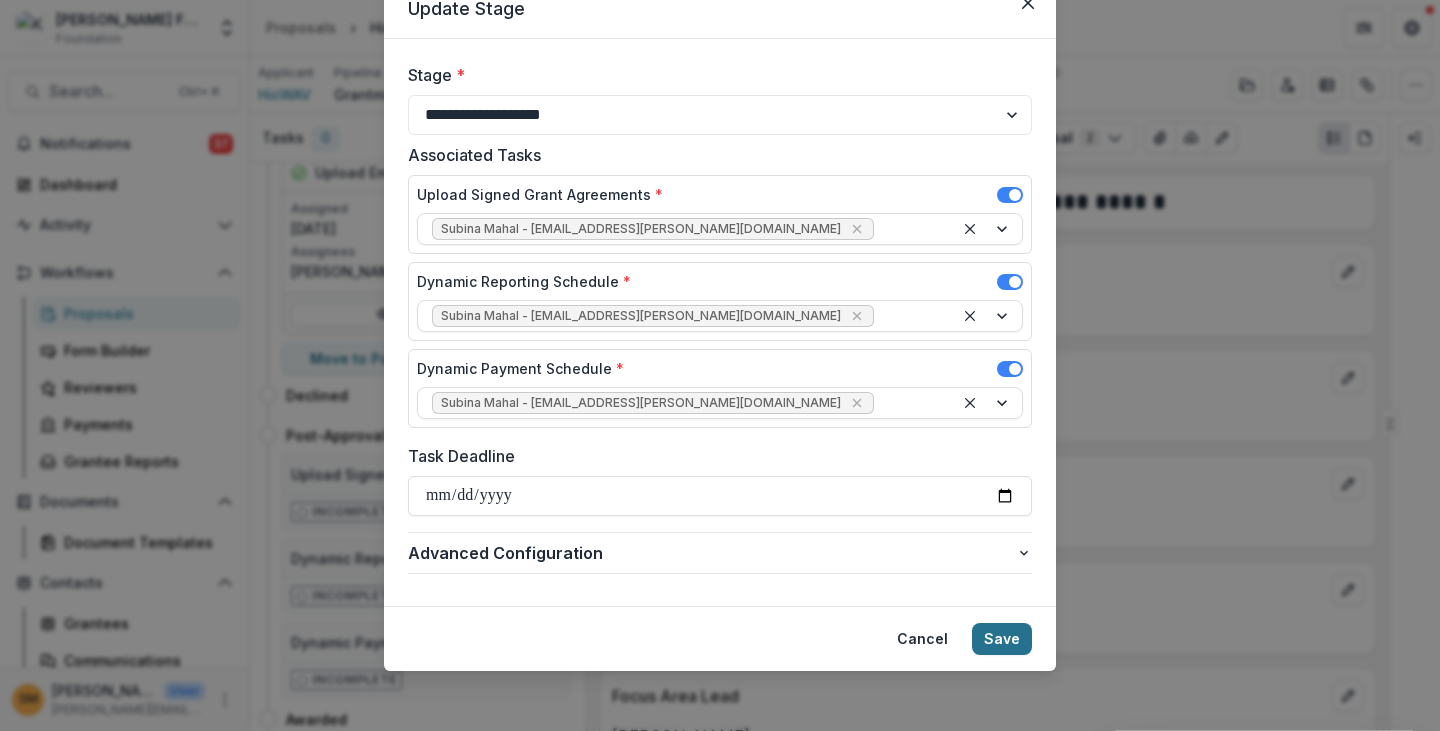 click on "Save" at bounding box center (1002, 639) 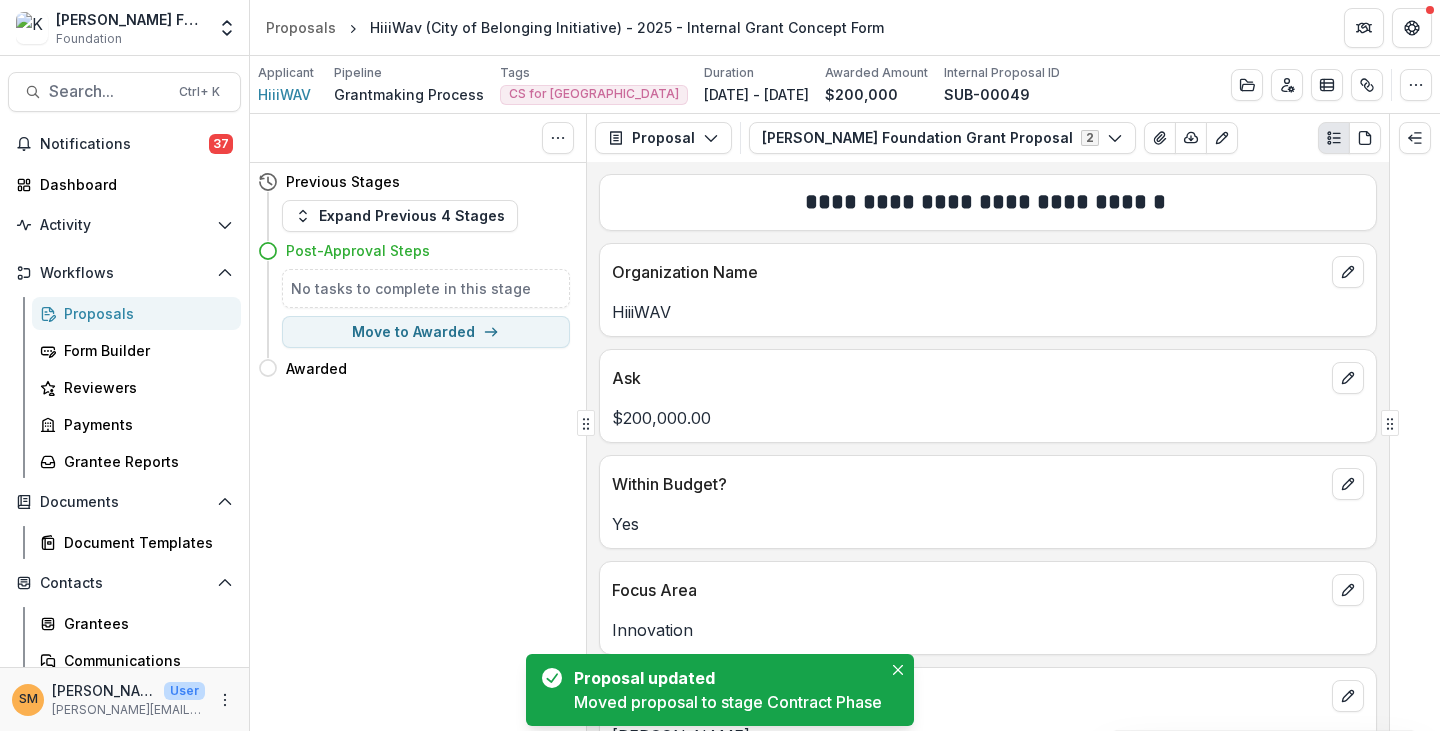 scroll, scrollTop: 0, scrollLeft: 0, axis: both 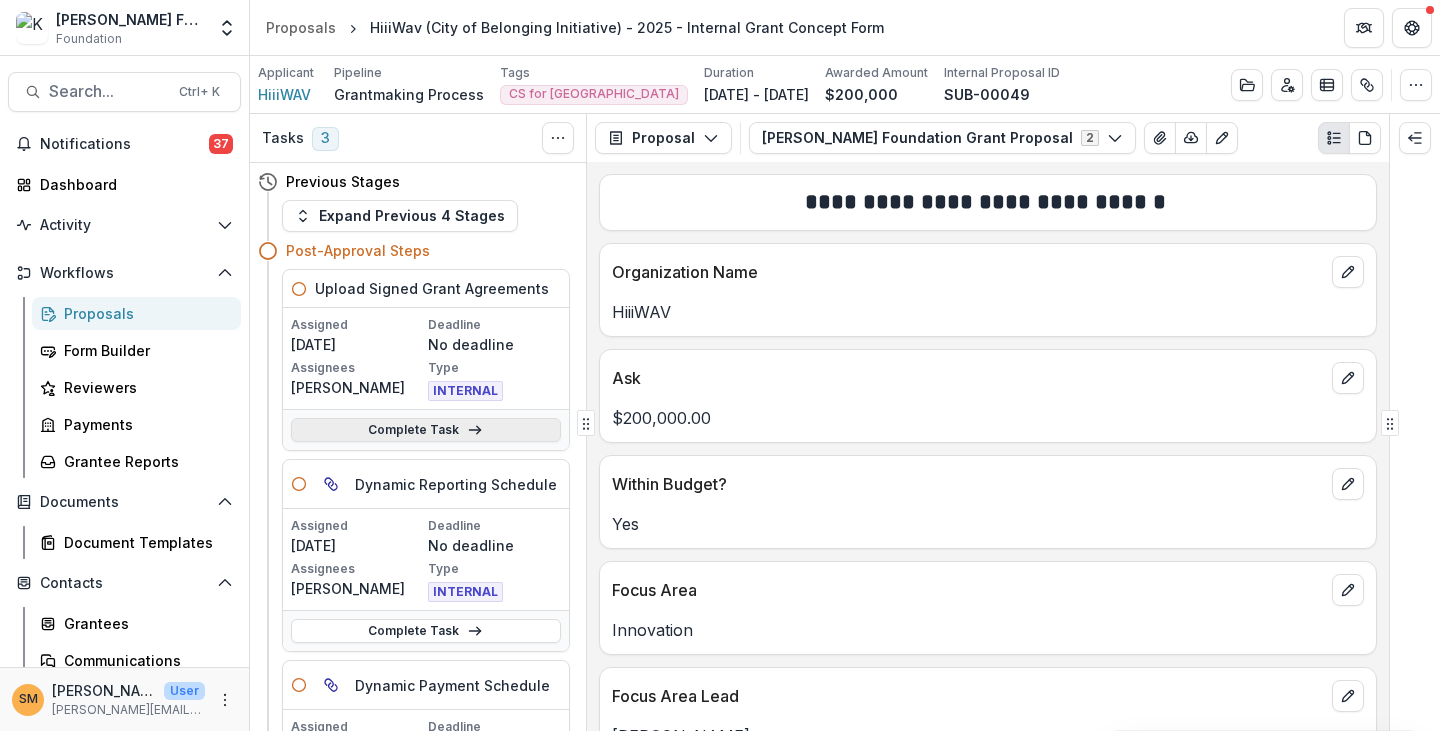 click on "Complete Task" at bounding box center [426, 430] 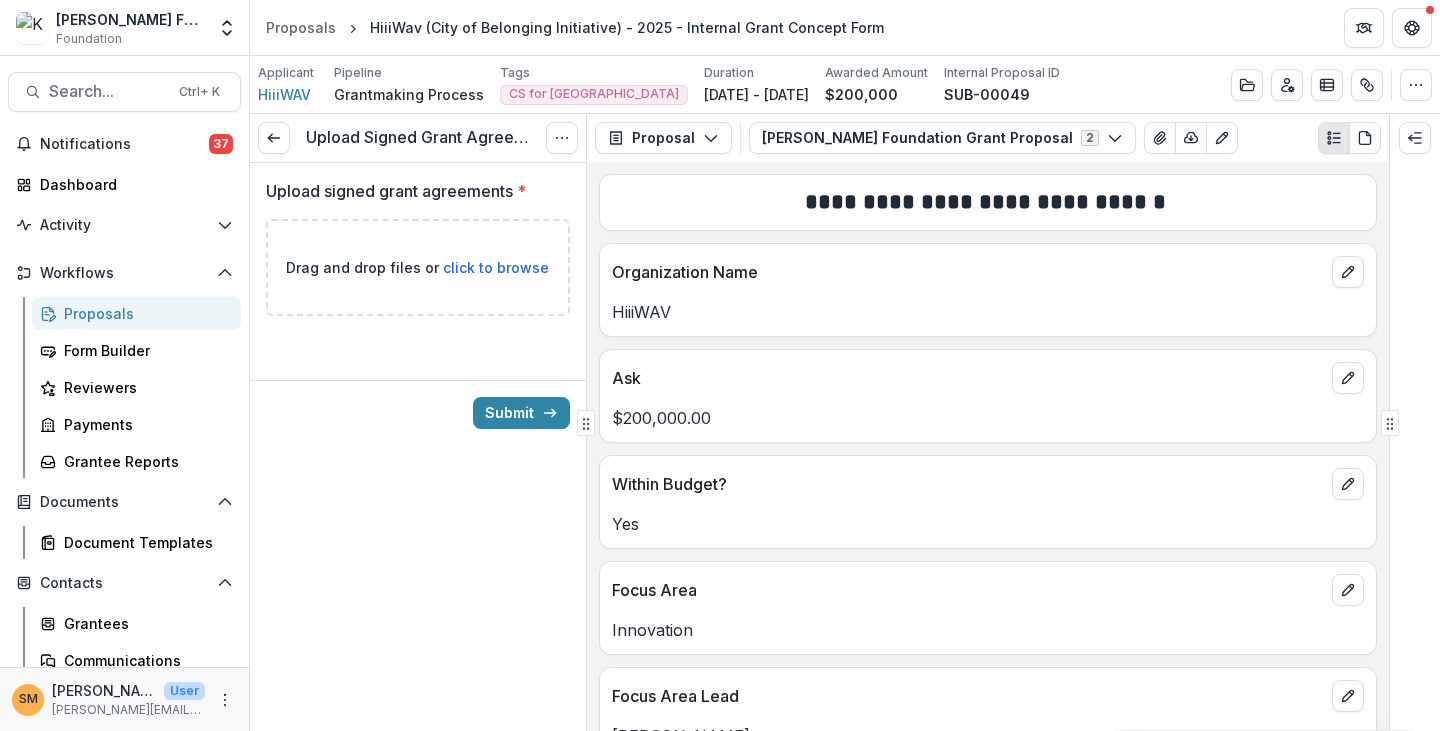 click on "click to browse" at bounding box center [496, 267] 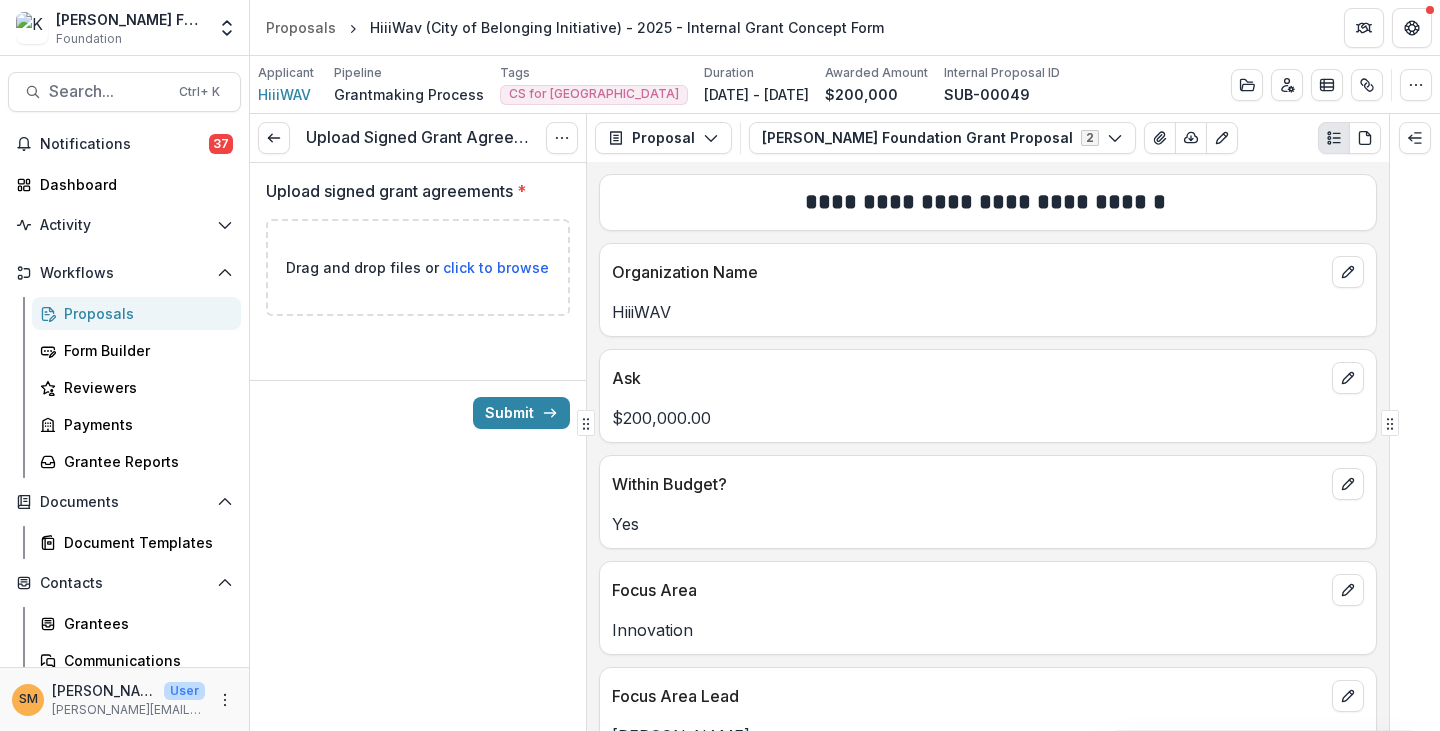 type on "**********" 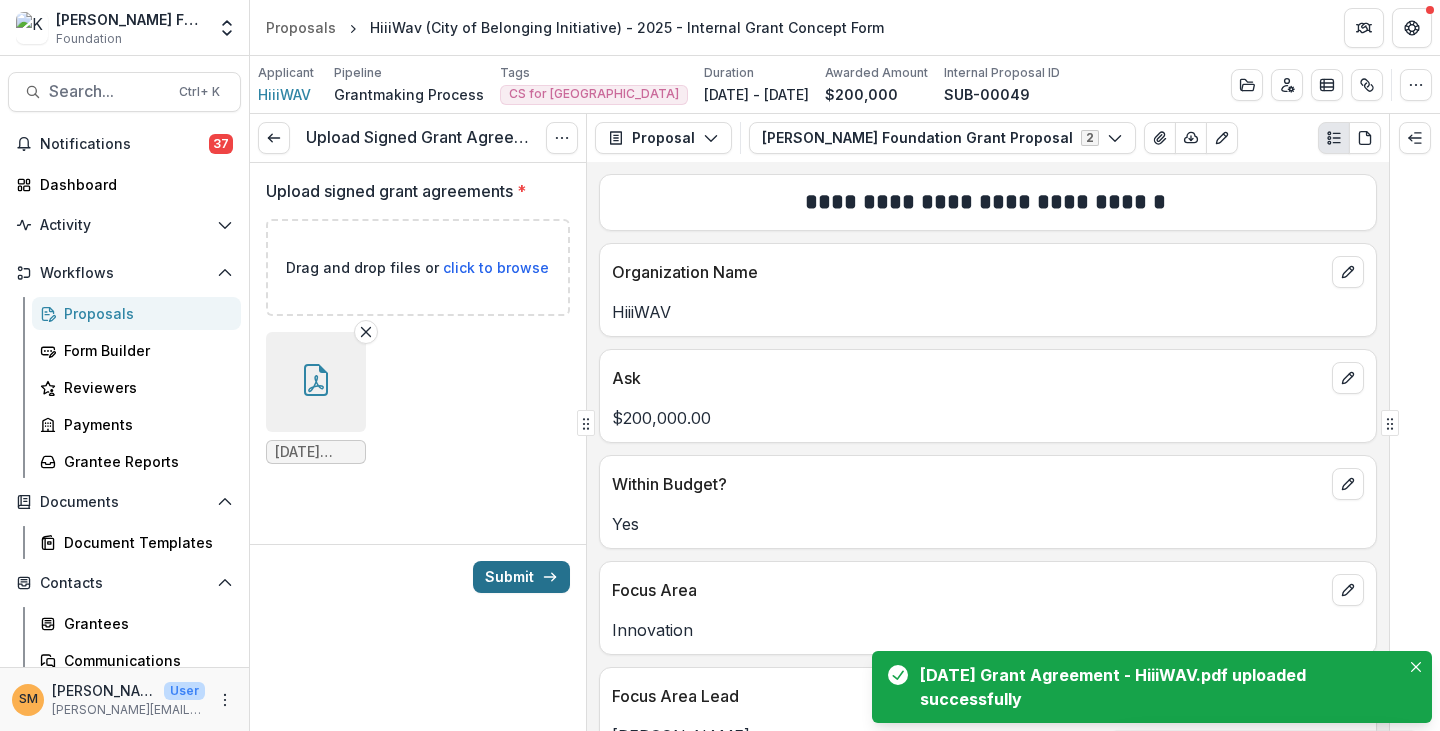 click on "Submit" at bounding box center [521, 577] 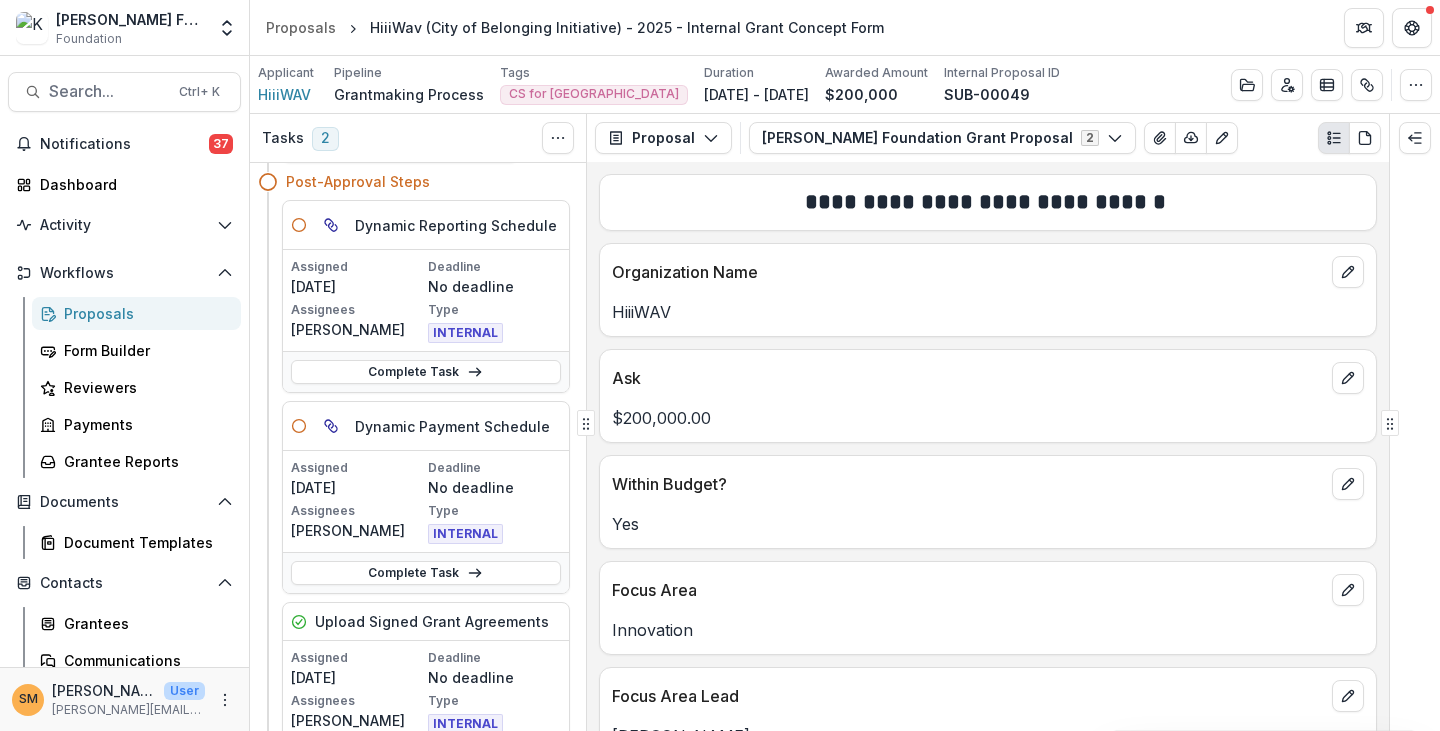 scroll, scrollTop: 100, scrollLeft: 0, axis: vertical 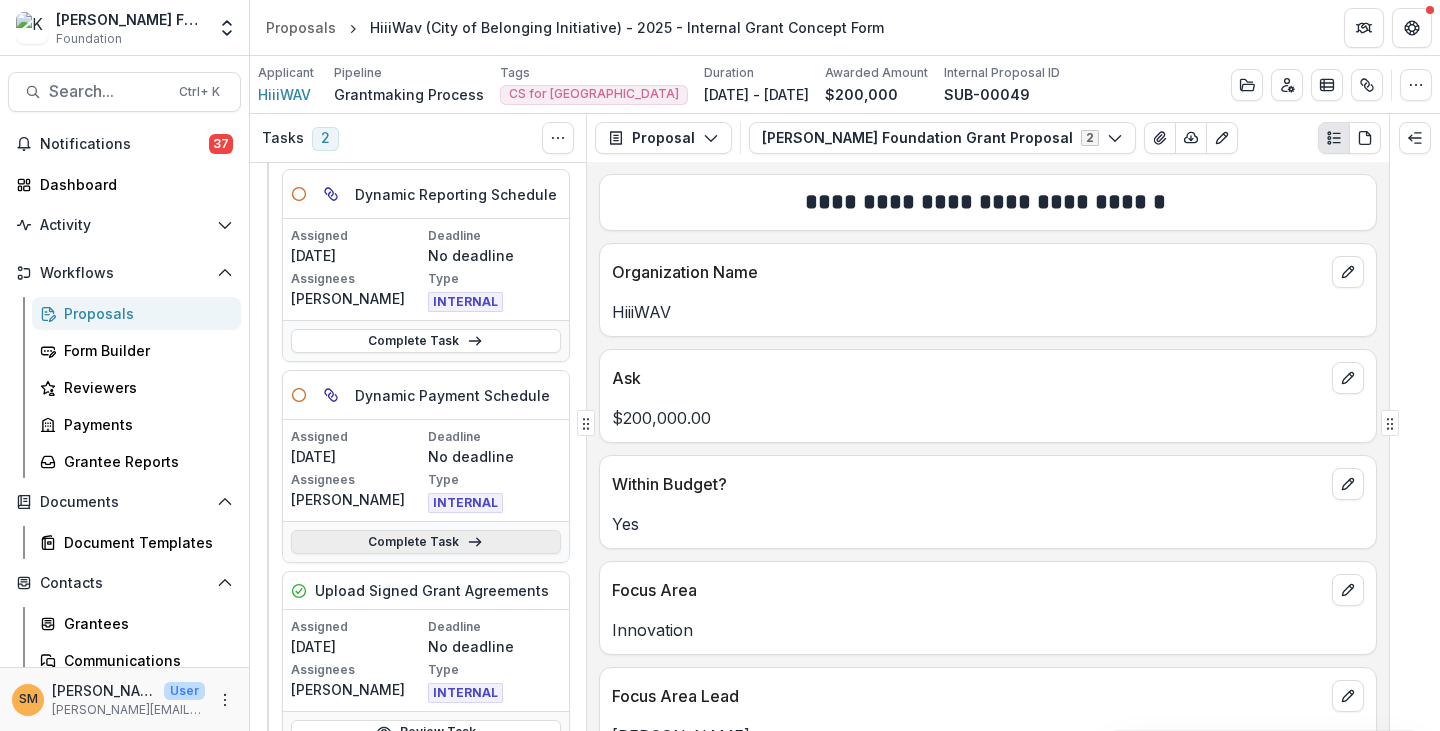 click on "Complete Task" at bounding box center [426, 542] 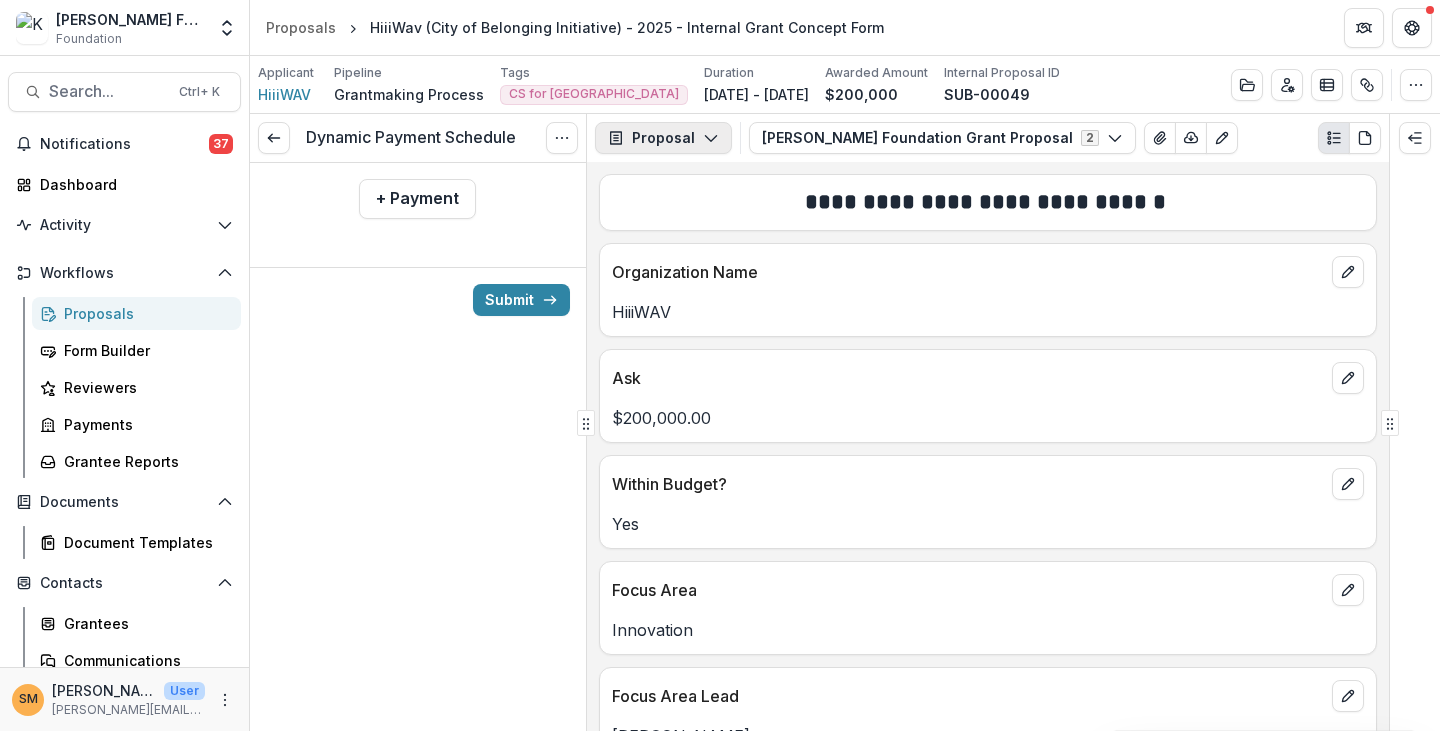 click on "Proposal" at bounding box center [663, 138] 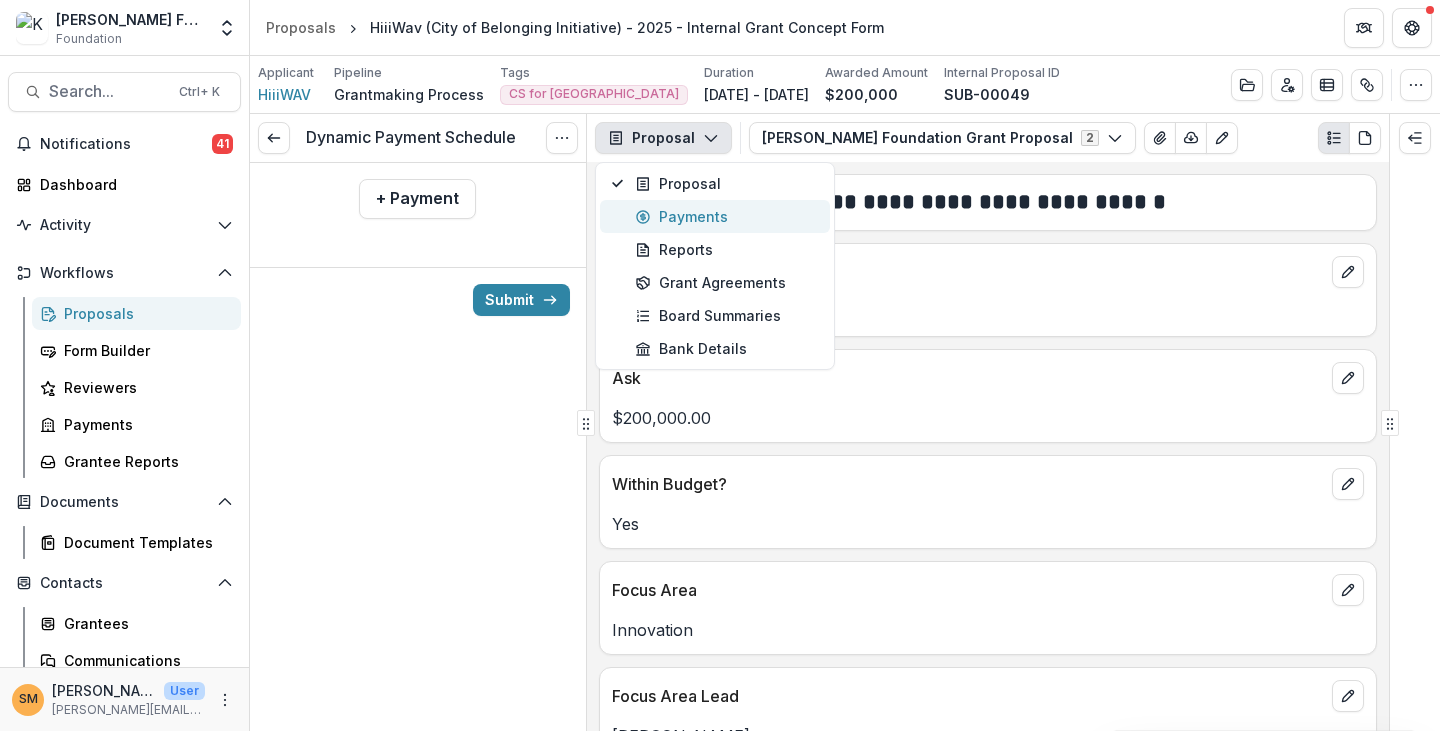 click on "Payments" at bounding box center (726, 216) 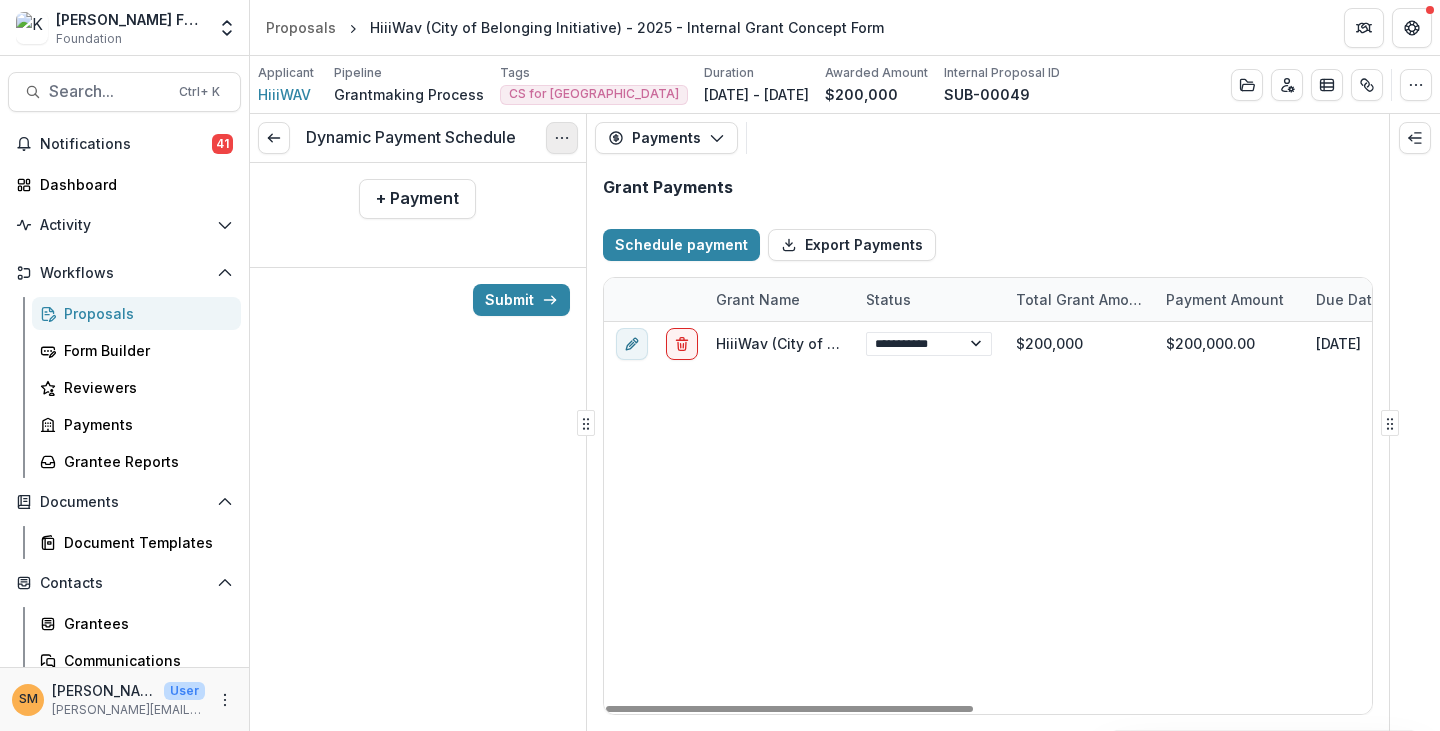 click 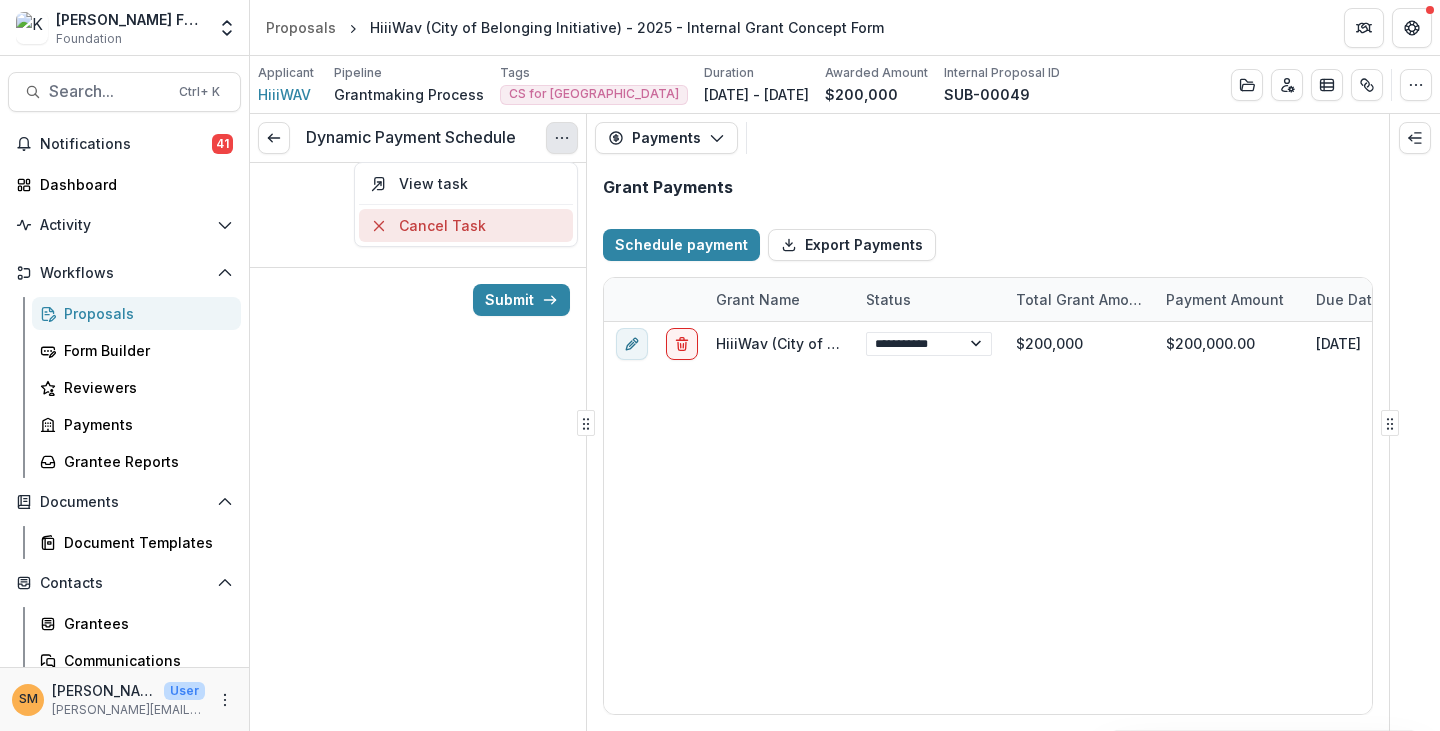 click on "Cancel Task" at bounding box center [466, 225] 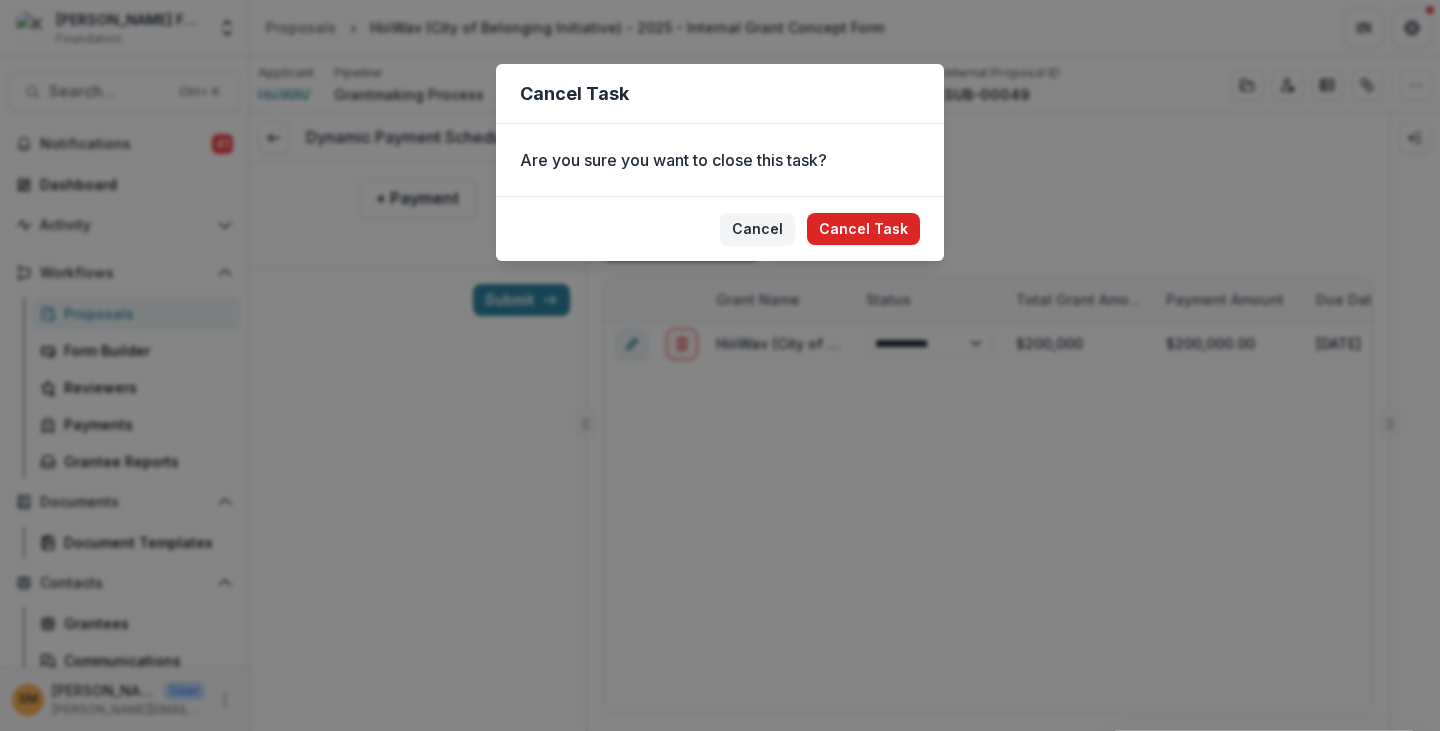 click on "Cancel Task" at bounding box center [863, 229] 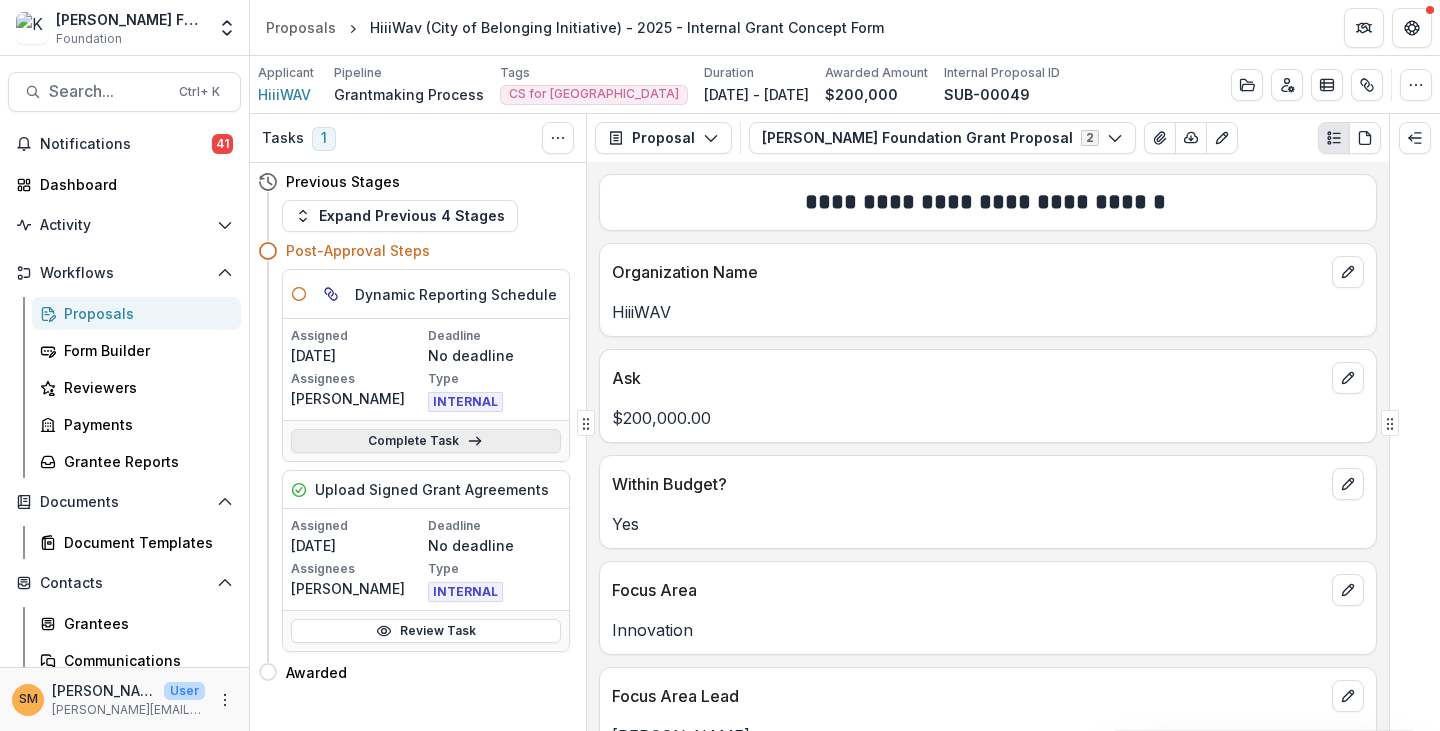 click on "Complete Task" at bounding box center [426, 441] 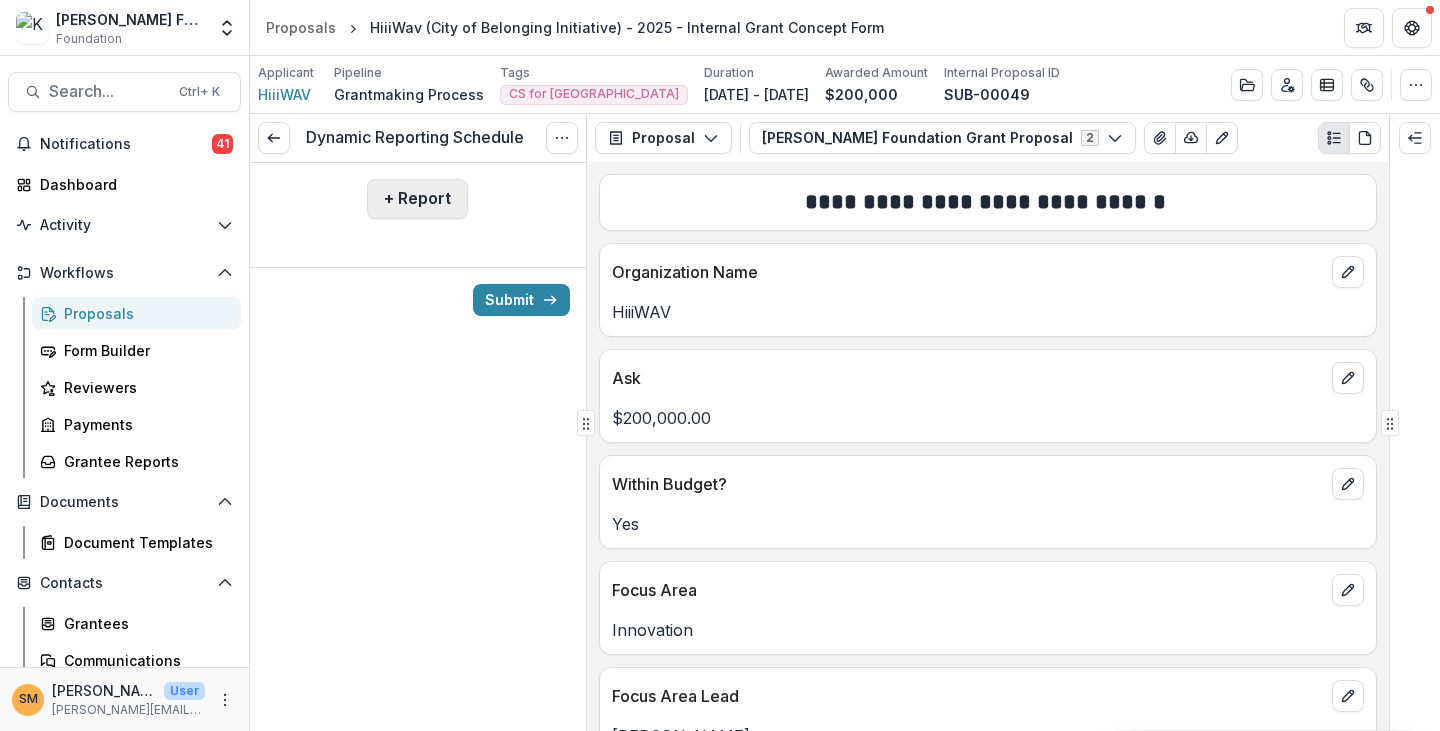 click on "+ Report" at bounding box center [417, 199] 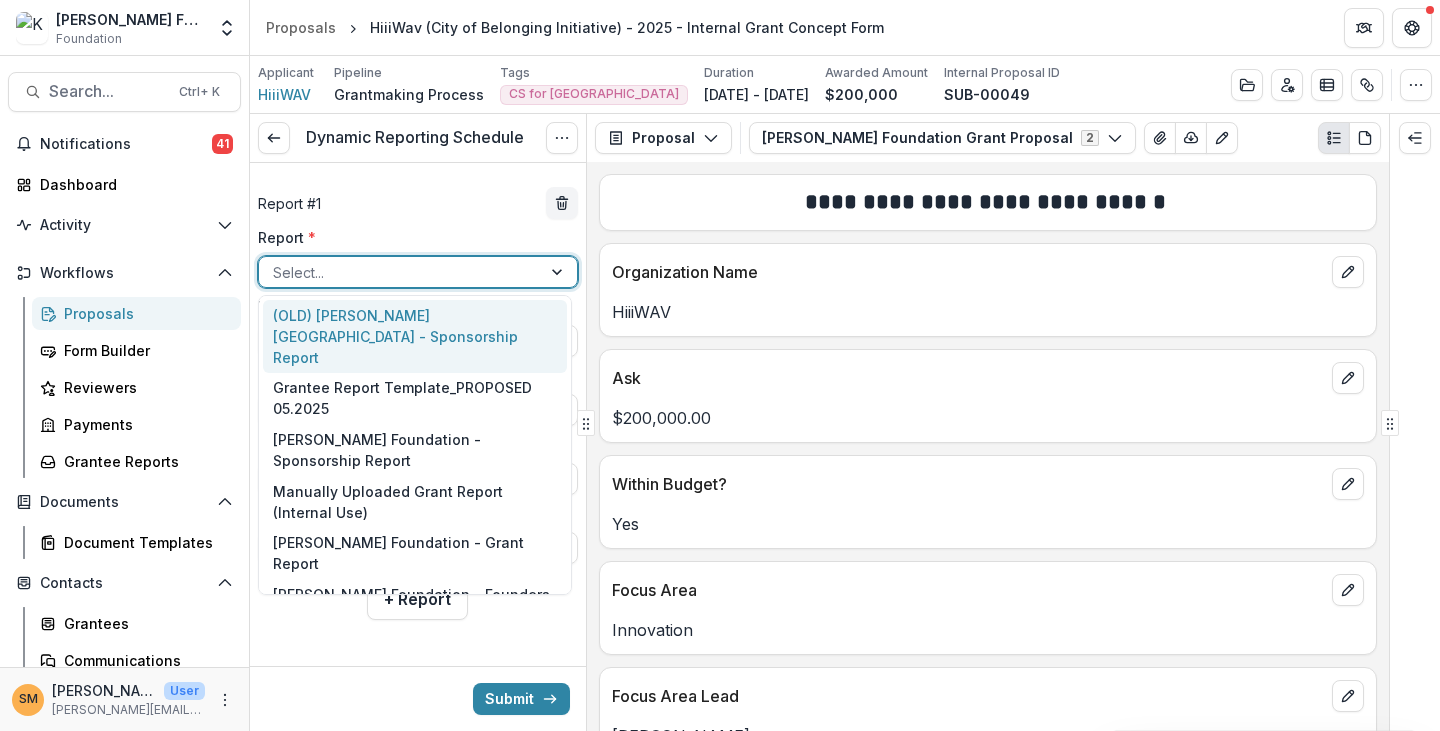 click at bounding box center (400, 272) 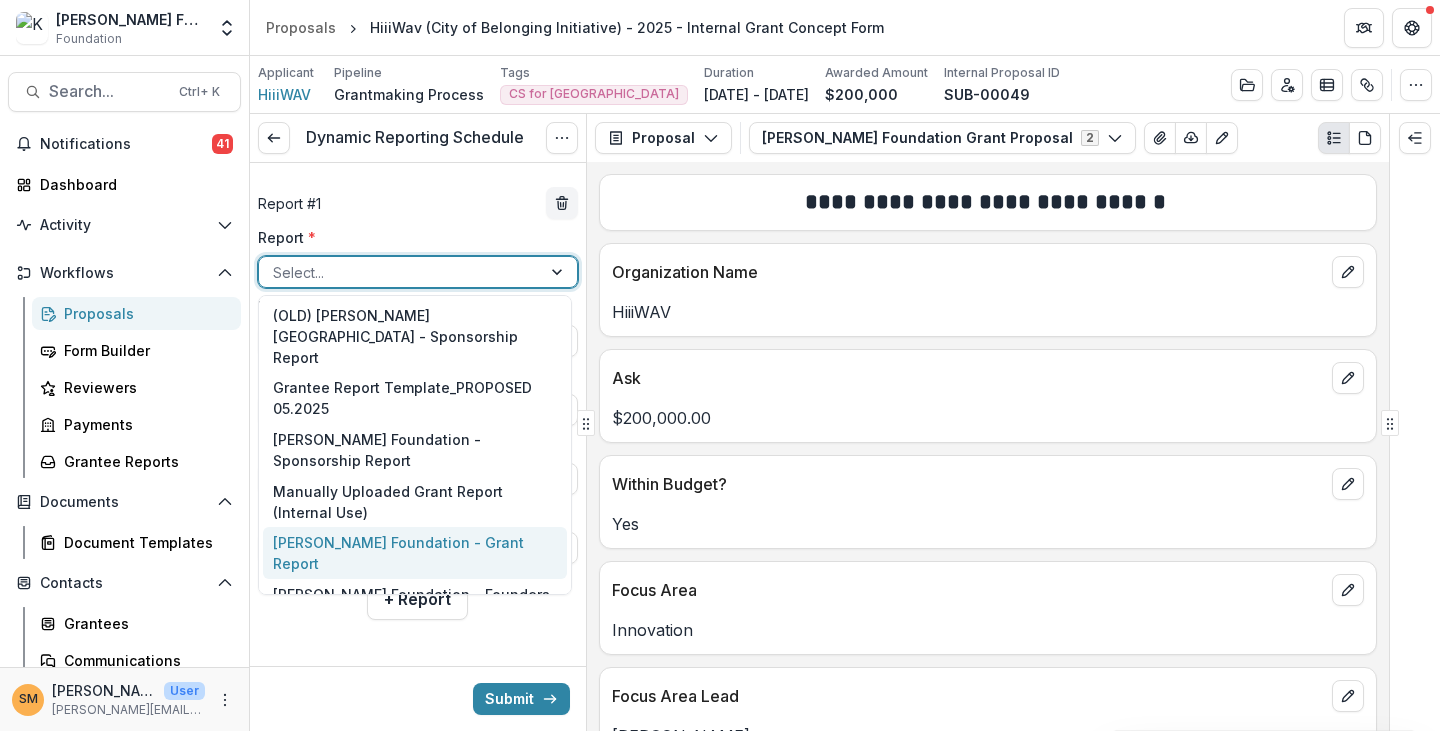 click on "[PERSON_NAME] Foundation - Grant Report" at bounding box center (415, 553) 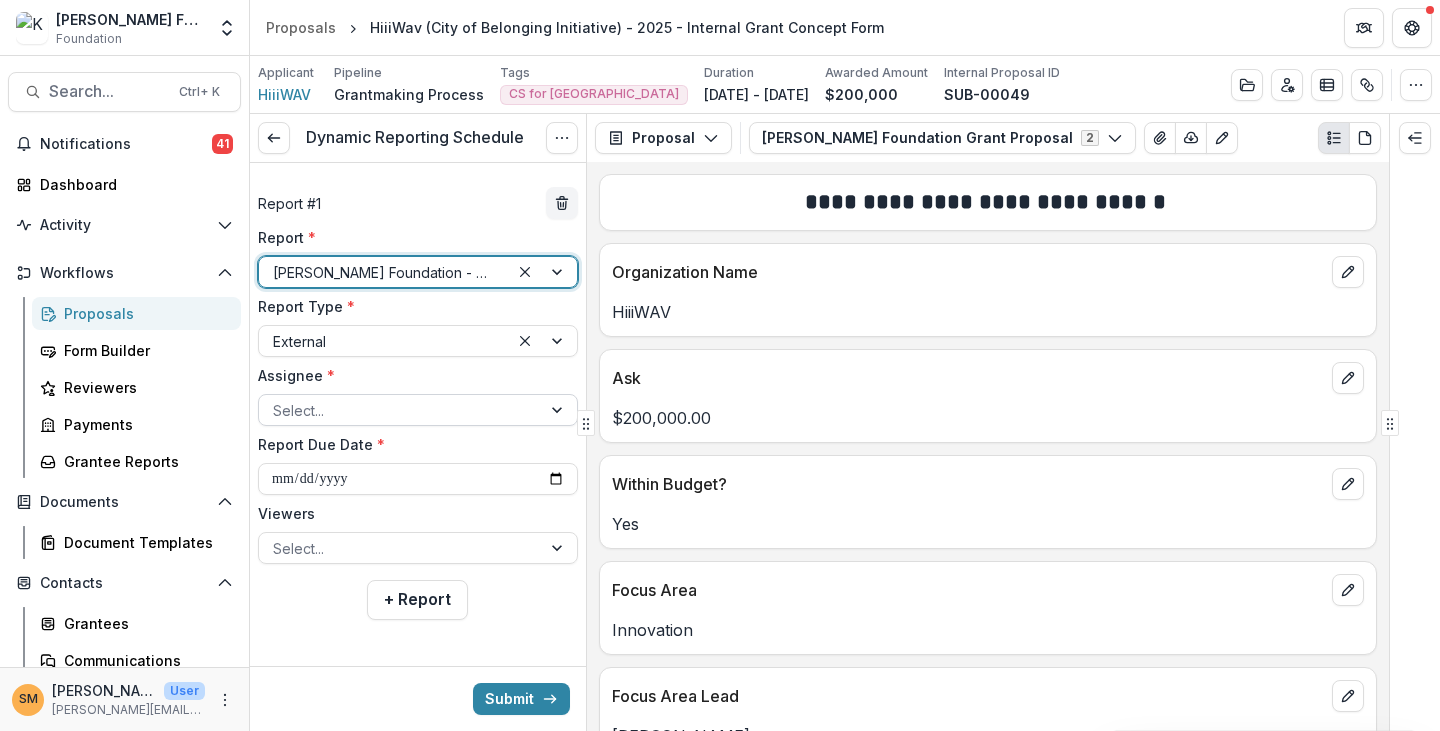 click at bounding box center [400, 410] 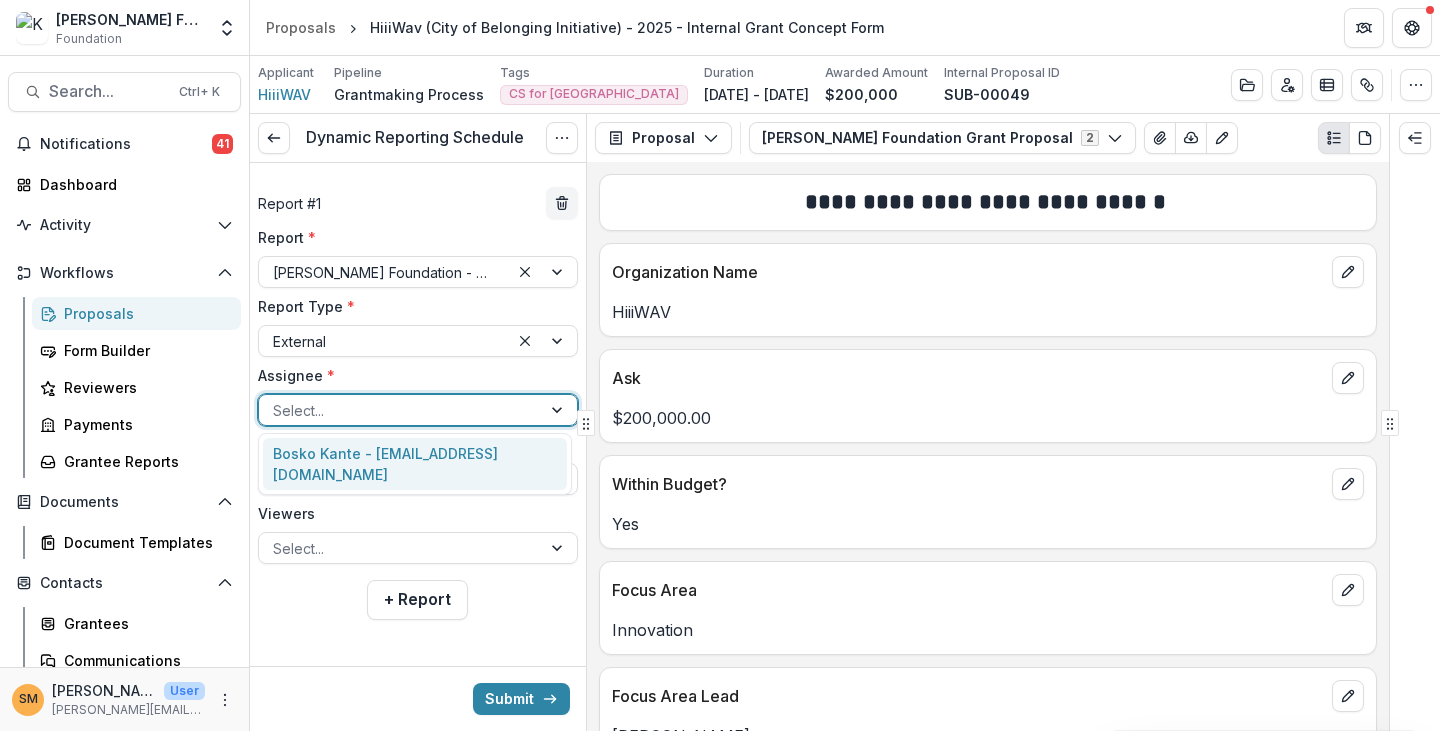 click on "Bosko Kante - [EMAIL_ADDRESS][DOMAIN_NAME]" at bounding box center (415, 464) 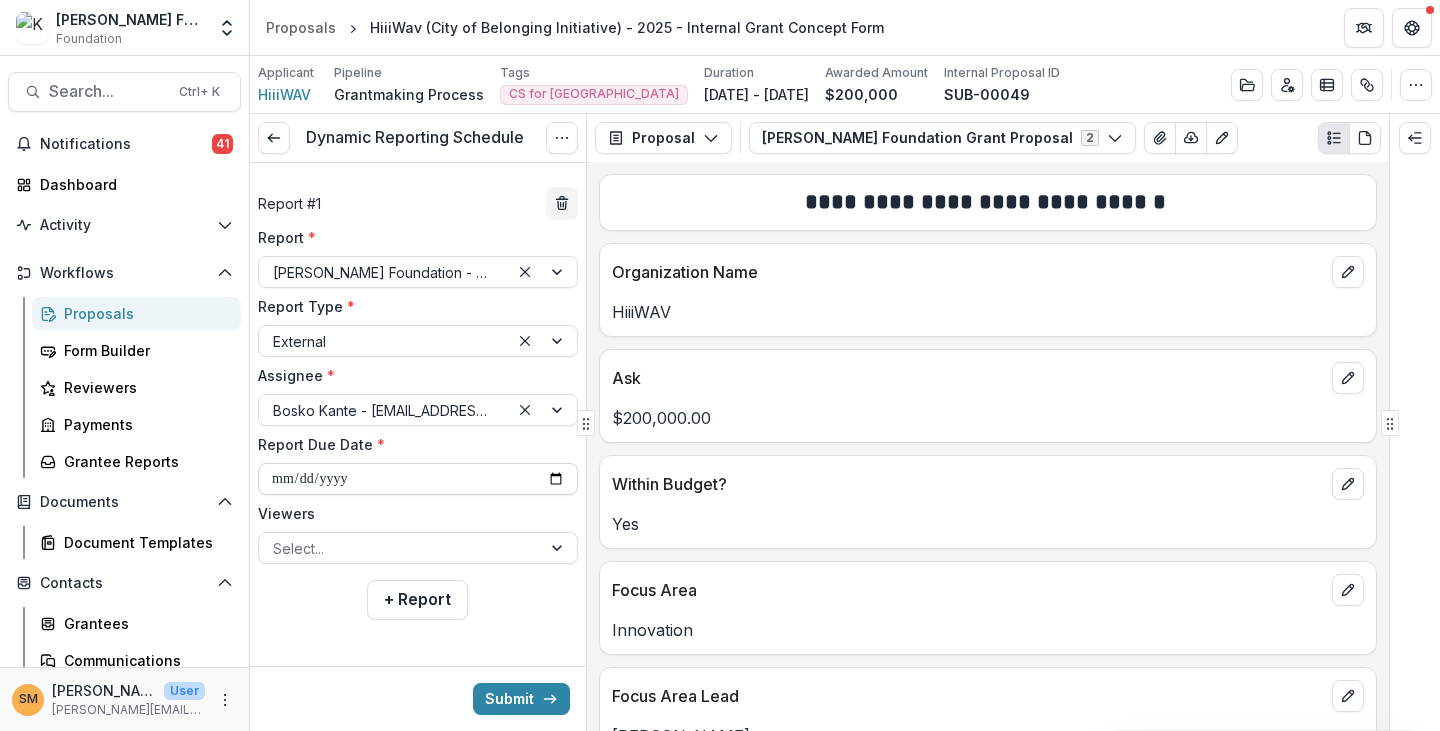 click on "**********" at bounding box center [418, 479] 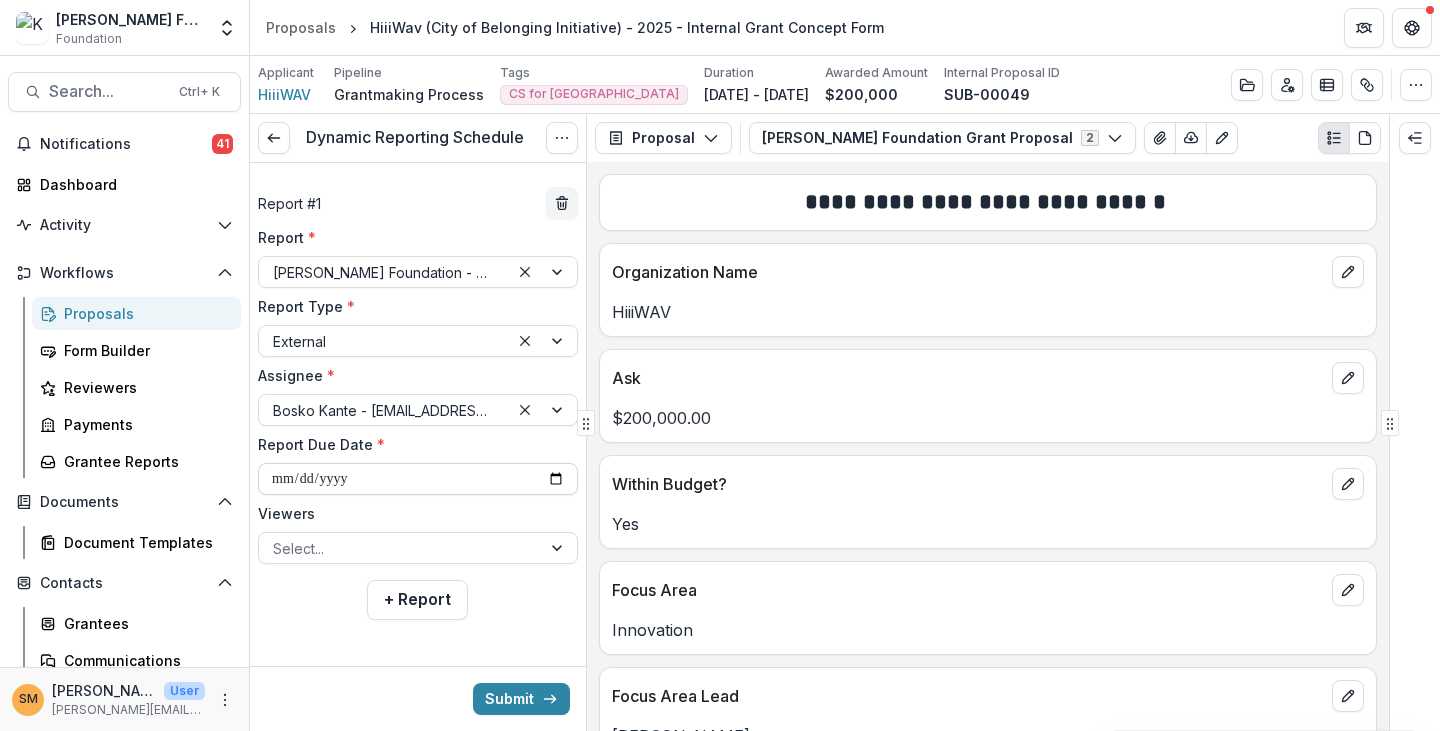 type on "**********" 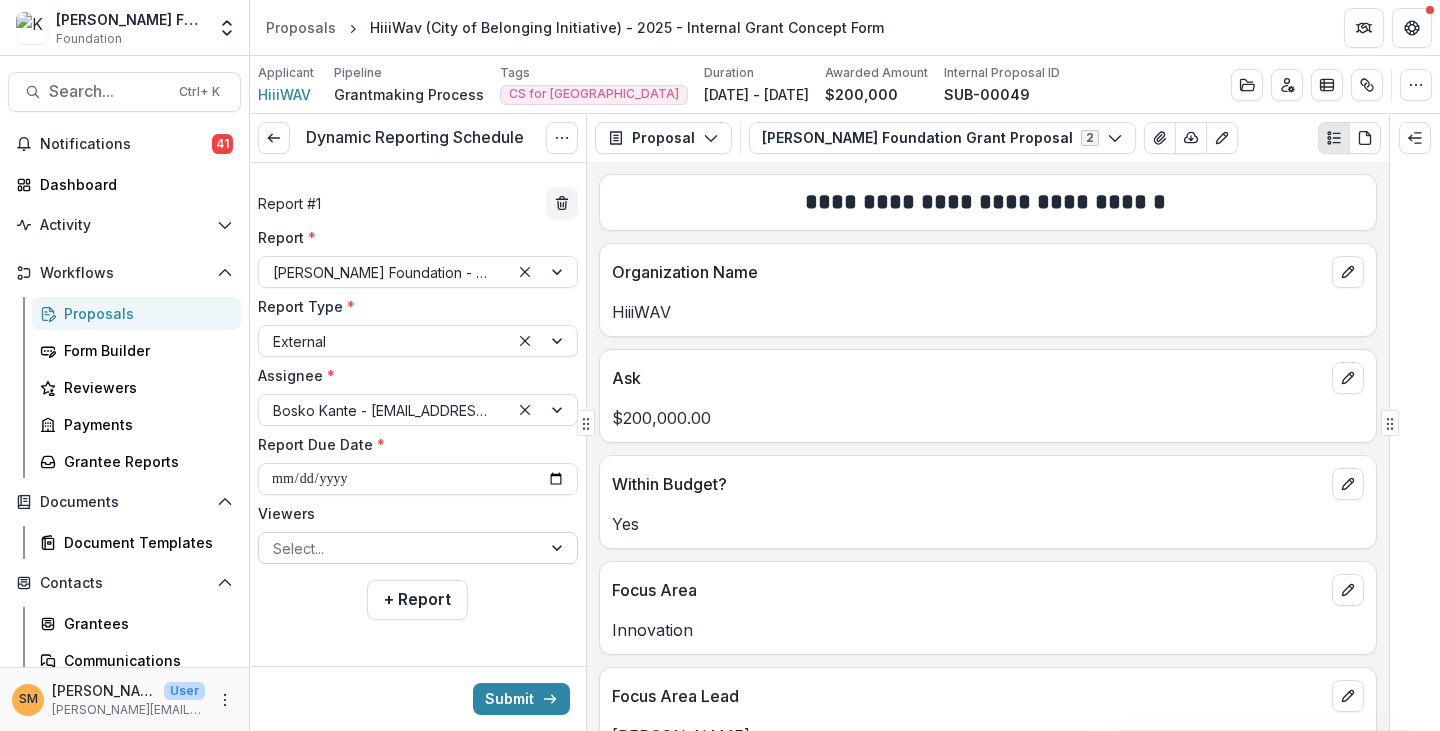 click at bounding box center (400, 548) 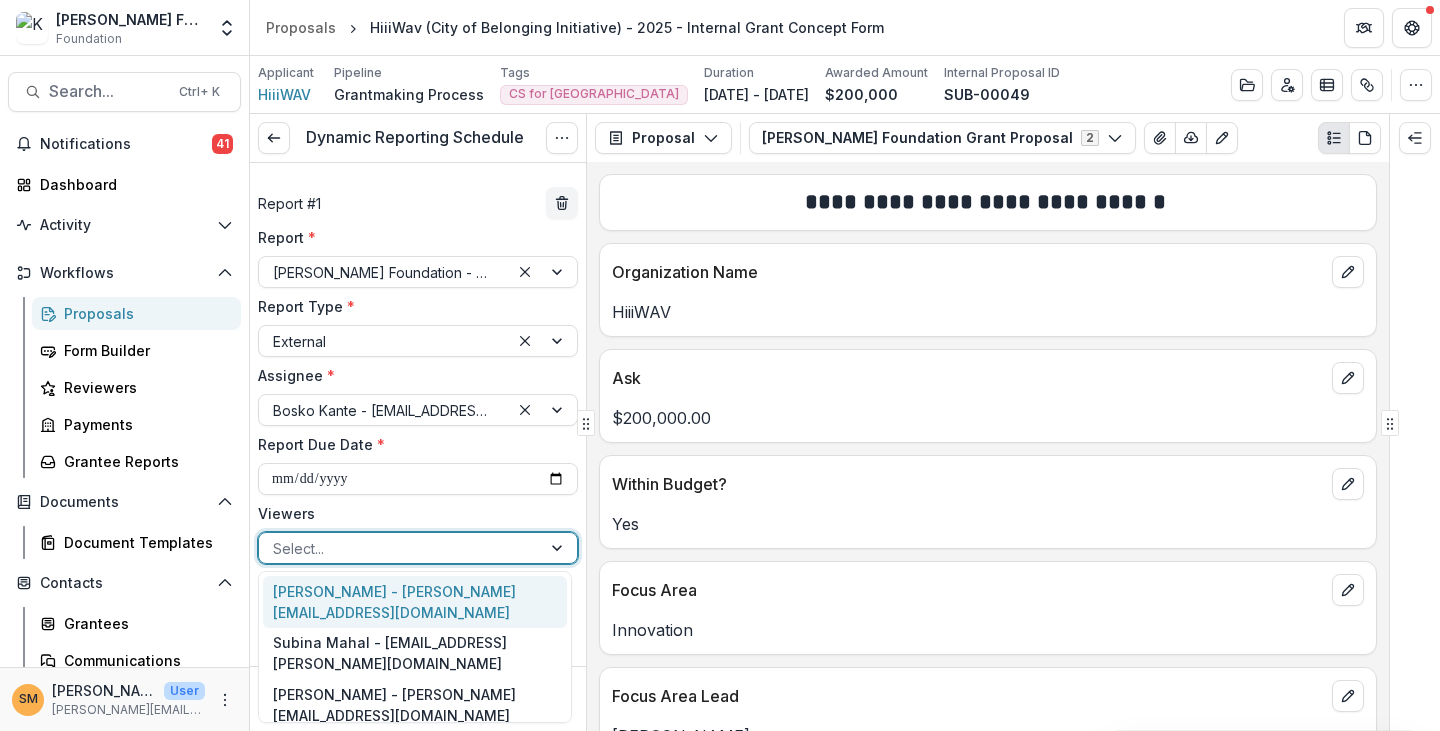 click on "[PERSON_NAME] - [PERSON_NAME][EMAIL_ADDRESS][DOMAIN_NAME]" at bounding box center [415, 602] 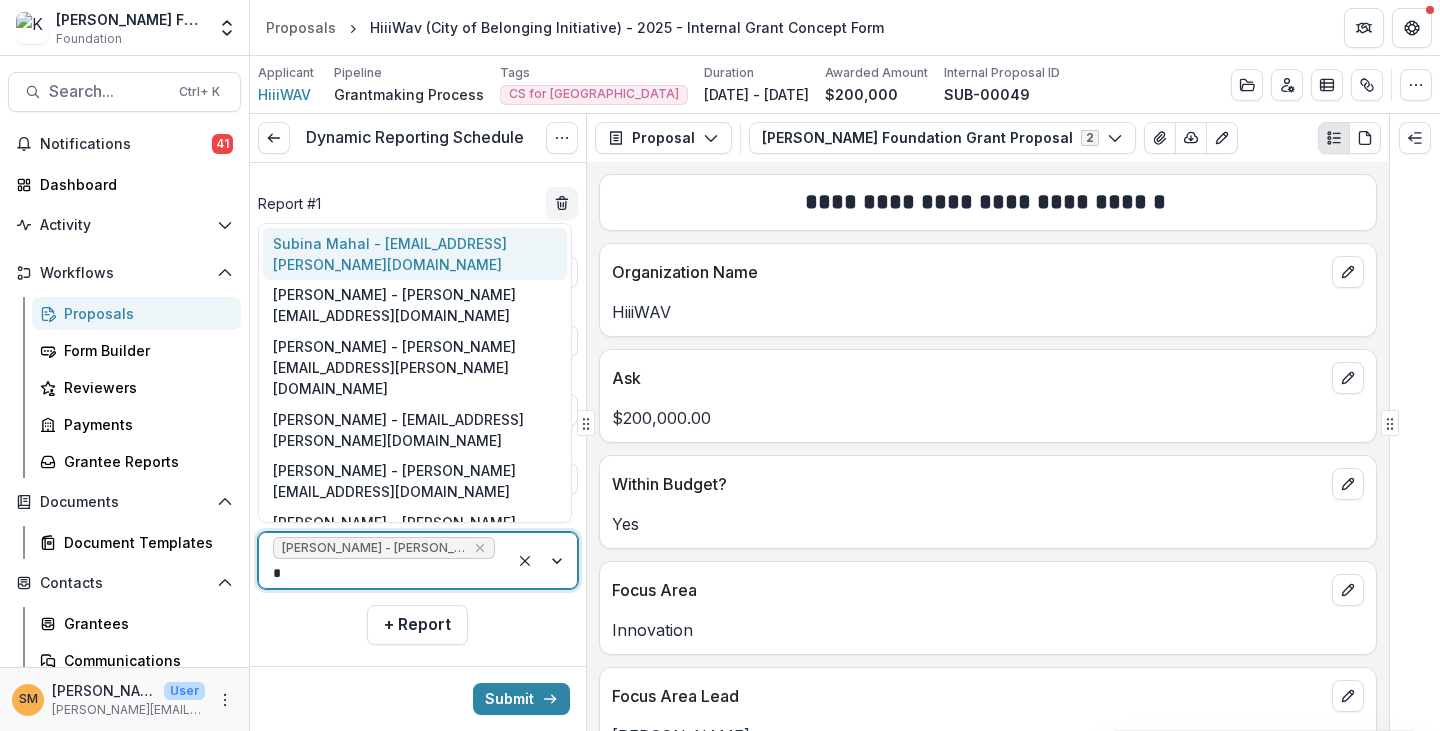 type on "**" 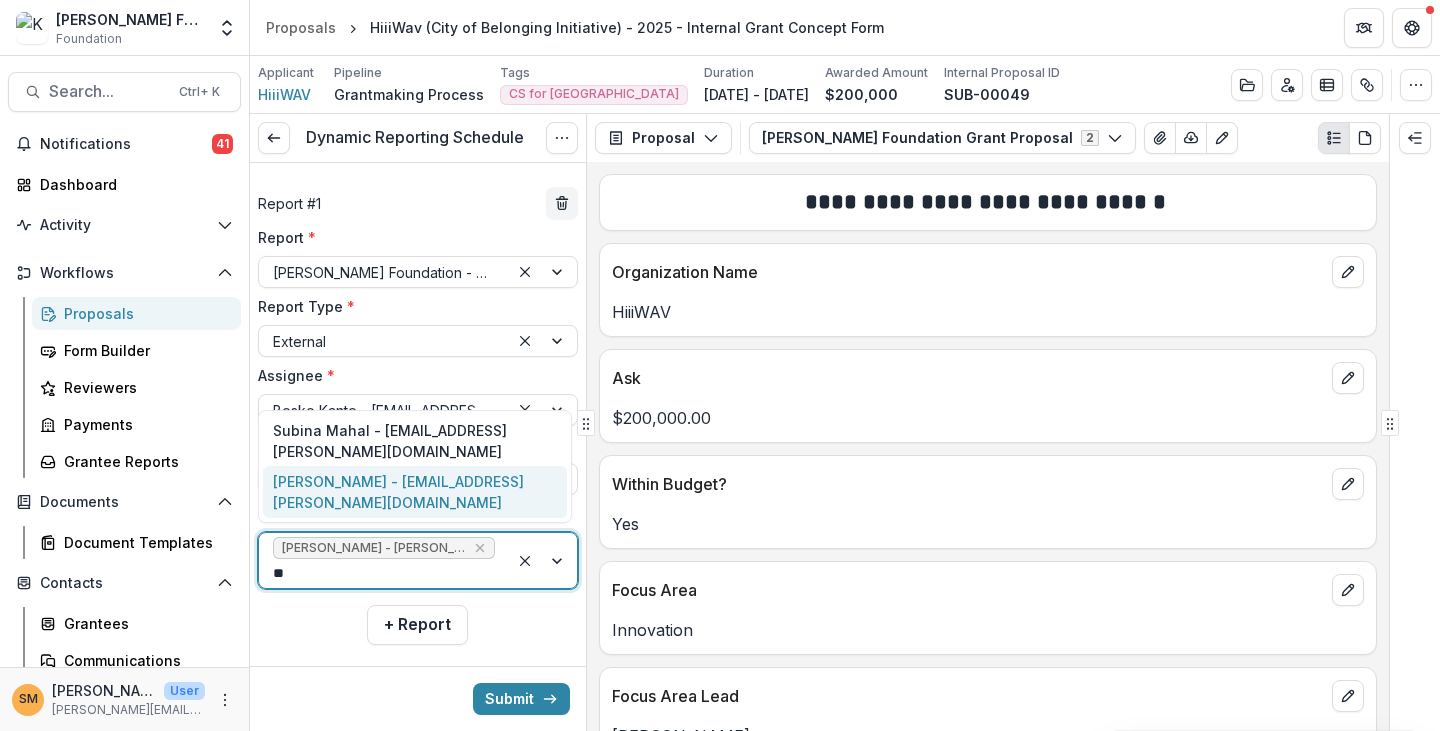 click on "[PERSON_NAME] - [EMAIL_ADDRESS][PERSON_NAME][DOMAIN_NAME]" at bounding box center [415, 492] 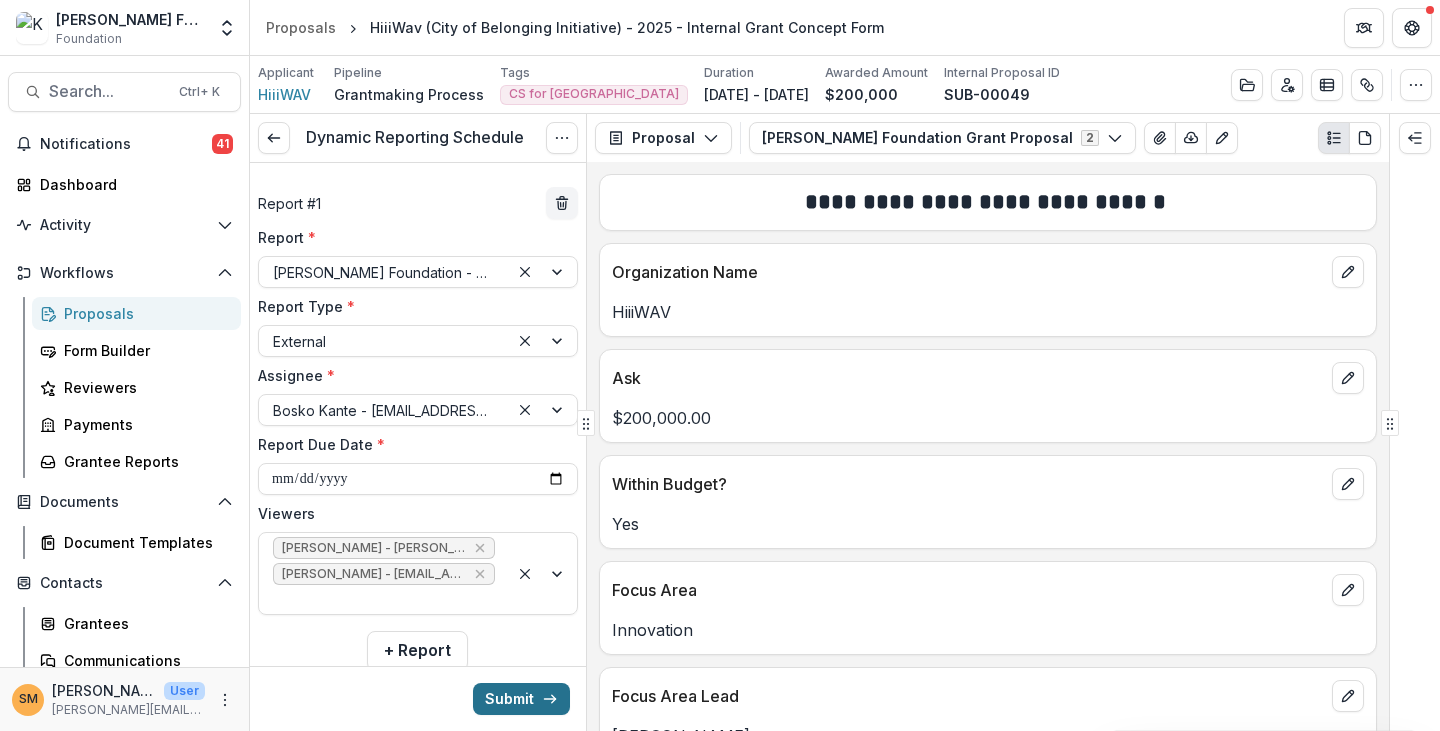 click on "Submit" at bounding box center (521, 699) 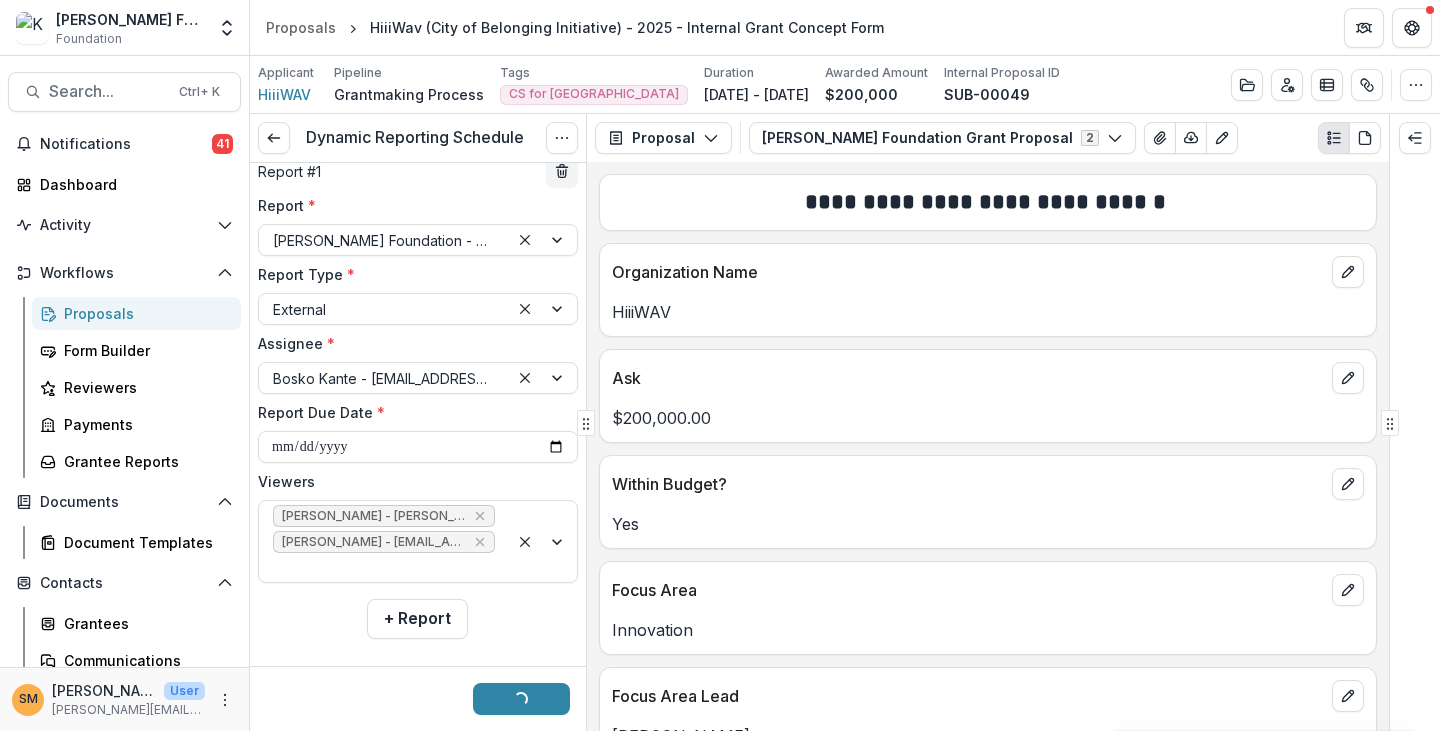 scroll, scrollTop: 49, scrollLeft: 0, axis: vertical 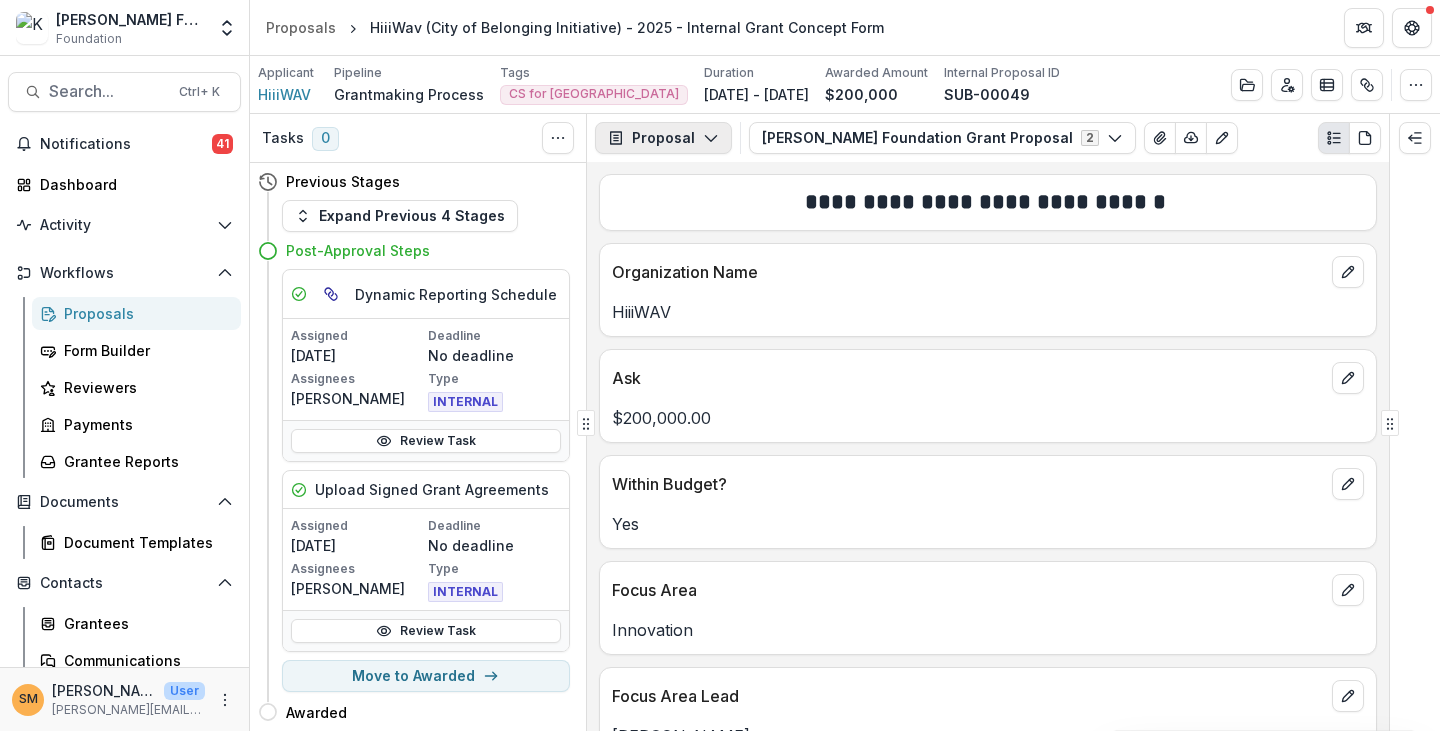 click on "Proposal" at bounding box center [663, 138] 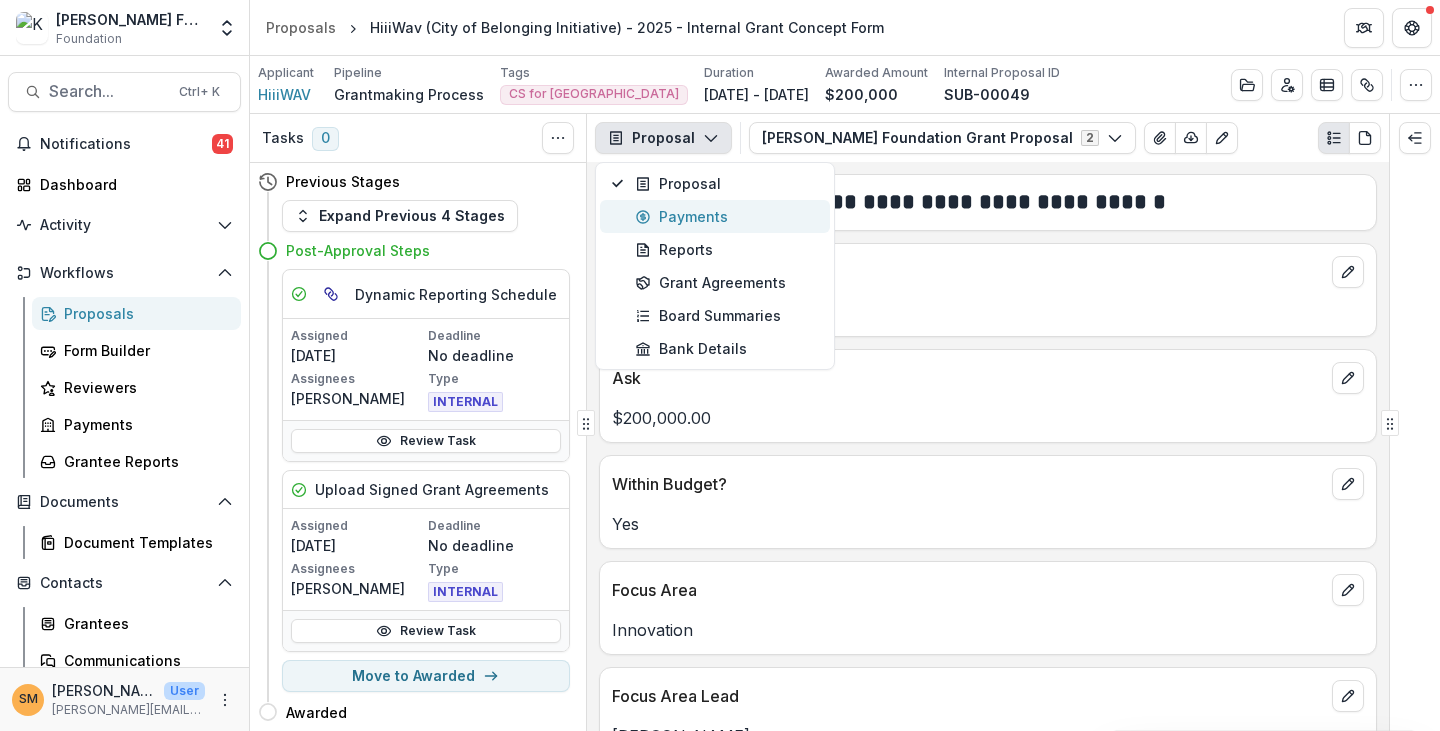 click on "Payments" at bounding box center [726, 216] 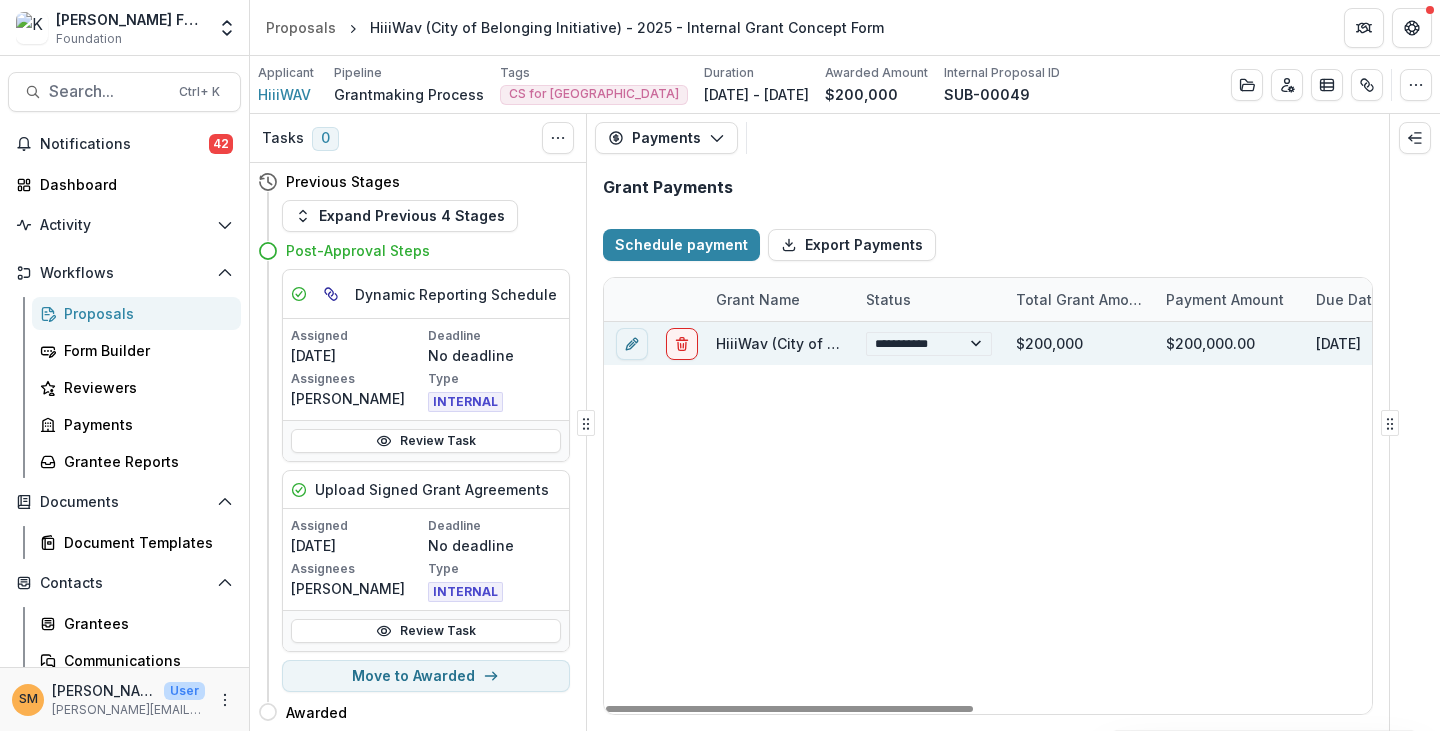 click on "HiiiWav (City of Belonging Initiative) - 2025 - Internal Grant Concept Form" at bounding box center (973, 343) 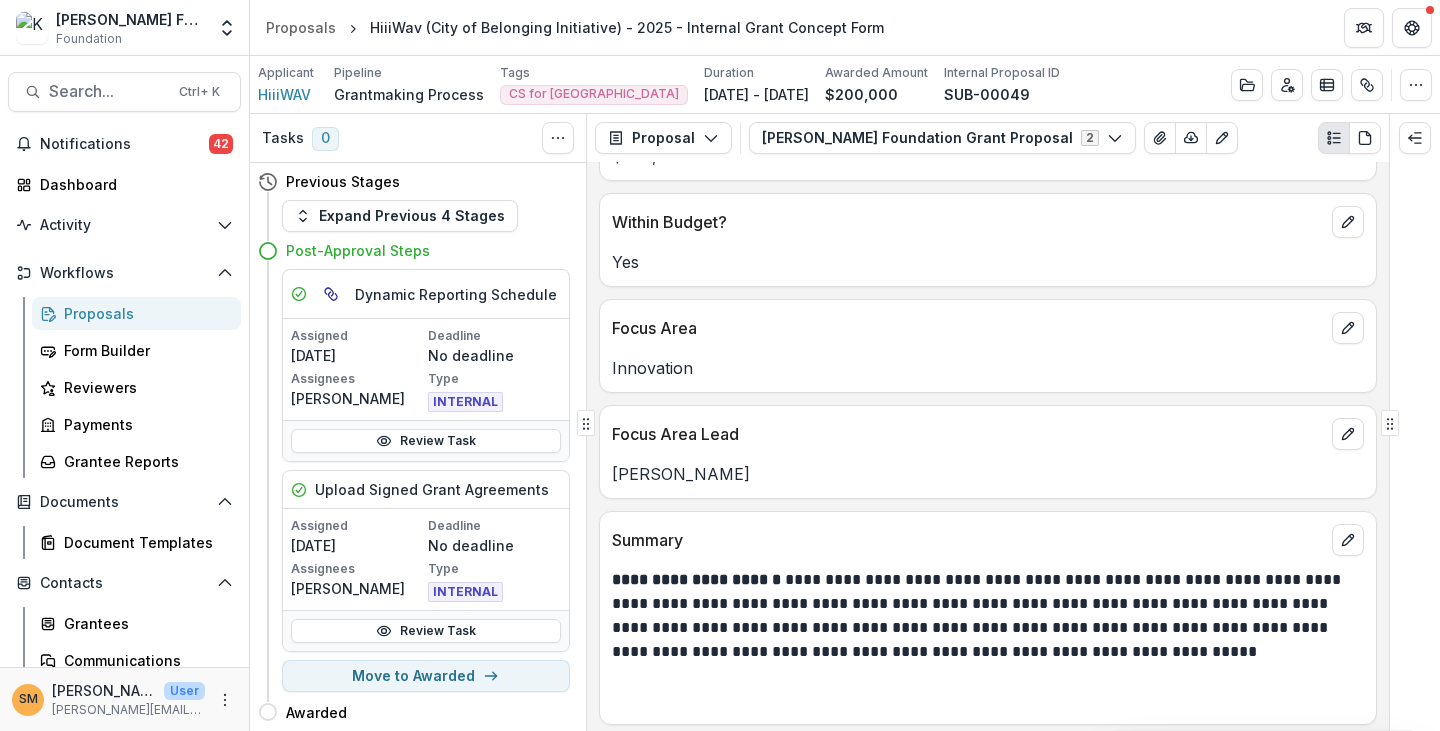 scroll, scrollTop: 300, scrollLeft: 0, axis: vertical 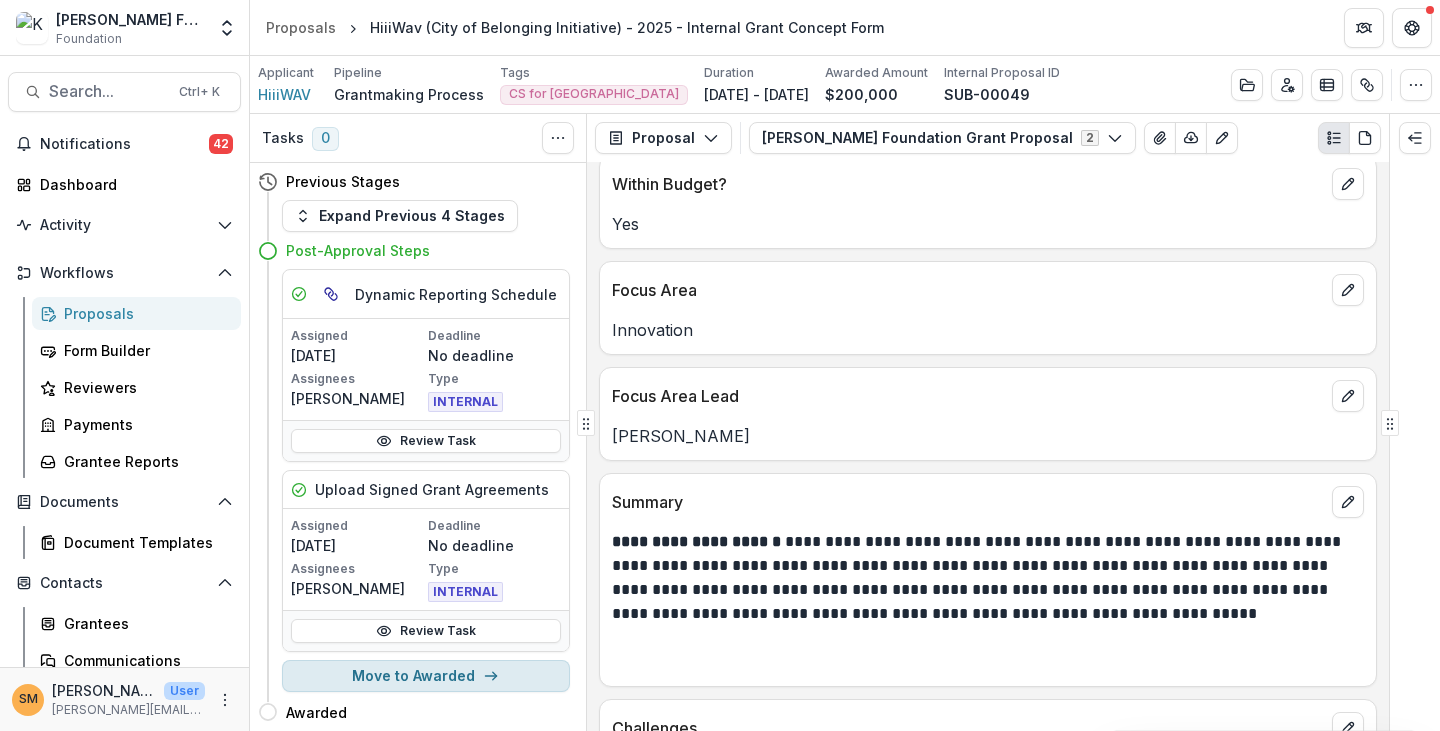 click on "Move to Awarded" at bounding box center [426, 676] 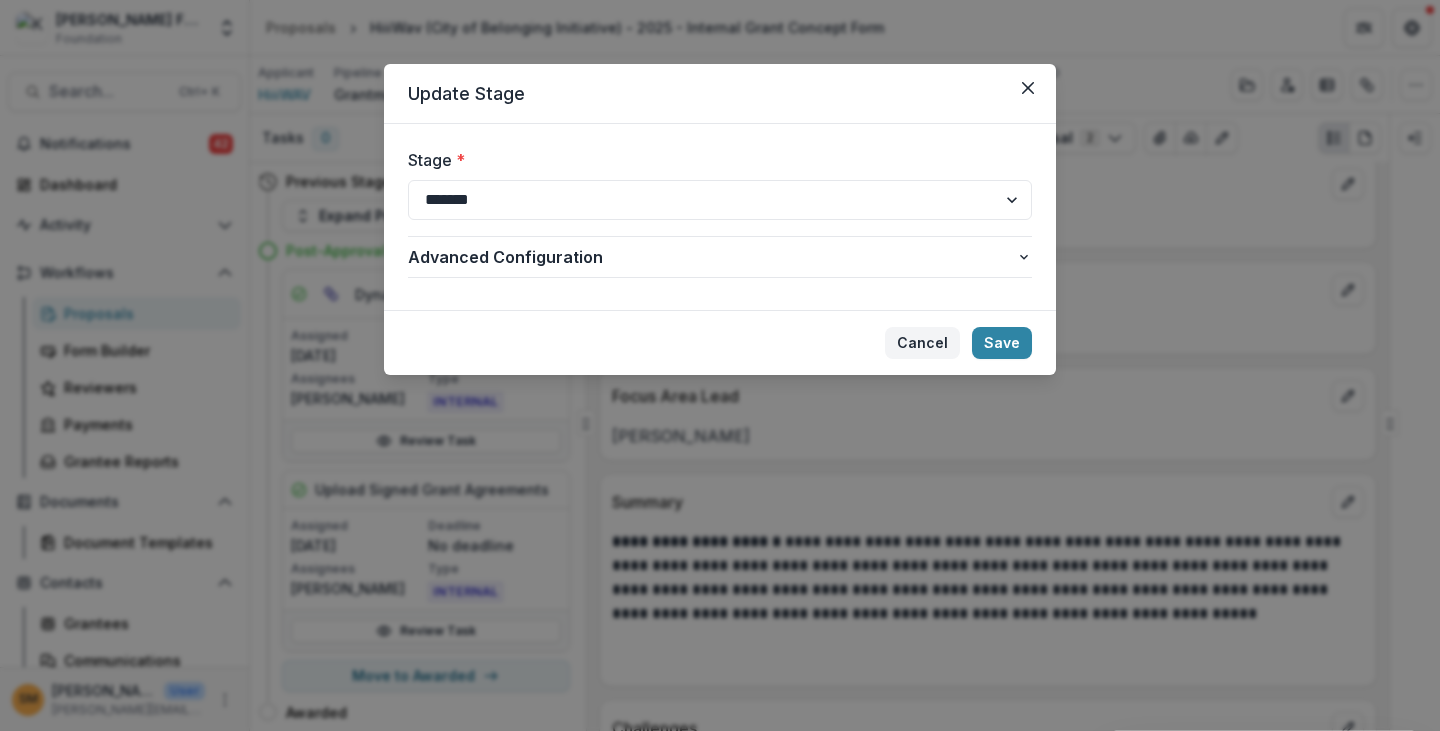 click on "Cancel" at bounding box center (922, 343) 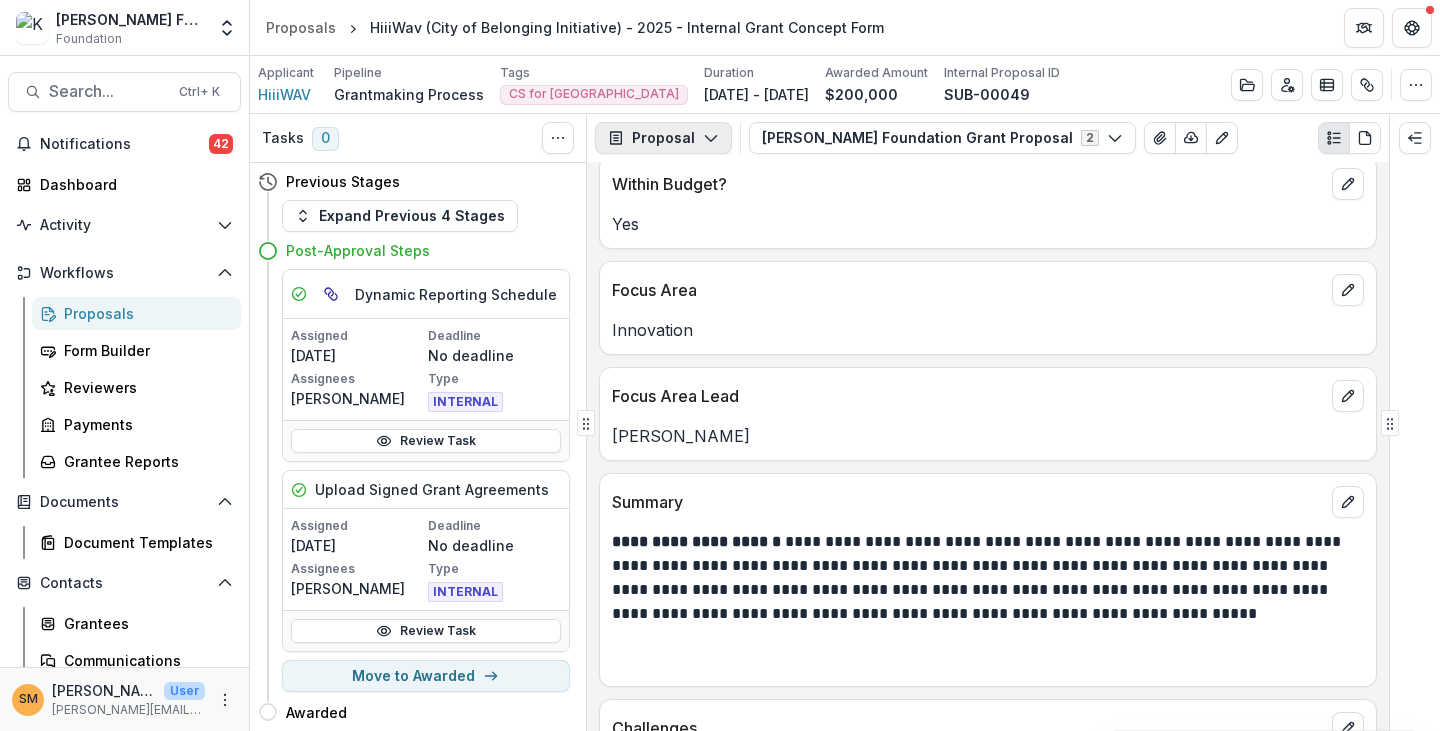click on "Proposal" at bounding box center (663, 138) 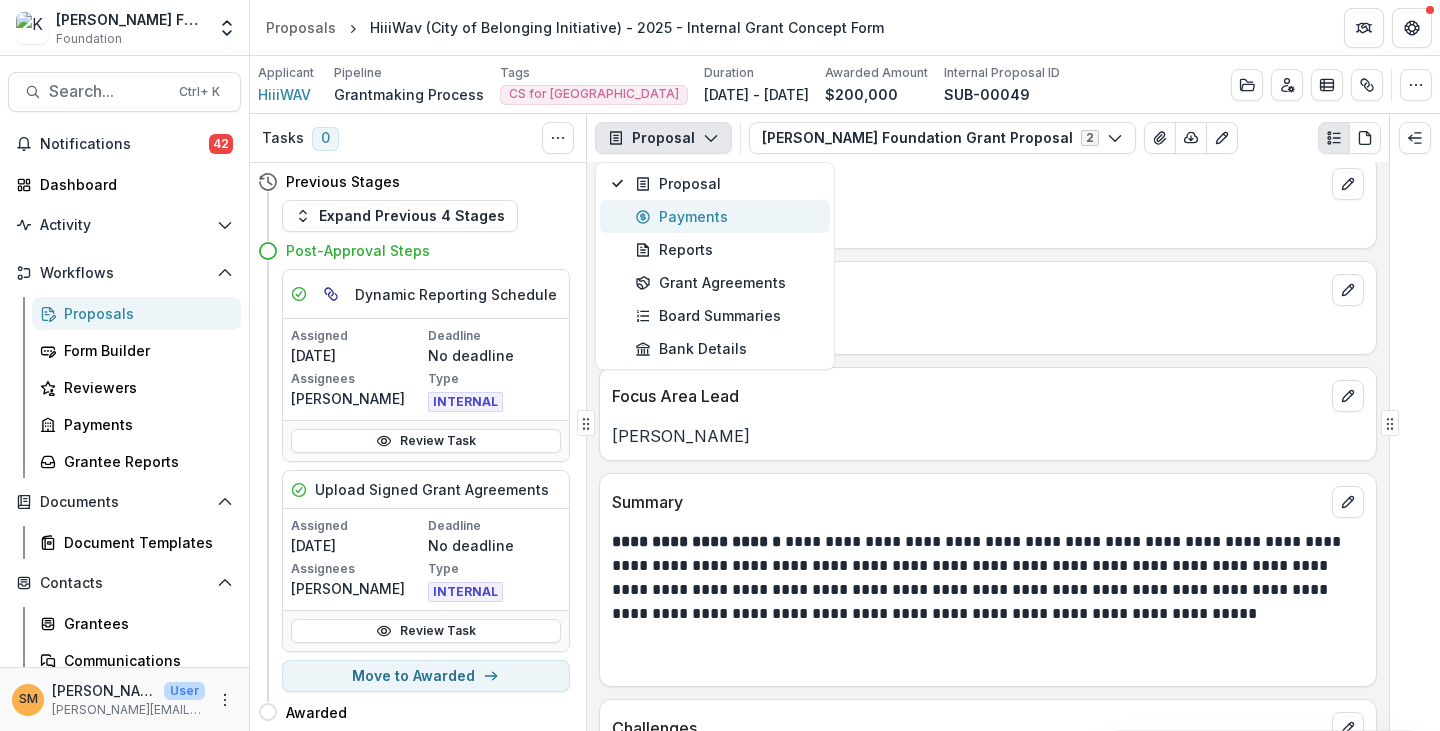 click on "Payments" at bounding box center [726, 216] 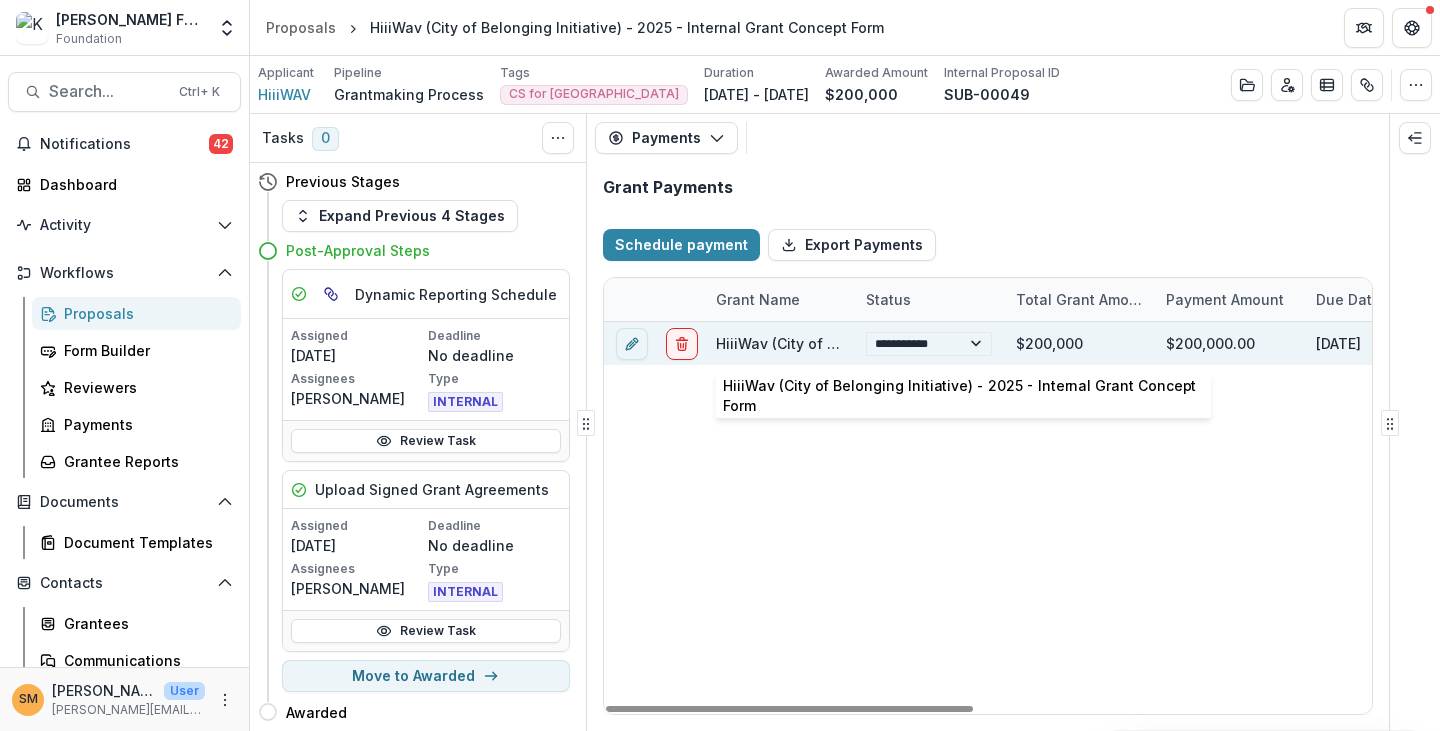 click on "HiiiWav (City of Belonging Initiative) - 2025 - Internal Grant Concept Form" at bounding box center [973, 343] 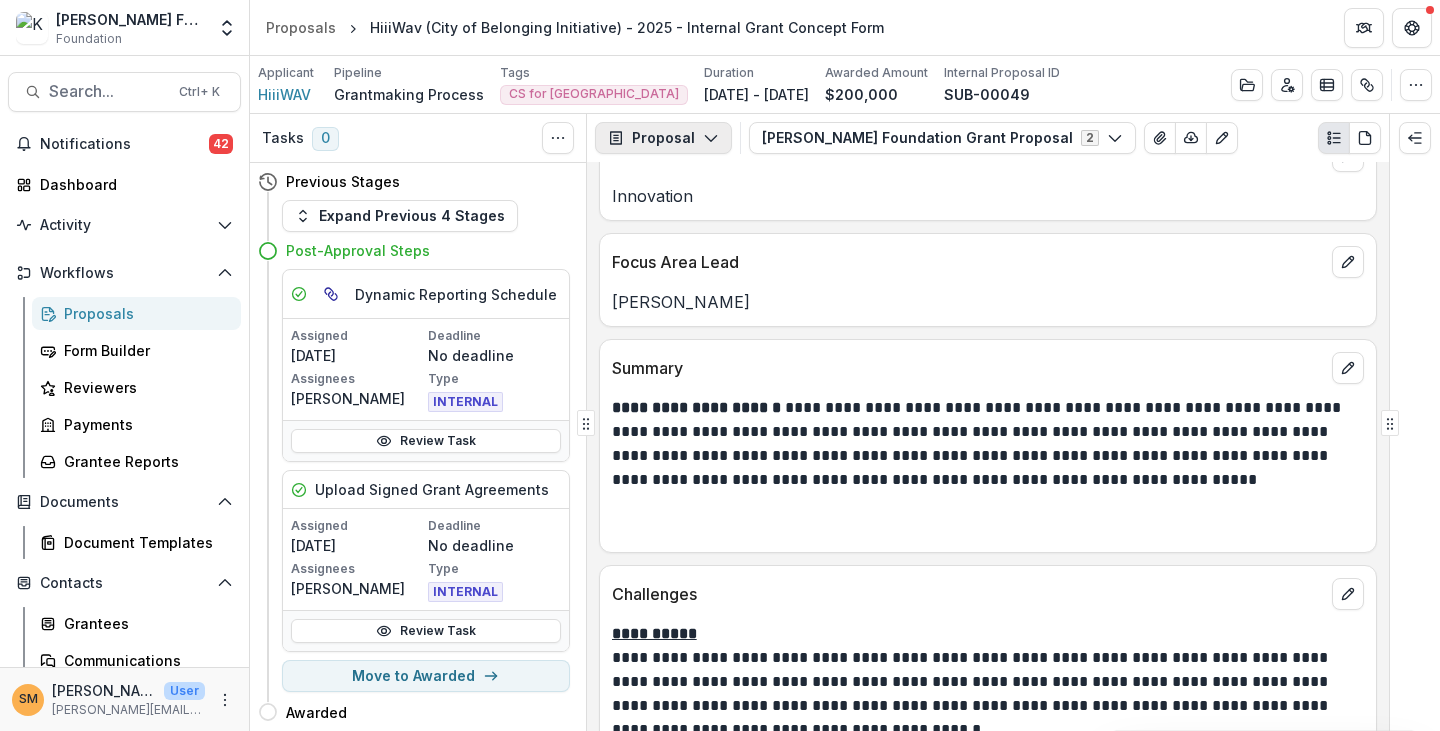 click on "Proposal" at bounding box center [663, 138] 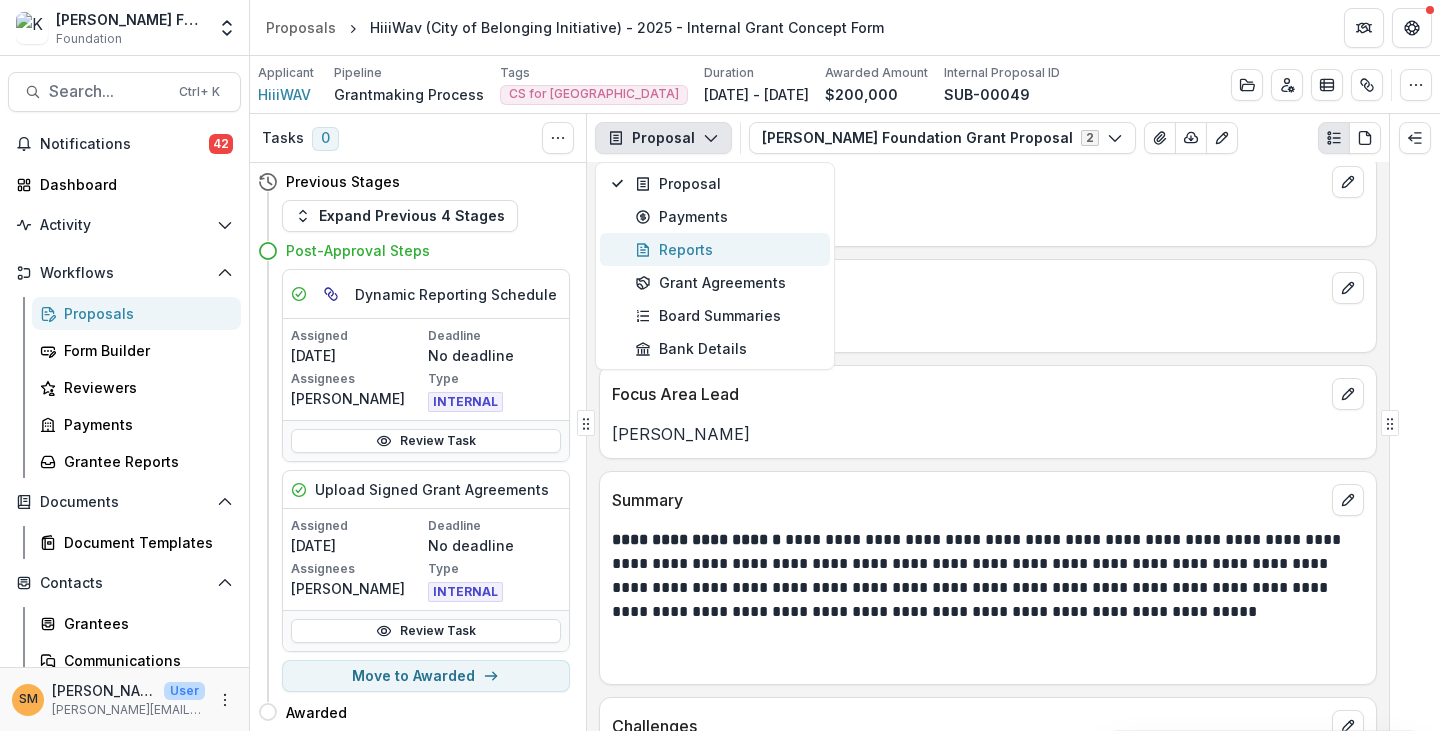 scroll, scrollTop: 300, scrollLeft: 0, axis: vertical 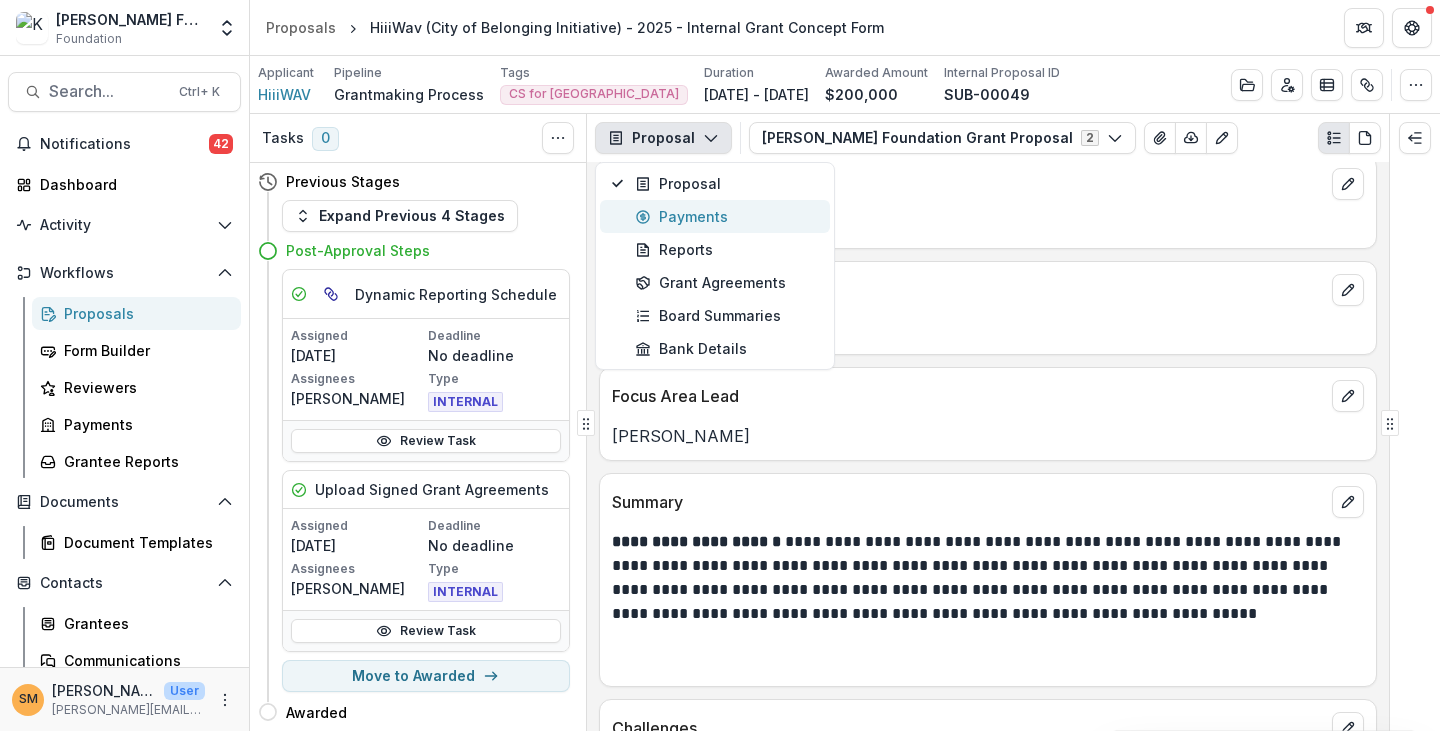 click on "Payments" at bounding box center [726, 216] 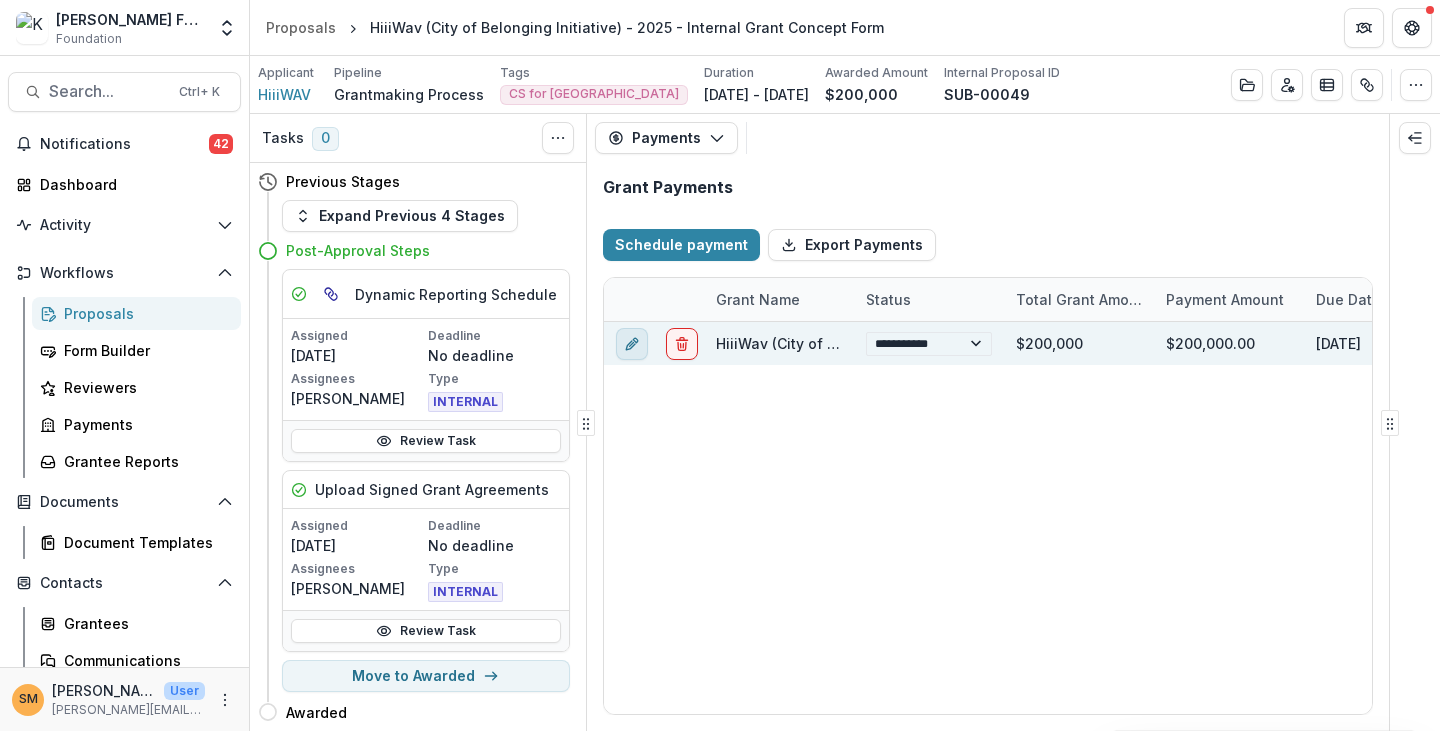 click 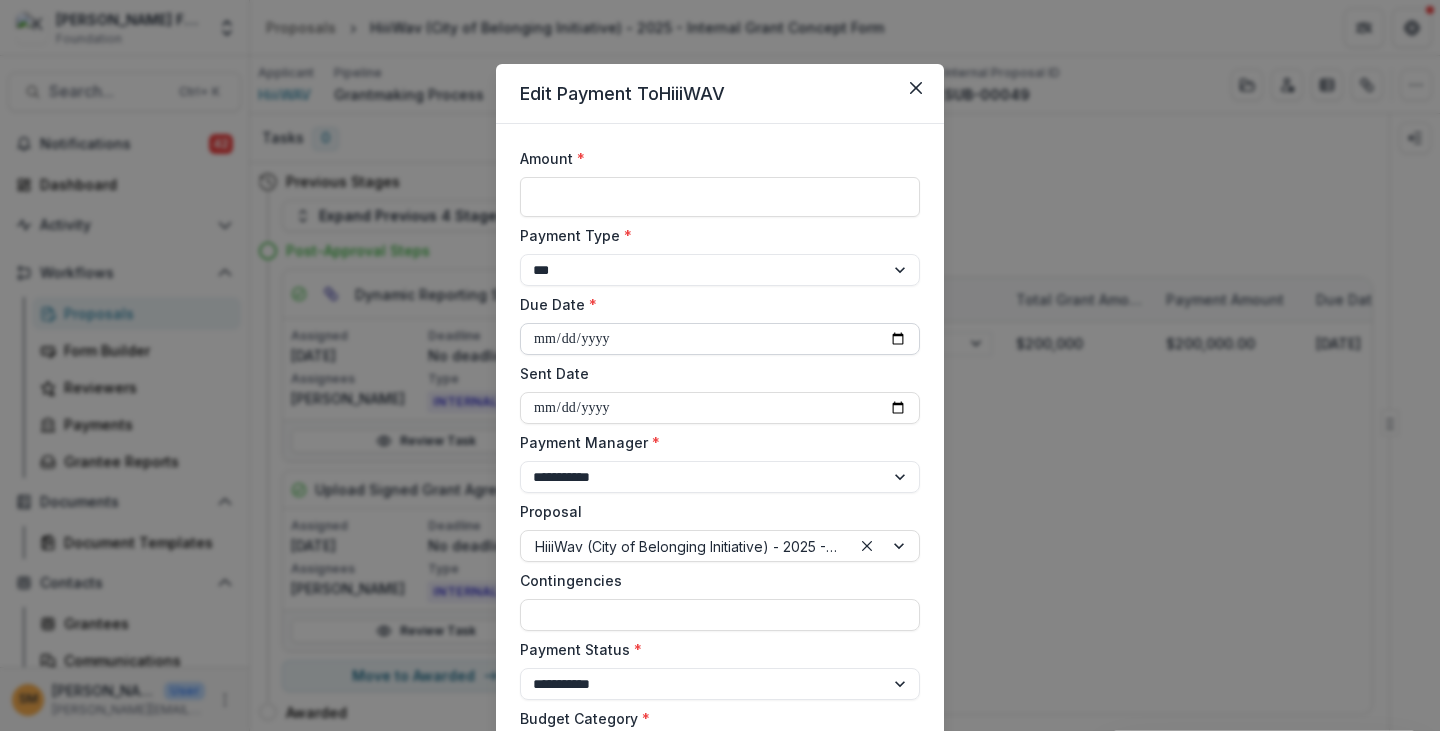 click on "**********" at bounding box center [720, 339] 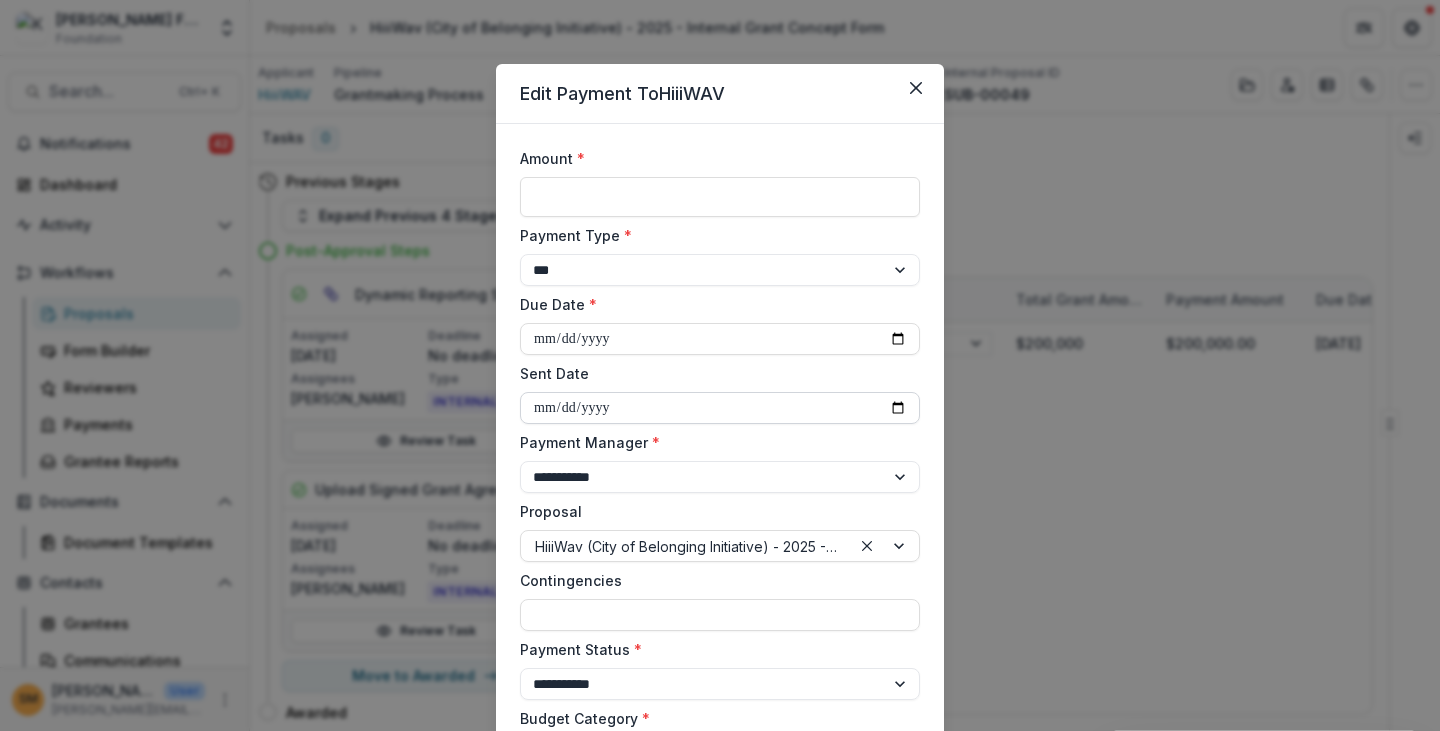 click on "Sent Date" at bounding box center [720, 408] 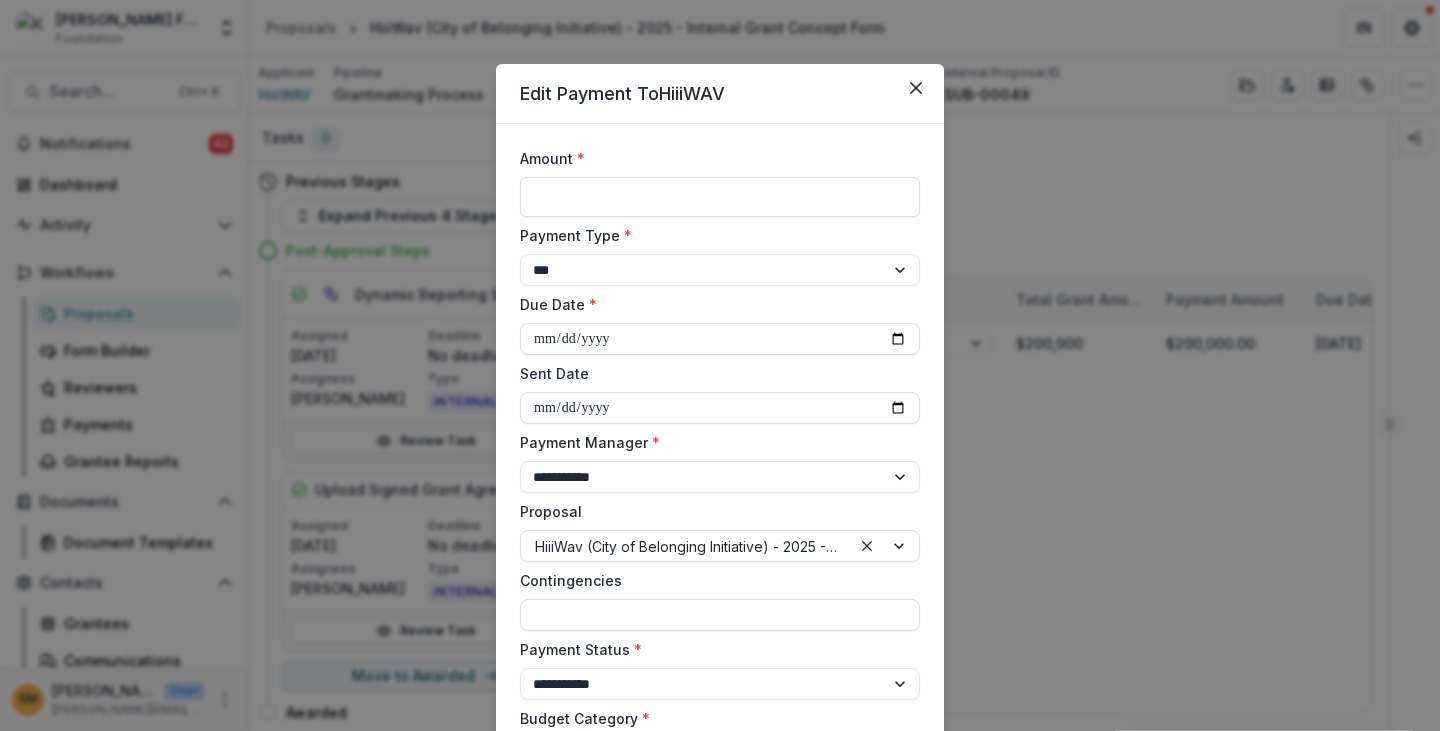 click on "**********" at bounding box center (720, 721) 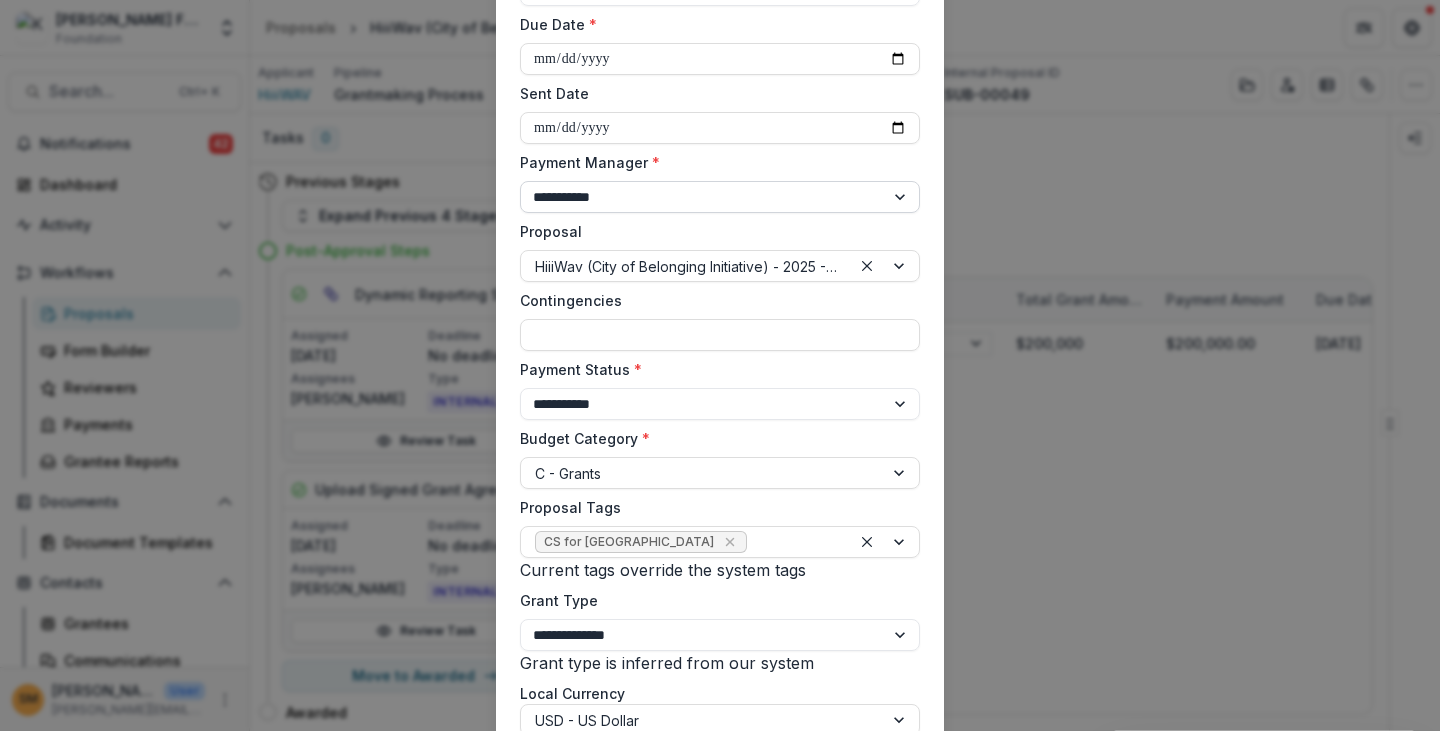 scroll, scrollTop: 300, scrollLeft: 0, axis: vertical 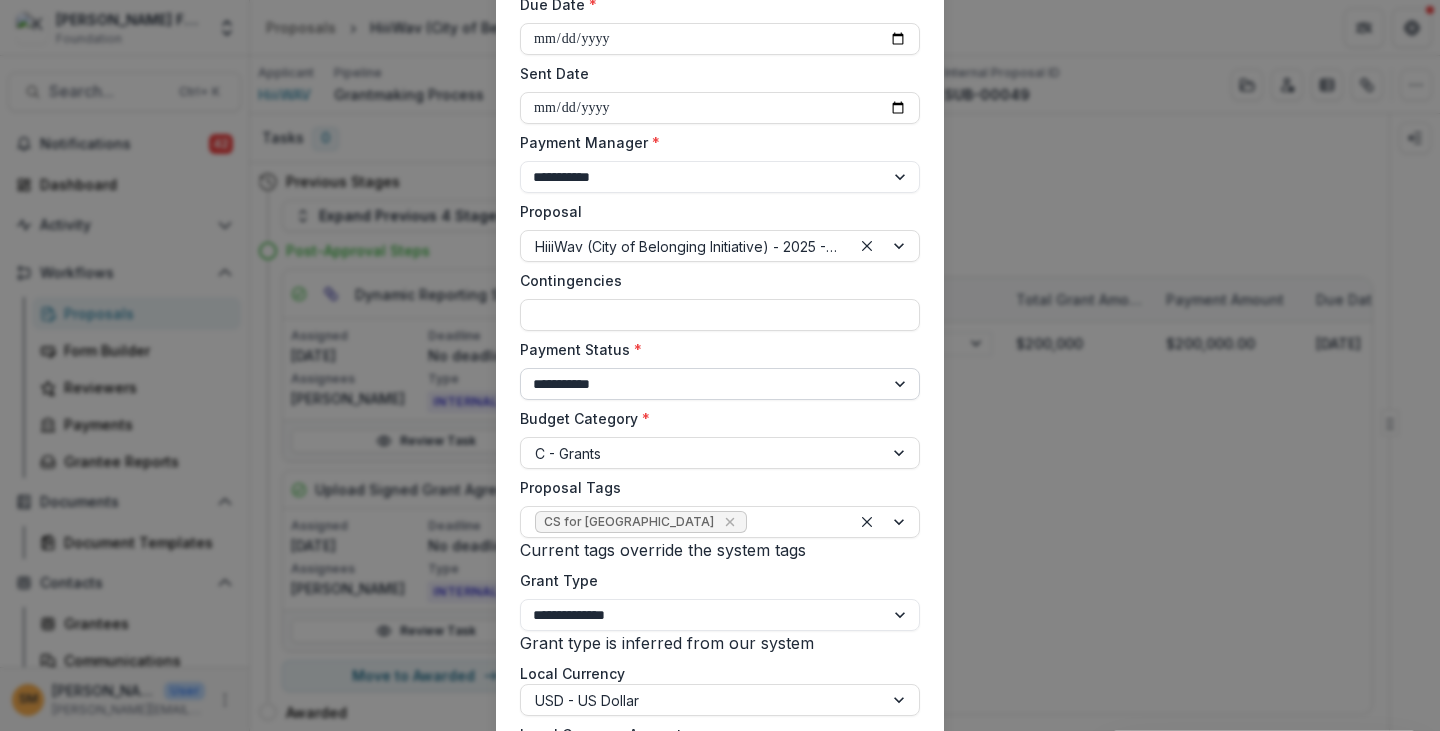click on "**********" at bounding box center (720, 384) 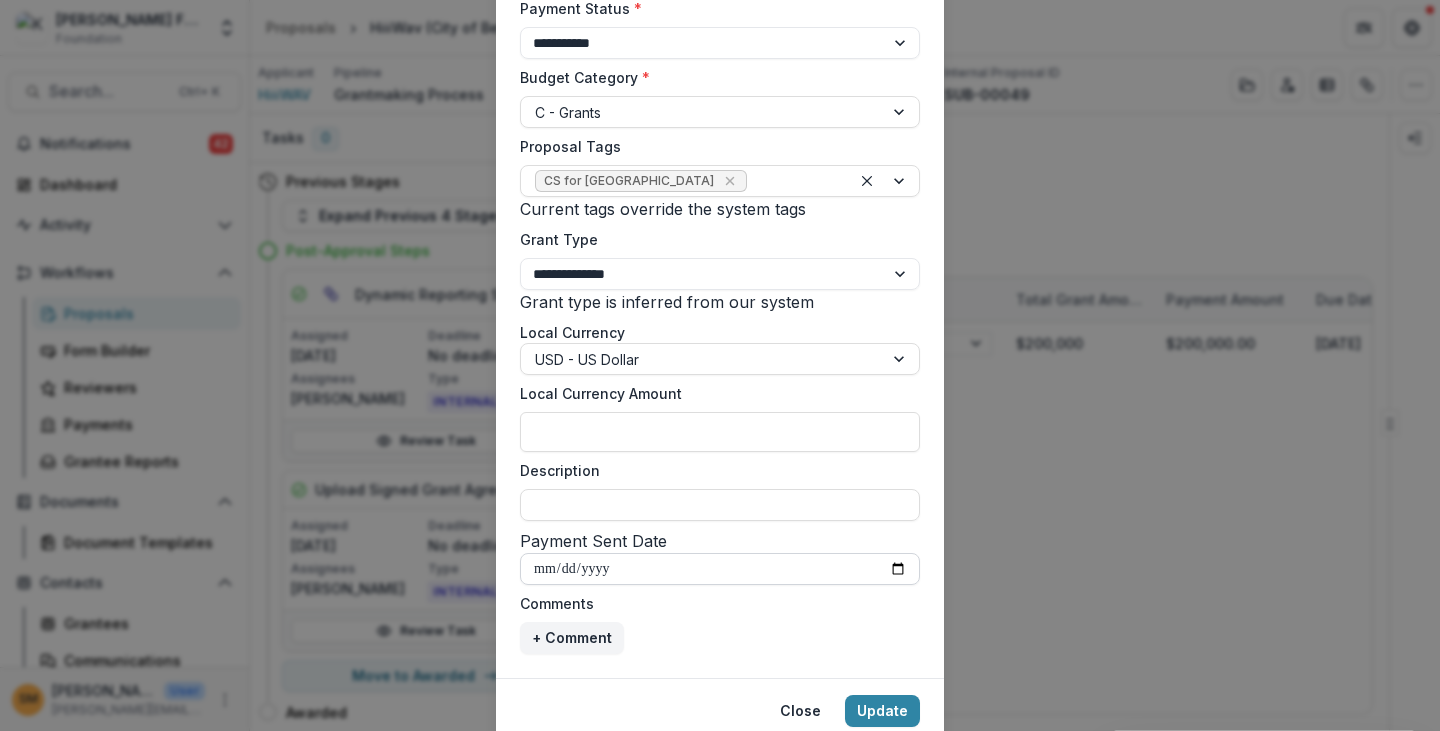 scroll, scrollTop: 700, scrollLeft: 0, axis: vertical 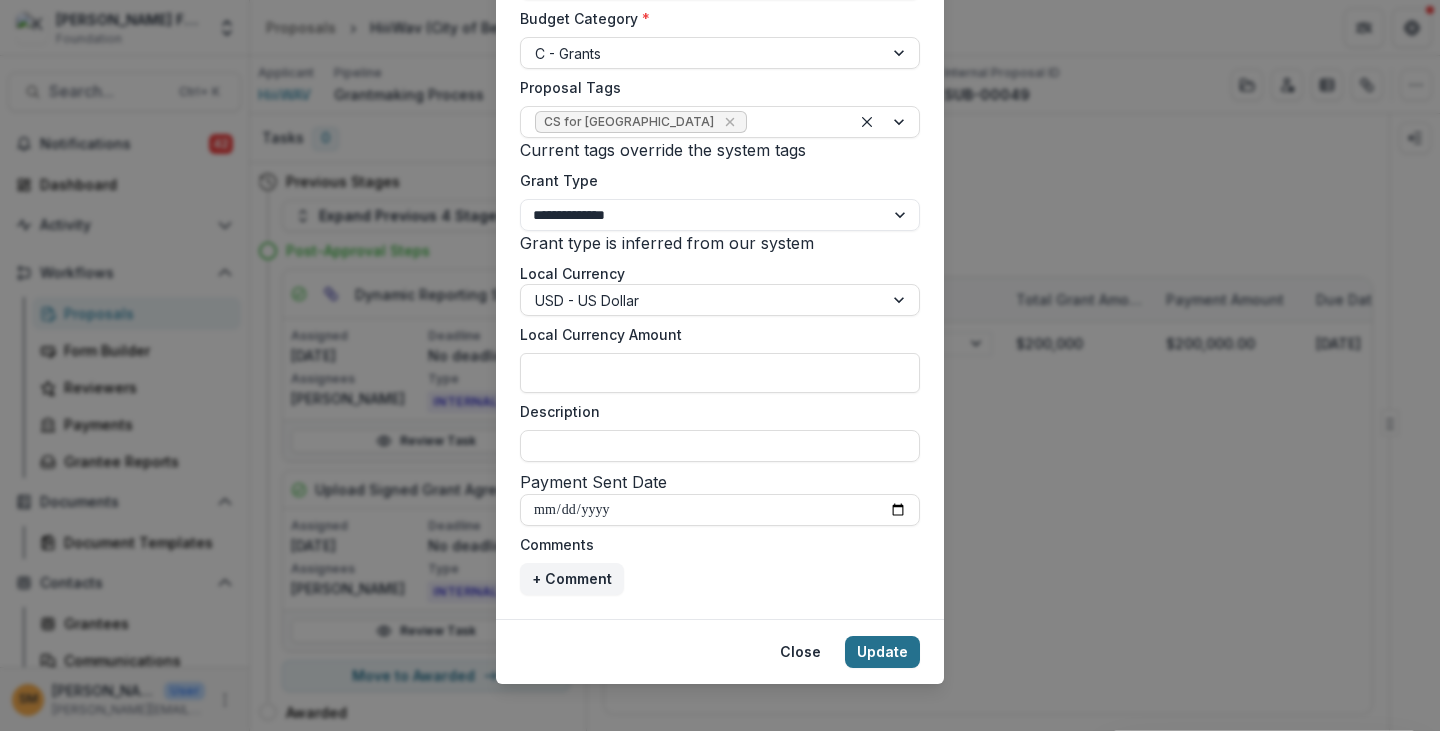 click on "Update" at bounding box center [882, 652] 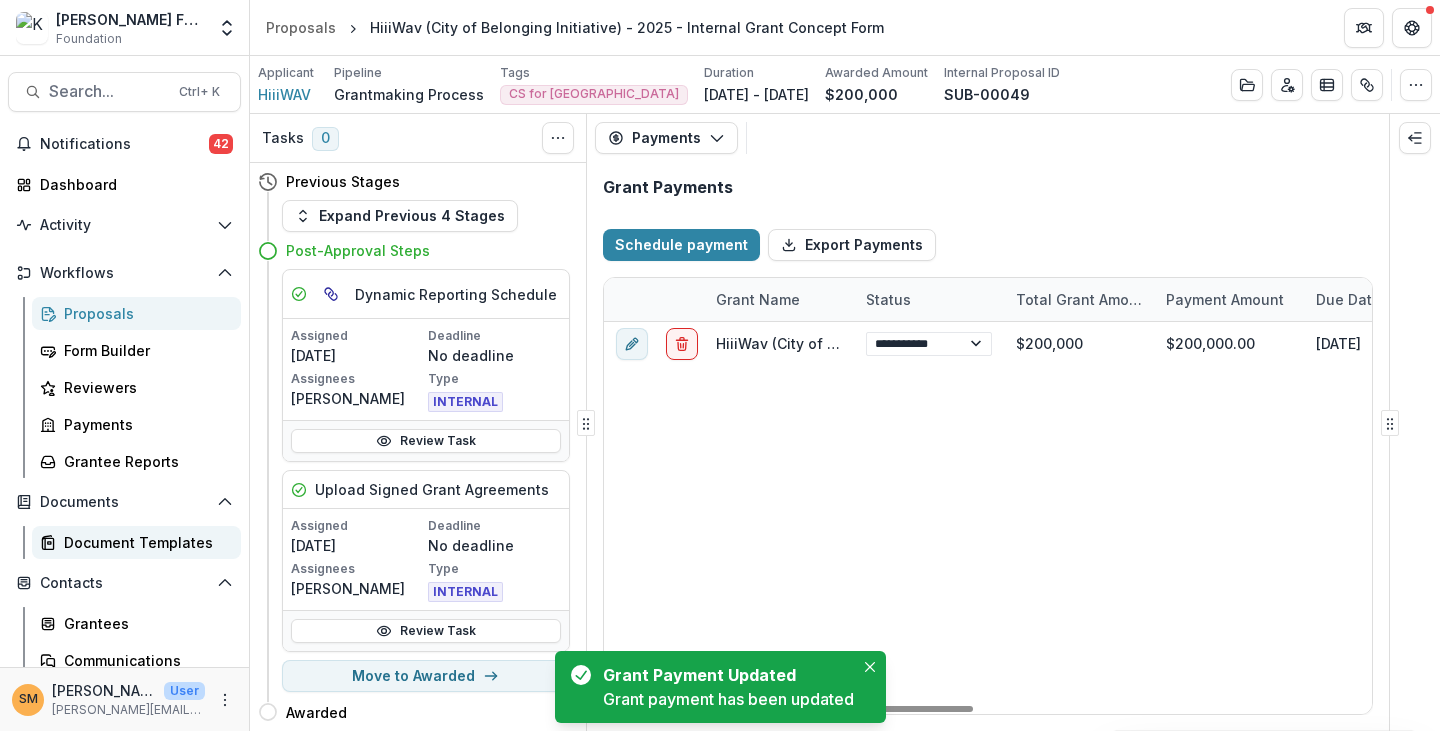 select on "******" 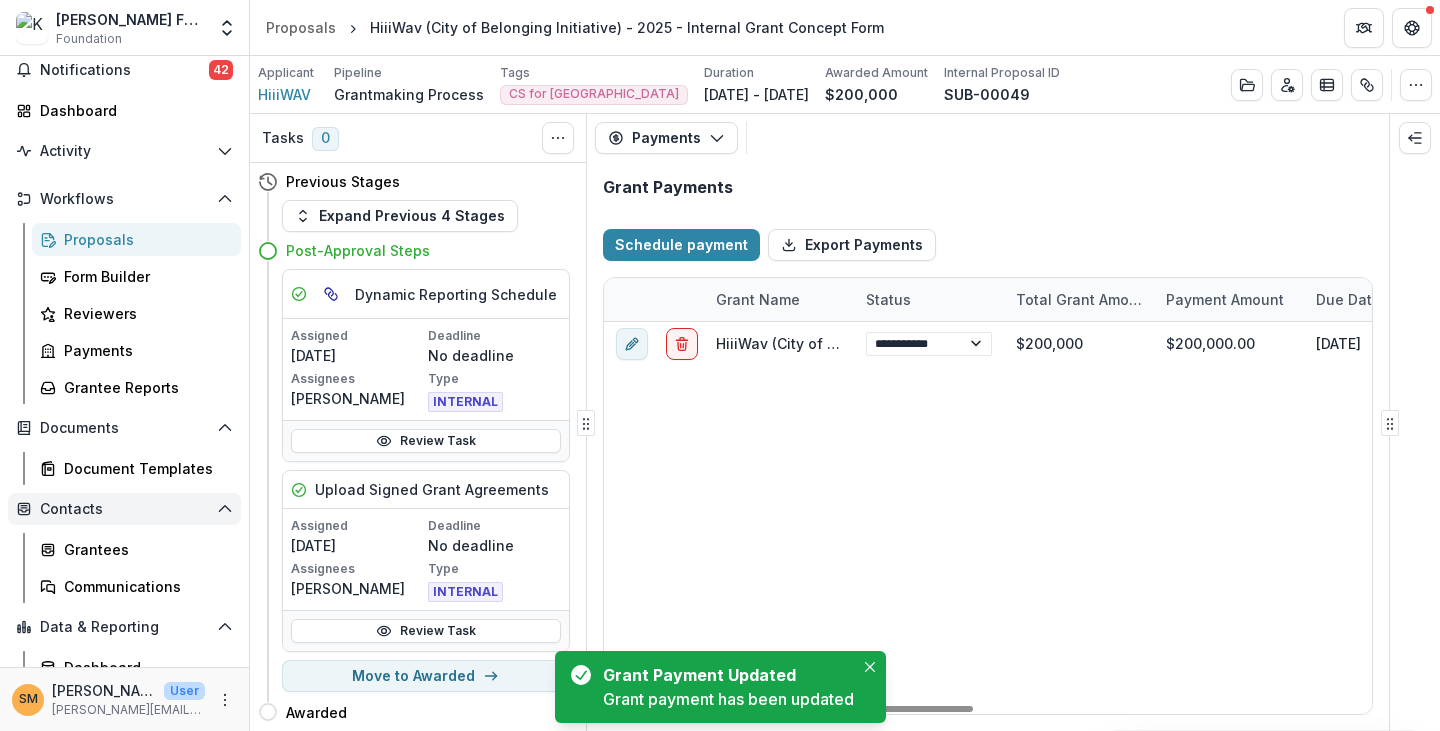 scroll, scrollTop: 126, scrollLeft: 0, axis: vertical 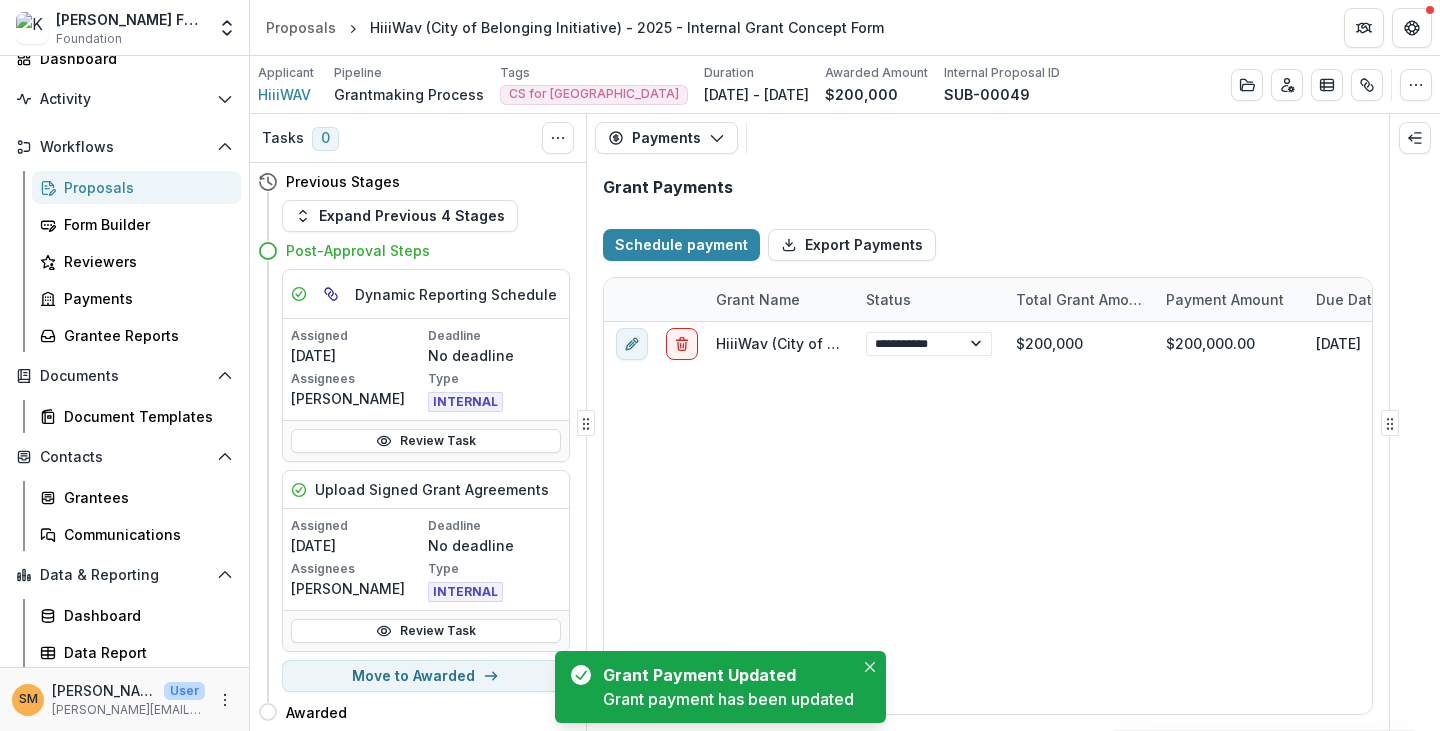select on "******" 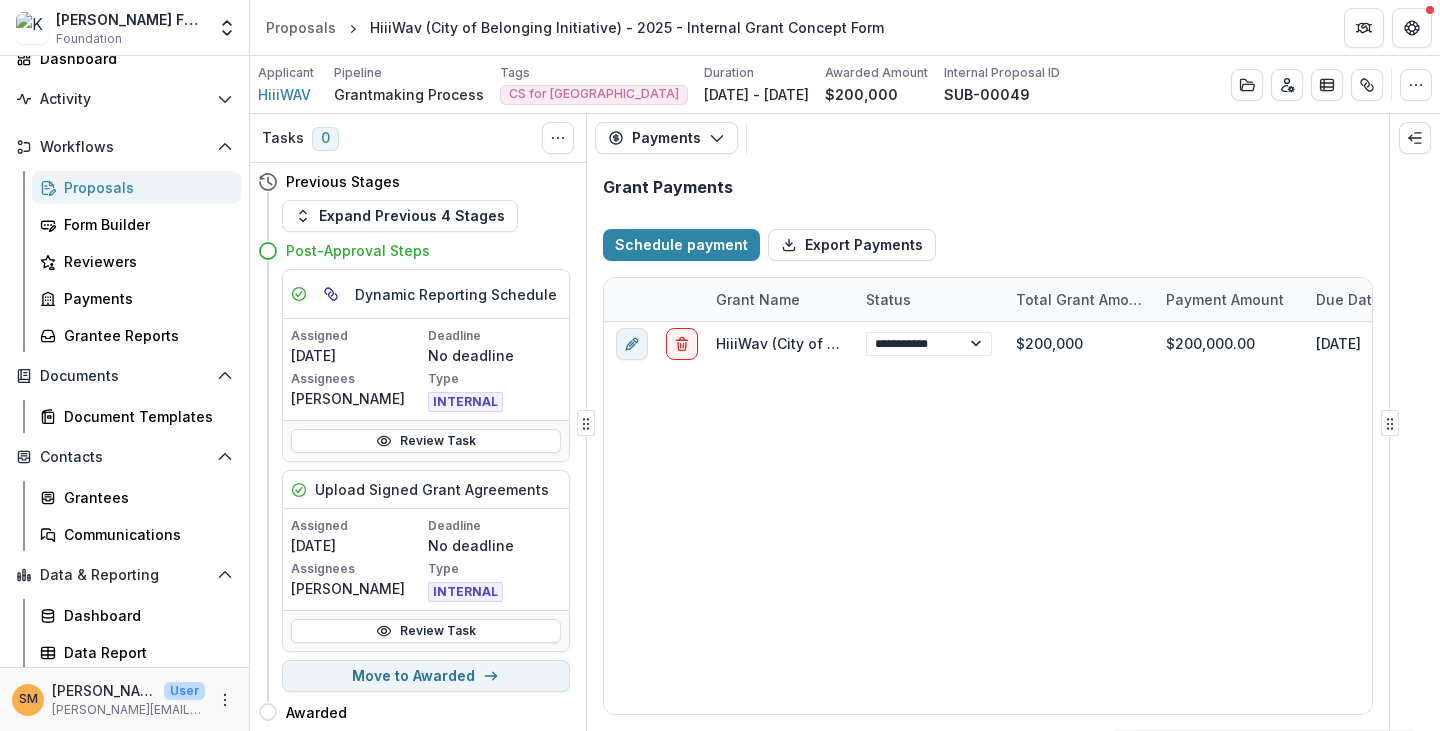 select on "******" 